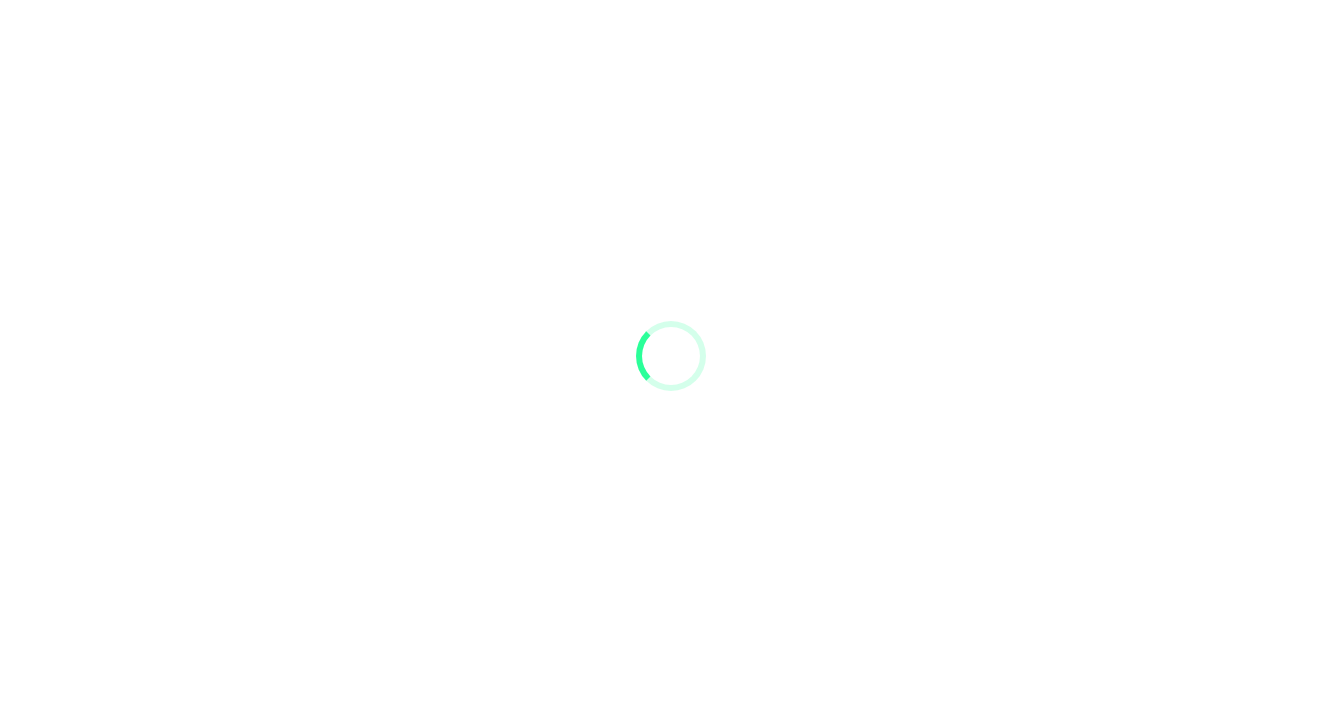 scroll, scrollTop: 0, scrollLeft: 0, axis: both 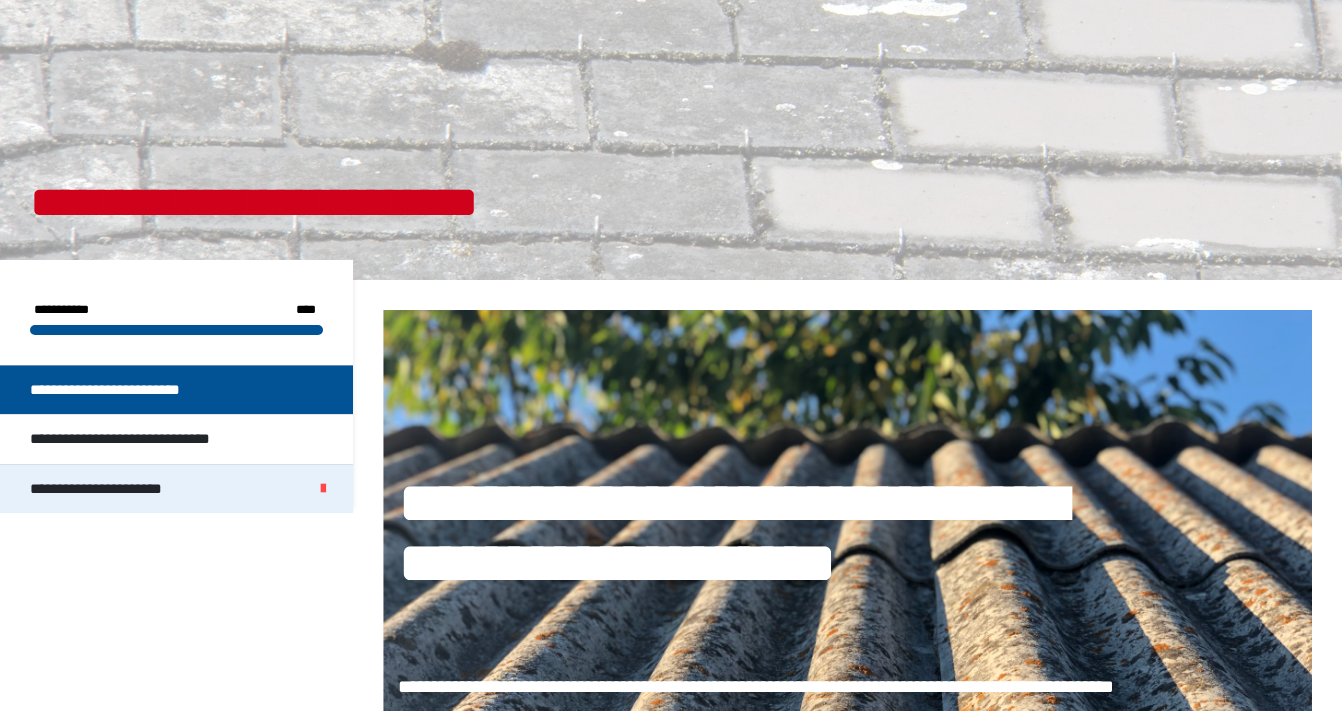 click on "**********" at bounding box center [112, 489] 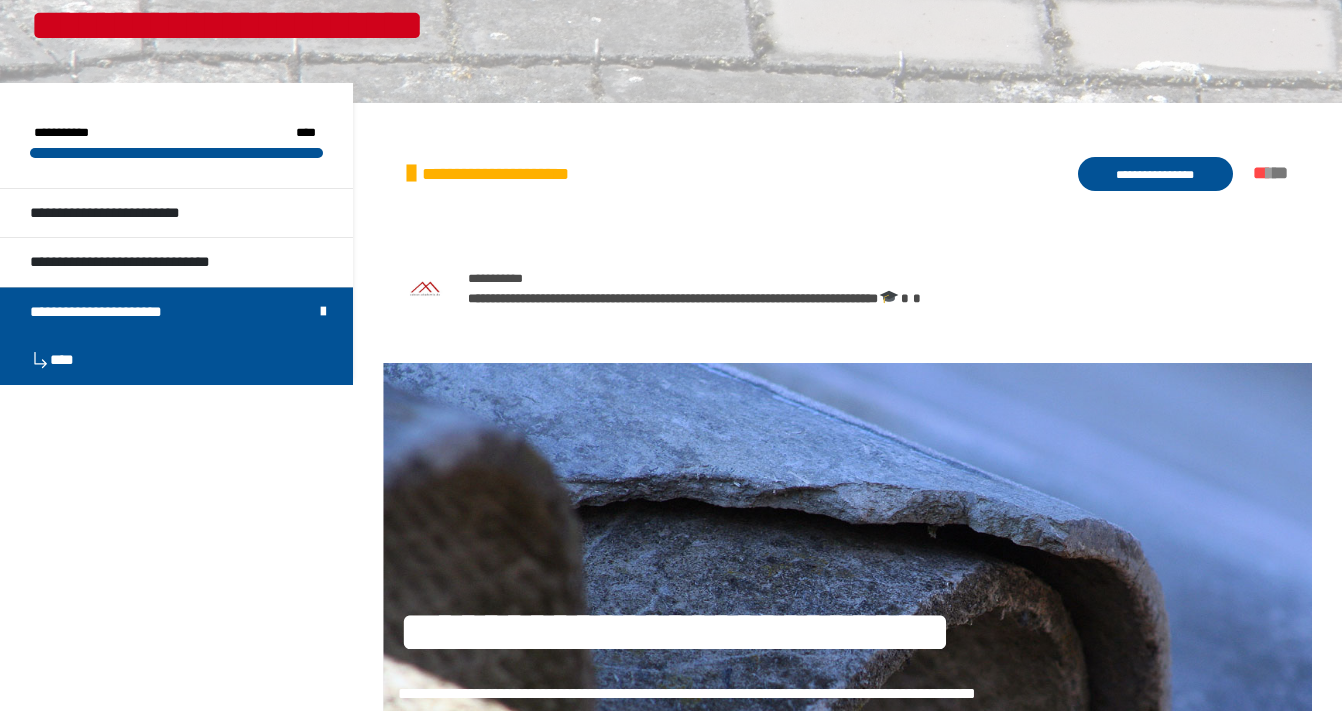 scroll, scrollTop: 182, scrollLeft: 0, axis: vertical 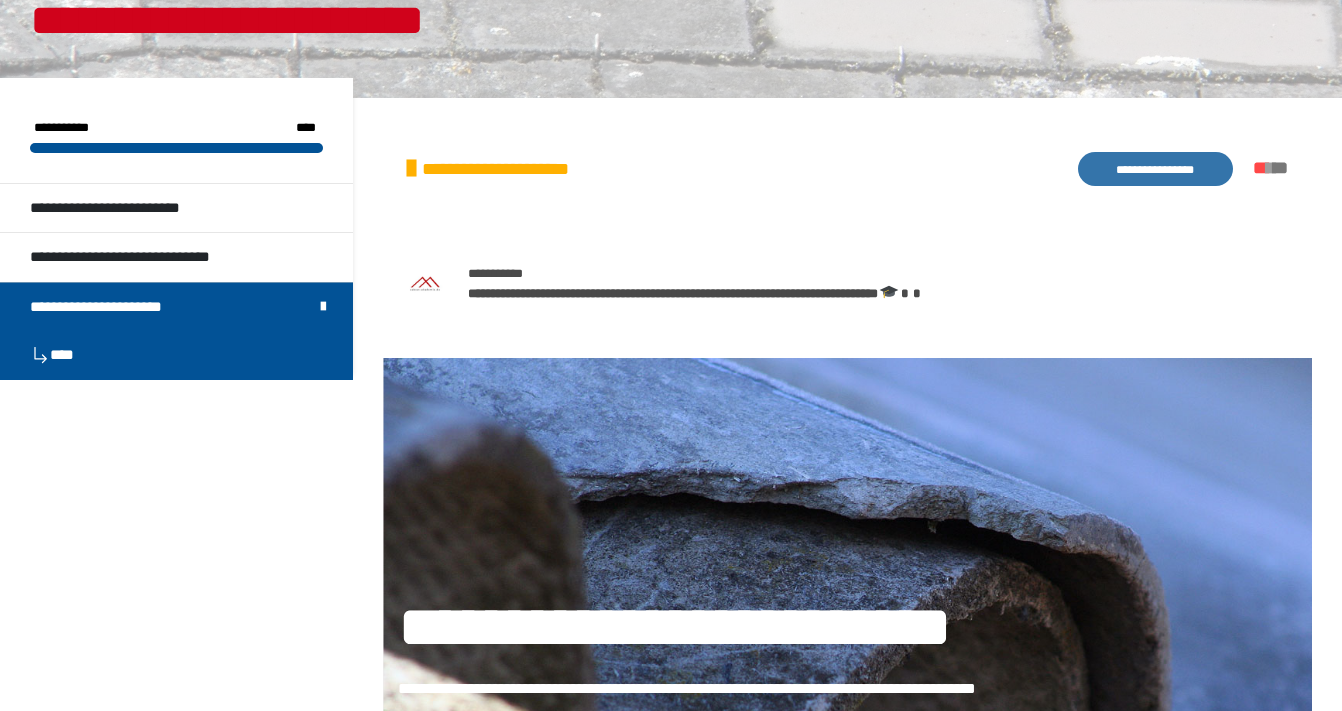 click on "**********" at bounding box center [1155, 169] 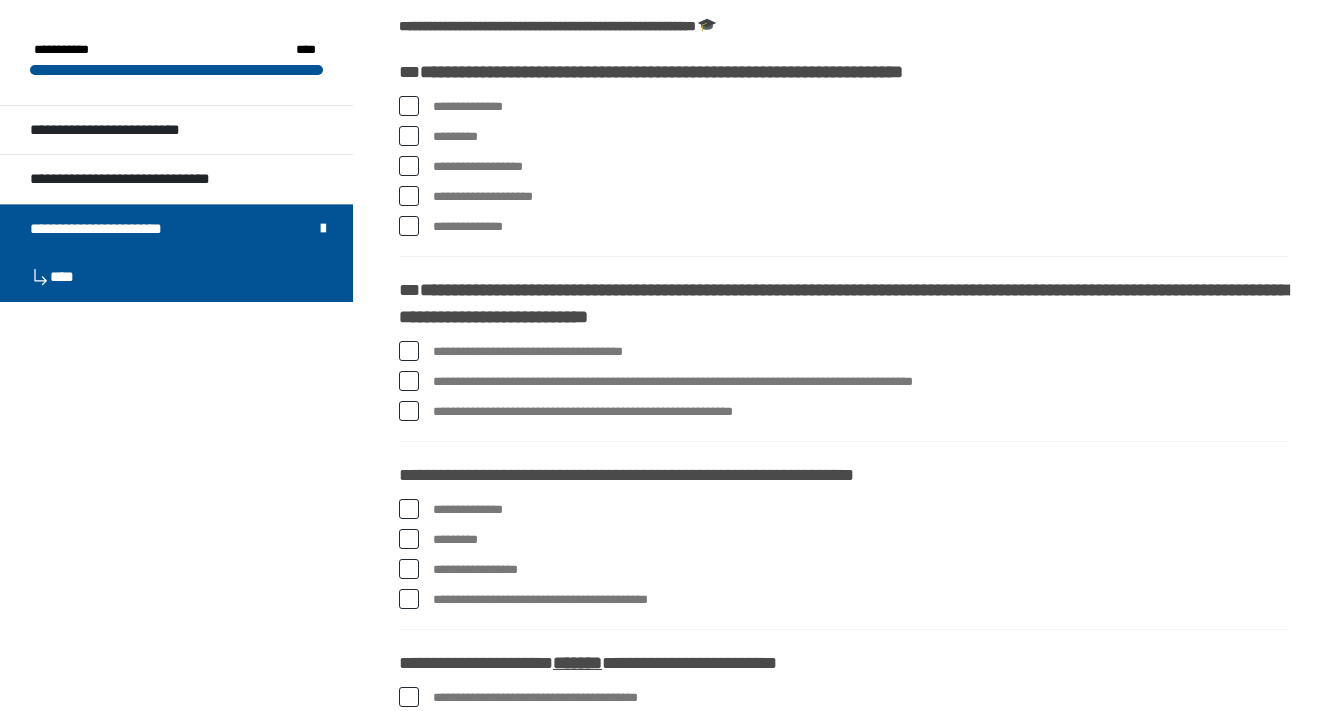 scroll, scrollTop: 351, scrollLeft: 0, axis: vertical 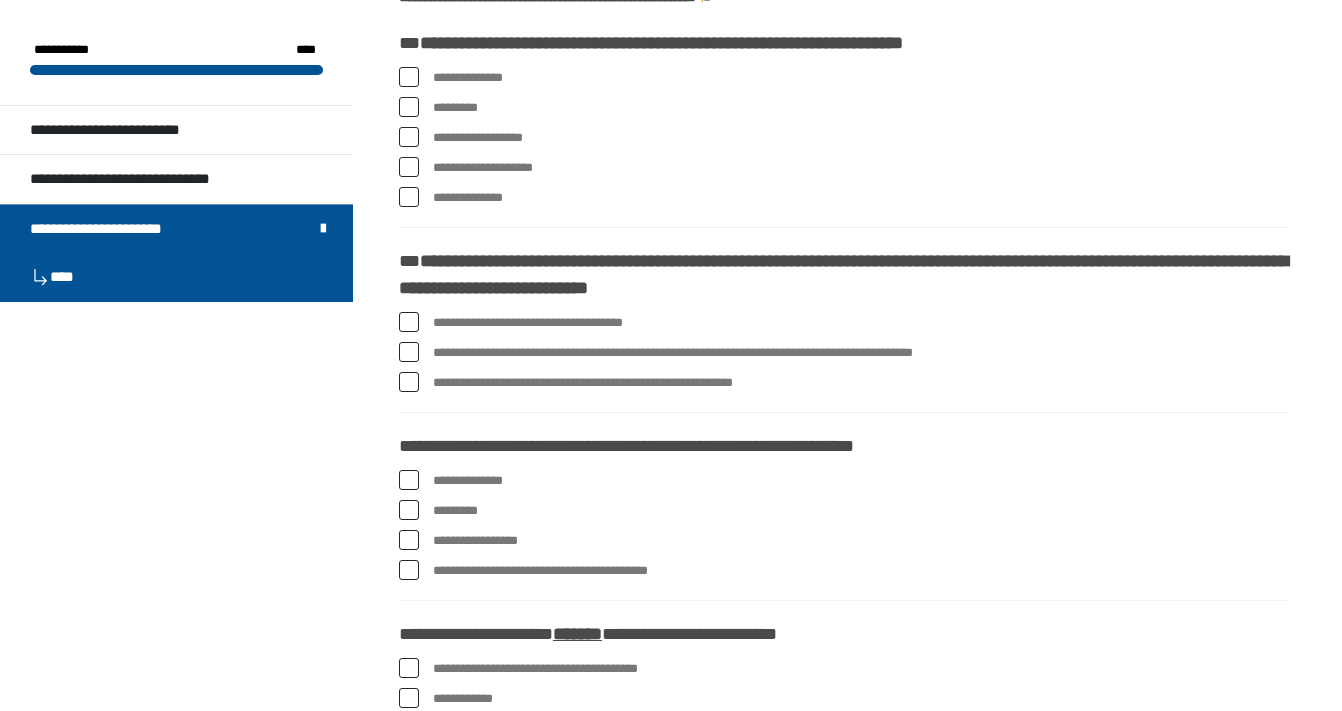 click at bounding box center [409, 77] 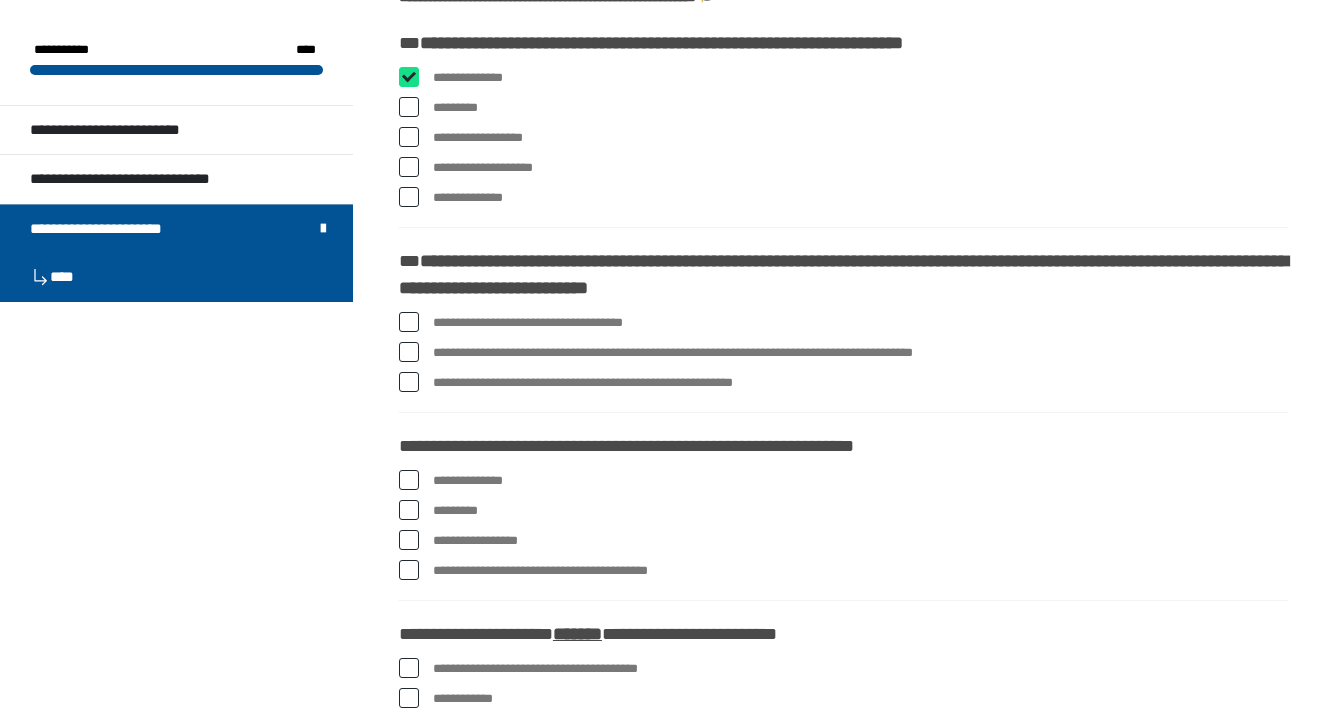 checkbox on "****" 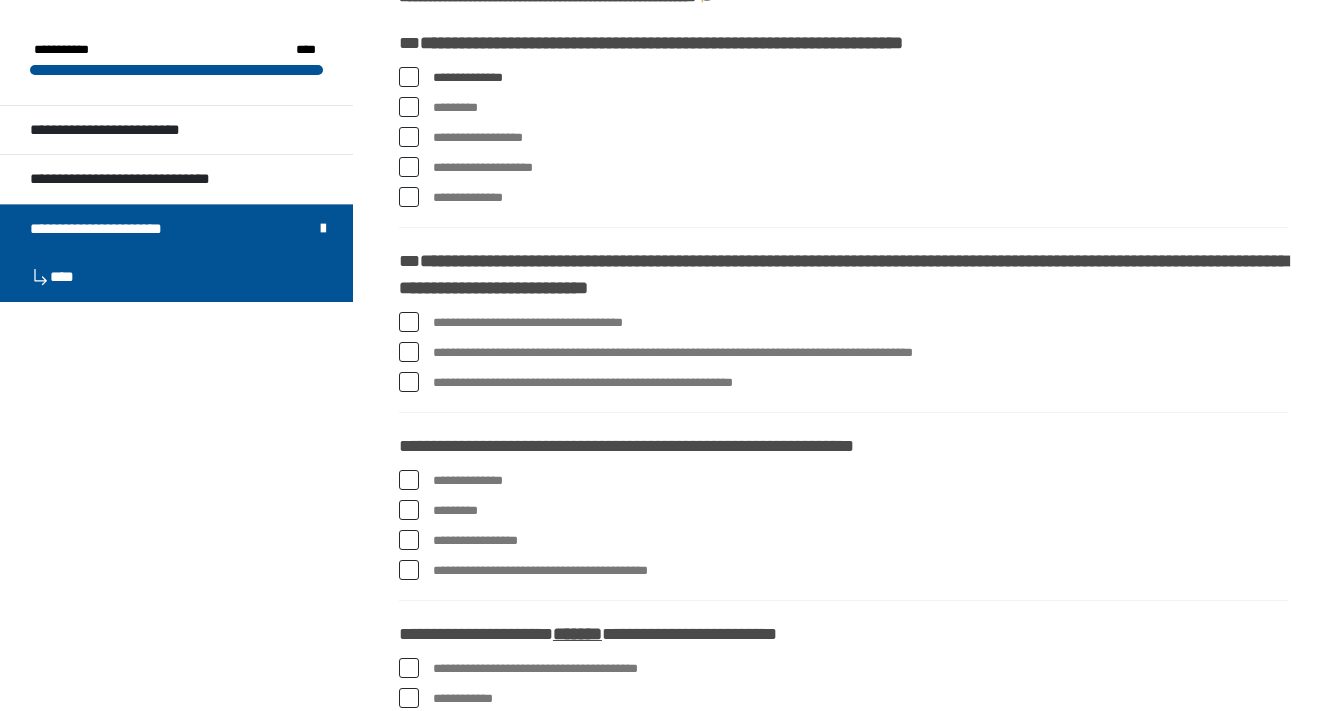 click at bounding box center (409, 137) 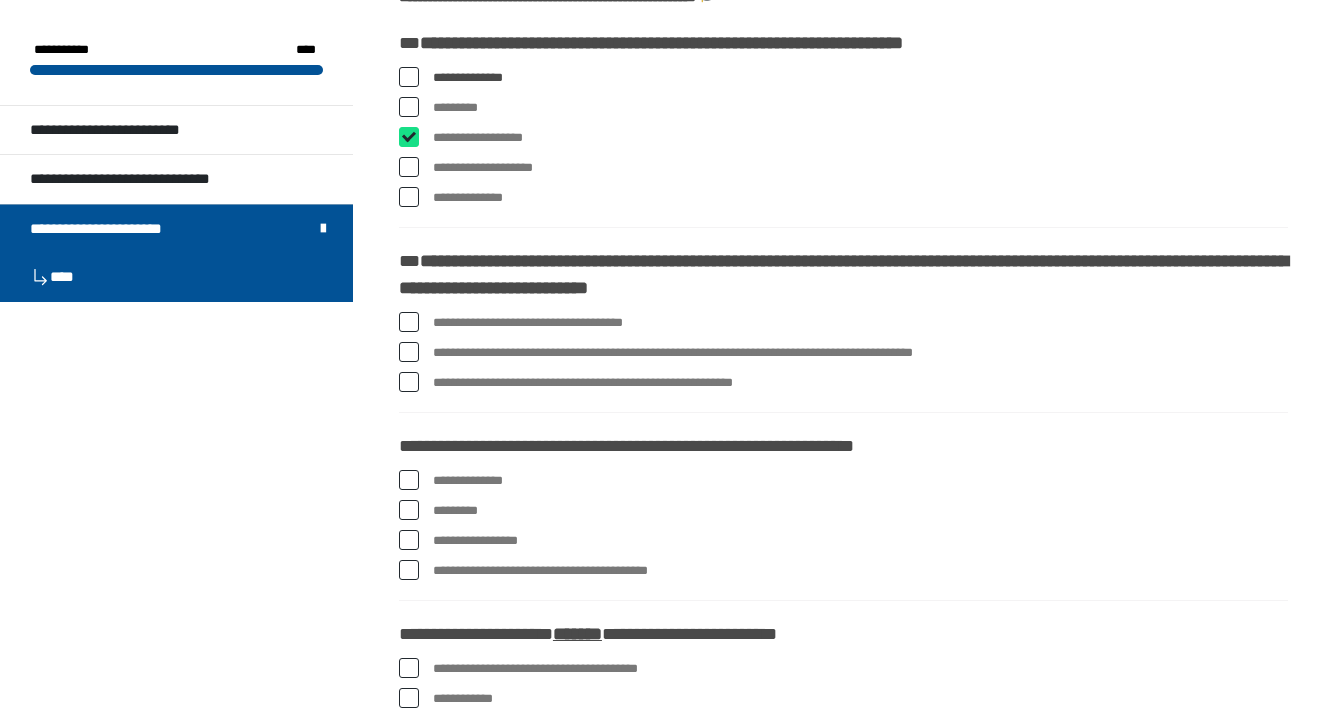 checkbox on "****" 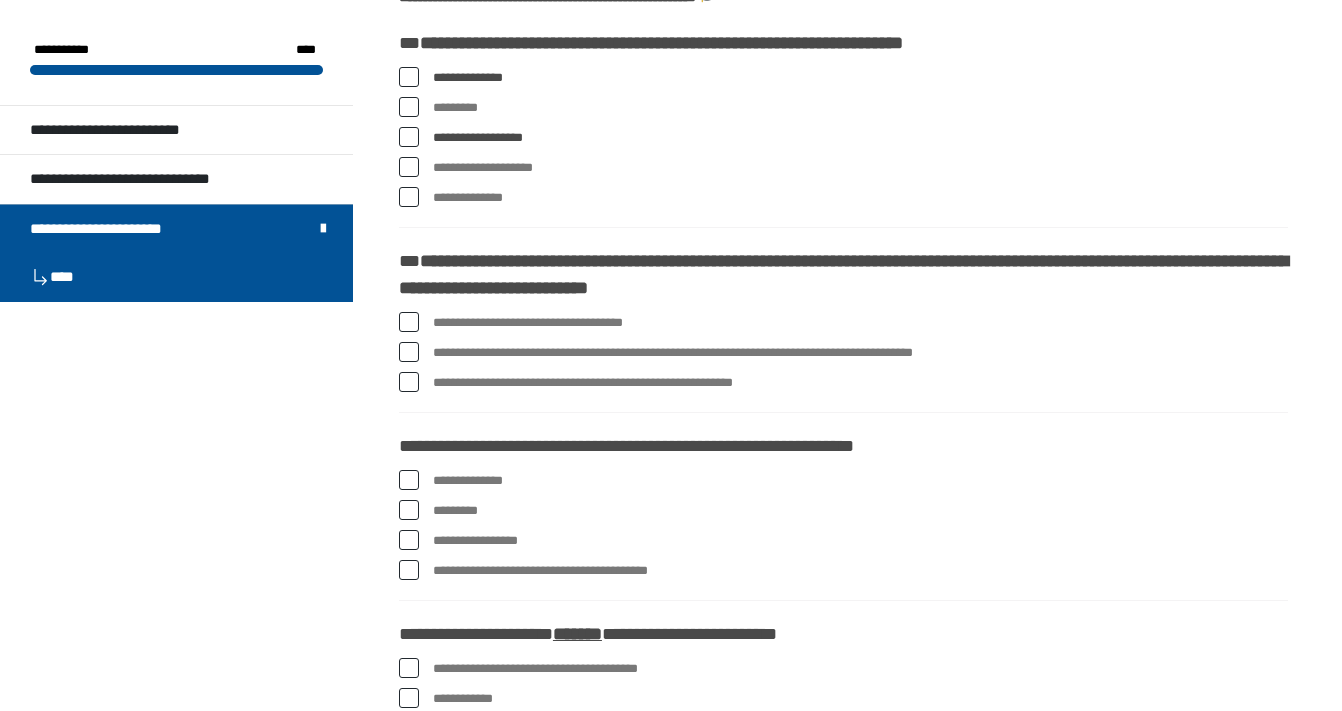 click at bounding box center (409, 197) 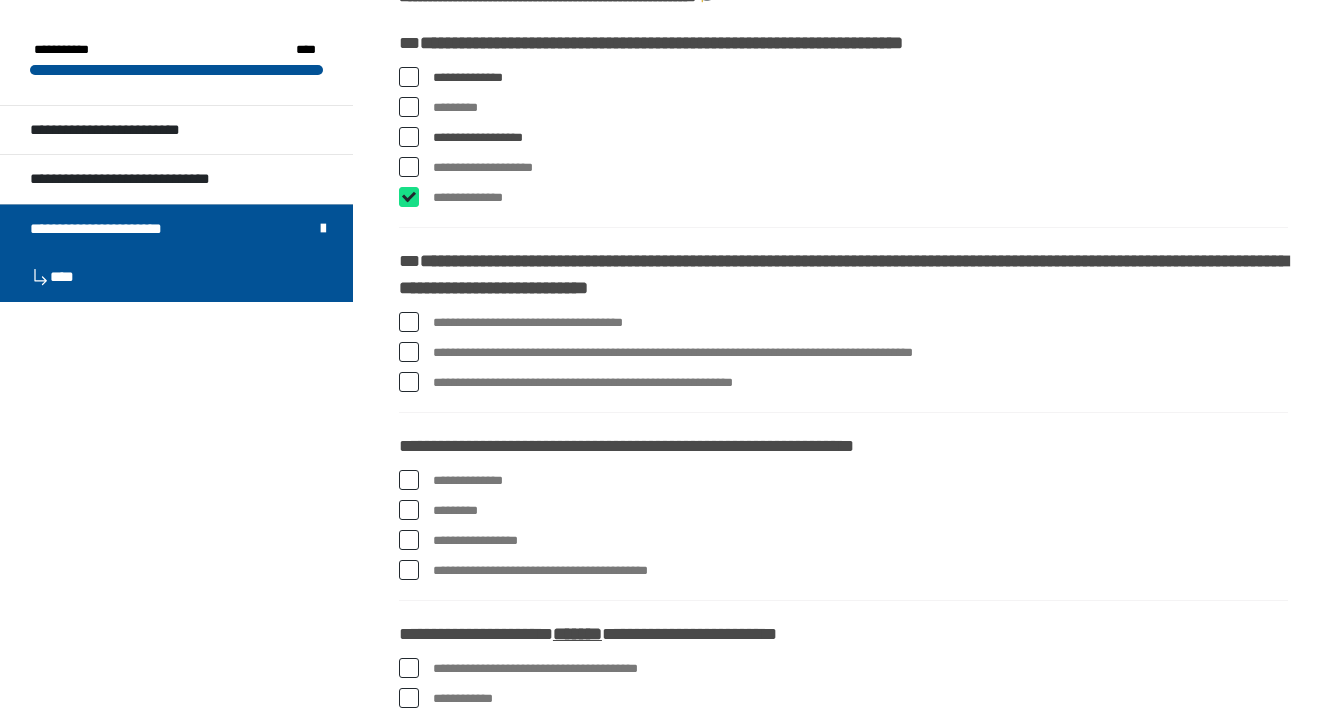checkbox on "****" 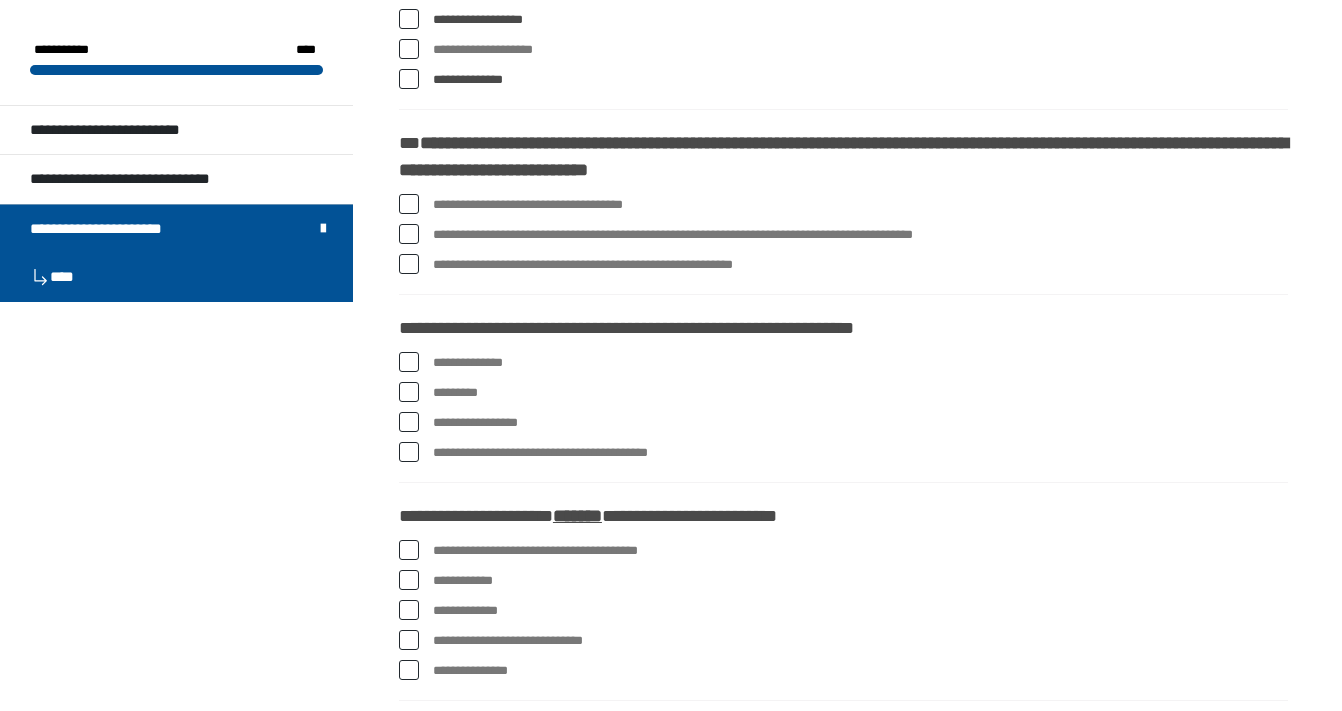 scroll, scrollTop: 477, scrollLeft: 0, axis: vertical 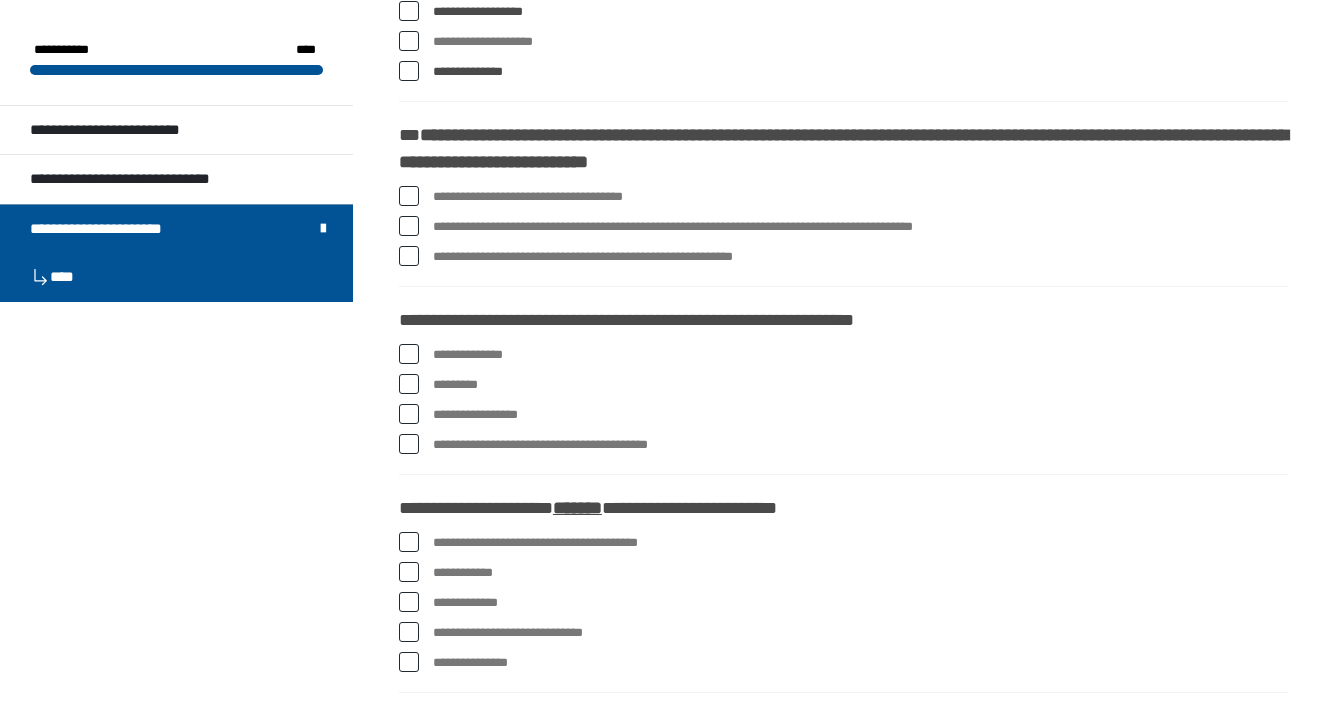 click at bounding box center (409, 226) 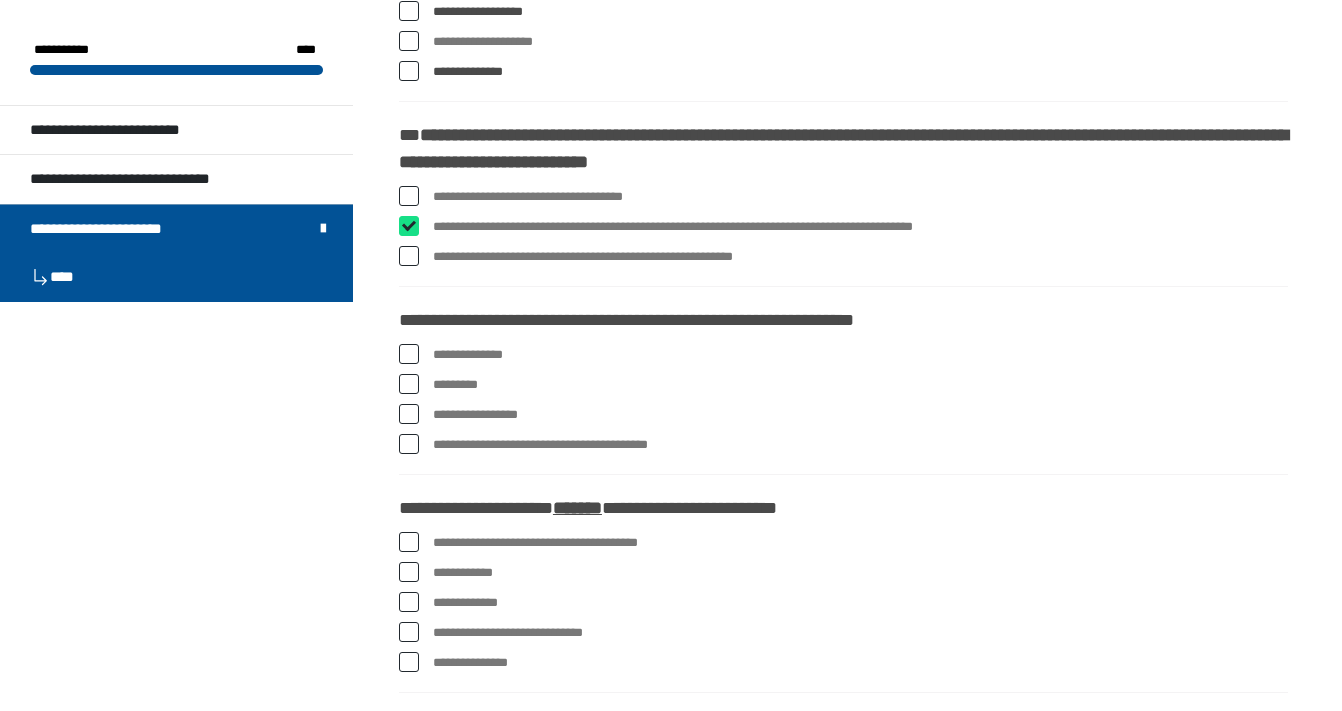 checkbox on "****" 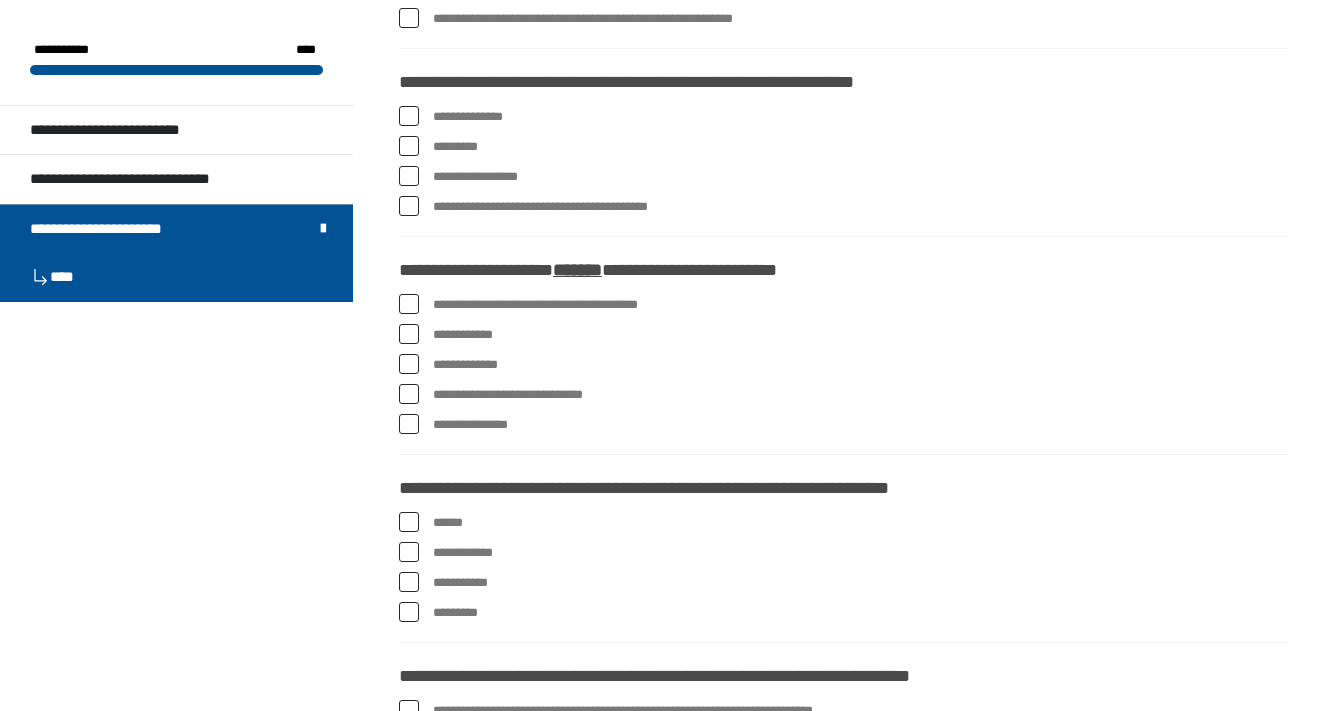 scroll, scrollTop: 760, scrollLeft: 0, axis: vertical 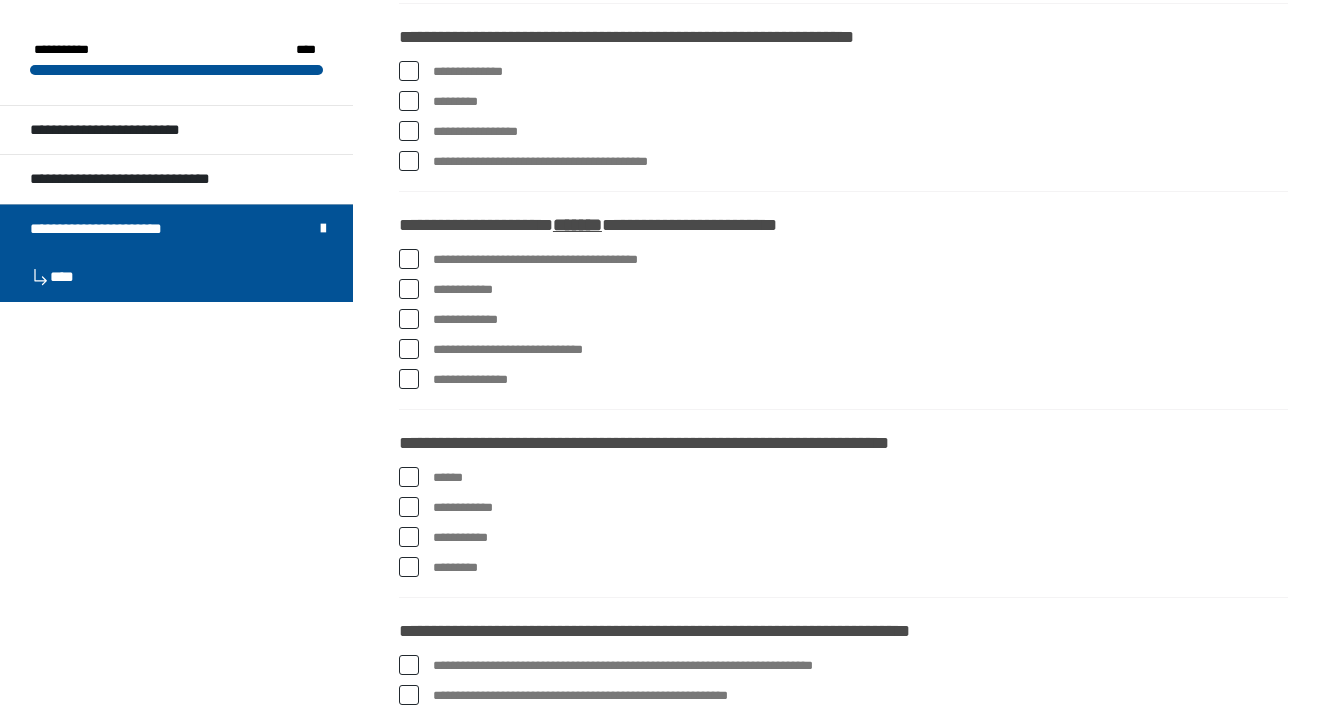 click at bounding box center [409, 131] 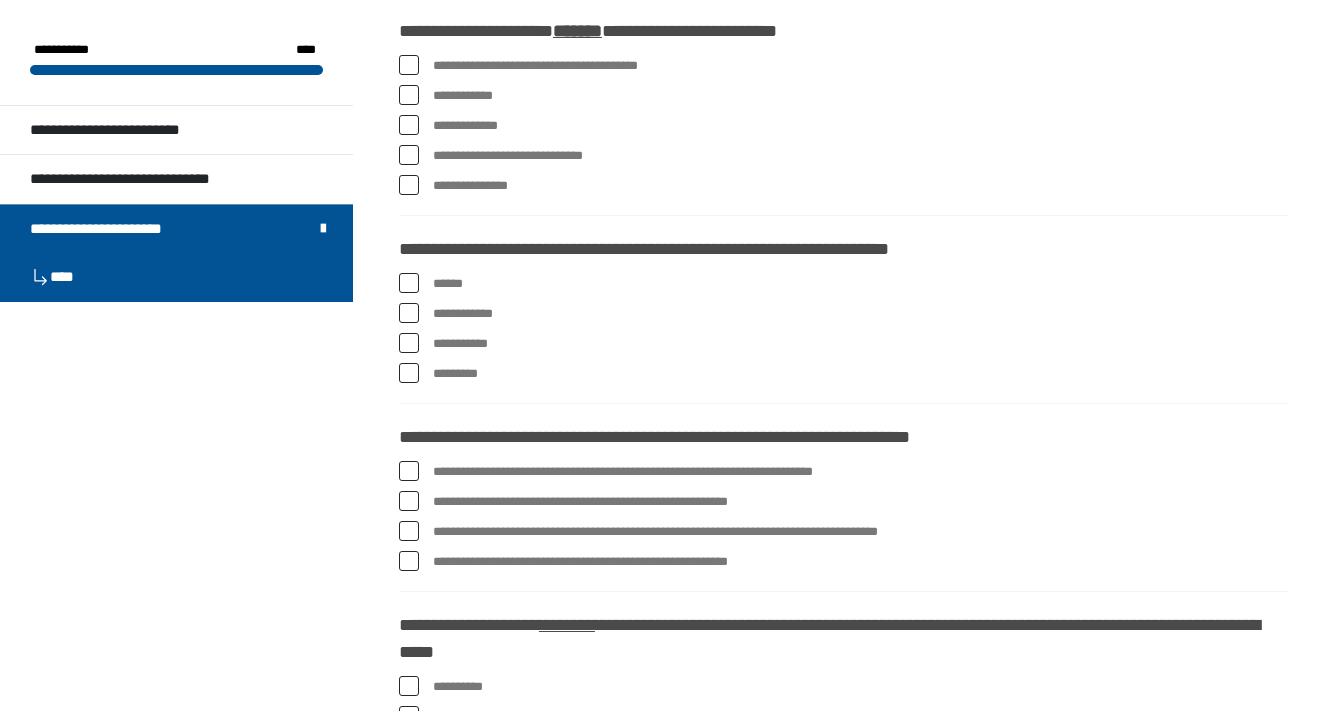 scroll, scrollTop: 952, scrollLeft: 0, axis: vertical 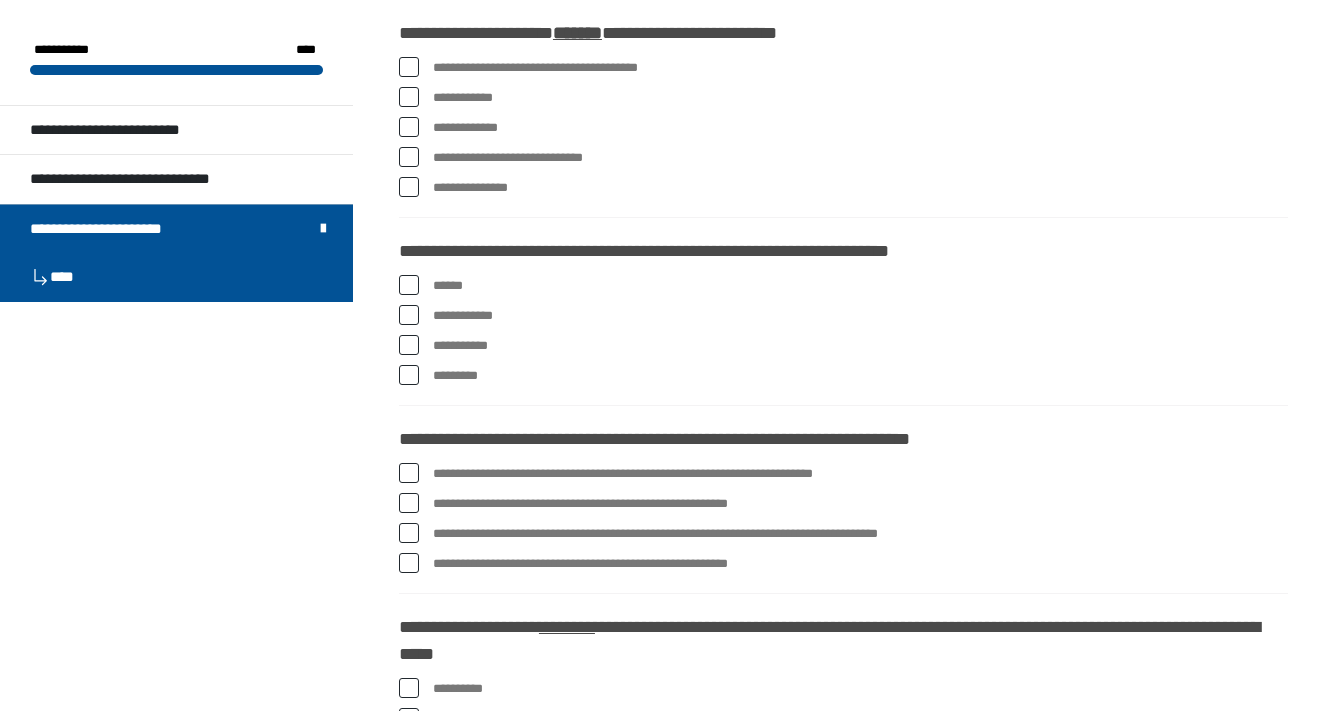 click at bounding box center (409, 97) 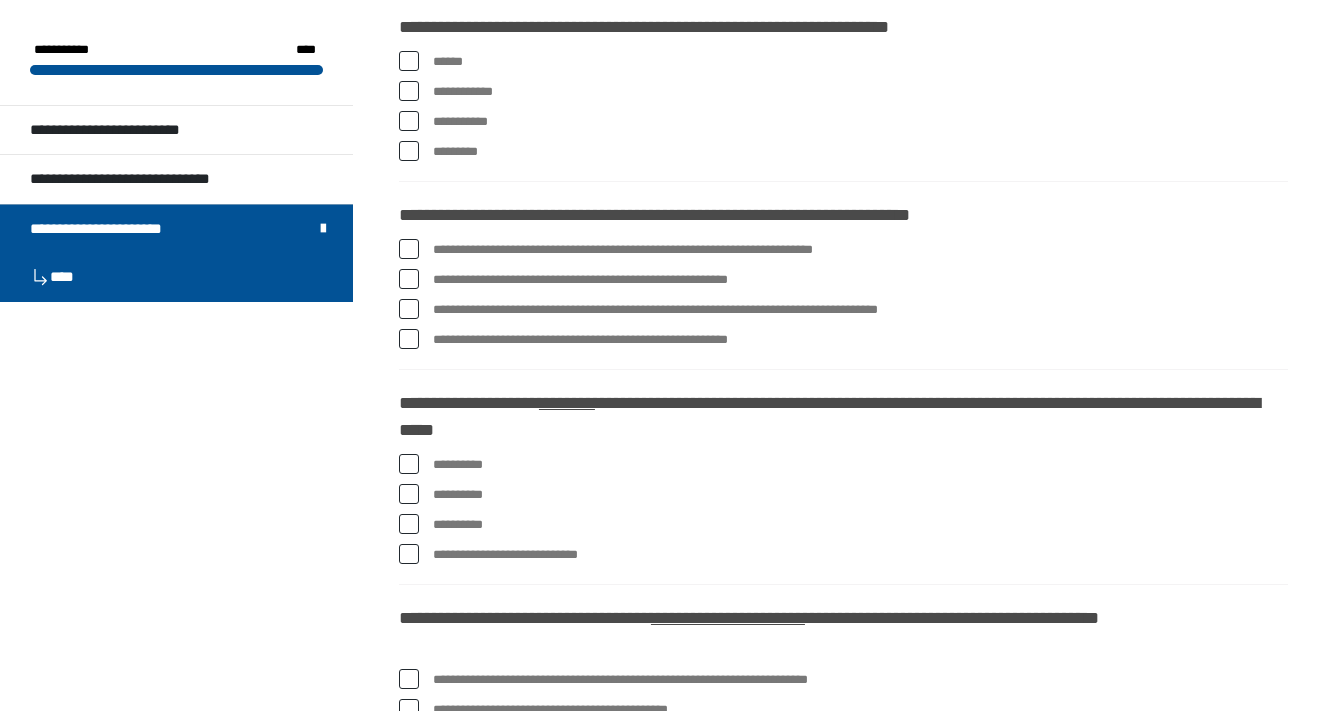 scroll, scrollTop: 1177, scrollLeft: 0, axis: vertical 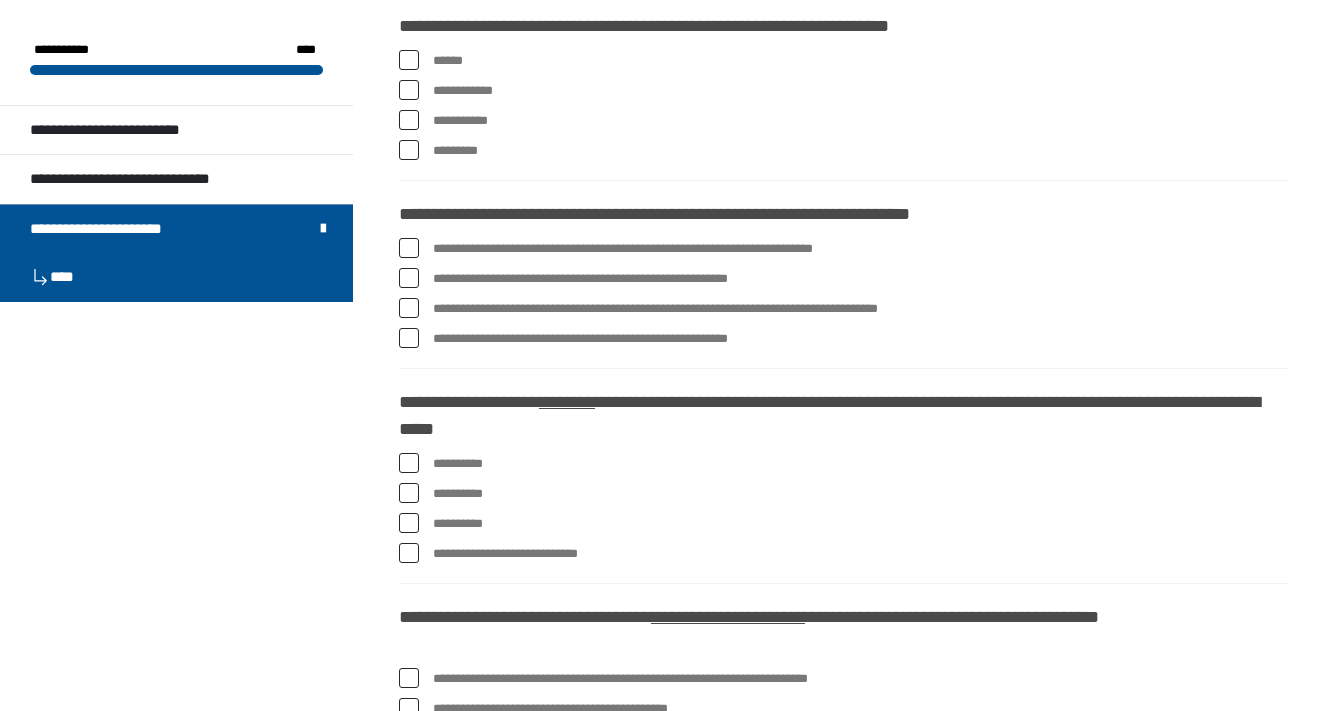 click at bounding box center [409, 150] 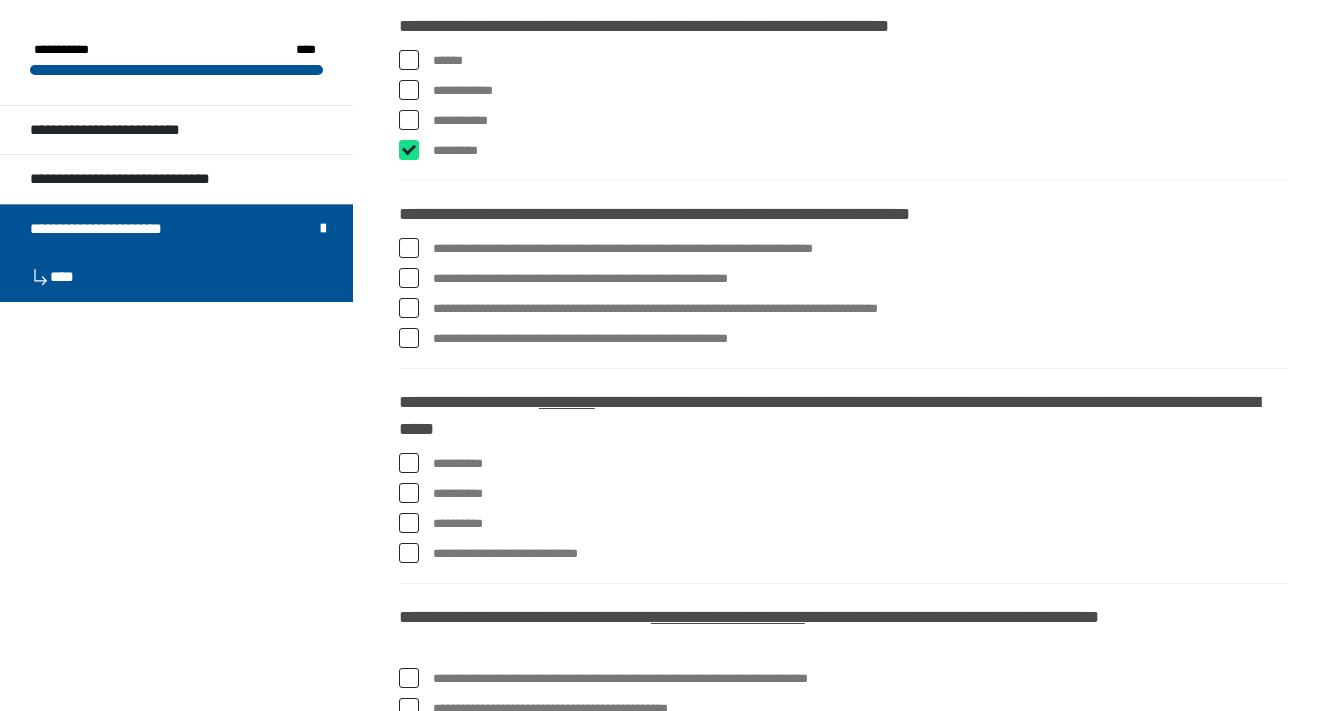 checkbox on "****" 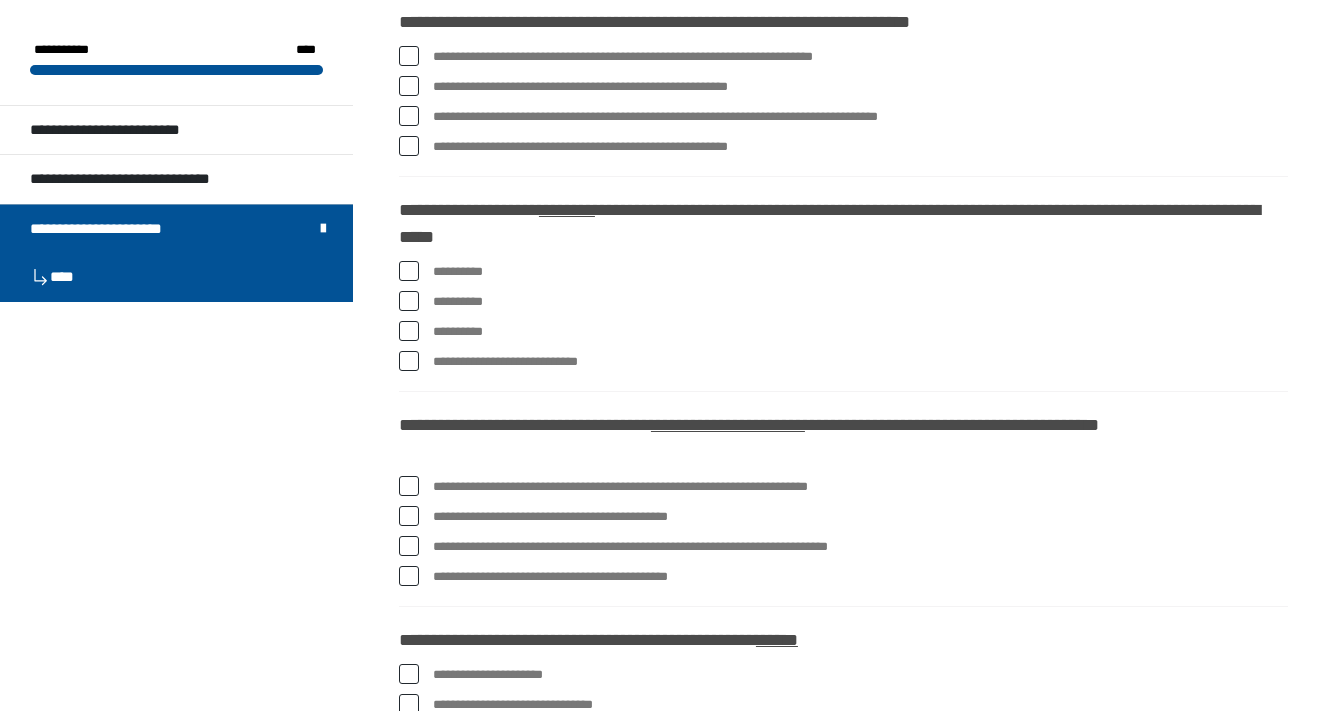 scroll, scrollTop: 1375, scrollLeft: 0, axis: vertical 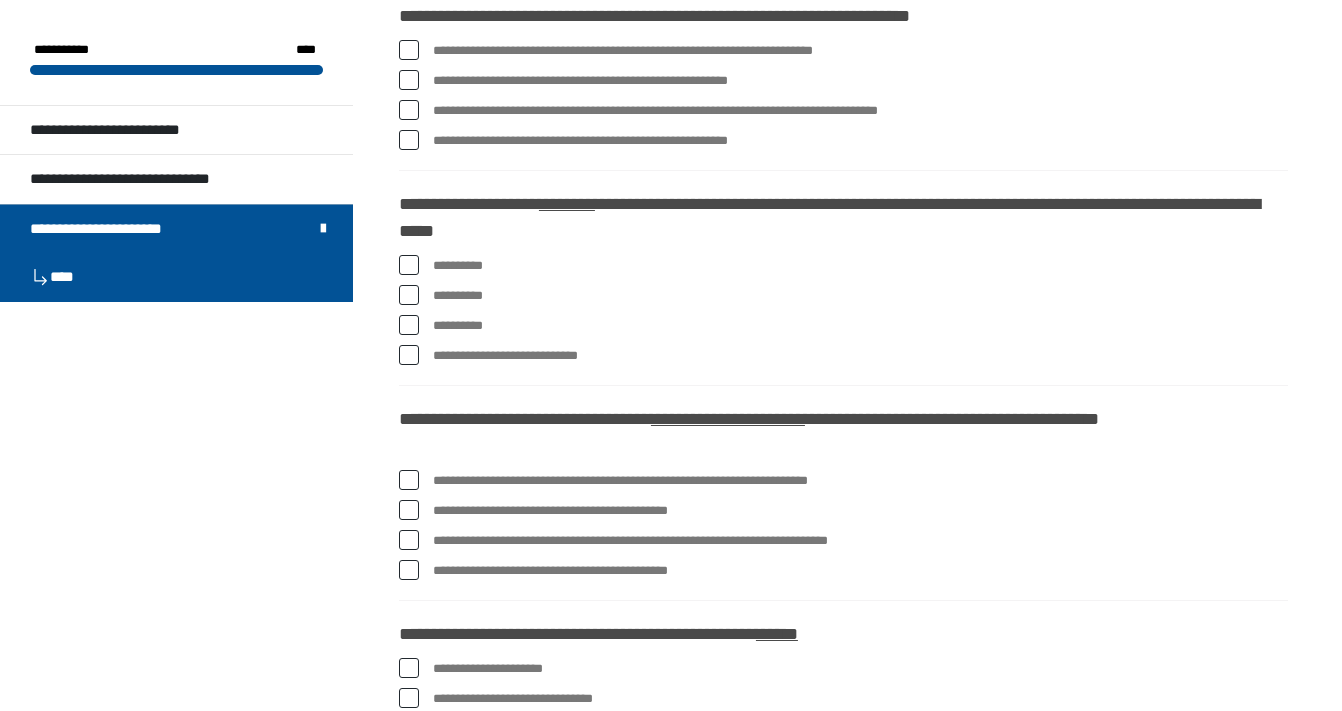 click at bounding box center [409, 140] 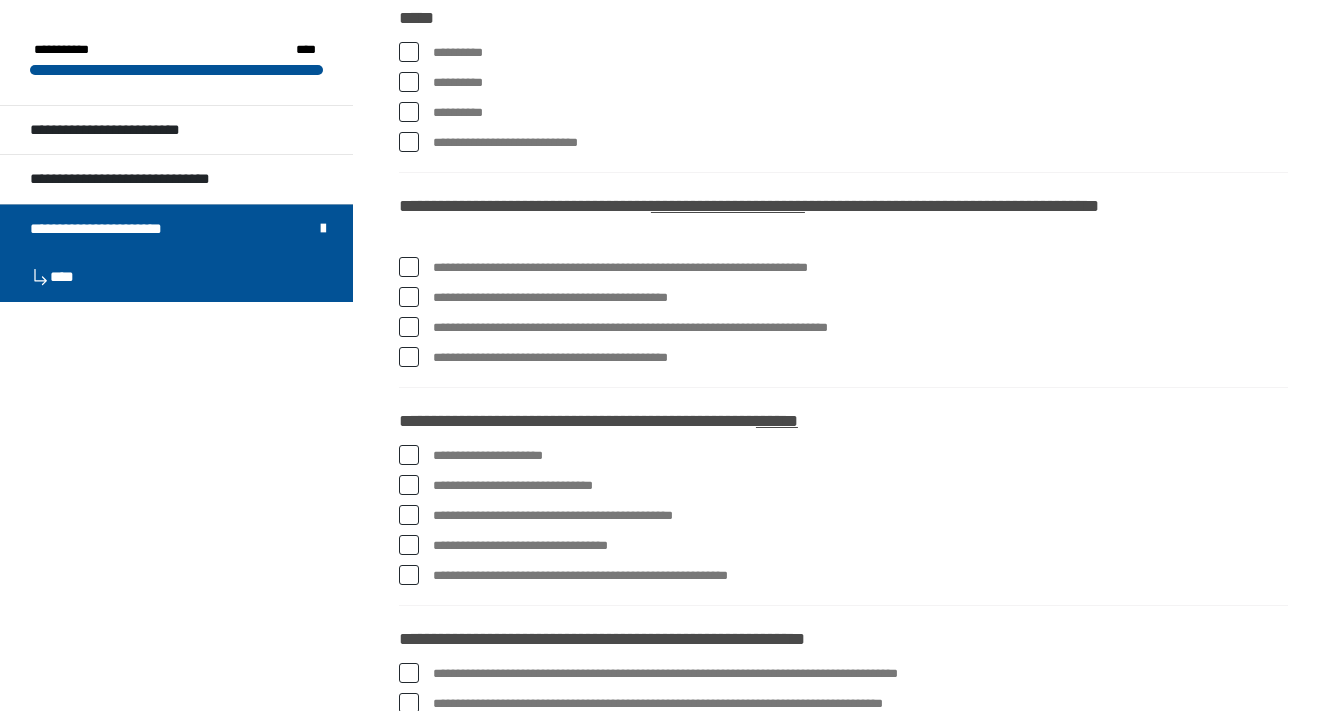 scroll, scrollTop: 1601, scrollLeft: 0, axis: vertical 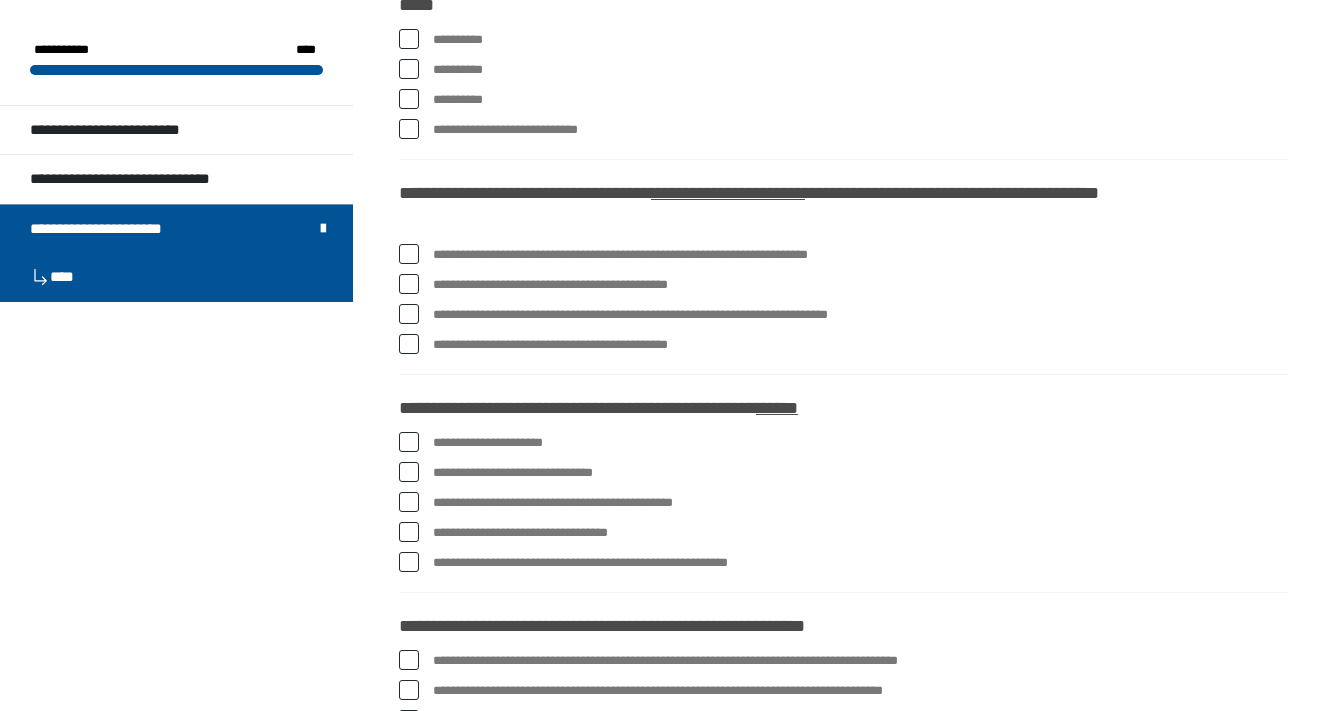 click at bounding box center [409, 254] 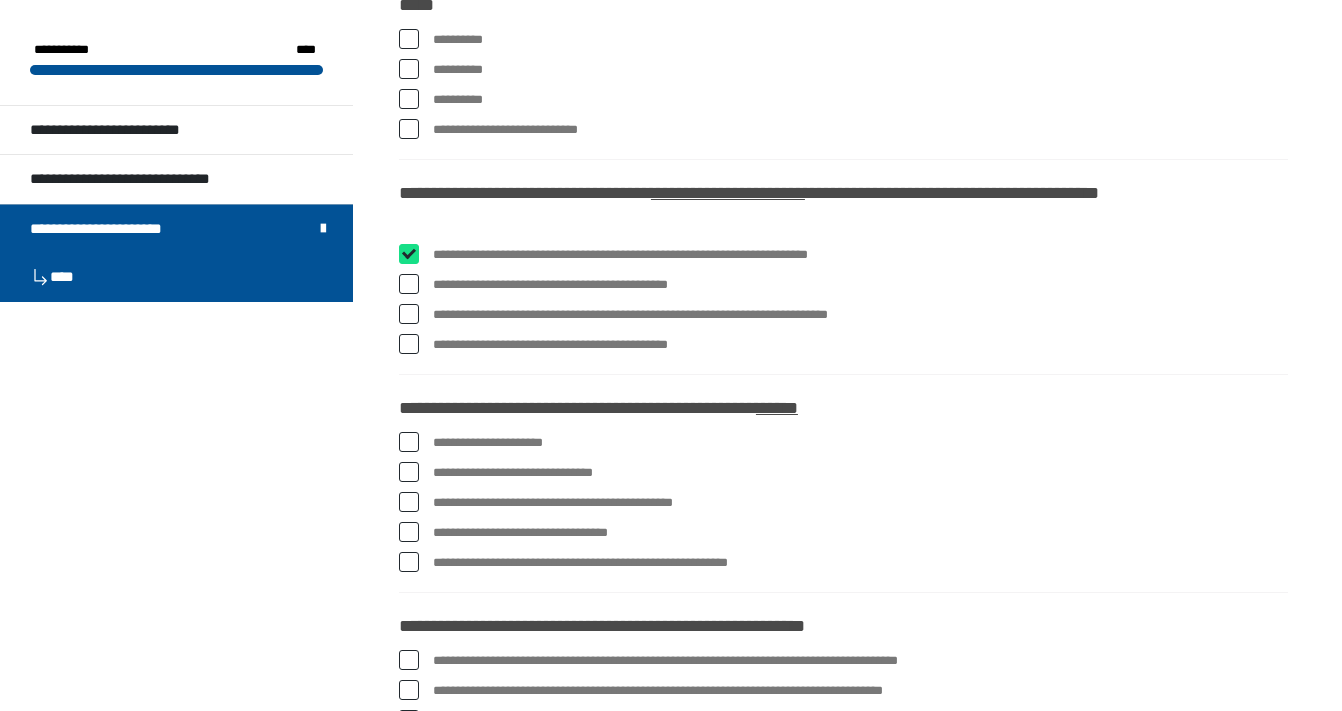 checkbox on "****" 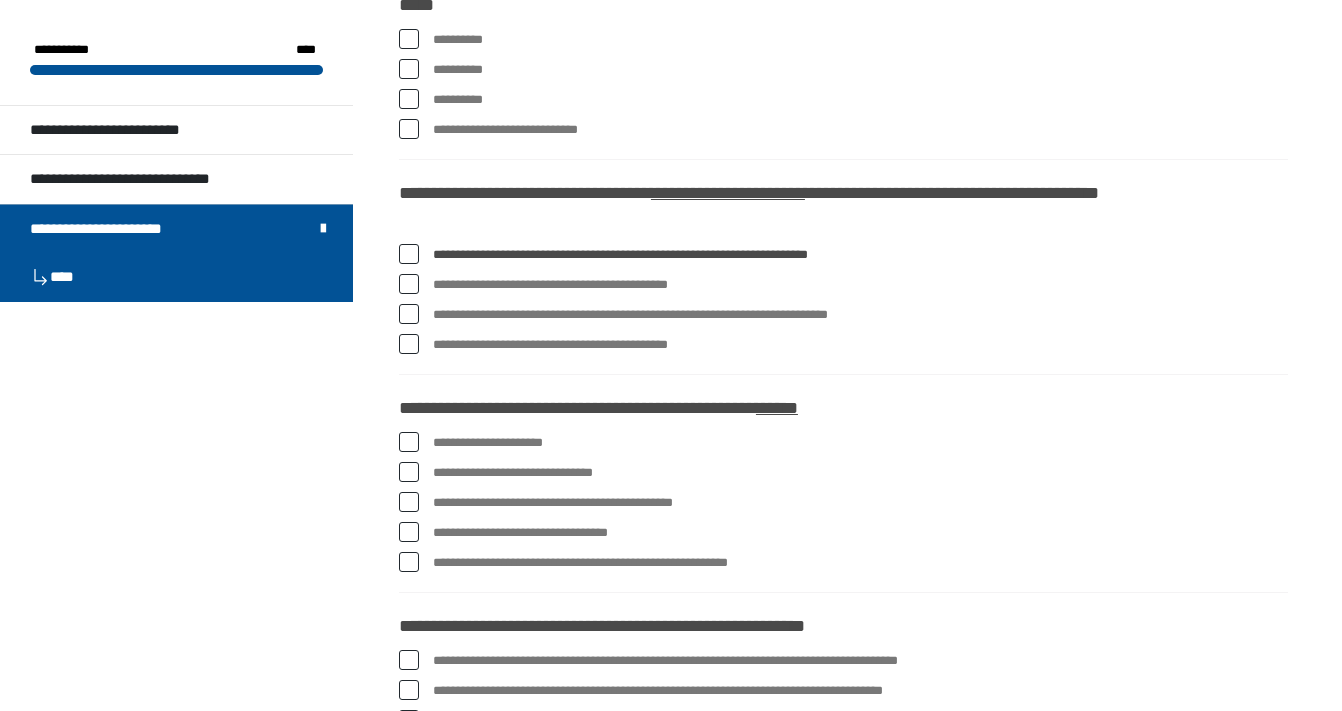 click at bounding box center (409, 344) 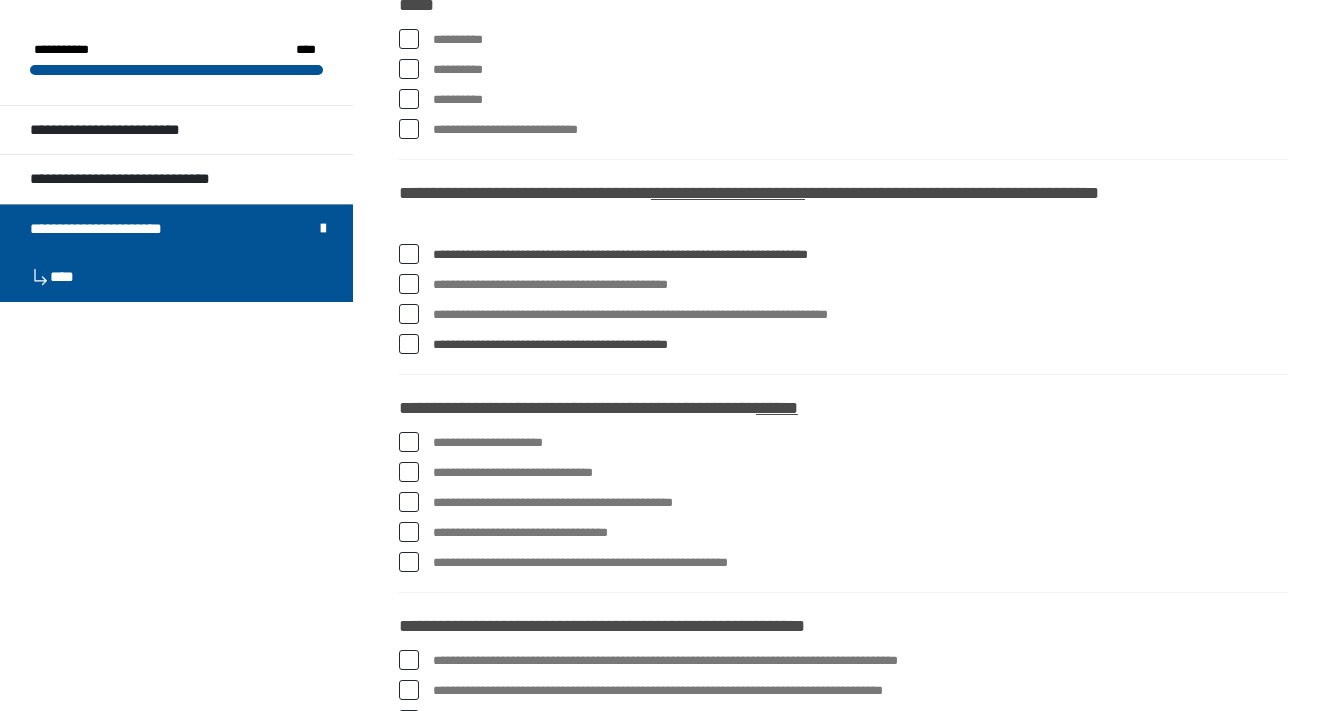 click at bounding box center [409, 314] 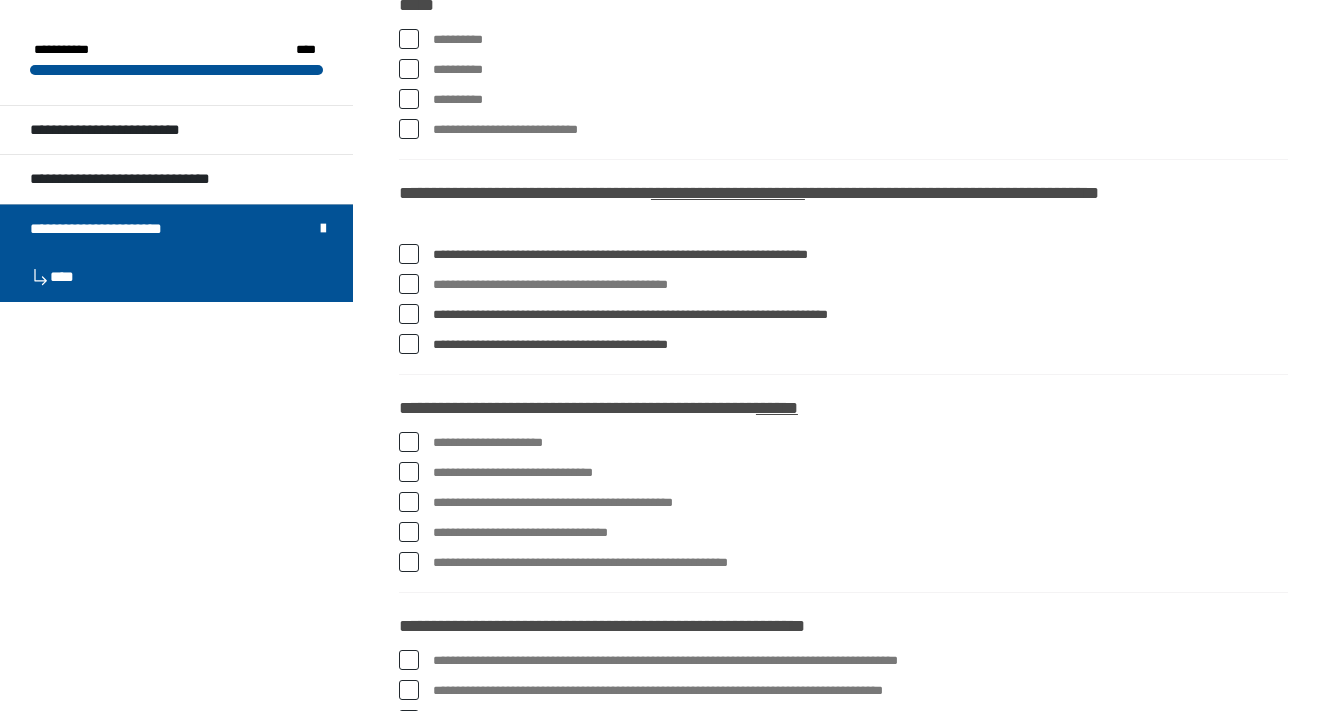 click at bounding box center (409, 314) 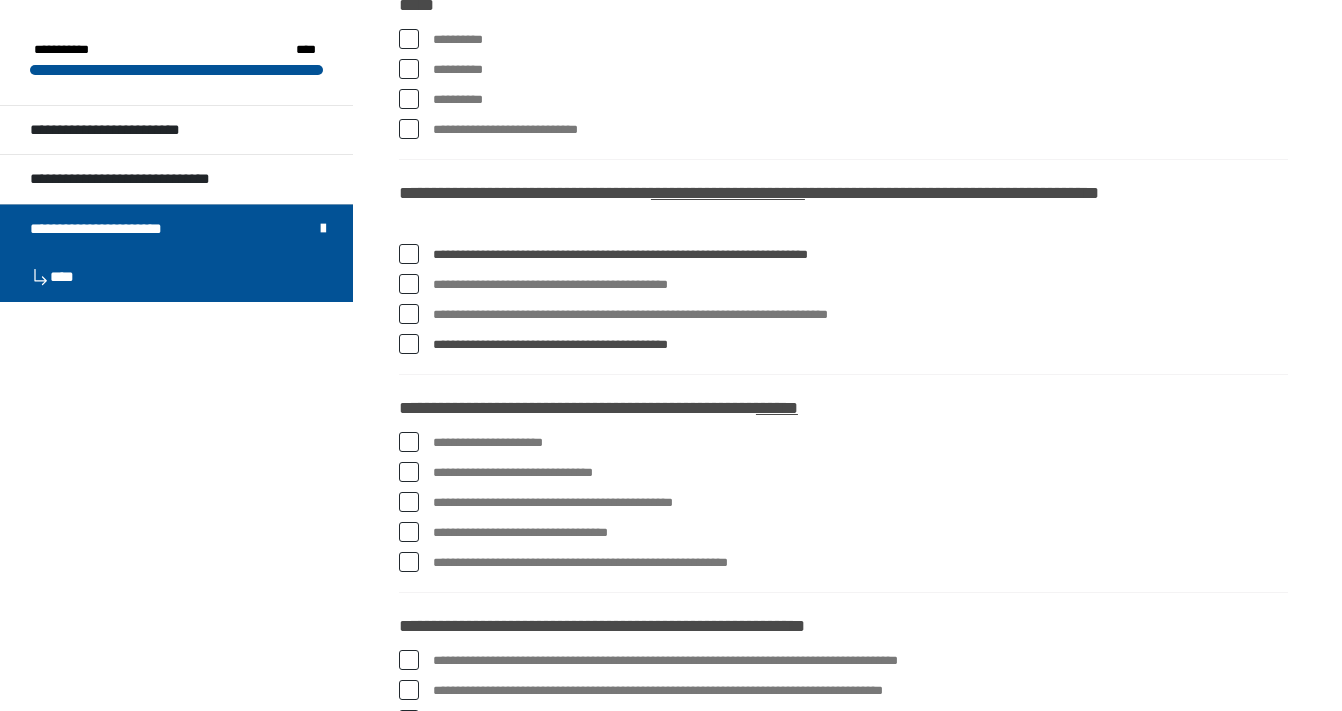 click at bounding box center (409, 344) 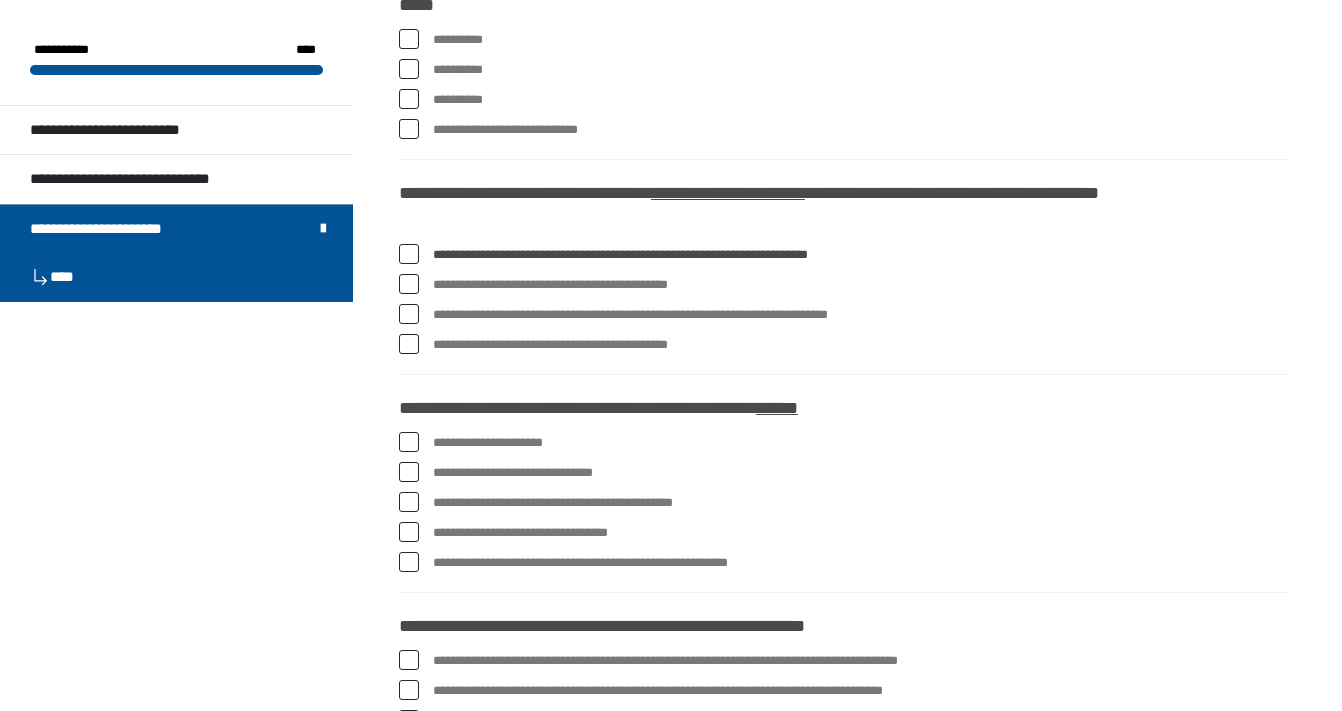 click at bounding box center [409, 344] 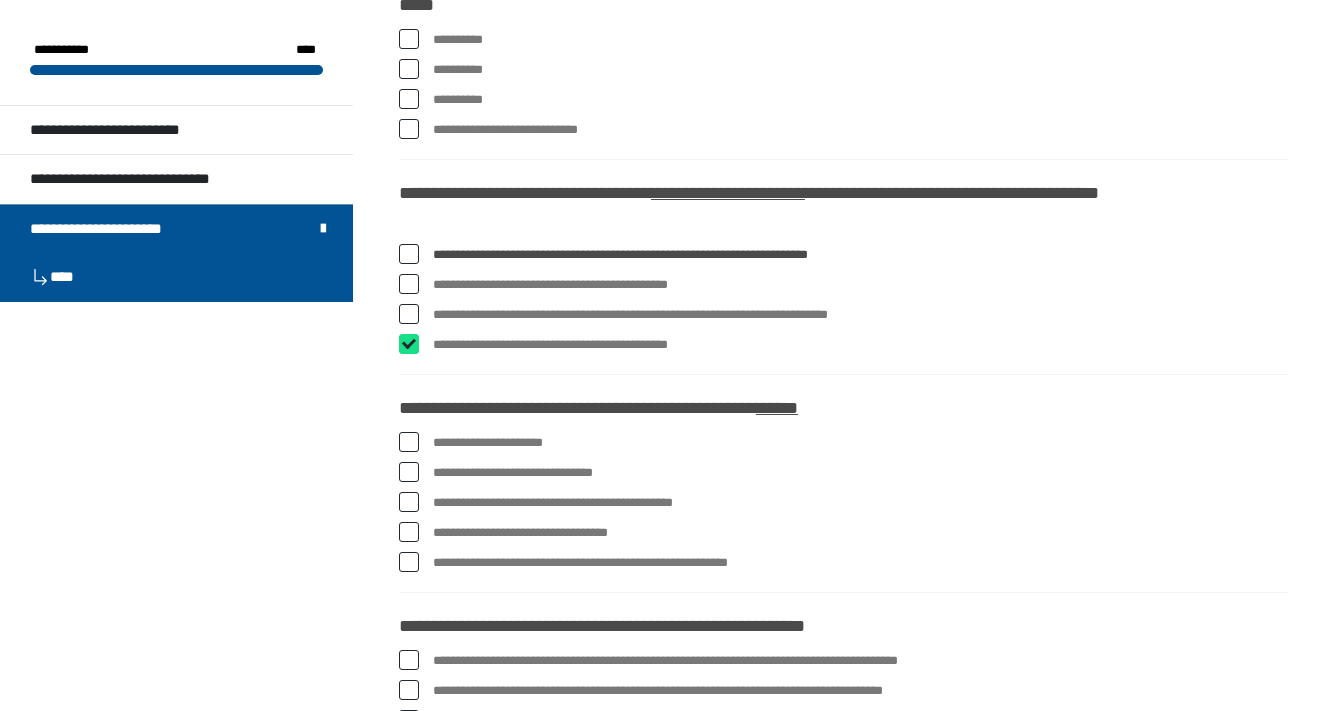checkbox on "****" 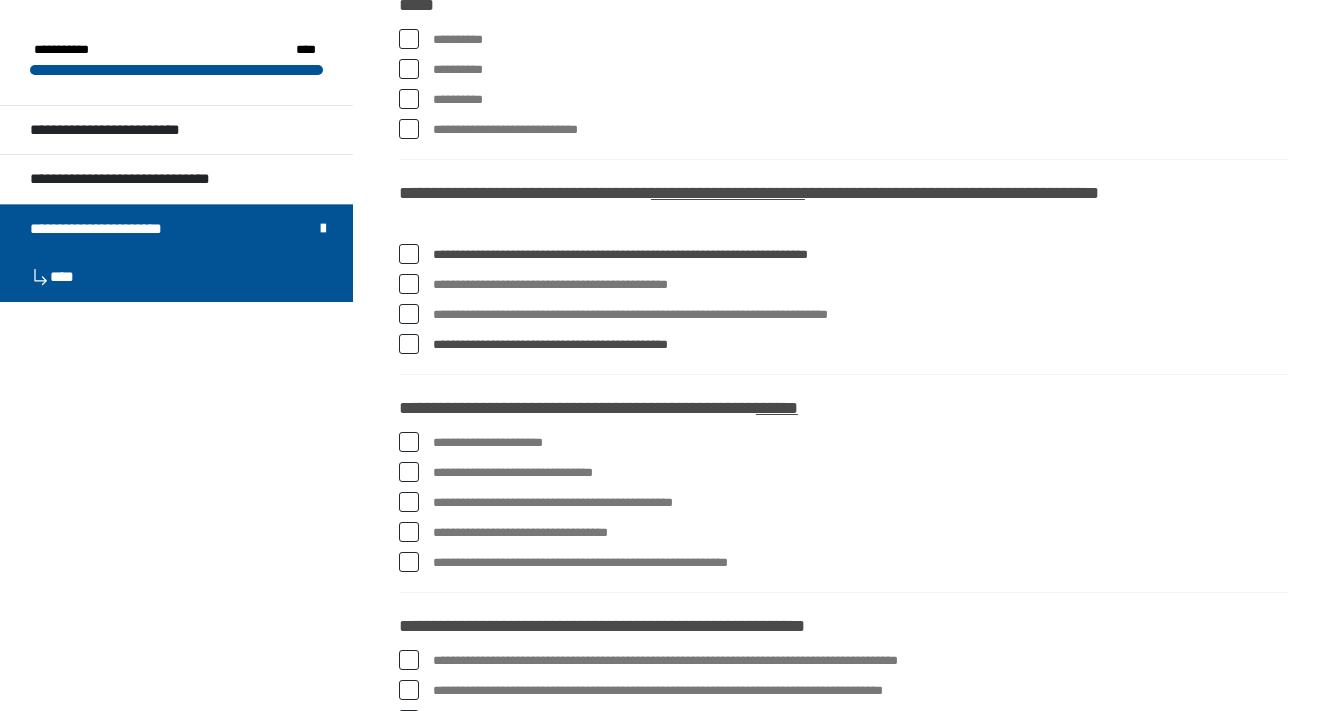 click on "**********" at bounding box center (843, 255) 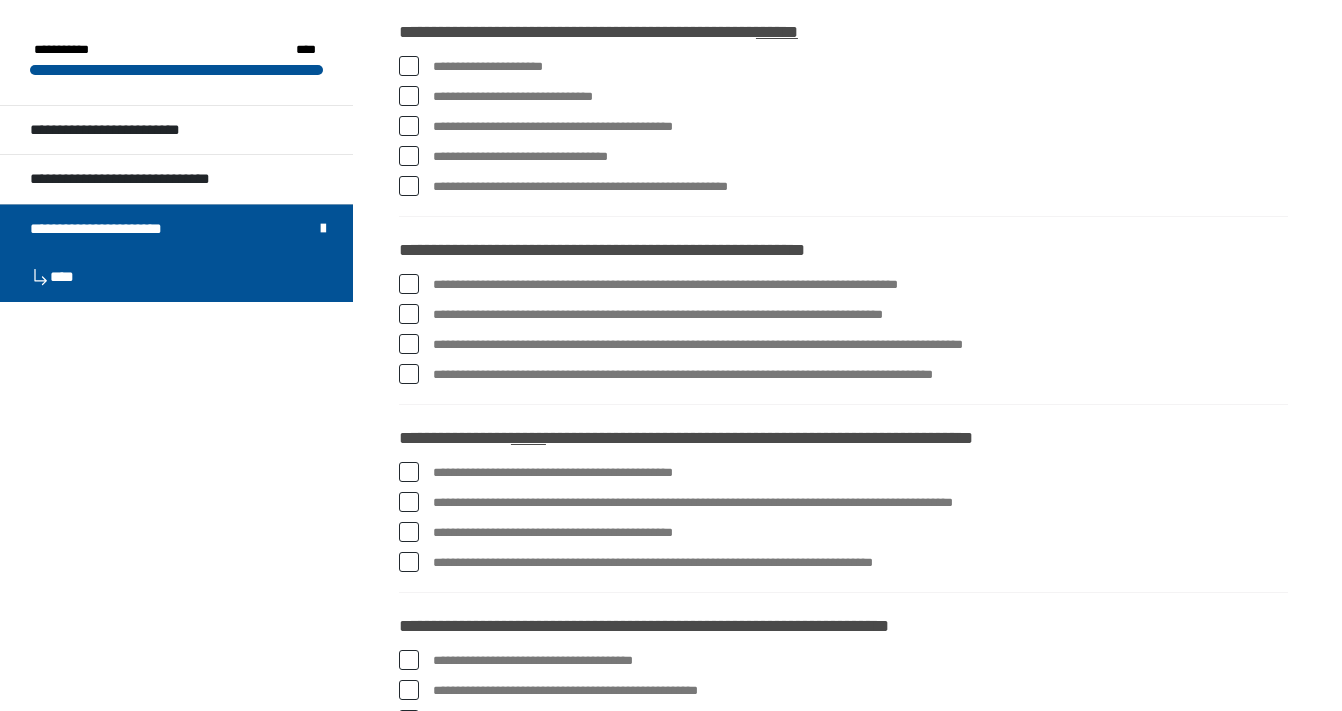 scroll, scrollTop: 1975, scrollLeft: 0, axis: vertical 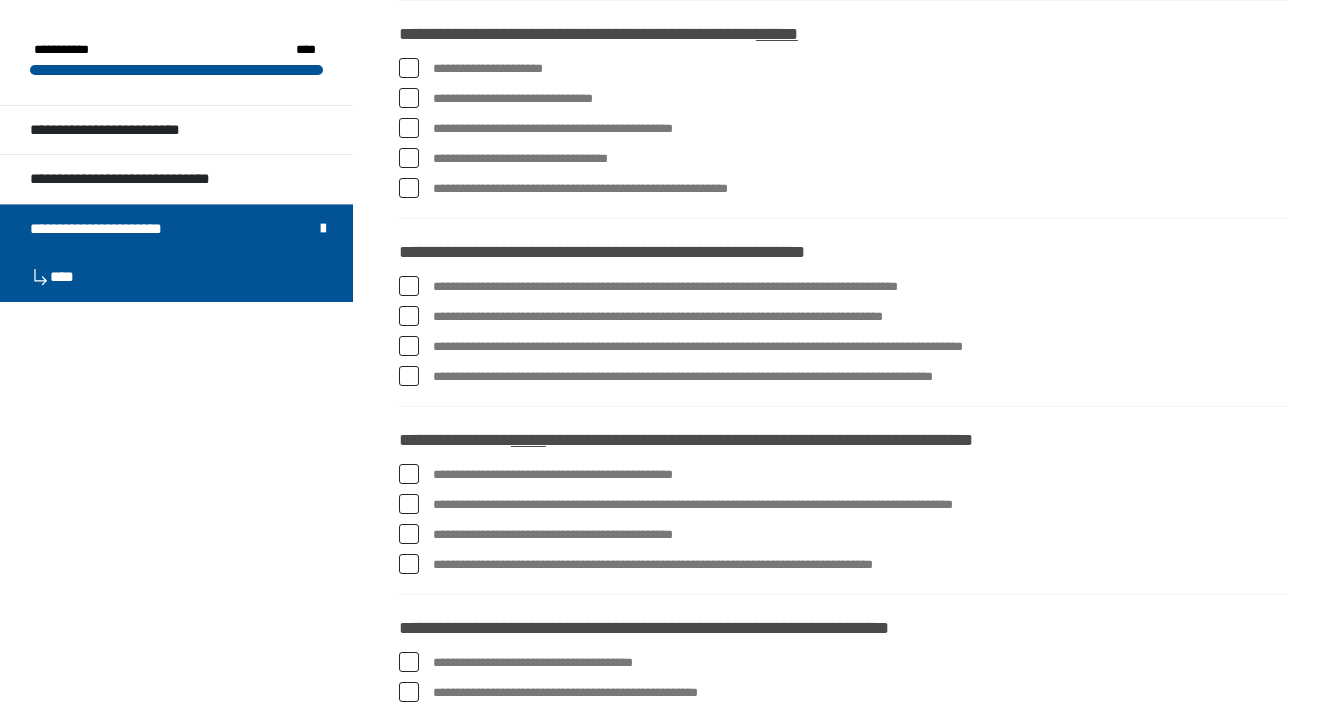 click at bounding box center [409, 68] 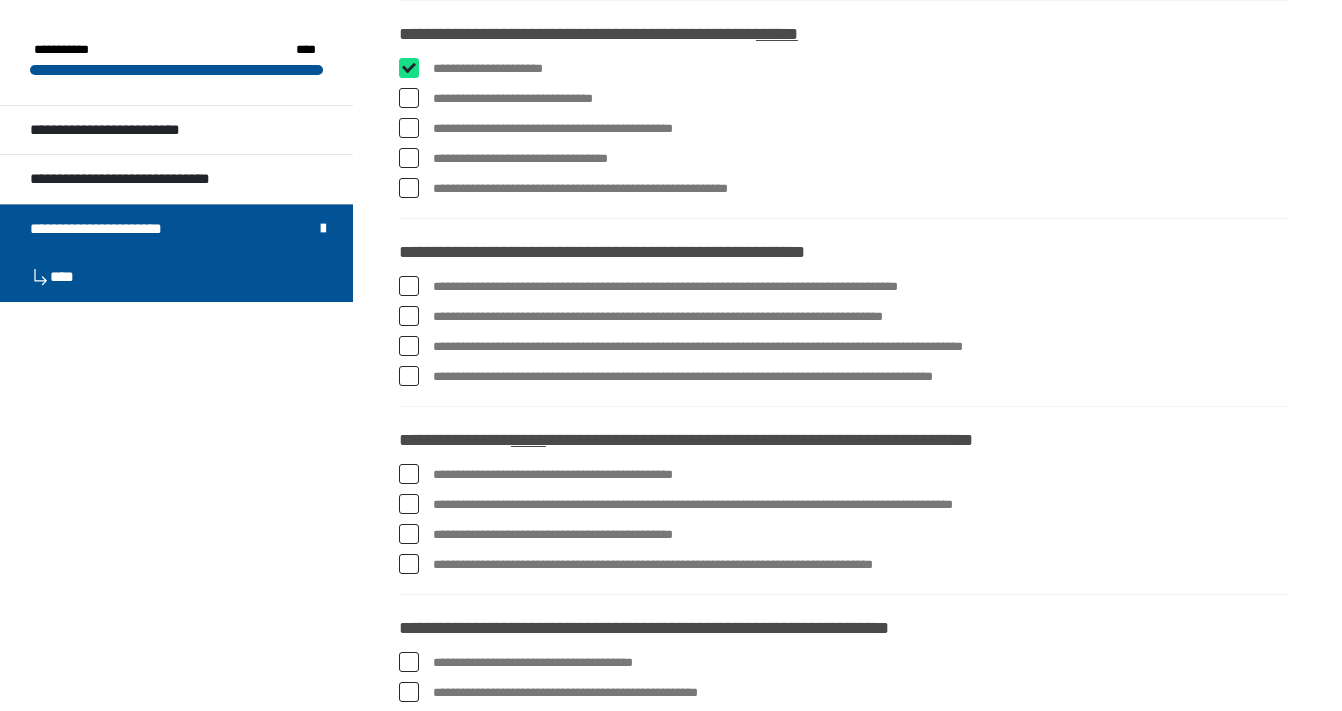 checkbox on "****" 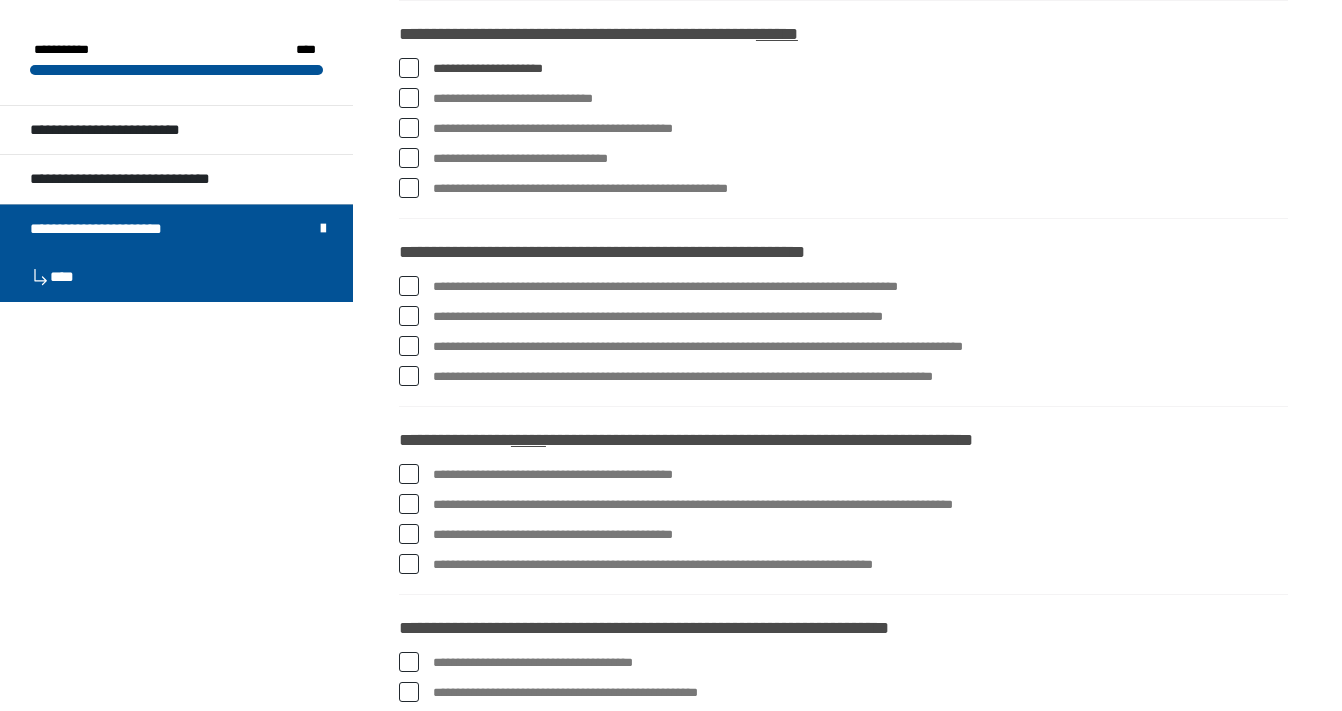 click at bounding box center (409, 128) 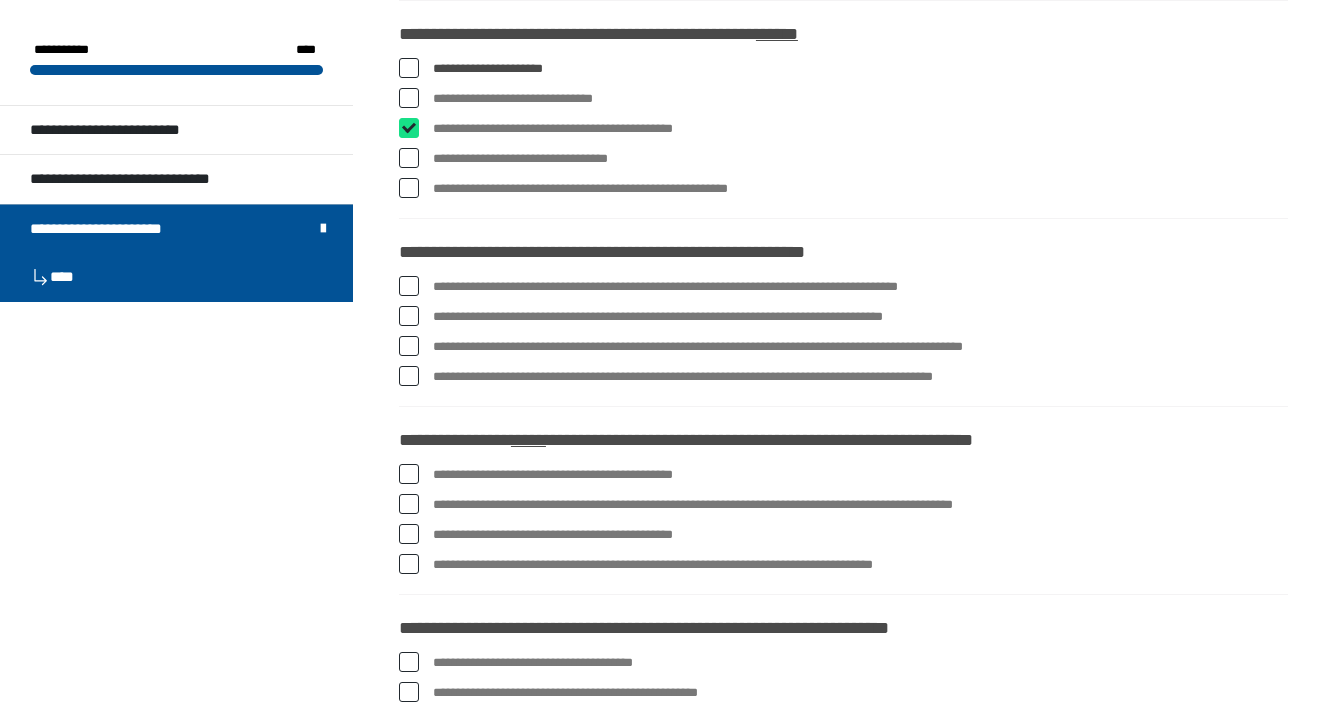 checkbox on "****" 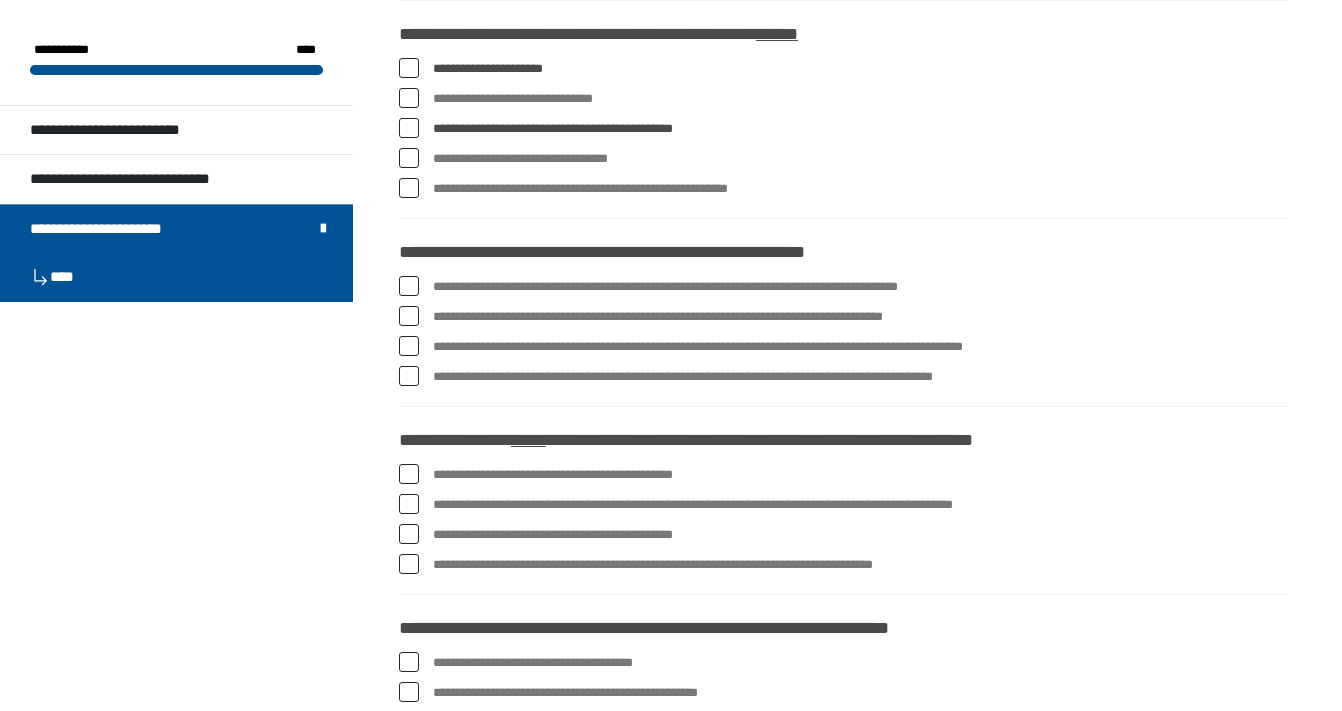 click at bounding box center [409, 68] 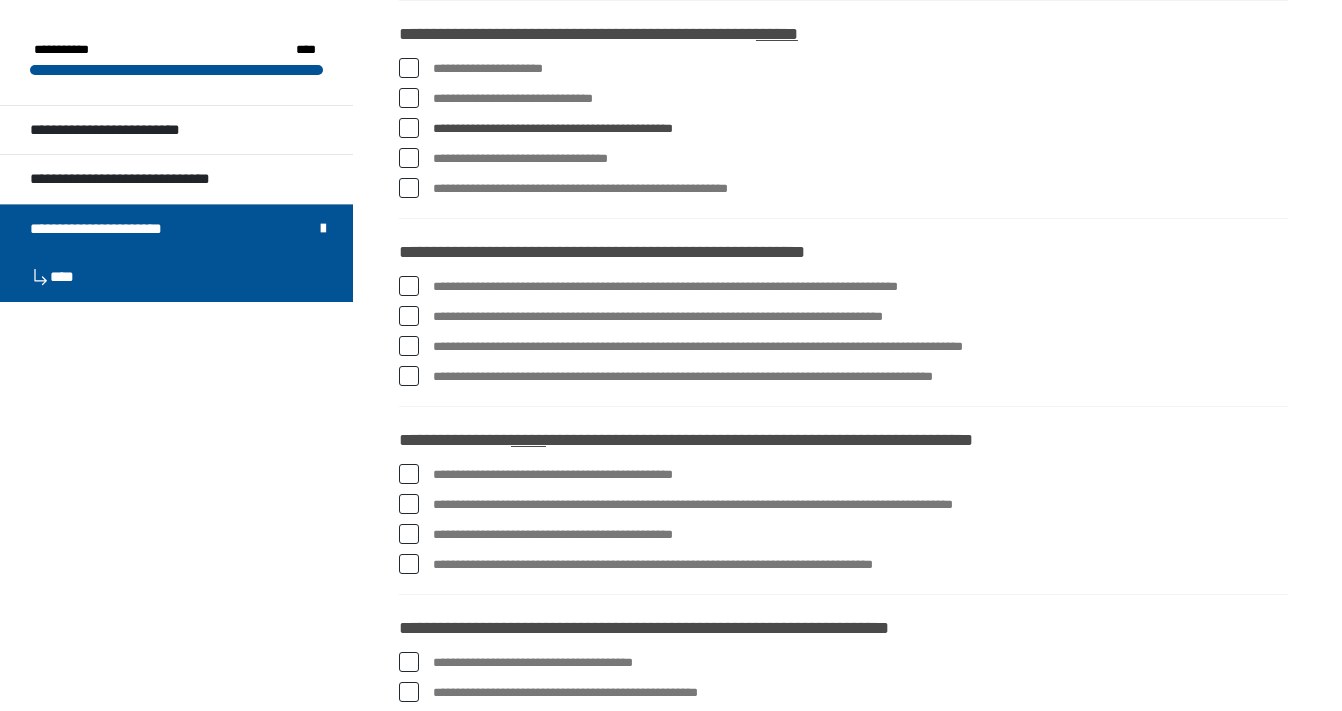 click at bounding box center (409, 158) 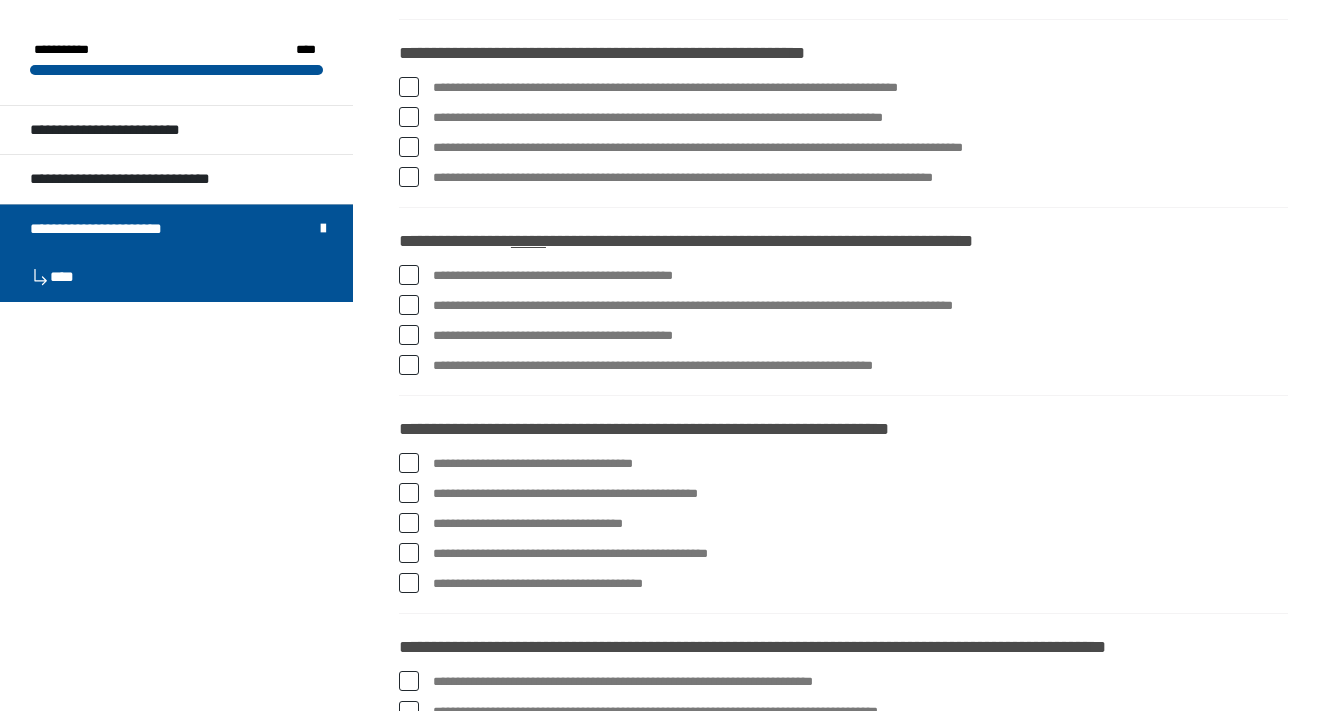 scroll, scrollTop: 2183, scrollLeft: 0, axis: vertical 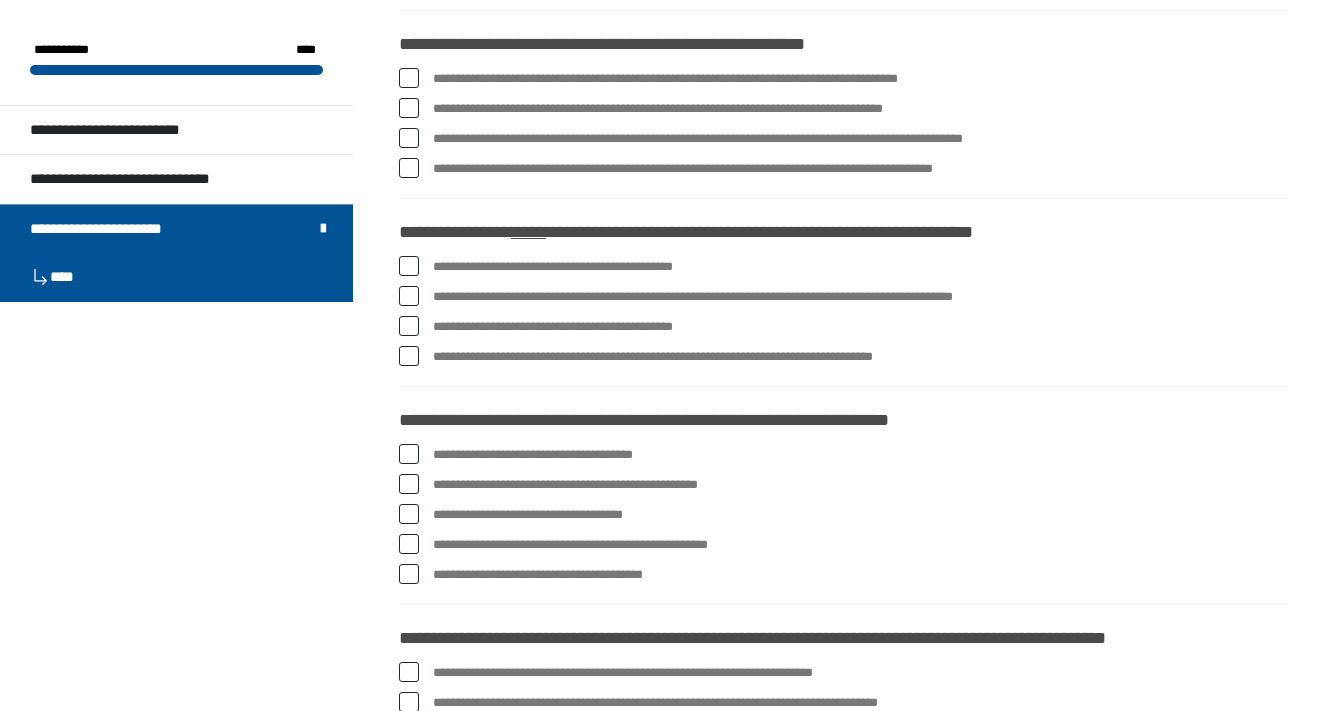 click at bounding box center (409, 168) 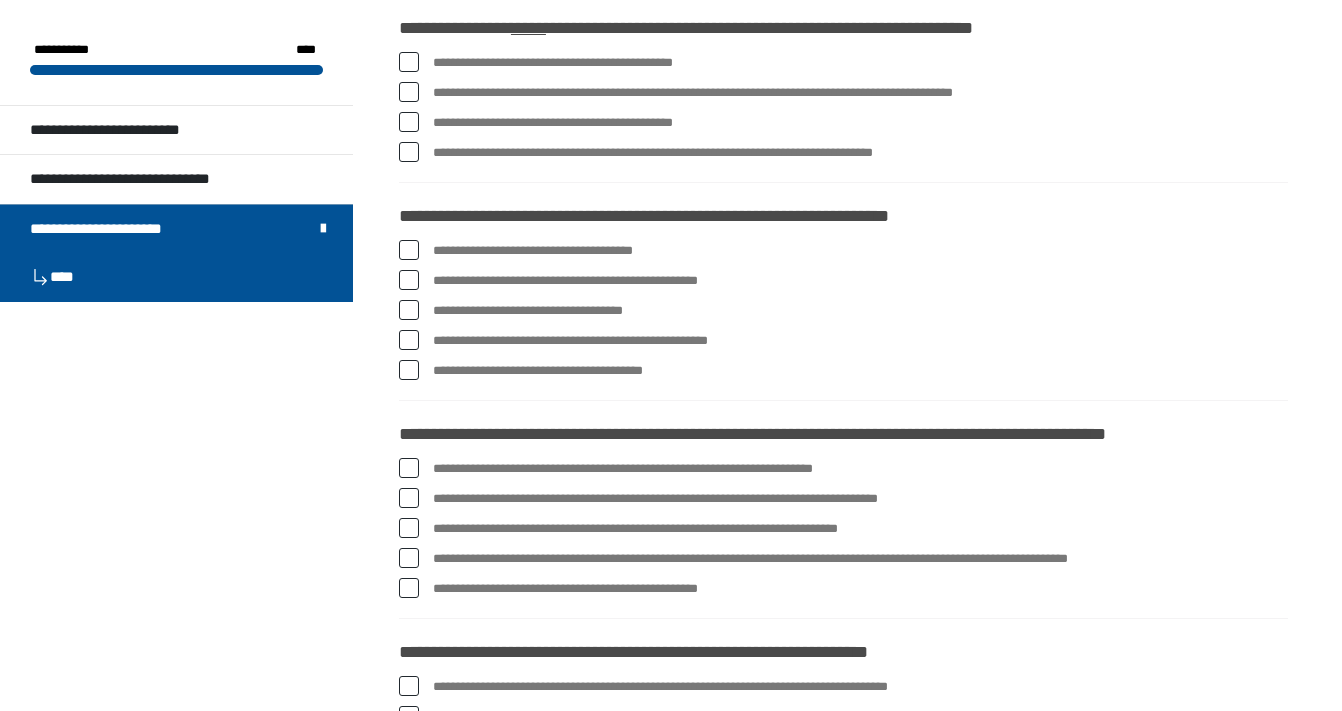 scroll, scrollTop: 2398, scrollLeft: 0, axis: vertical 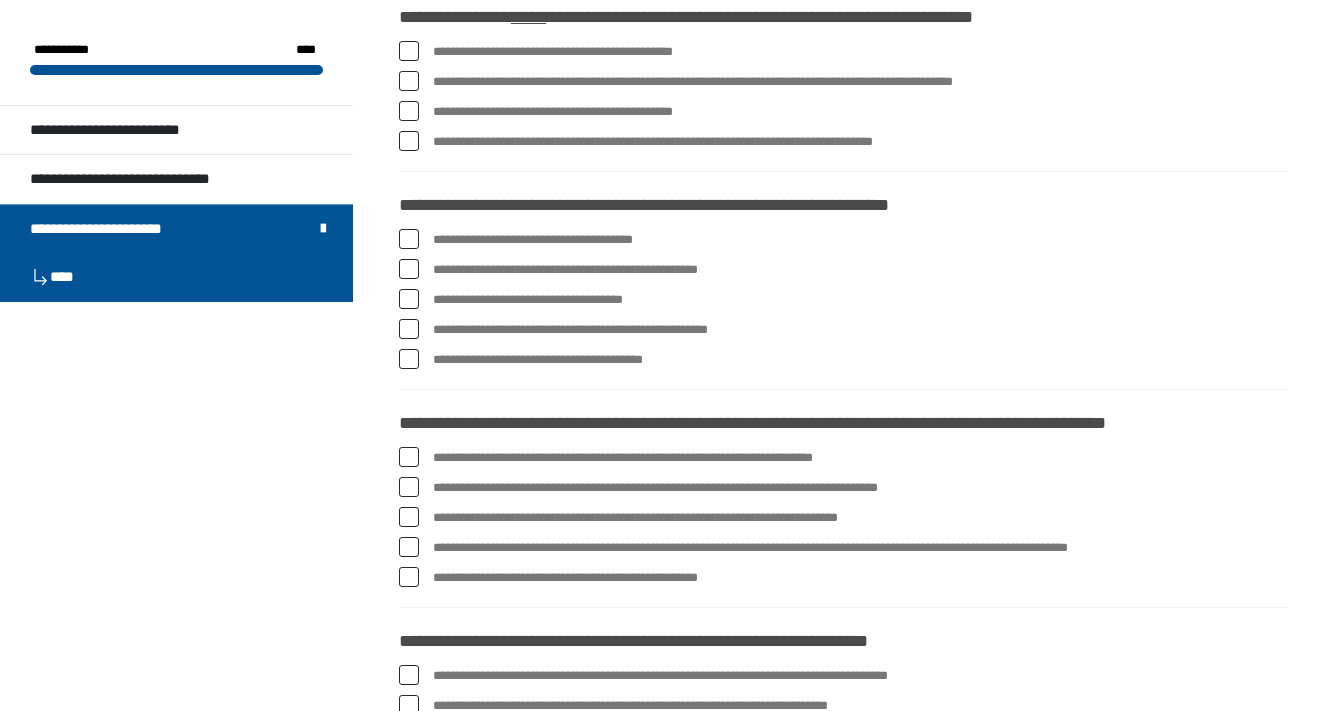 click at bounding box center (409, 141) 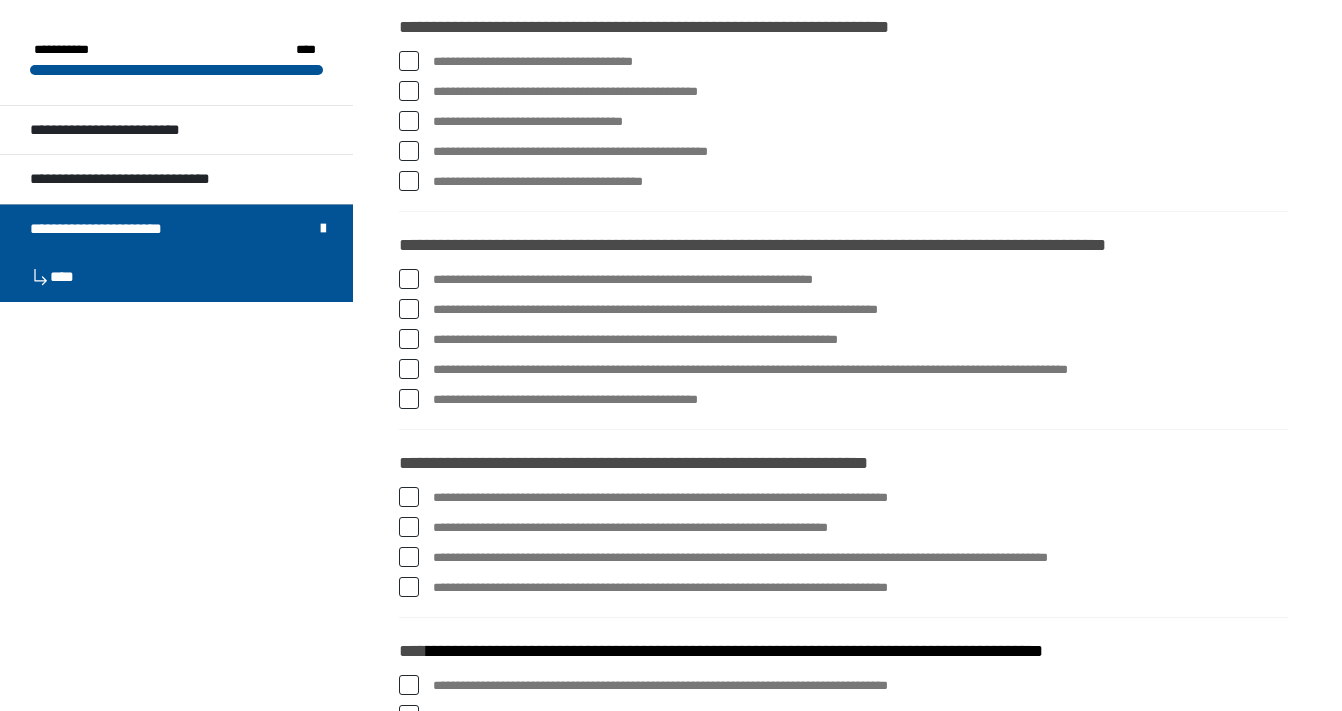 scroll, scrollTop: 2577, scrollLeft: 0, axis: vertical 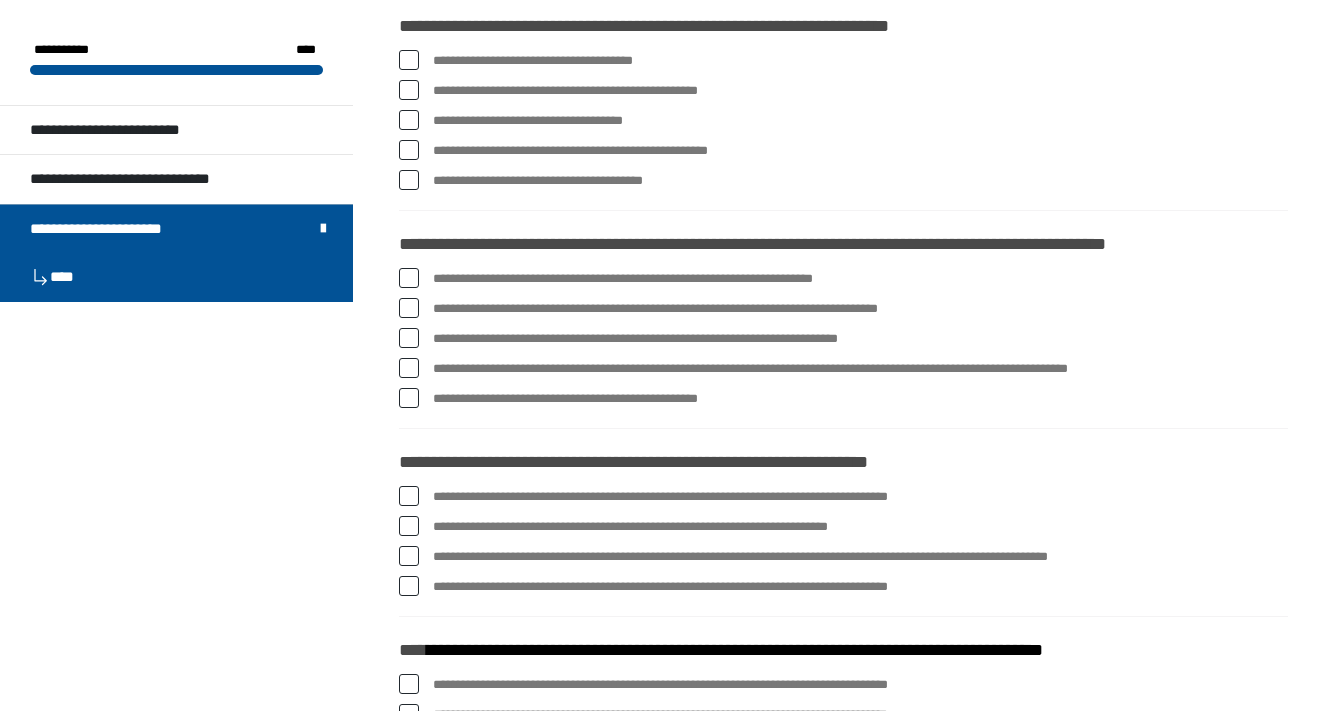 click at bounding box center [409, 60] 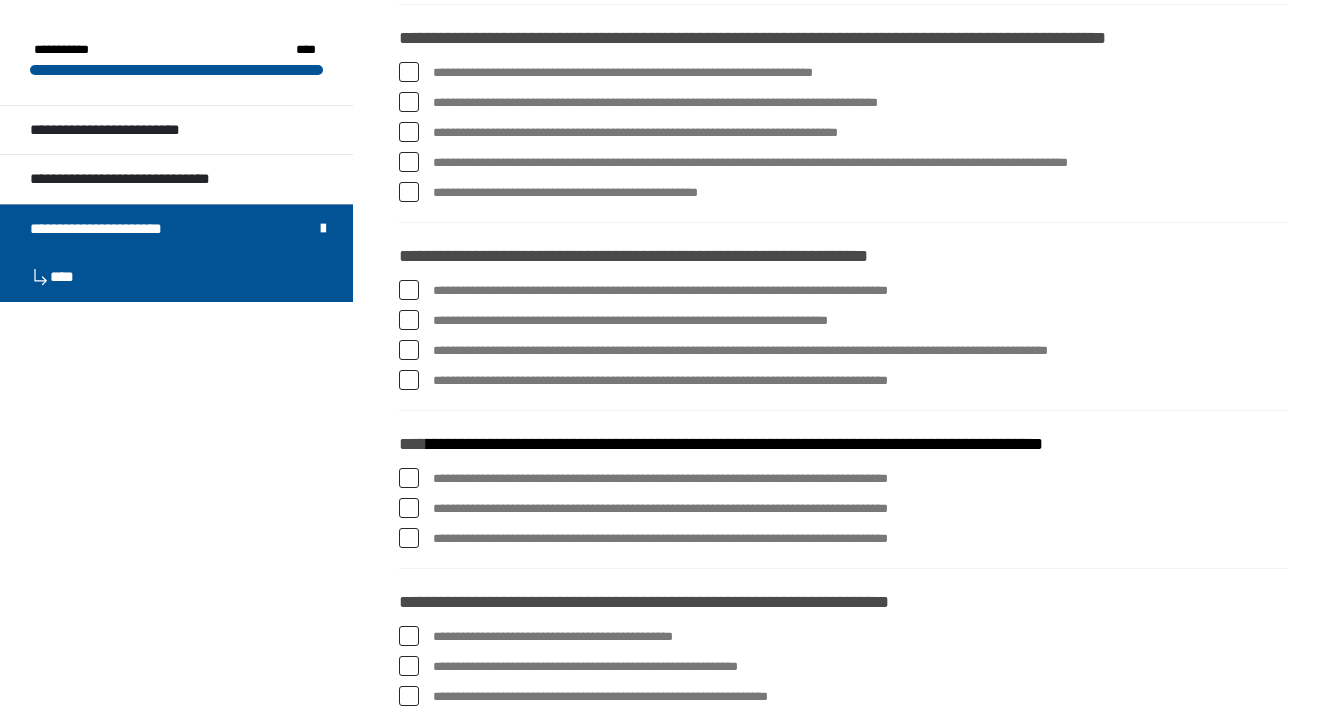 scroll, scrollTop: 2784, scrollLeft: 0, axis: vertical 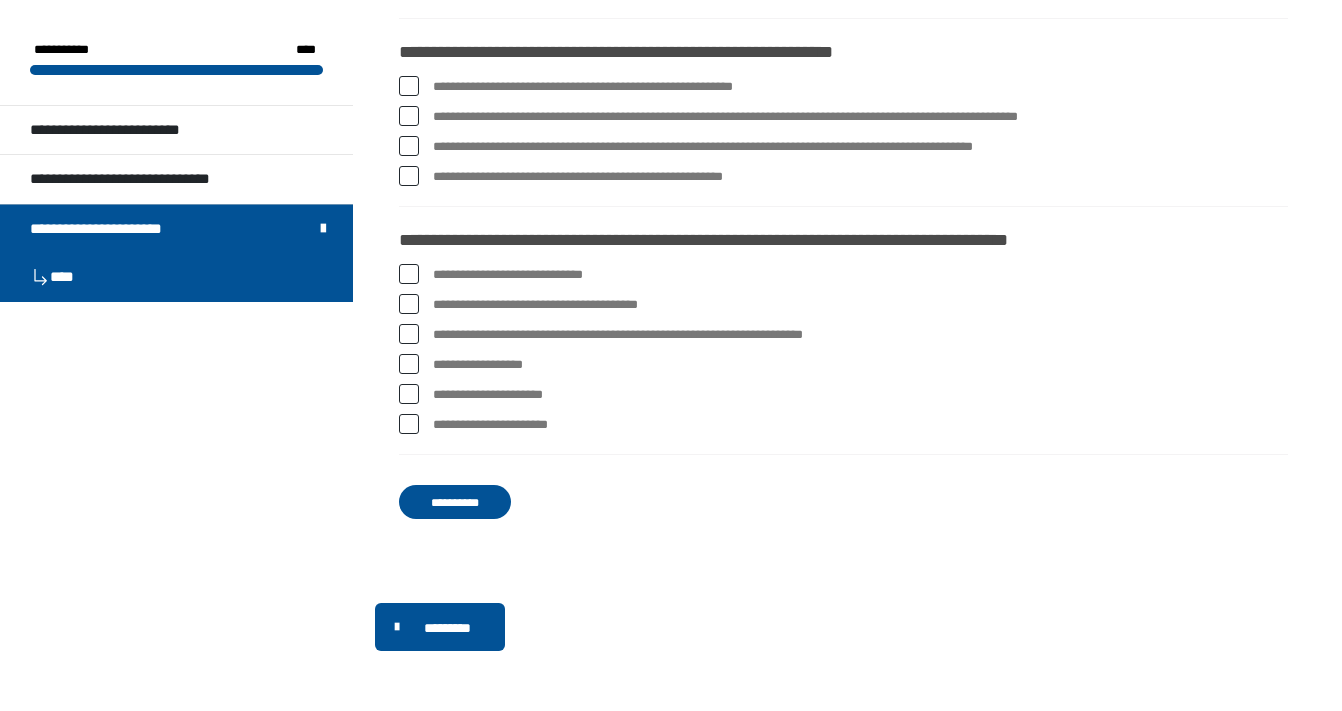 click at bounding box center (409, 274) 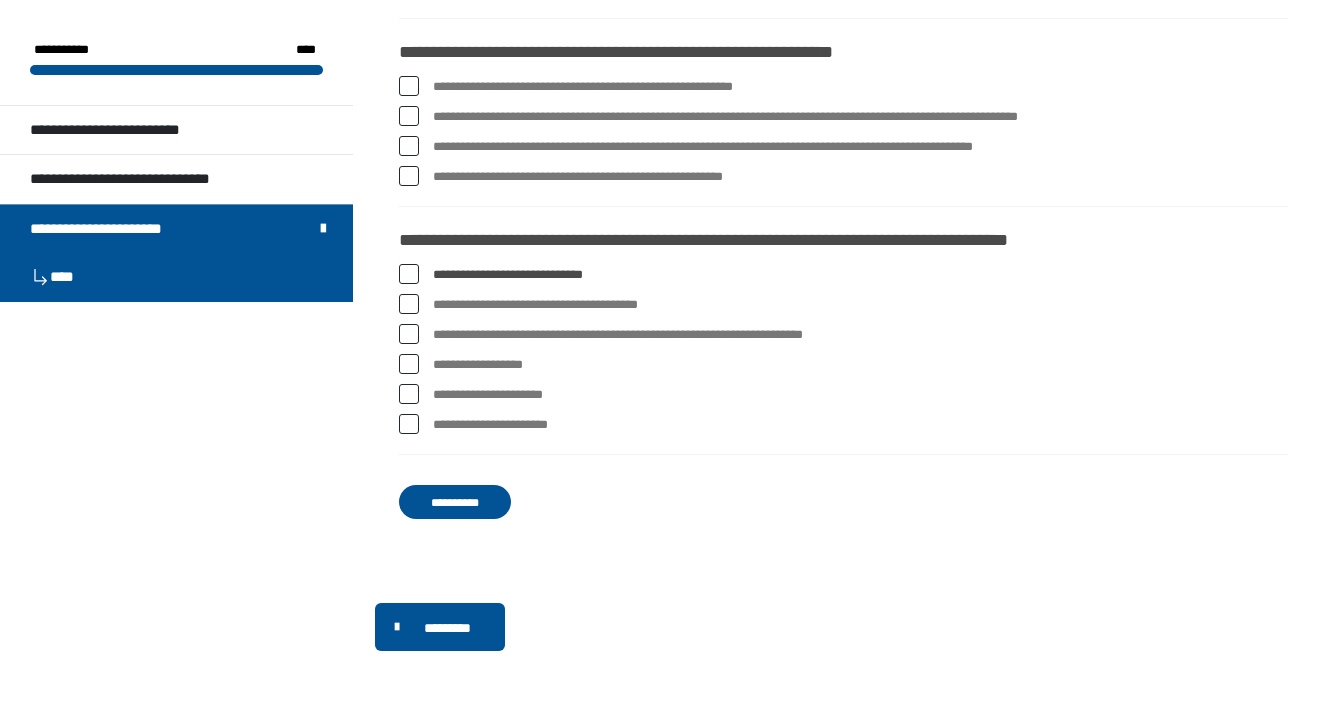 click on "**********" at bounding box center (843, 305) 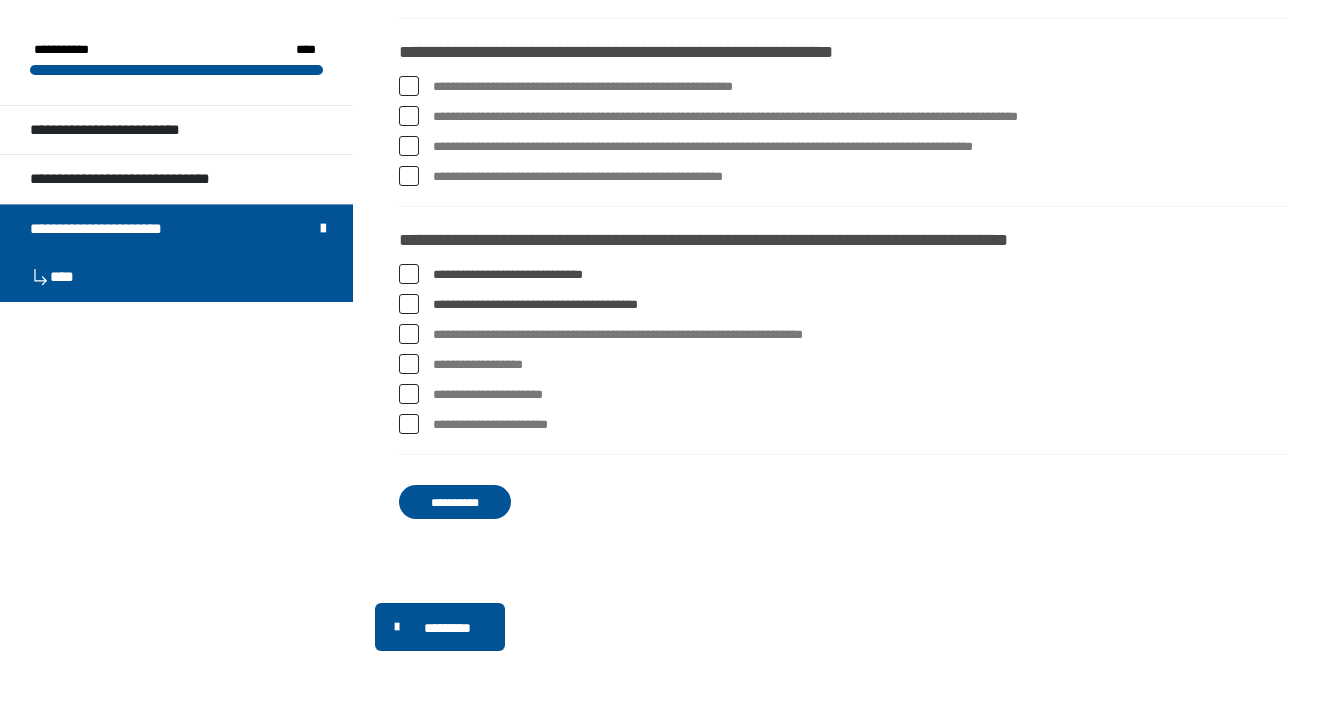 click at bounding box center (409, 334) 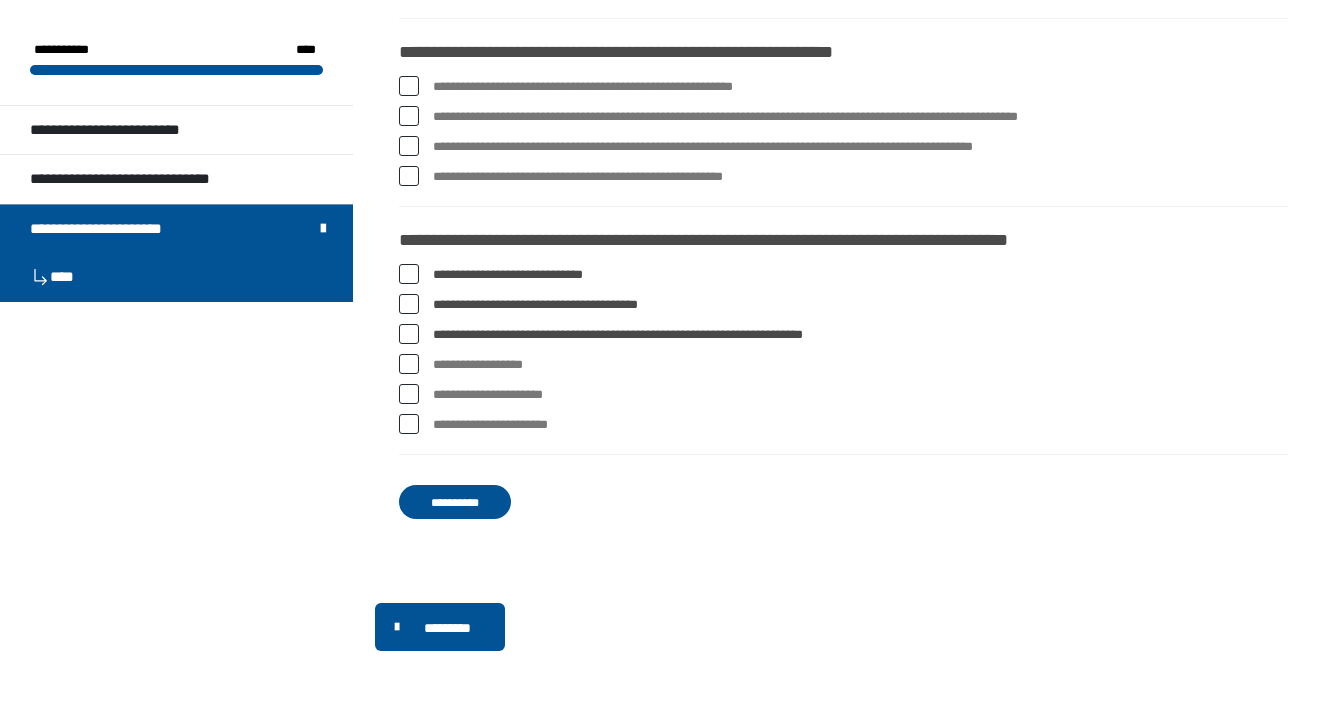 click at bounding box center [409, 364] 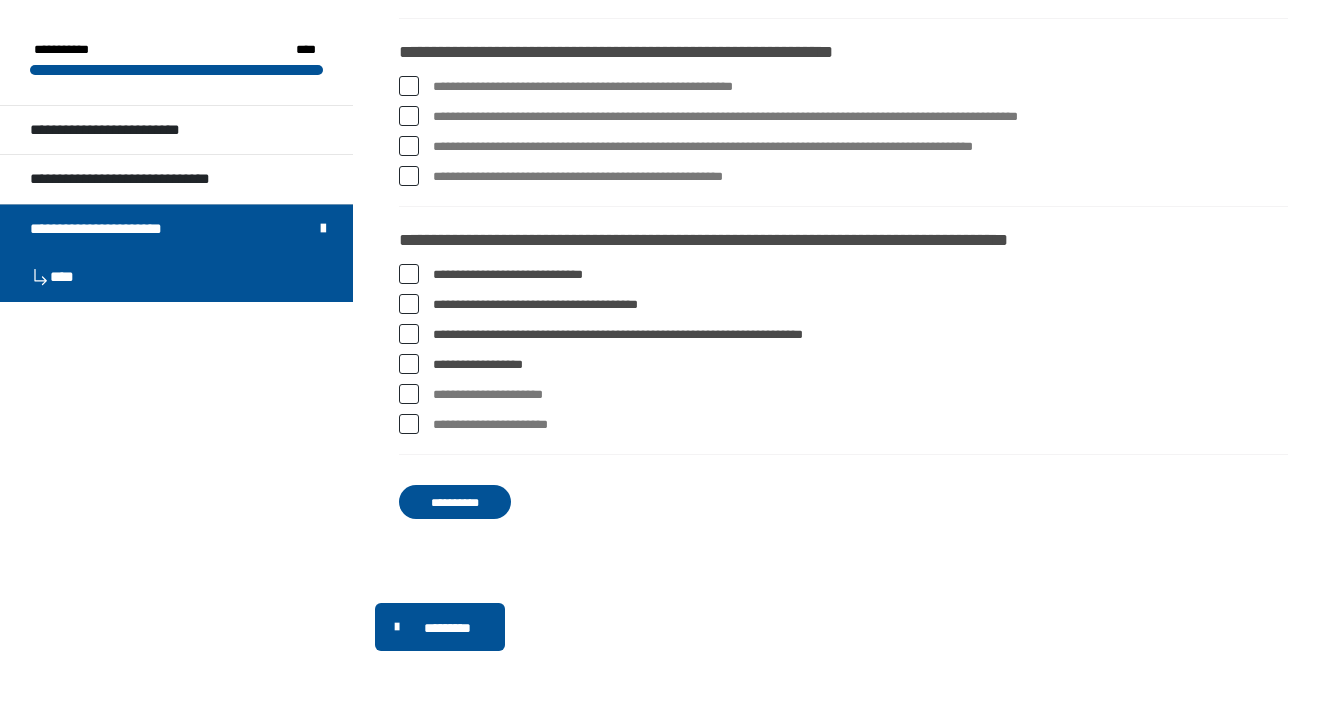 click at bounding box center (409, 424) 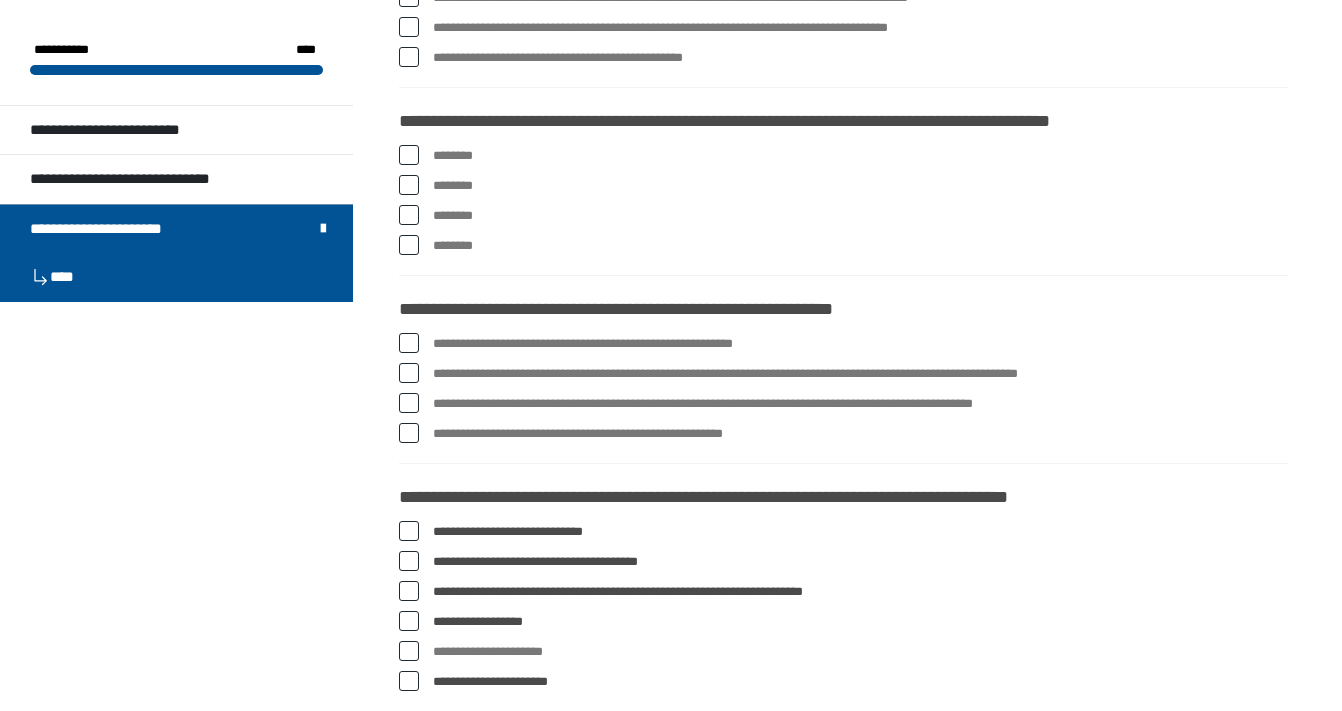 scroll, scrollTop: 3419, scrollLeft: 0, axis: vertical 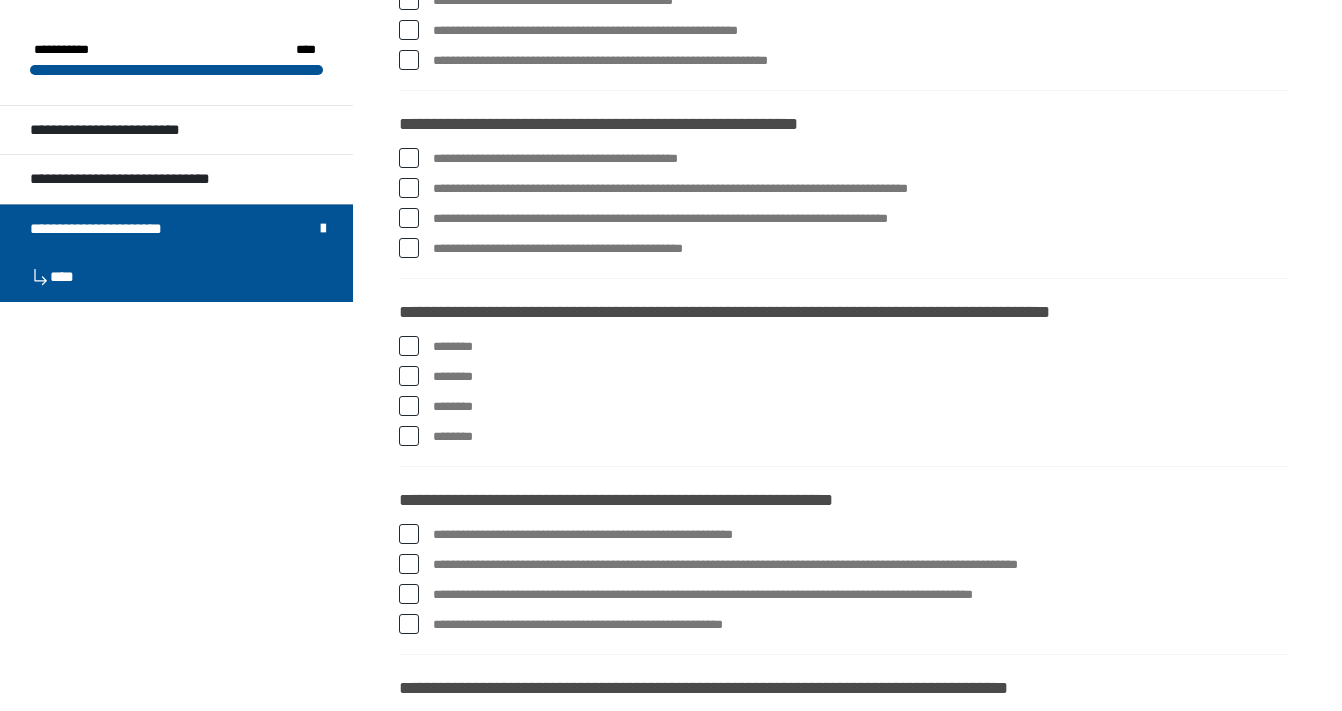 click at bounding box center [409, 406] 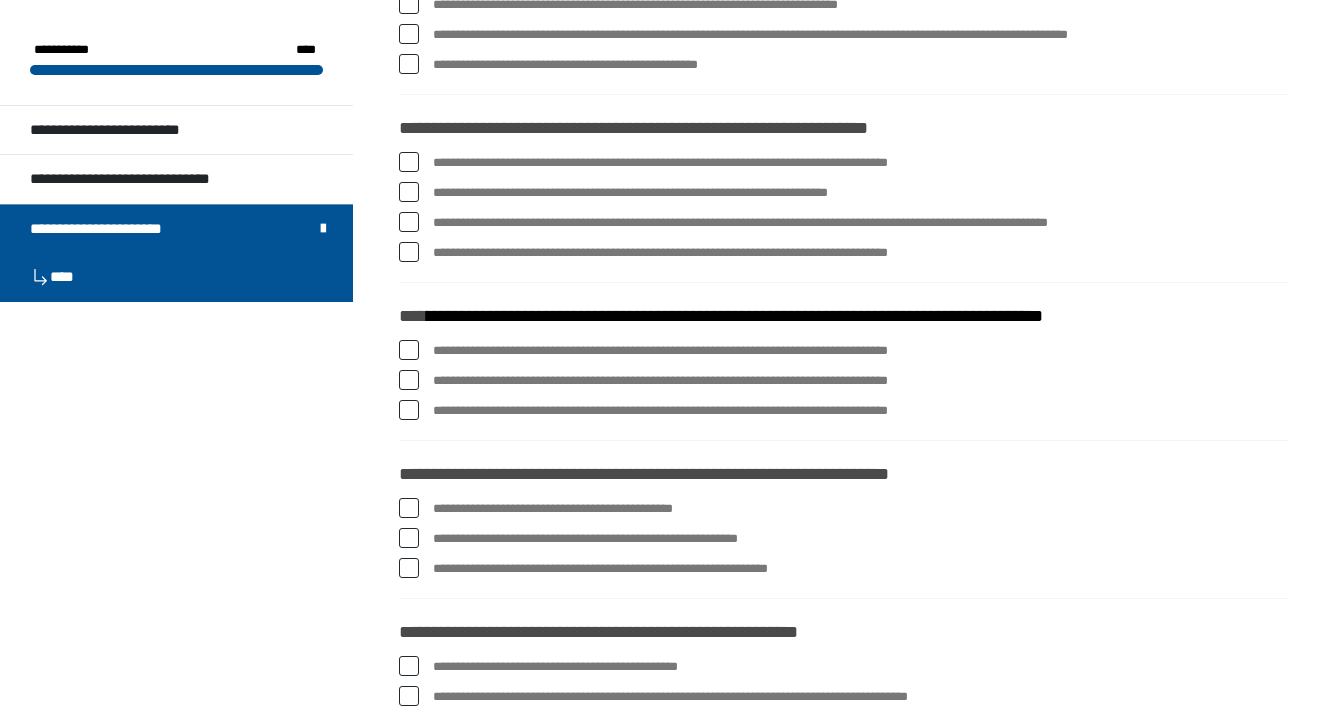 scroll, scrollTop: 2888, scrollLeft: 0, axis: vertical 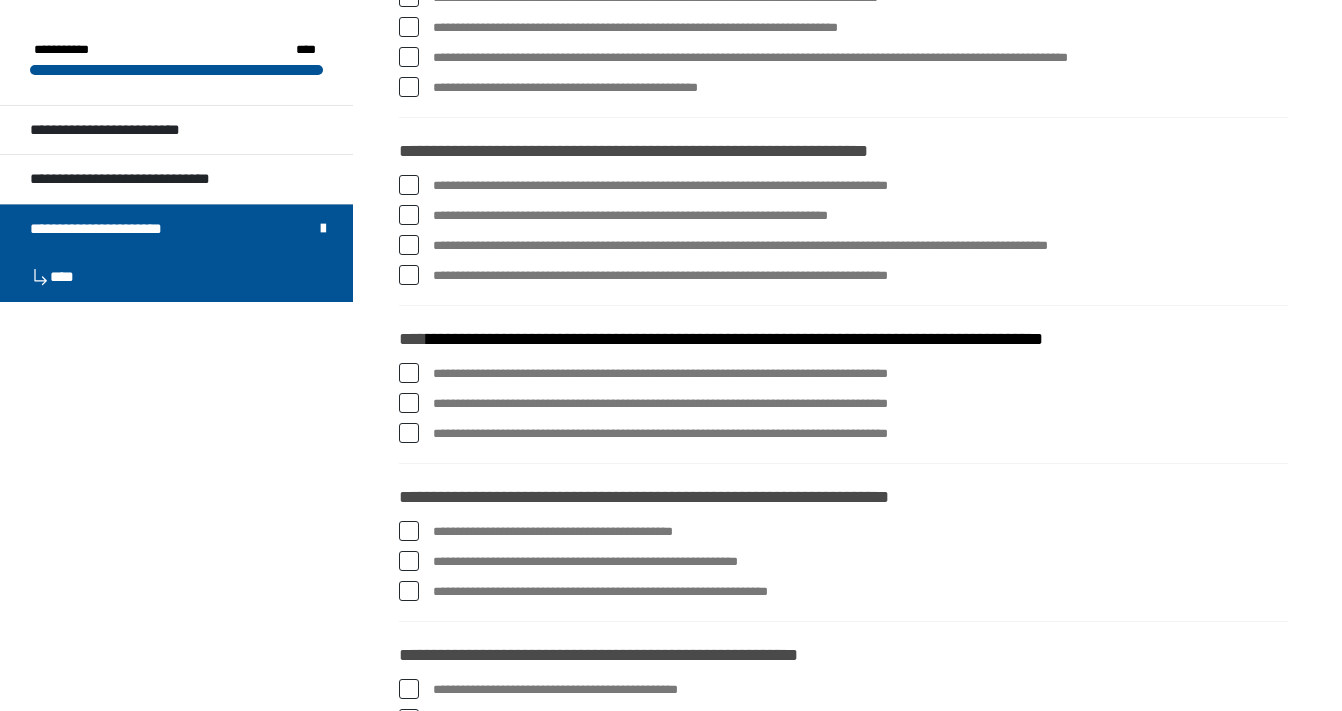 click at bounding box center [409, 433] 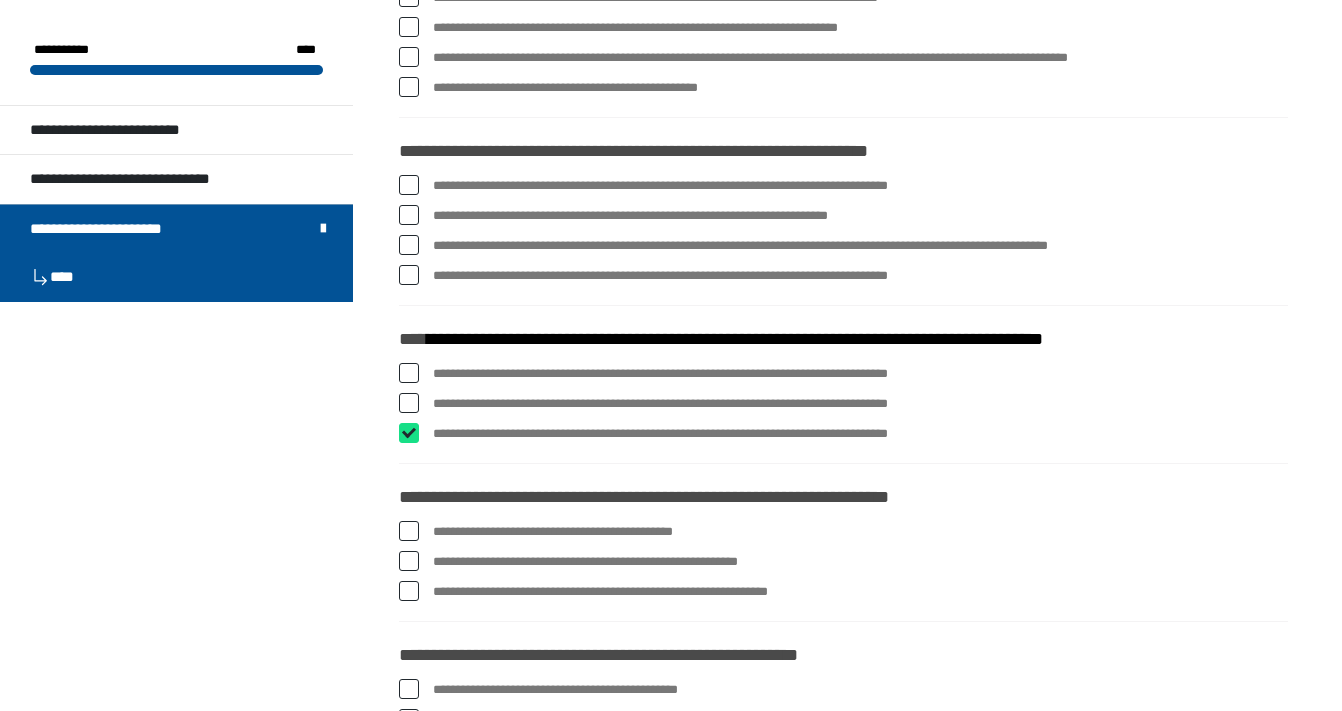 checkbox on "****" 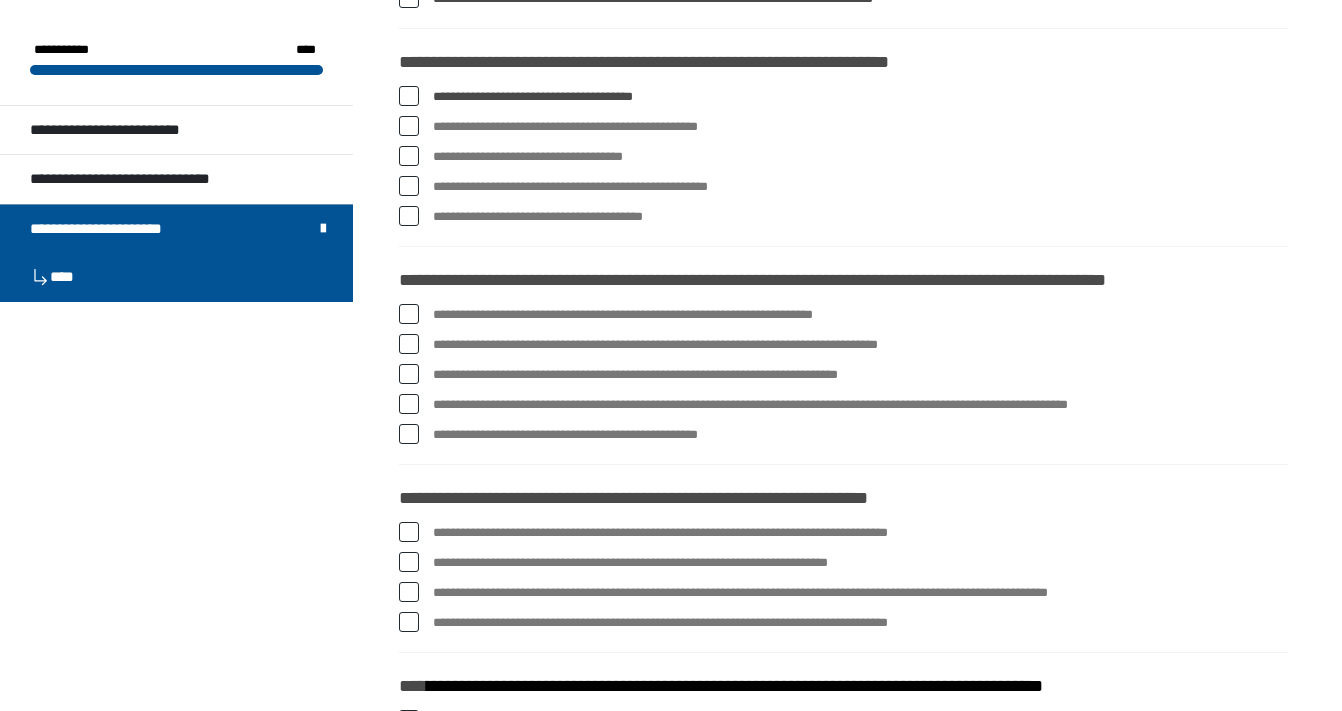 scroll, scrollTop: 2480, scrollLeft: 0, axis: vertical 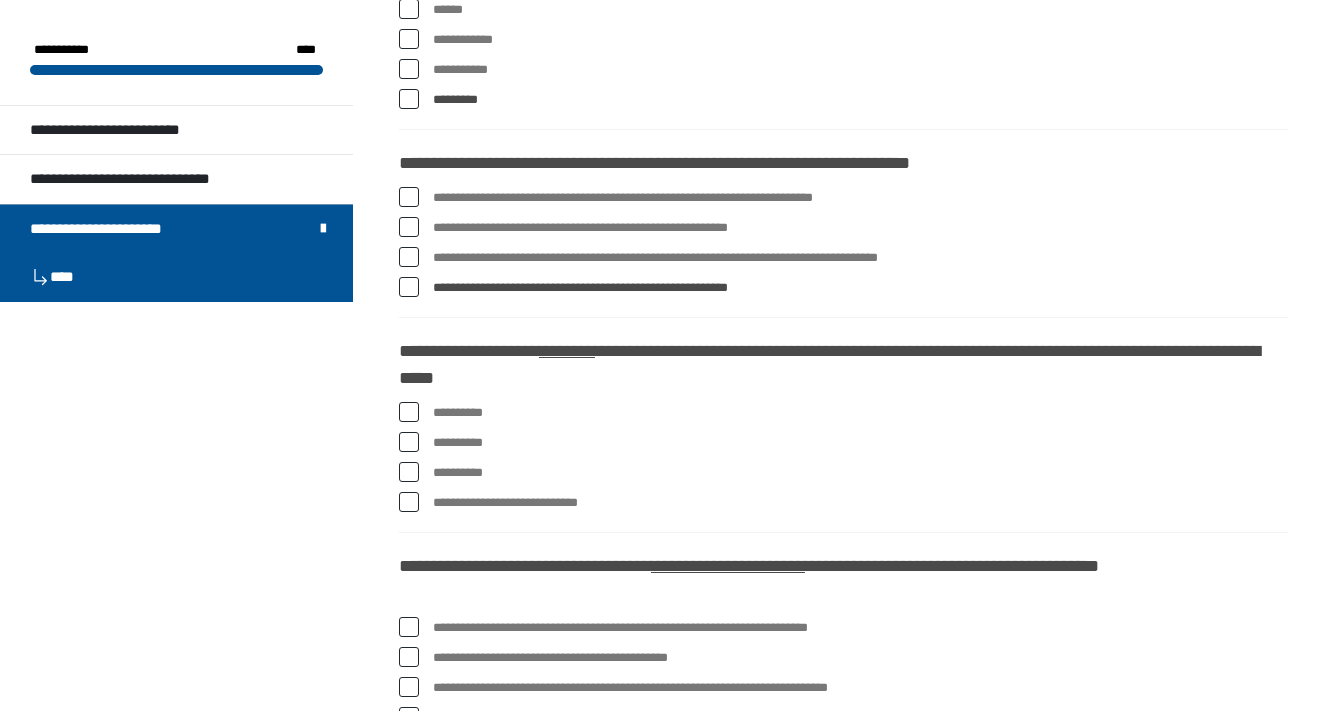 click at bounding box center (409, 412) 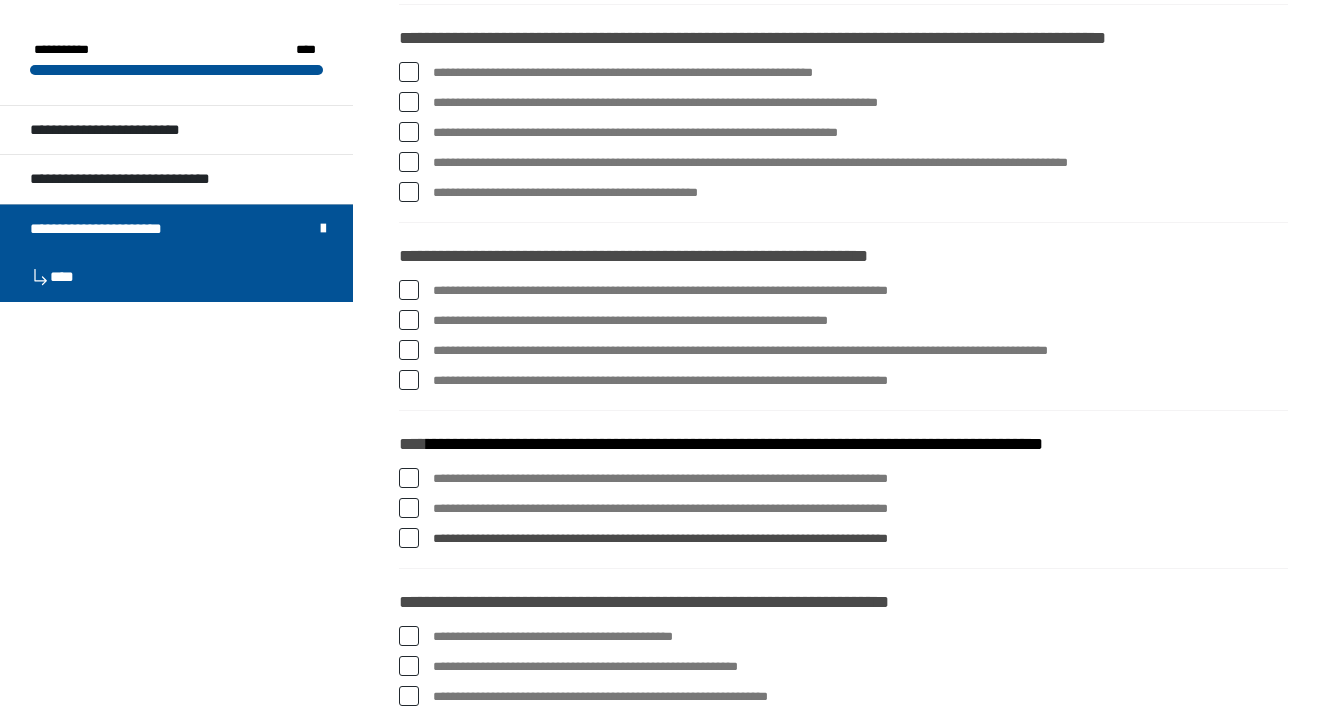 scroll, scrollTop: 2785, scrollLeft: 0, axis: vertical 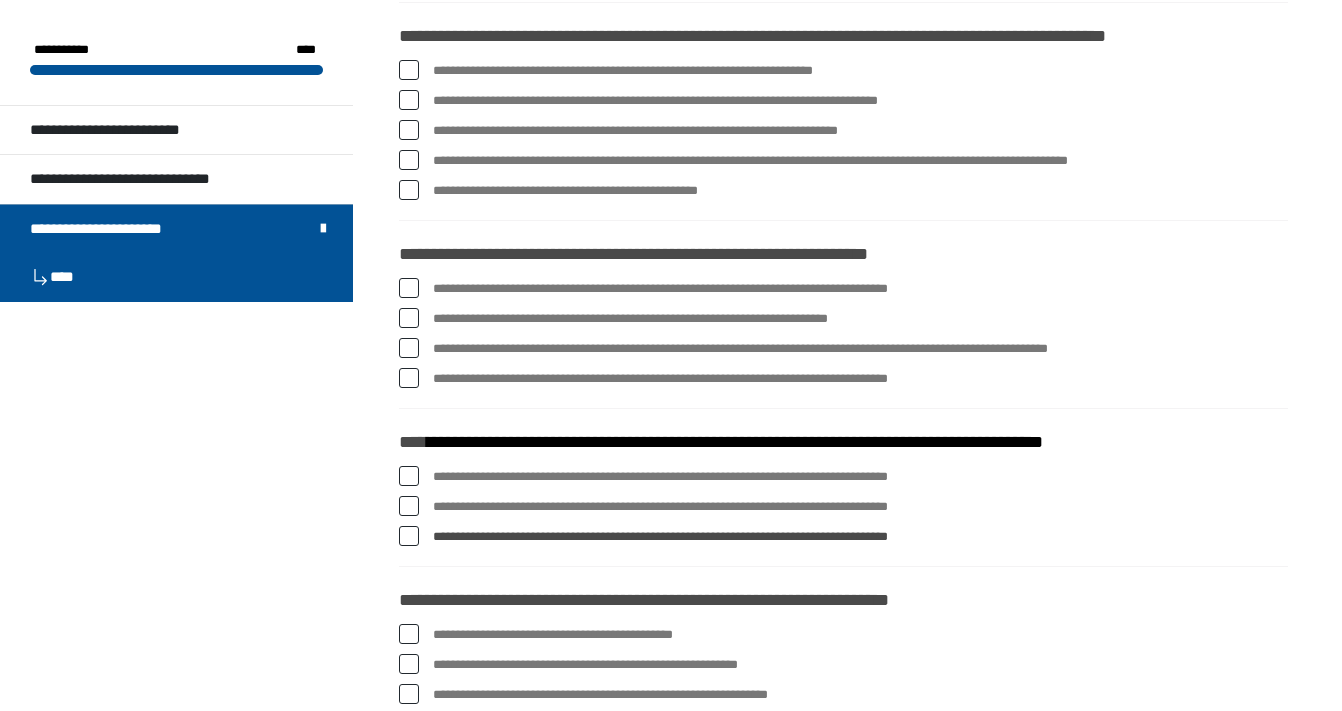 click at bounding box center (409, 70) 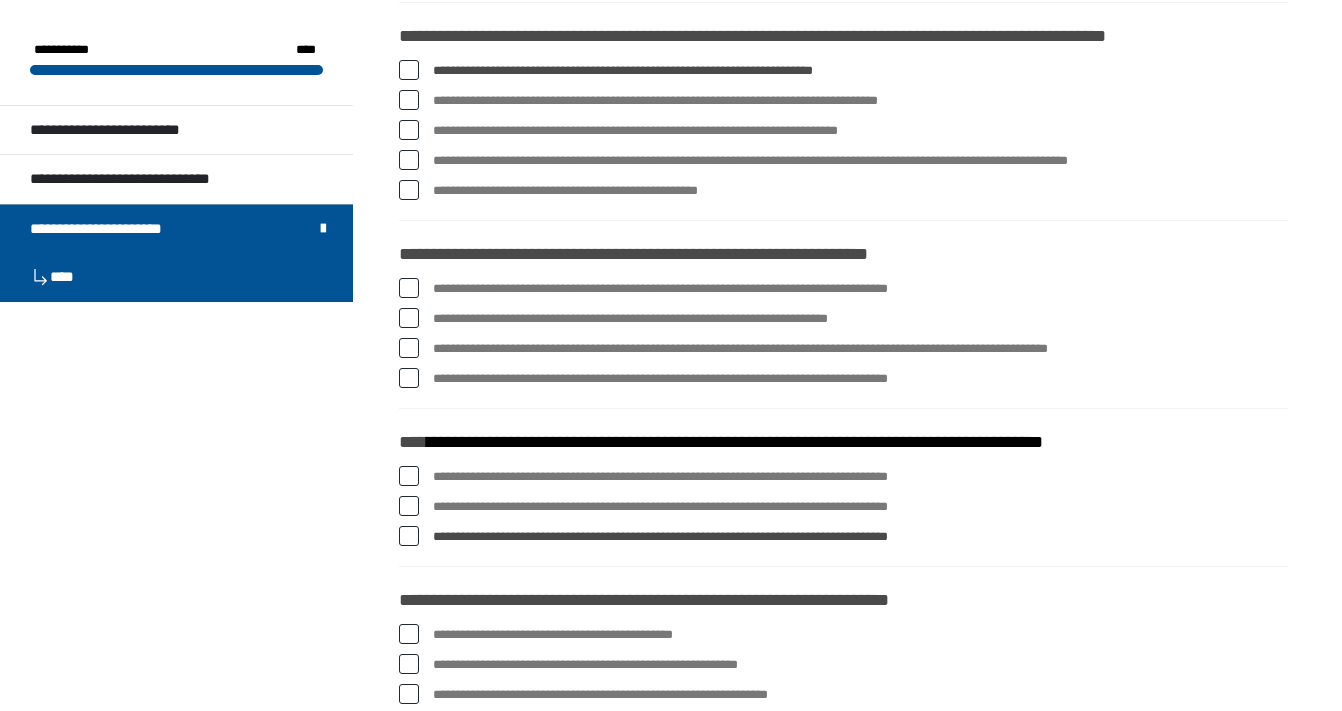 click at bounding box center (409, 100) 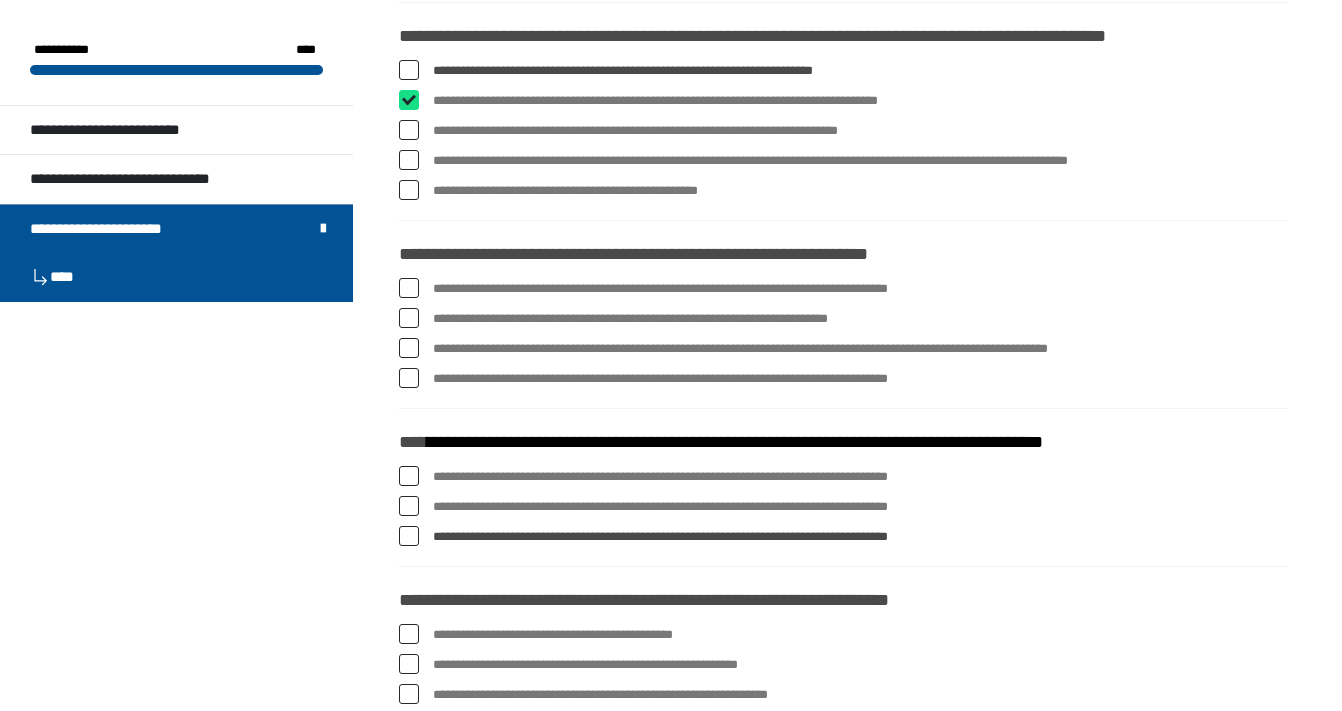 checkbox on "****" 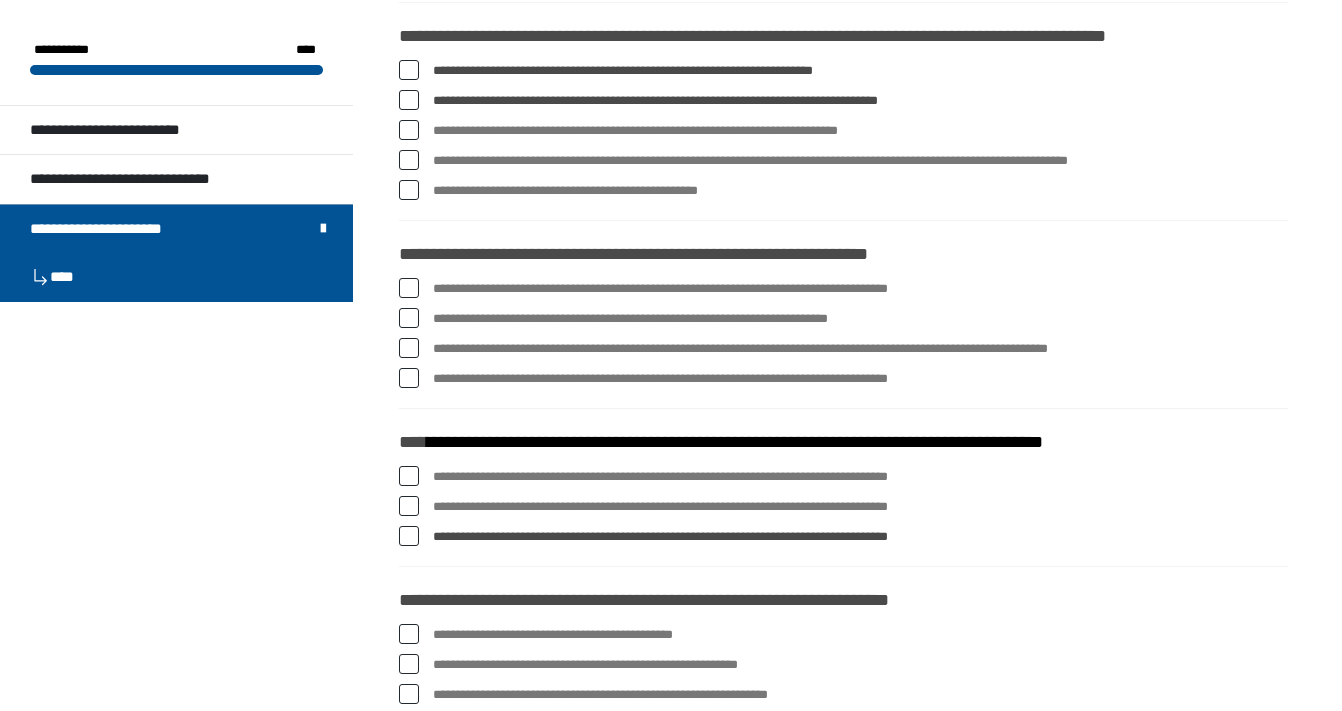 click at bounding box center (409, 130) 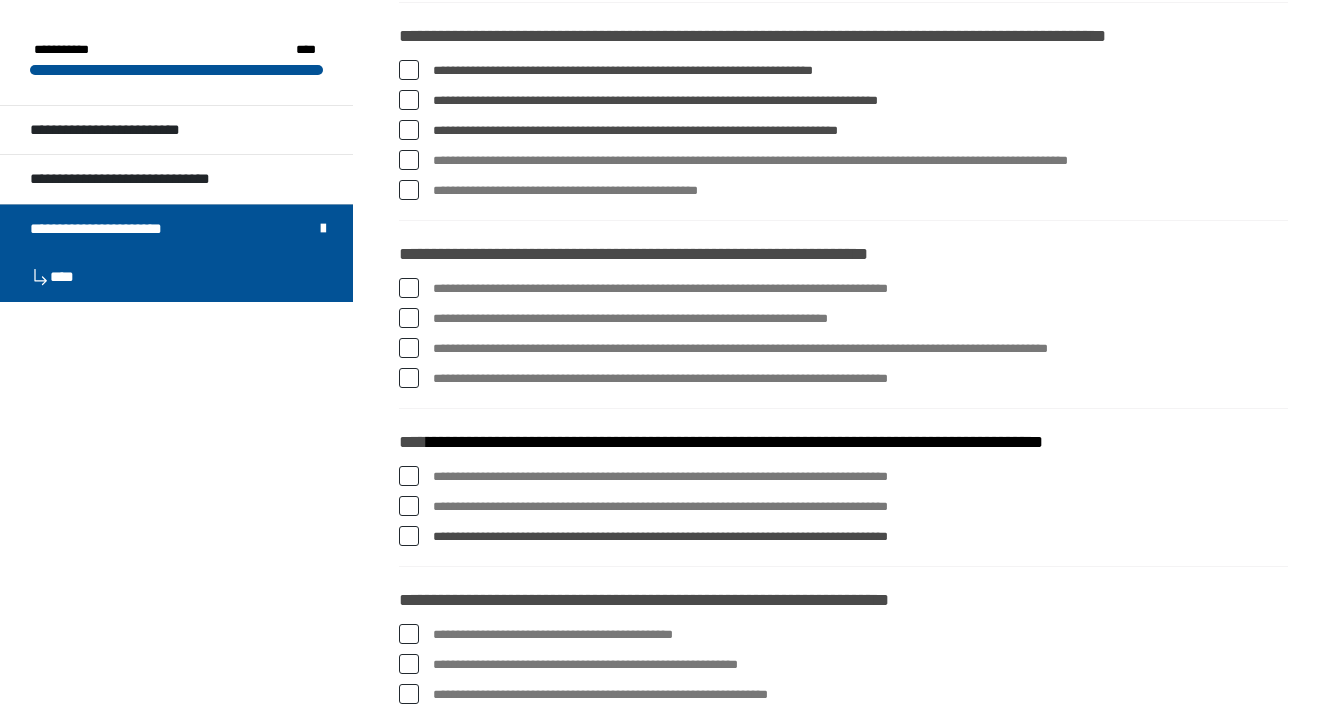 click at bounding box center [409, 130] 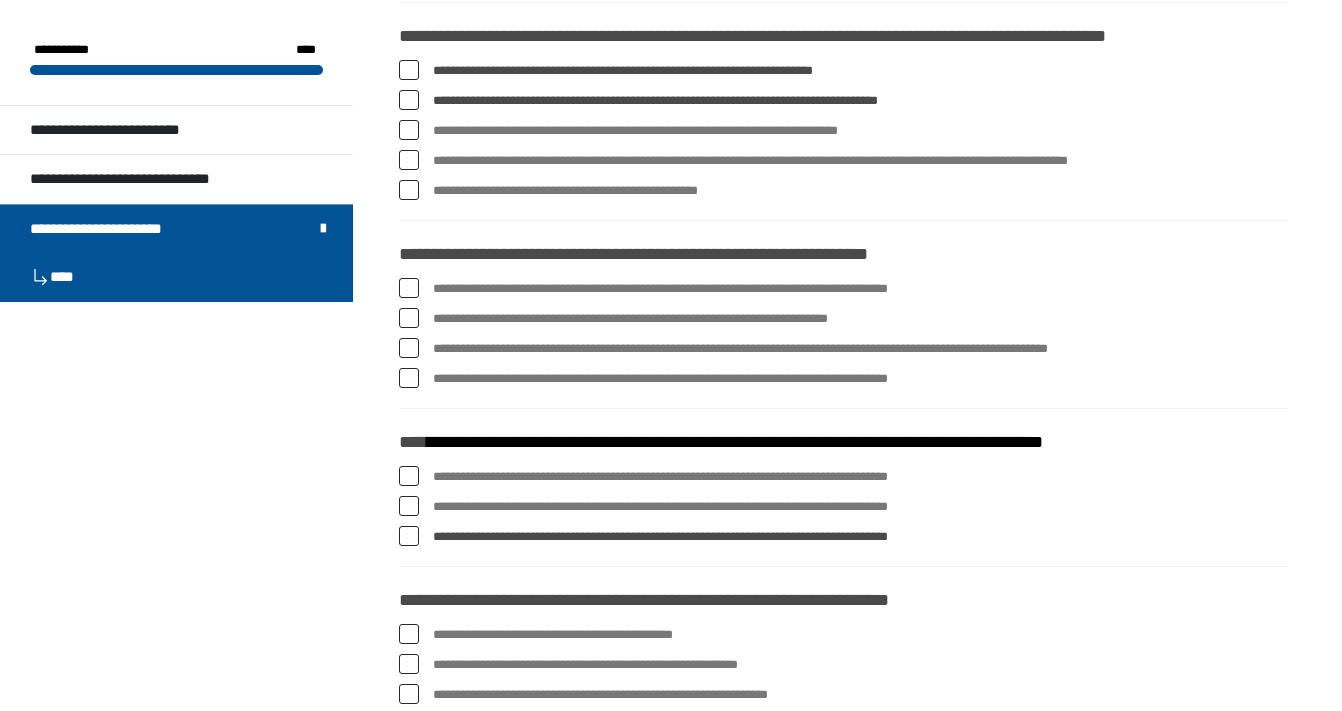 click at bounding box center (409, 160) 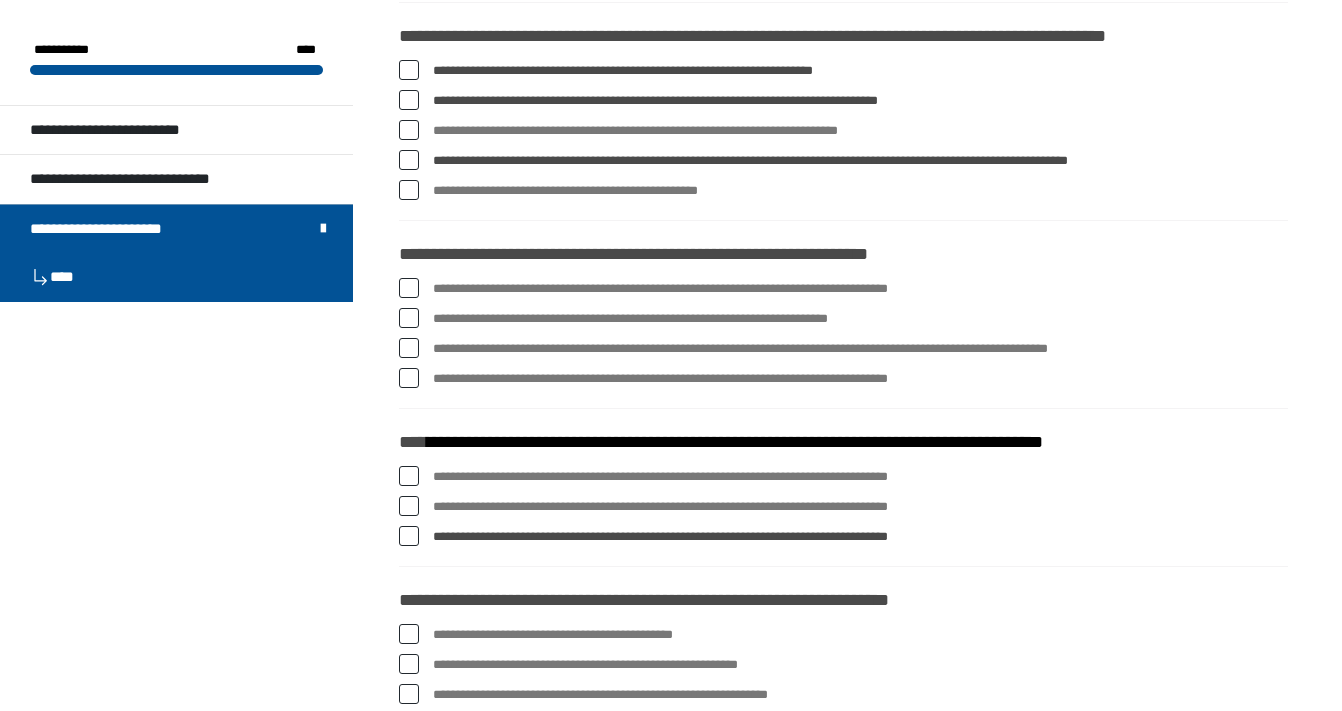 click at bounding box center [409, 190] 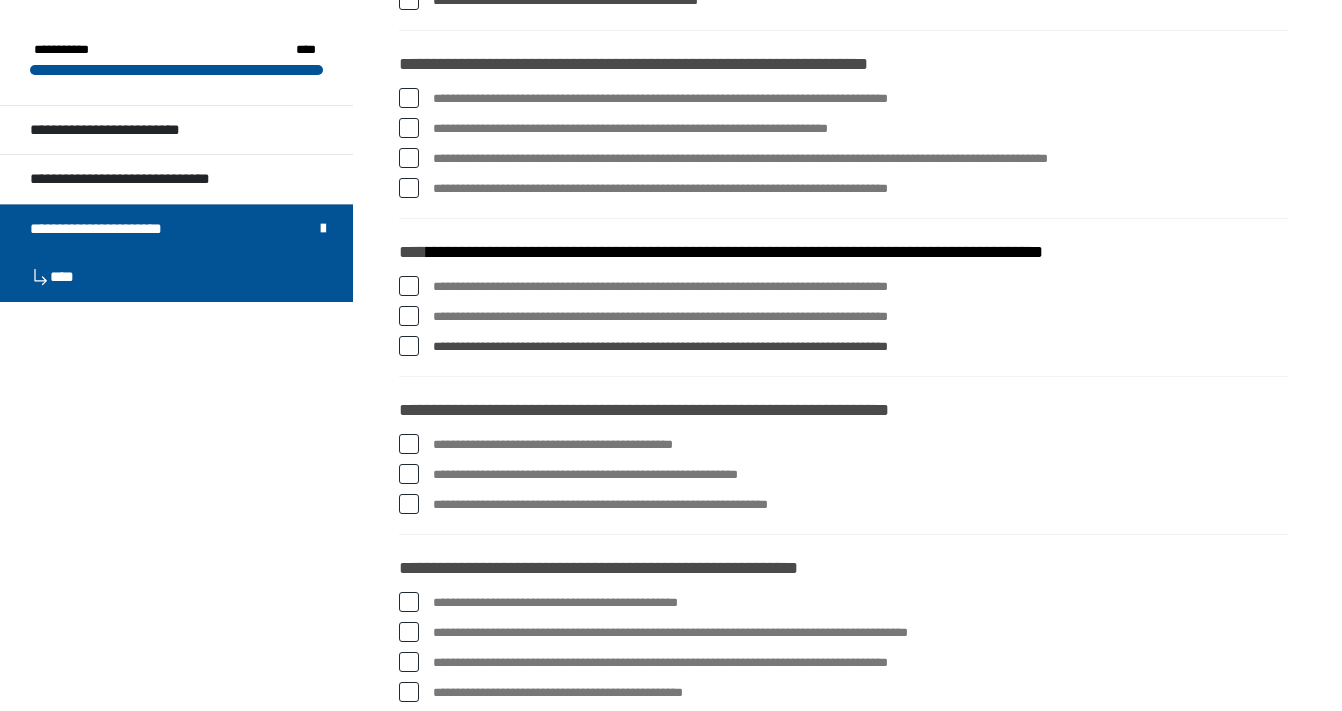 scroll, scrollTop: 3002, scrollLeft: 0, axis: vertical 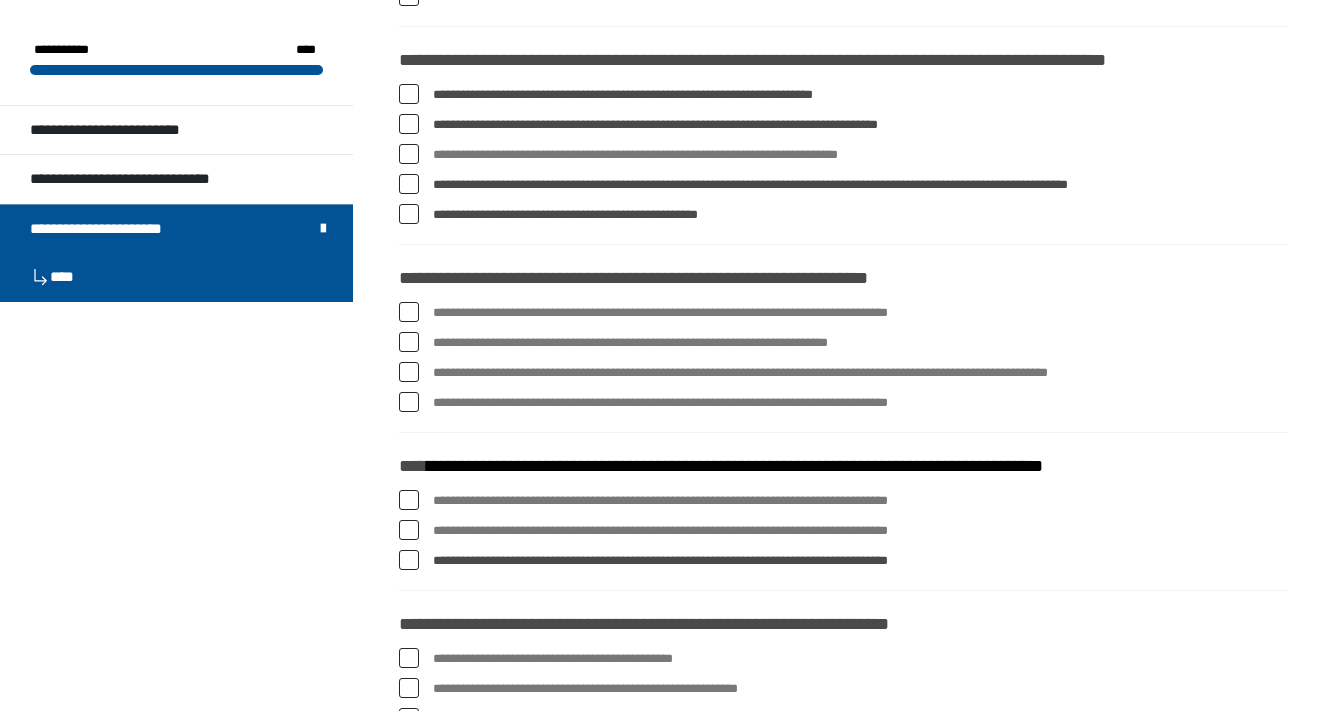 click on "**********" at bounding box center [843, 155] 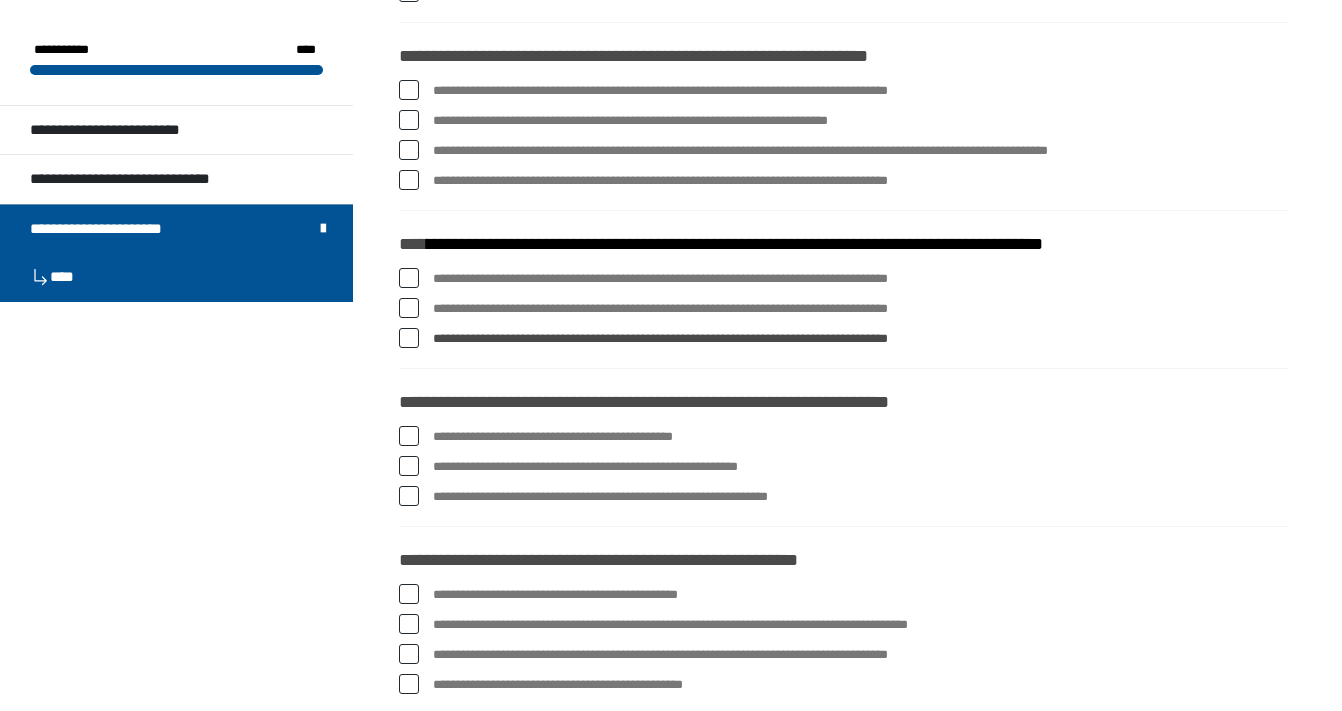 scroll, scrollTop: 2985, scrollLeft: 0, axis: vertical 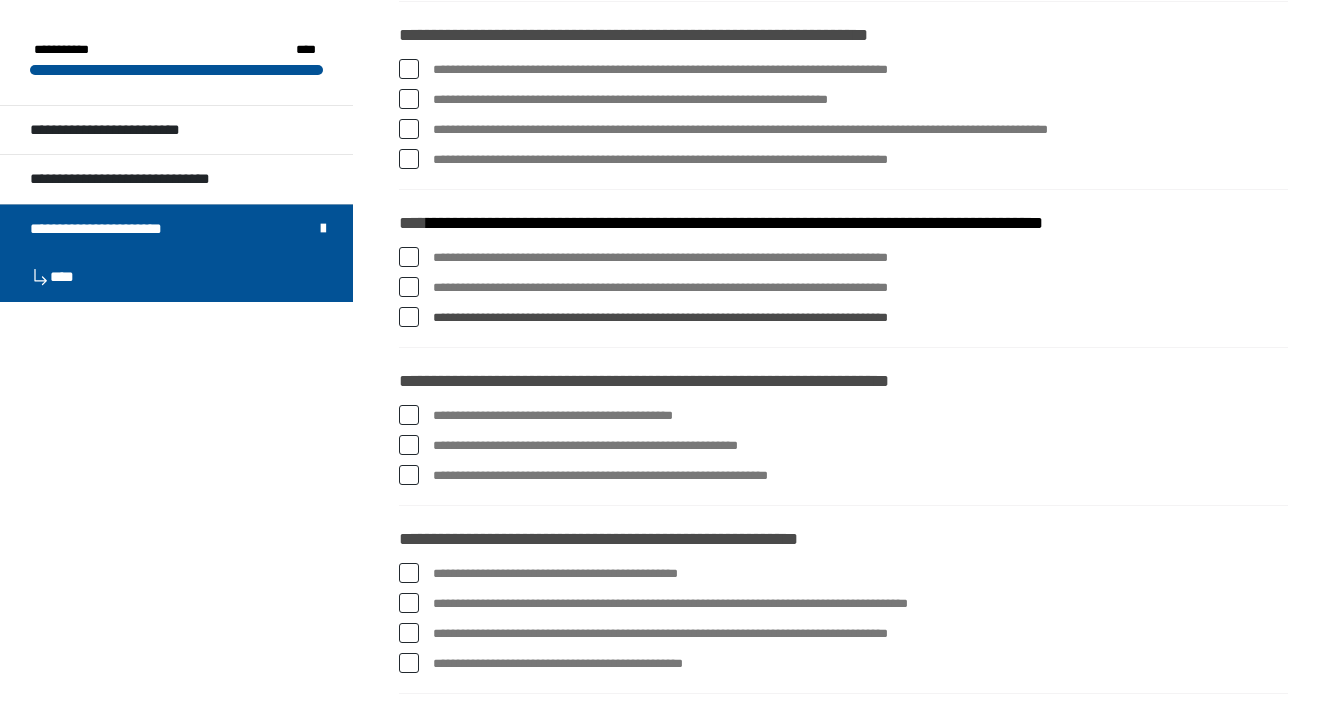 click at bounding box center [409, 69] 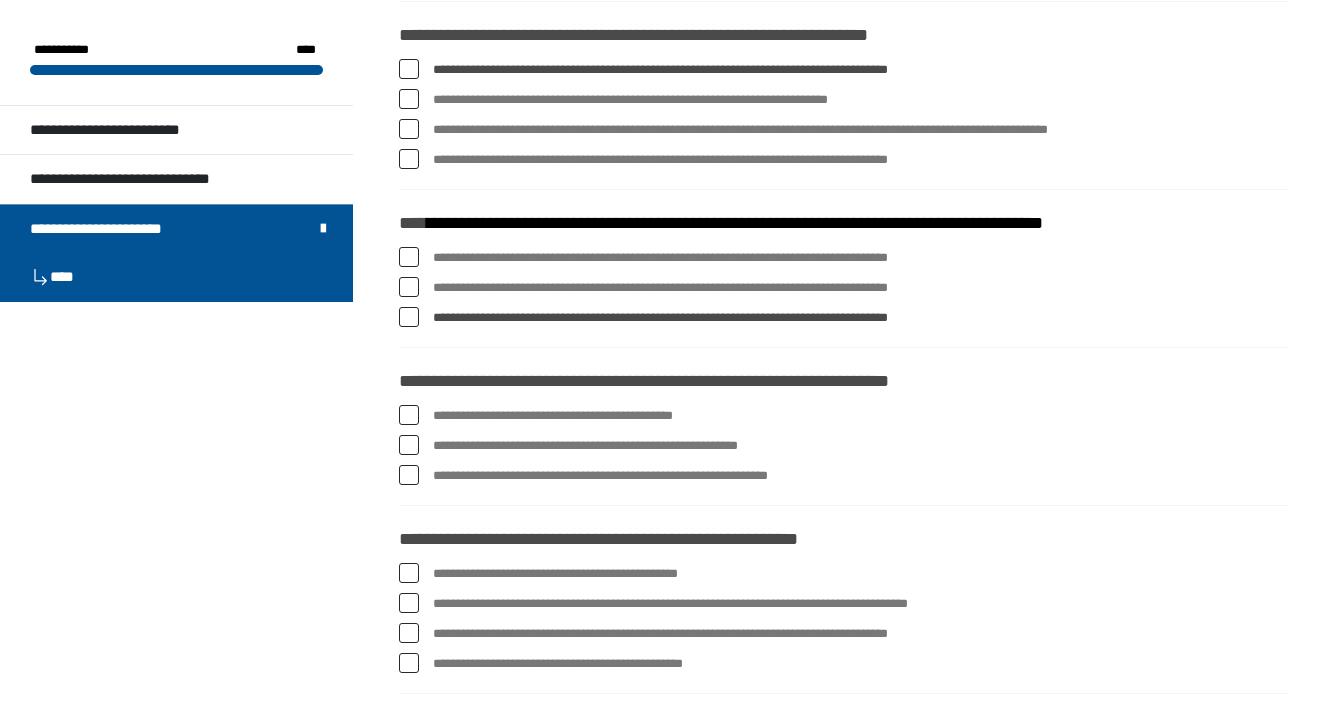 click at bounding box center [409, 99] 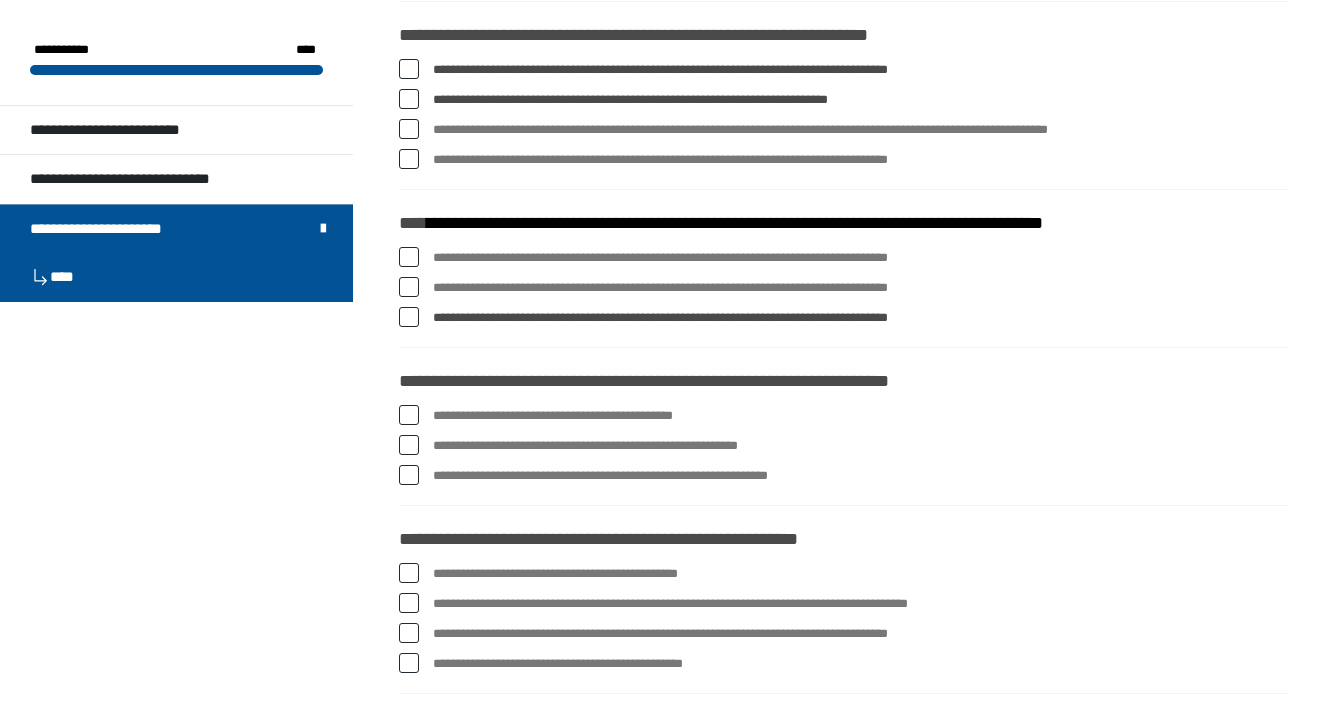 click at bounding box center [409, 129] 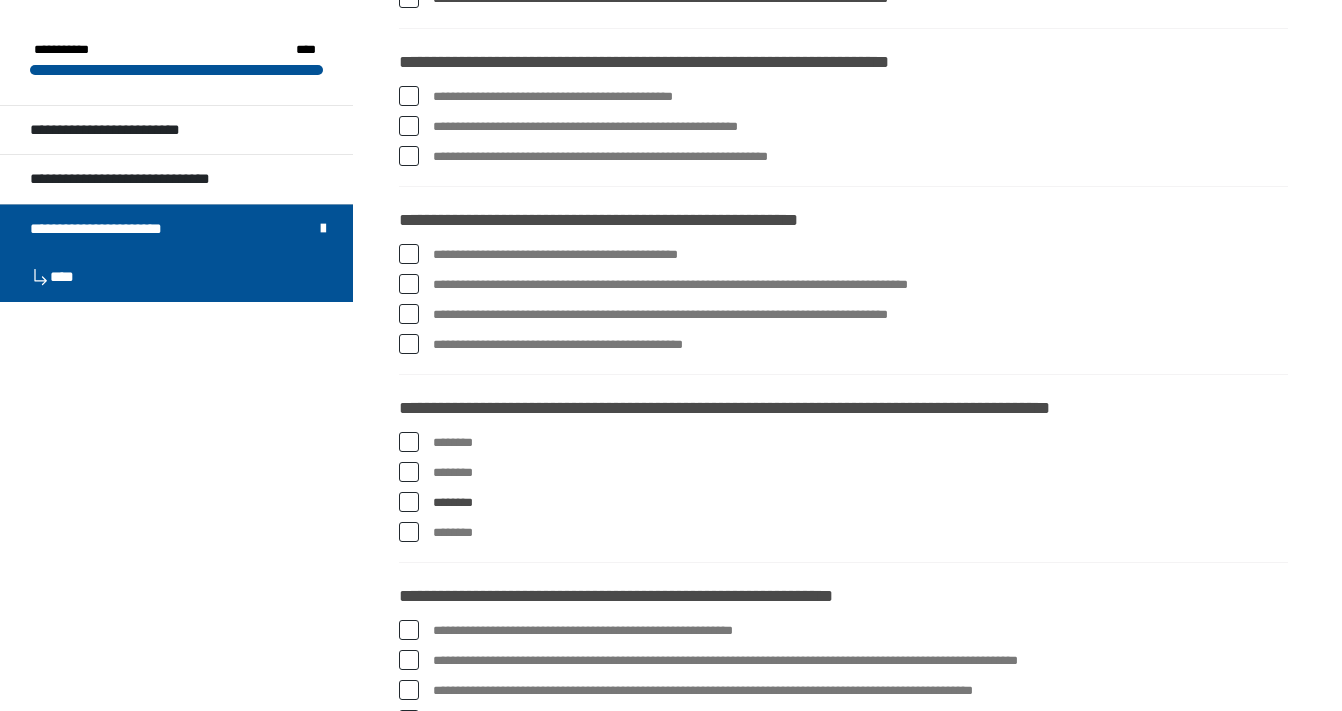 scroll, scrollTop: 3324, scrollLeft: 0, axis: vertical 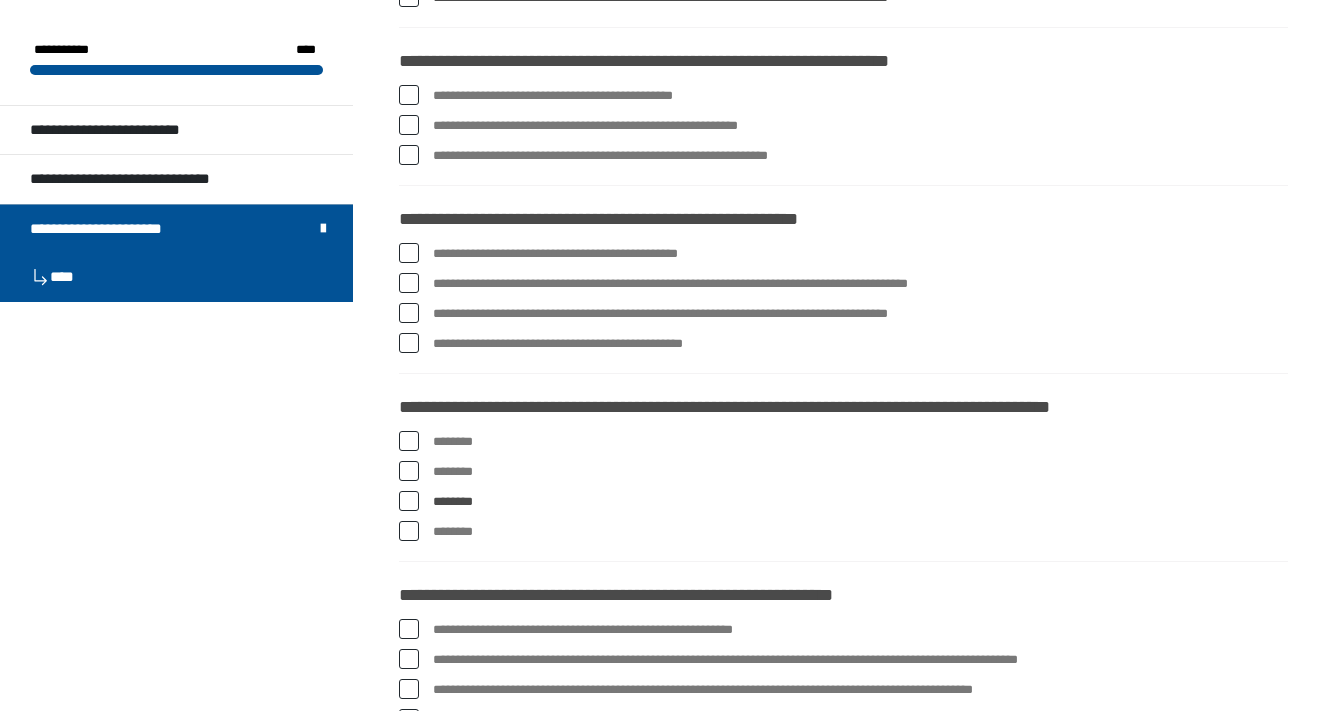 click at bounding box center [409, 125] 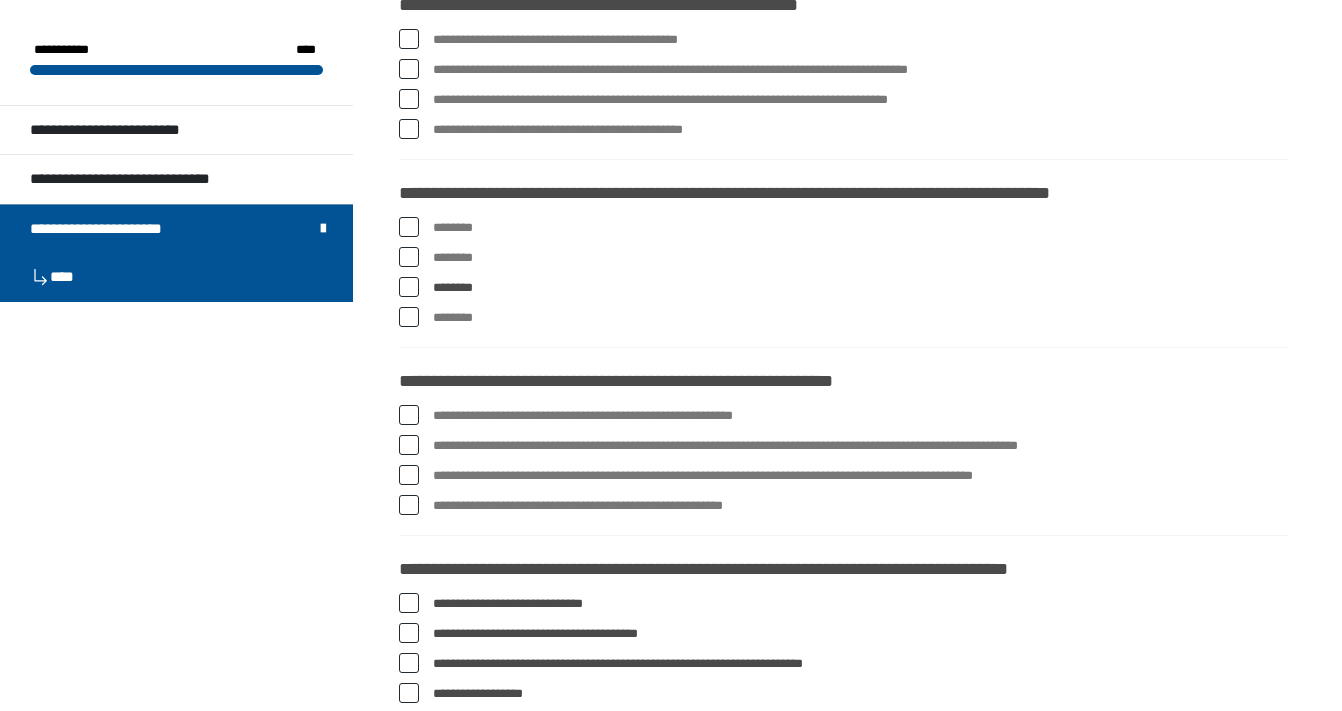 scroll, scrollTop: 3527, scrollLeft: 0, axis: vertical 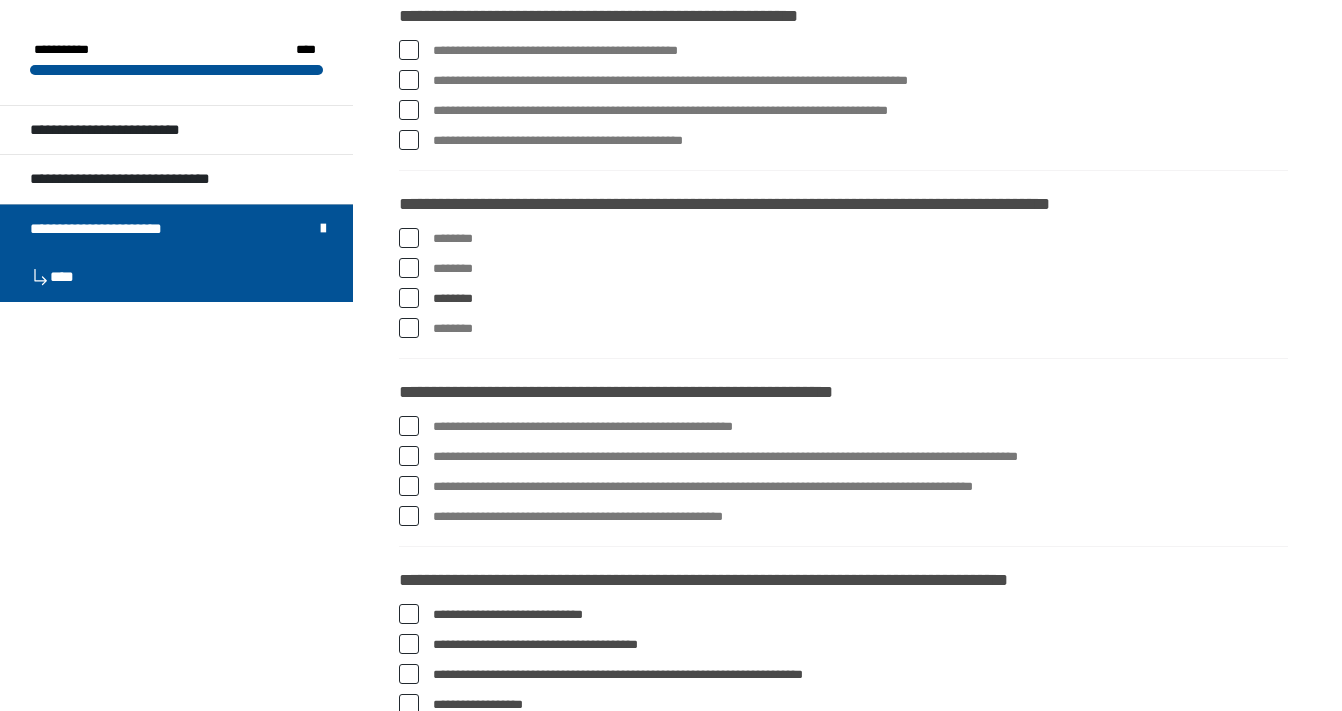 click at bounding box center [409, 50] 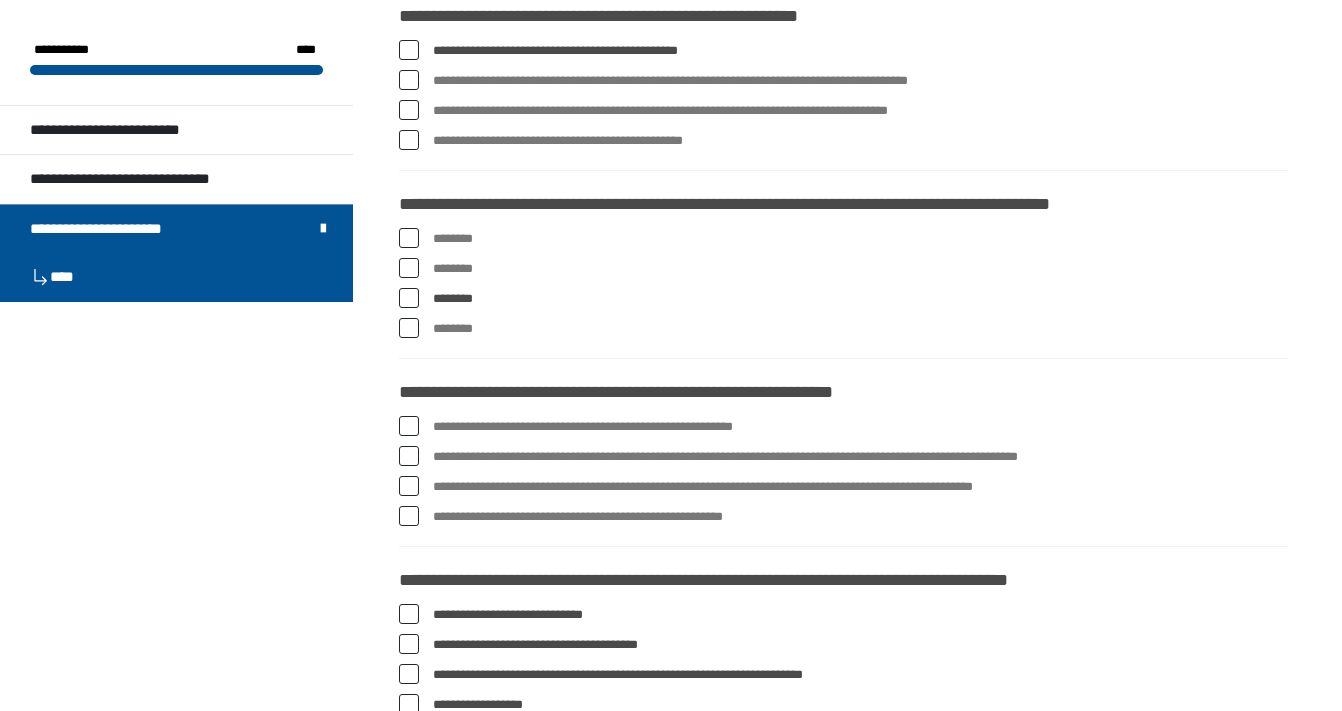 click at bounding box center (409, 80) 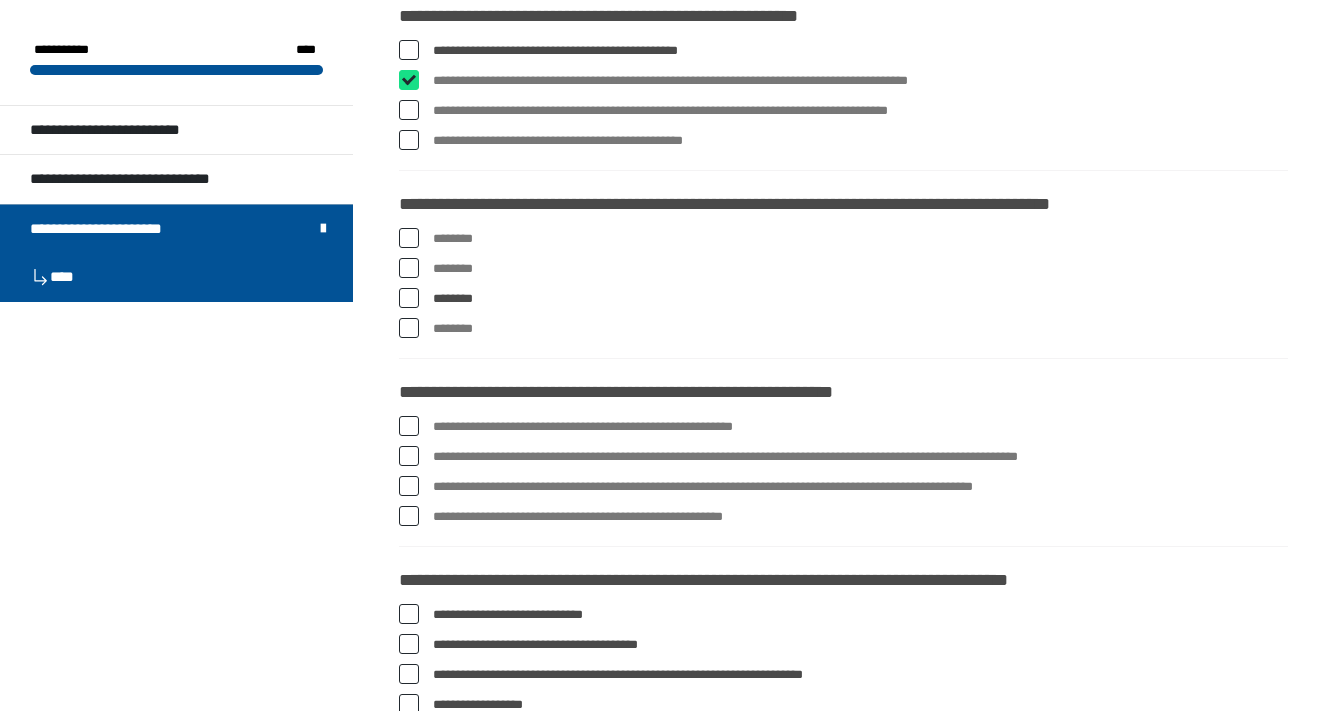 checkbox on "****" 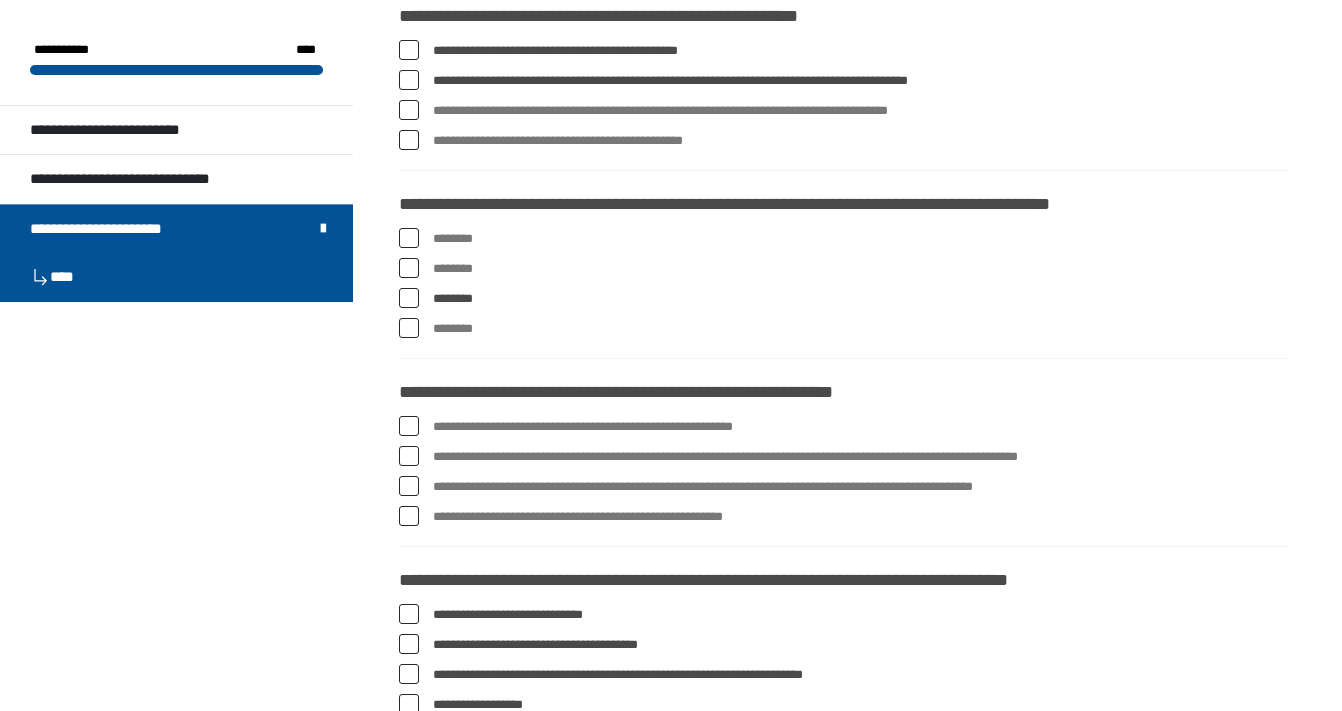 click at bounding box center [409, 140] 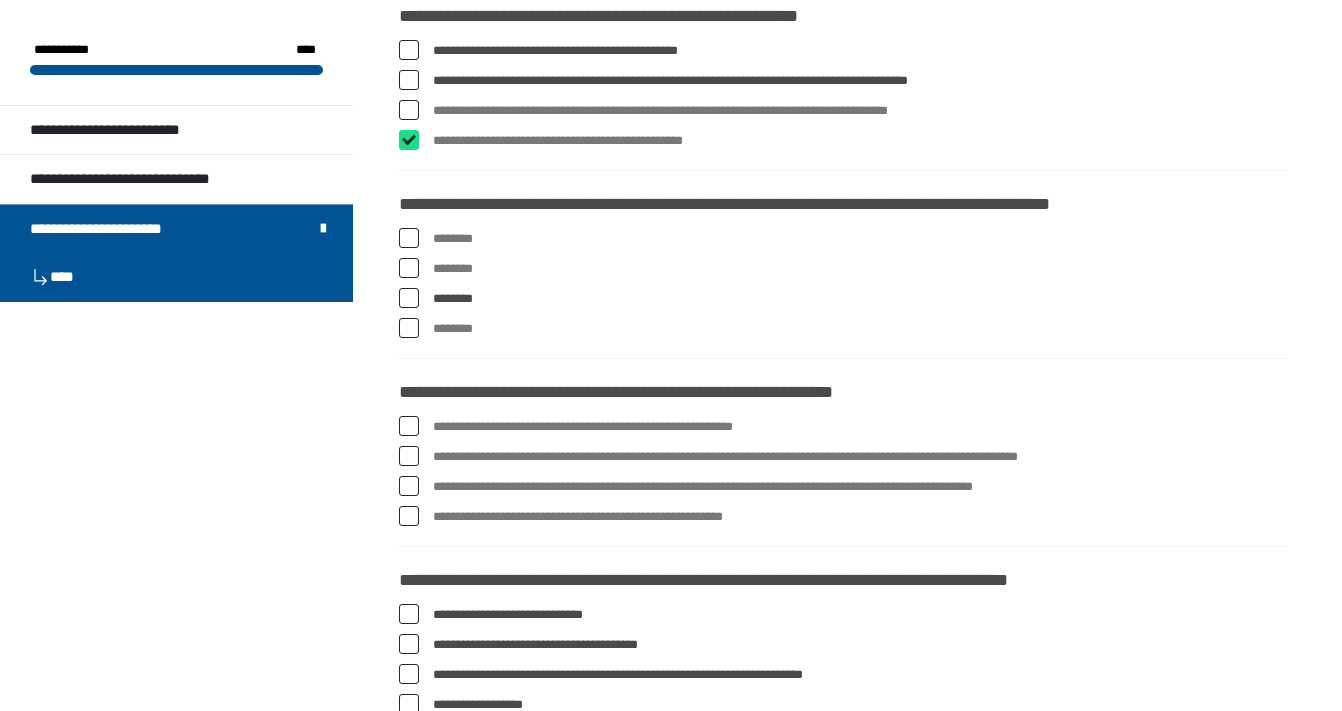 checkbox on "****" 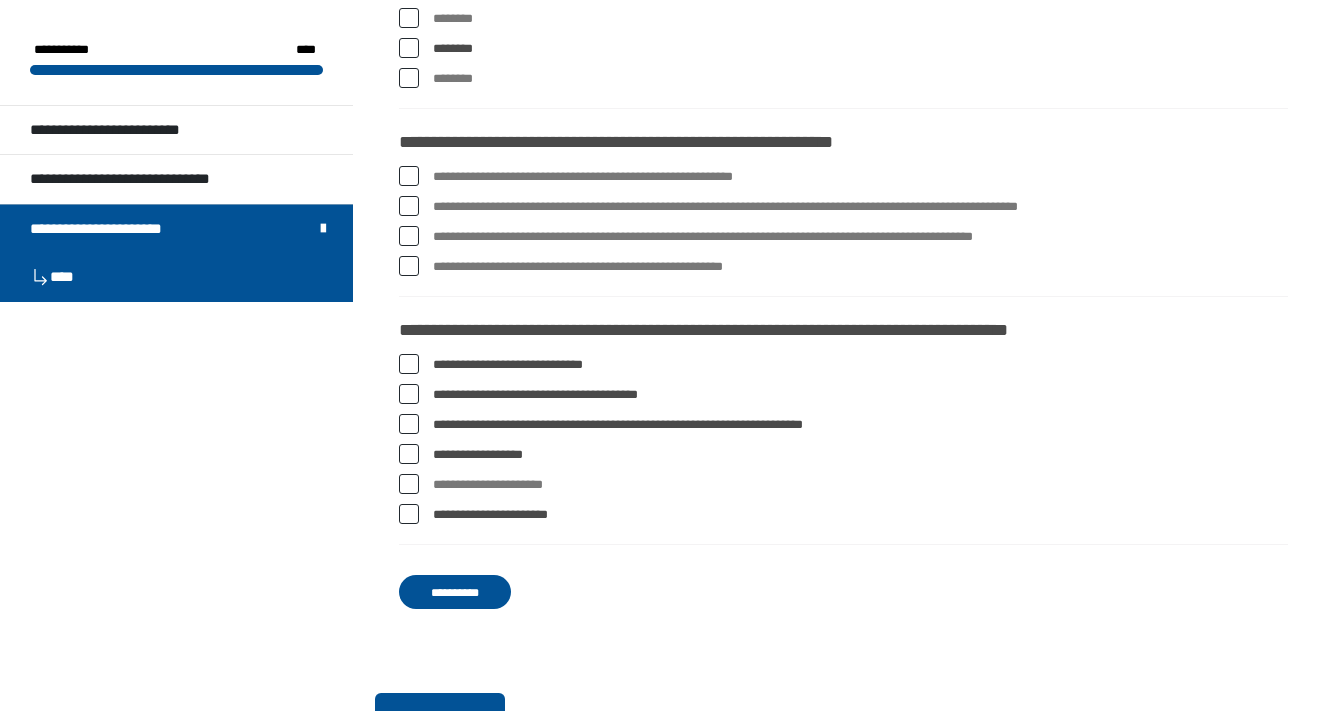 scroll, scrollTop: 3782, scrollLeft: 0, axis: vertical 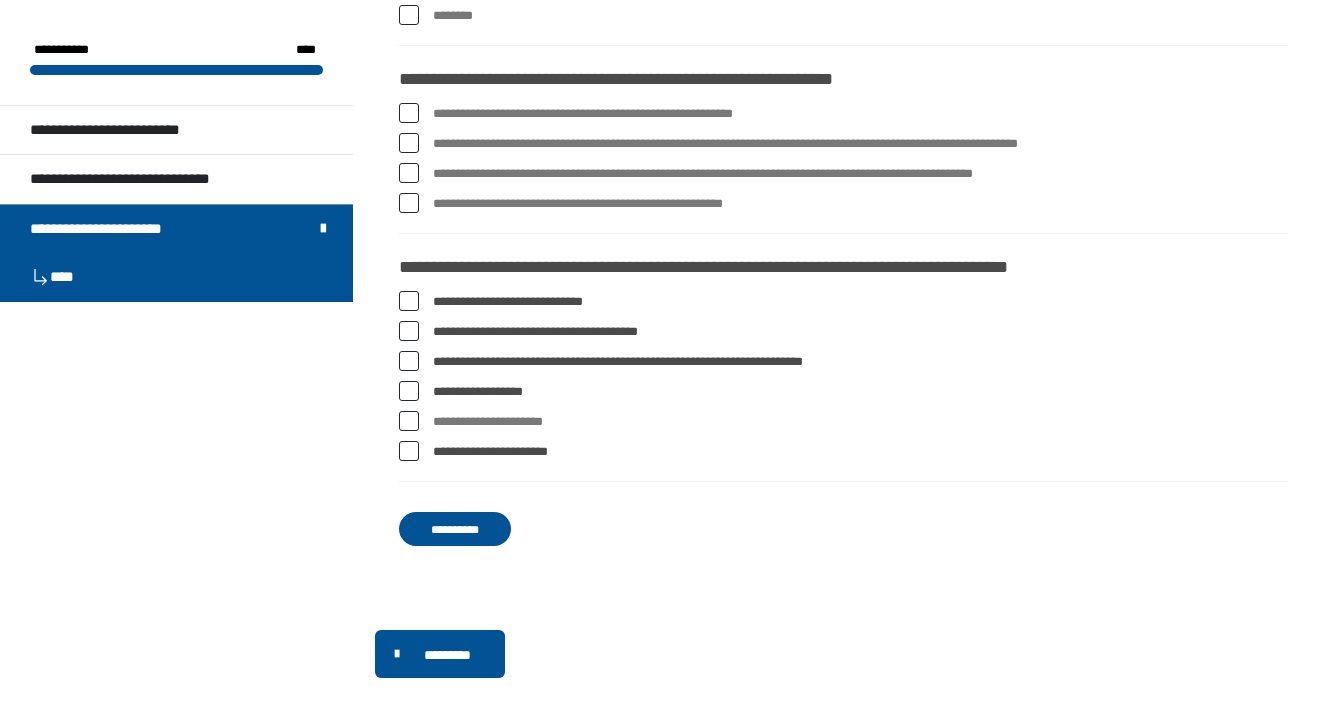 drag, startPoint x: 414, startPoint y: 228, endPoint x: 411, endPoint y: 216, distance: 12.369317 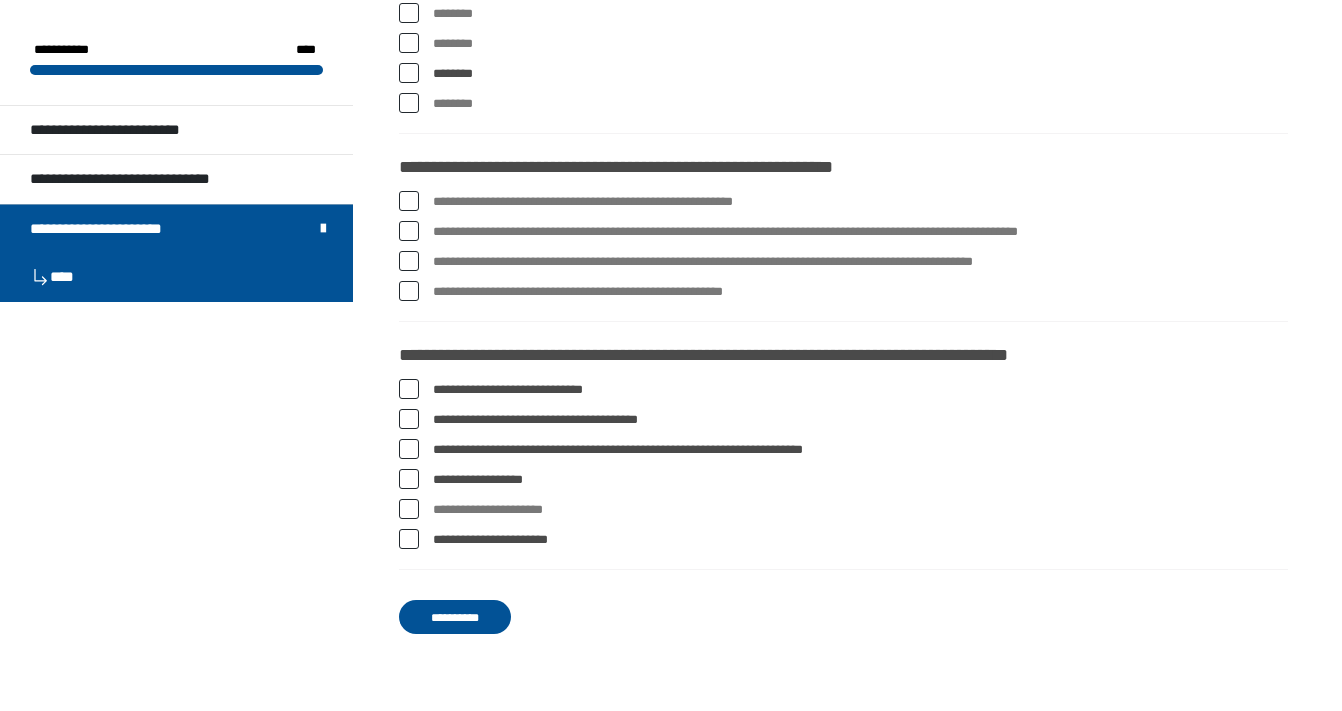 scroll, scrollTop: 3759, scrollLeft: 0, axis: vertical 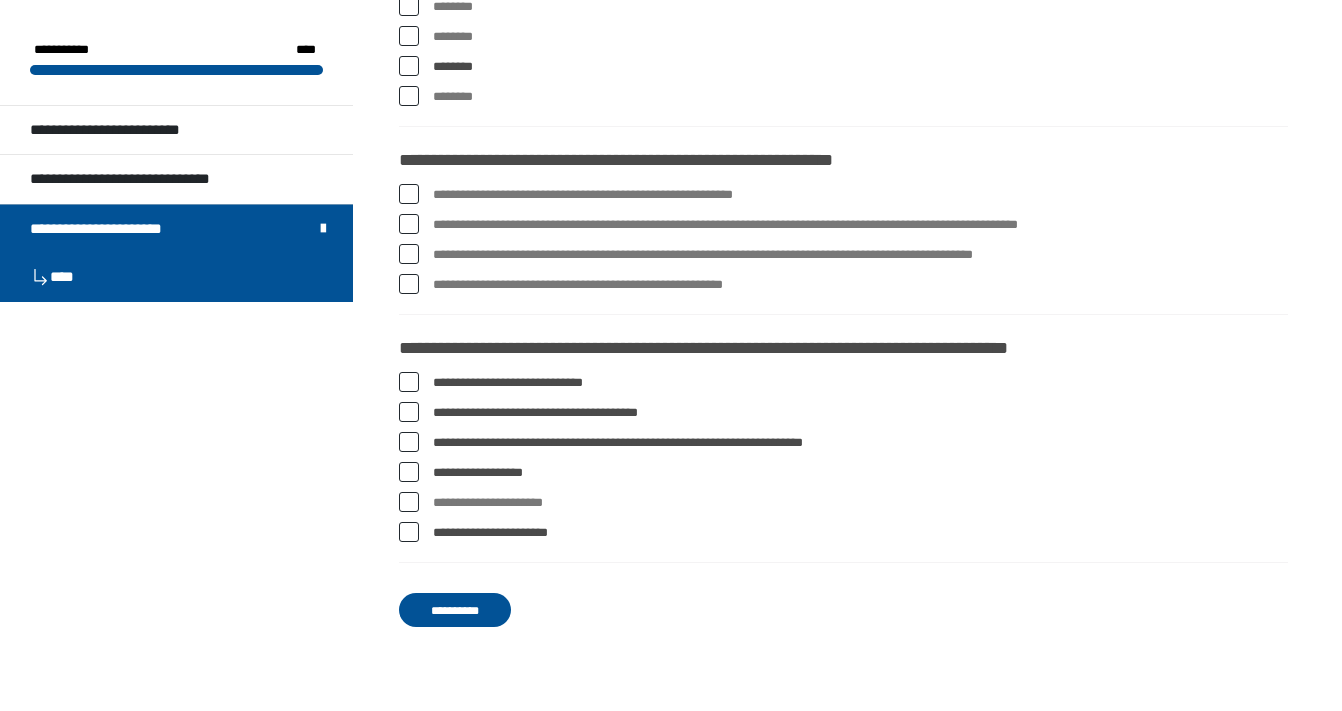 click at bounding box center (409, 284) 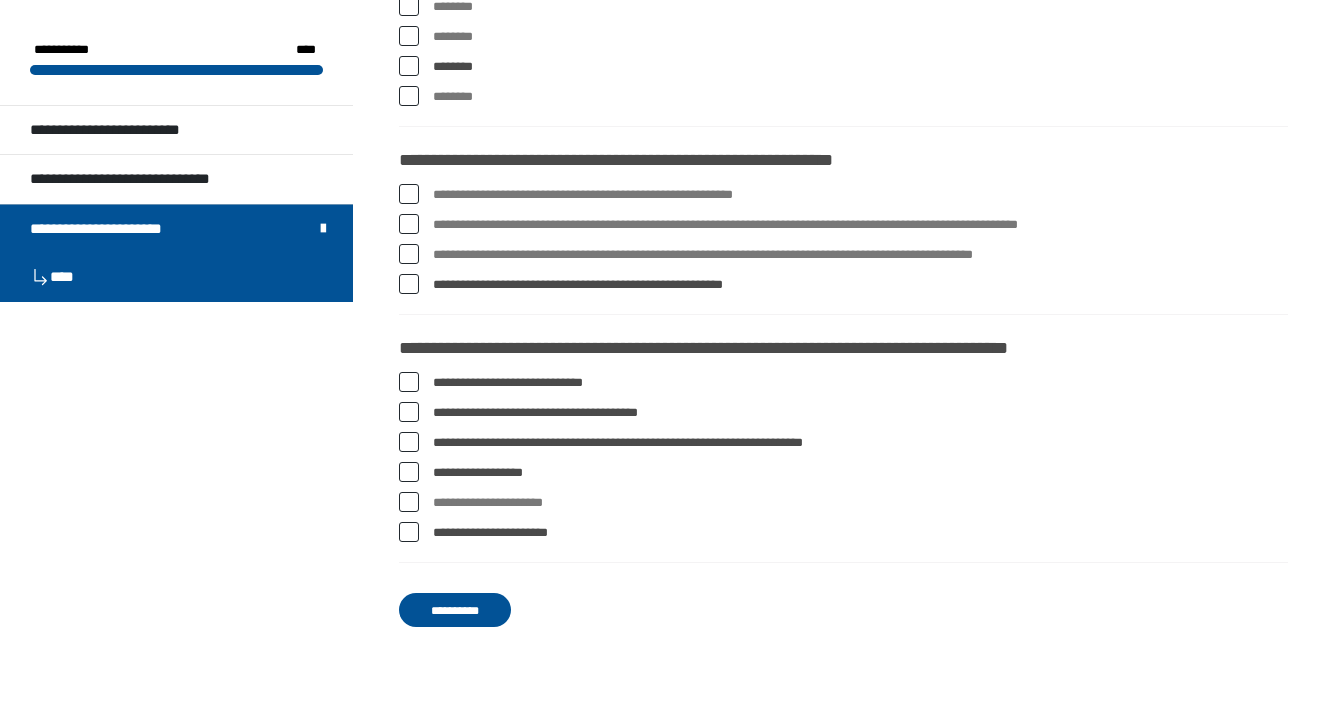click at bounding box center [409, 224] 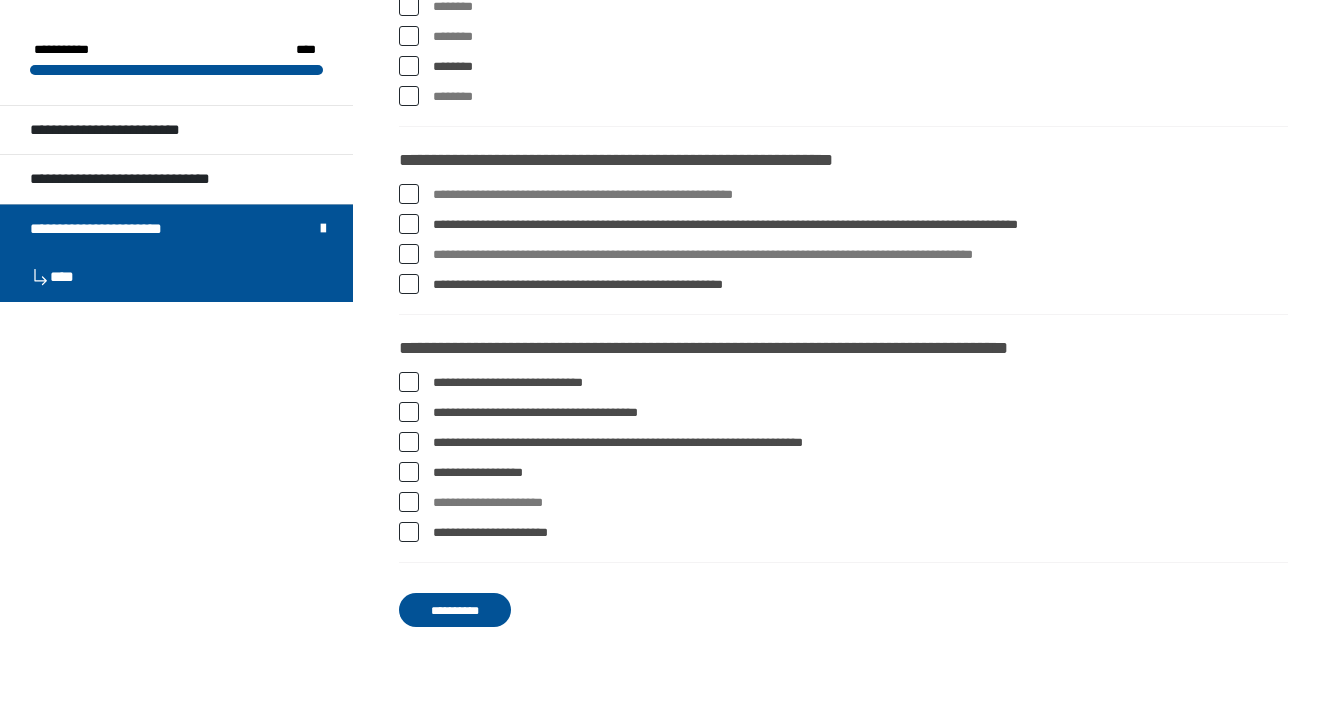 click at bounding box center [409, 254] 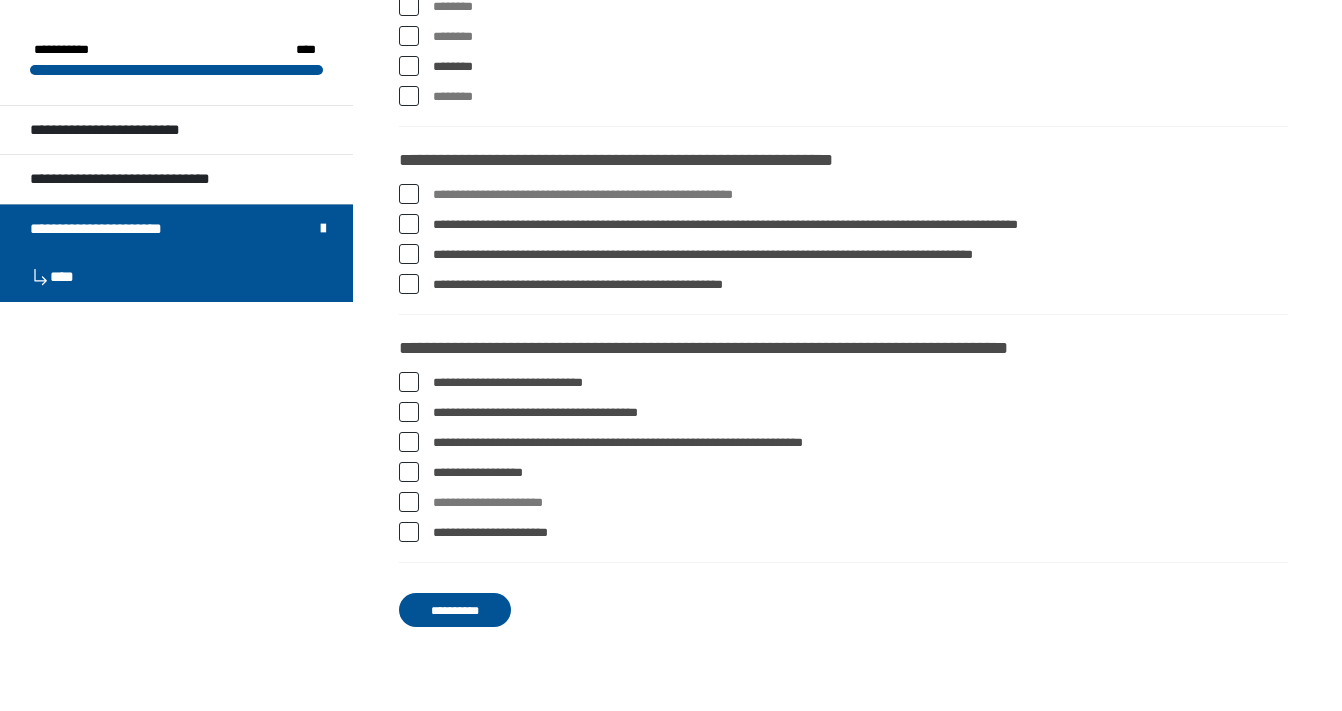click at bounding box center (409, 194) 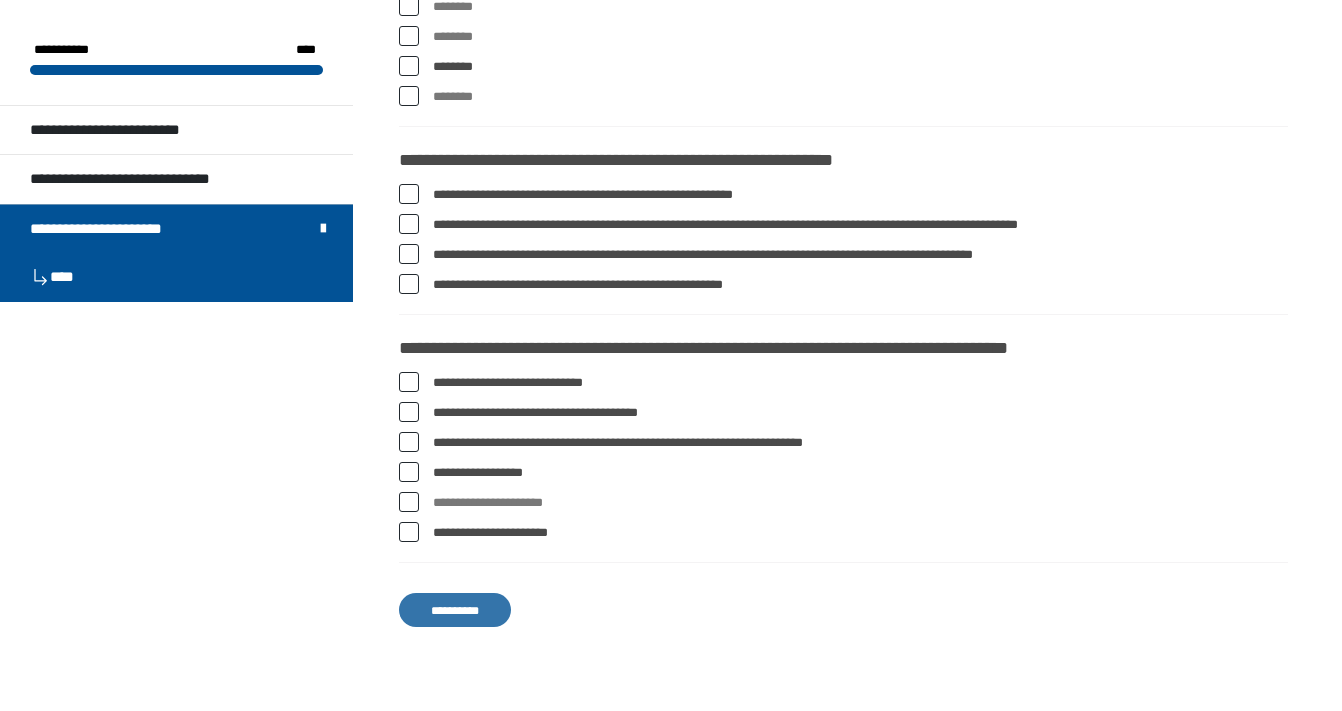 click on "**********" at bounding box center (455, 610) 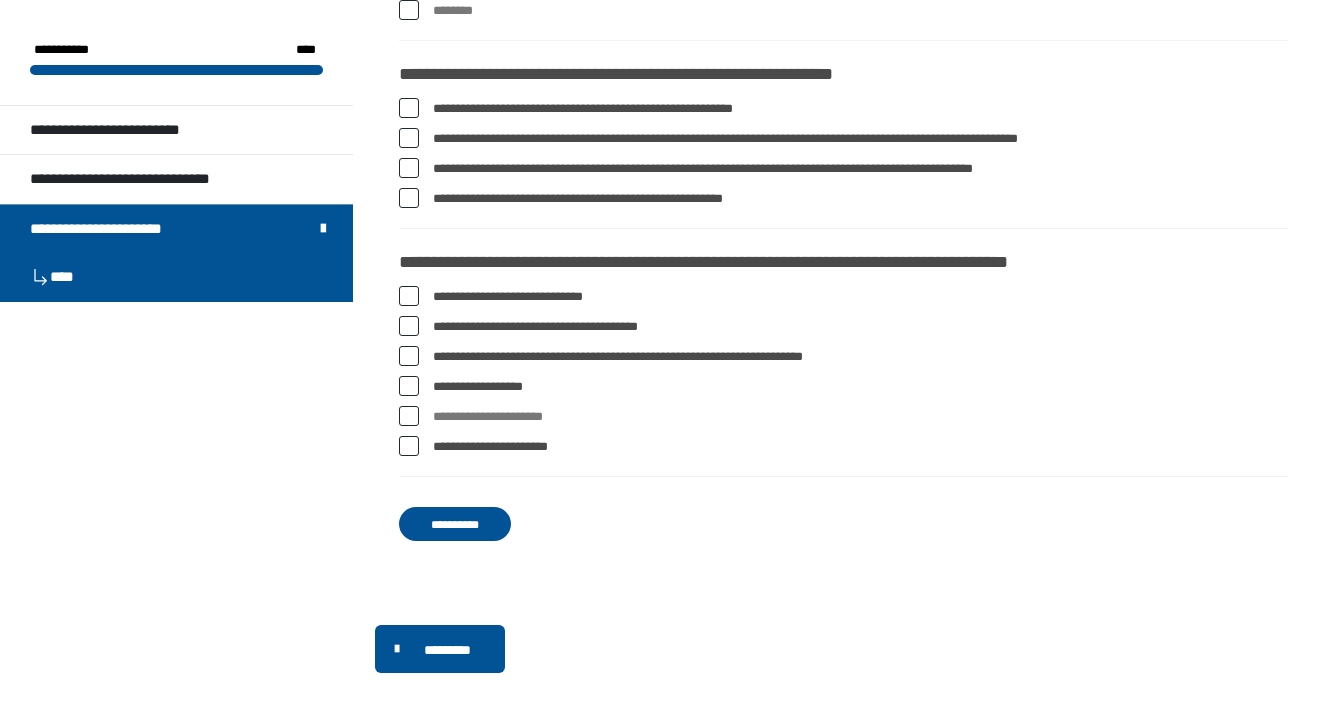 scroll, scrollTop: 3844, scrollLeft: 0, axis: vertical 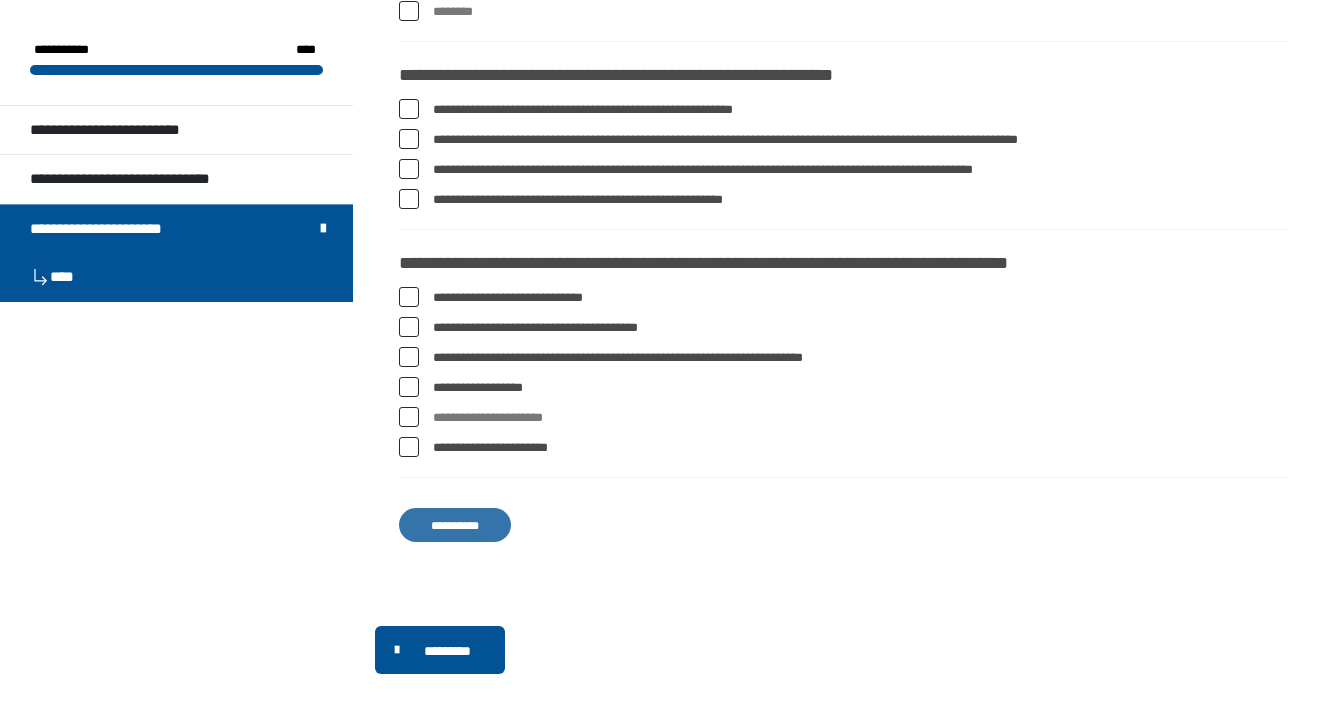 click on "**********" at bounding box center (455, 525) 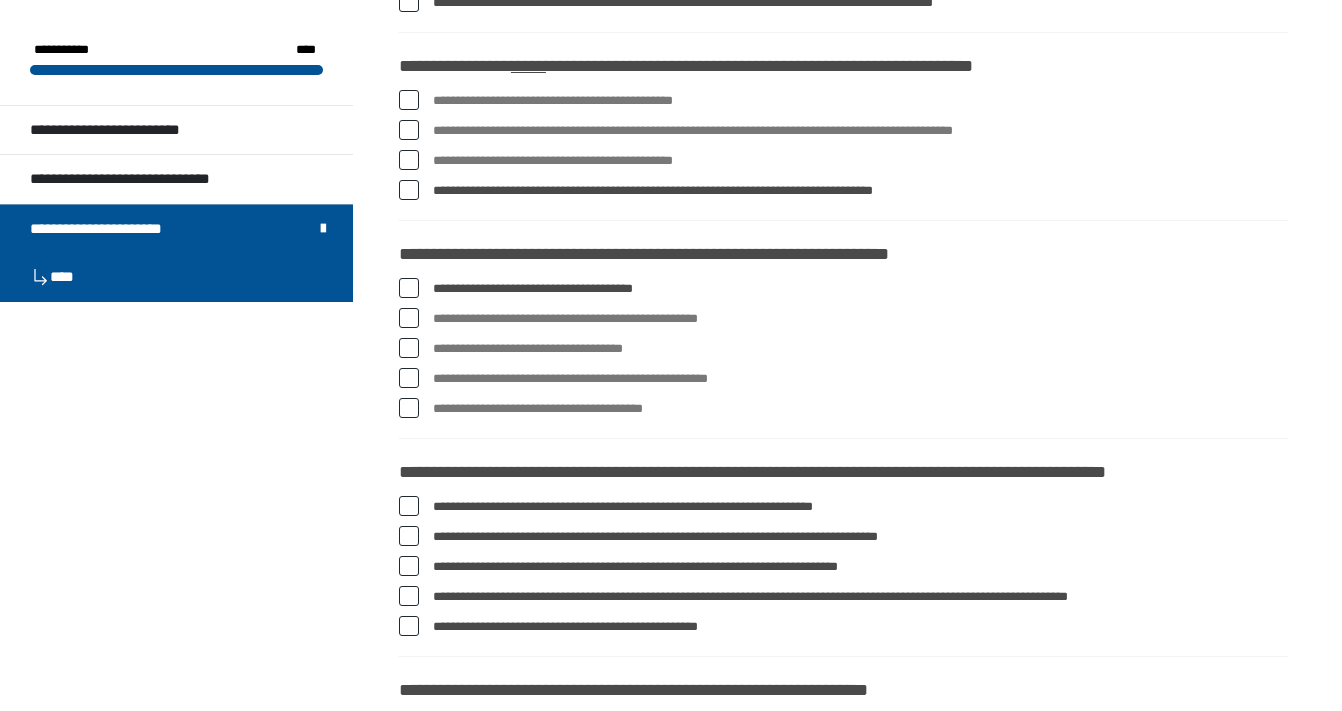 scroll, scrollTop: 110, scrollLeft: 0, axis: vertical 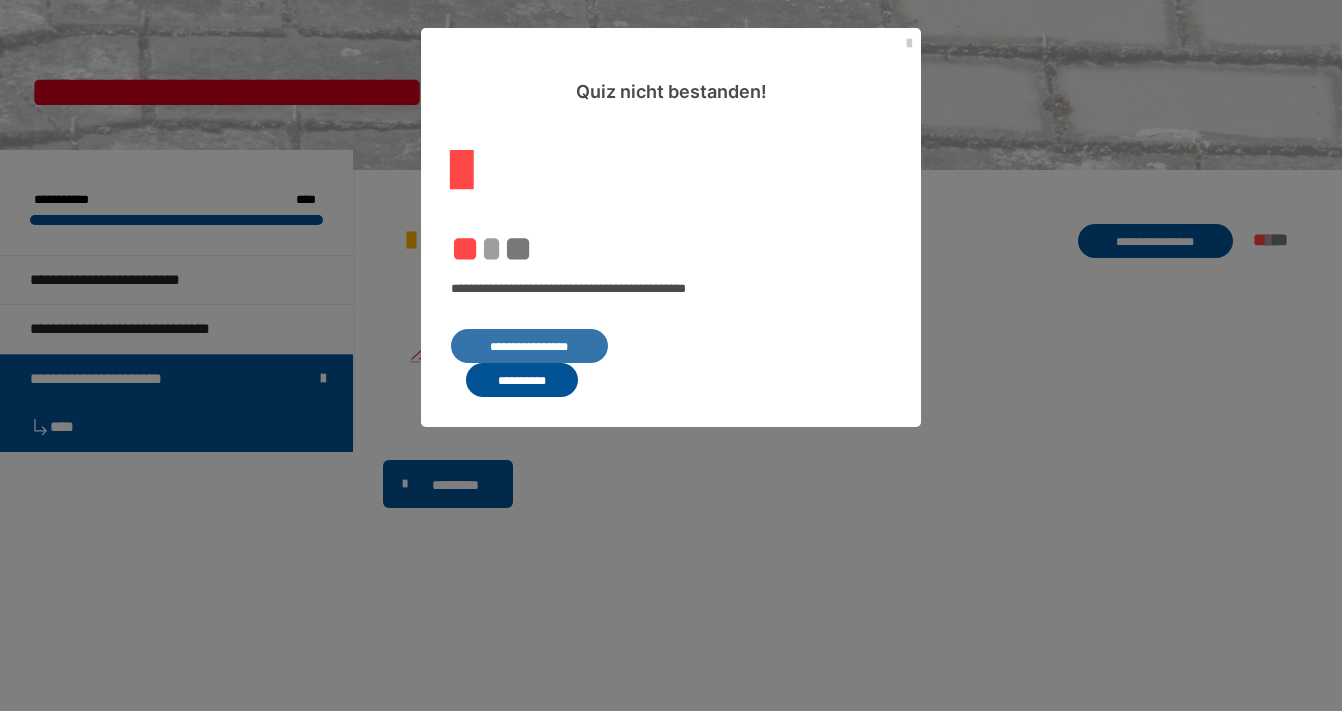 click on "**********" at bounding box center [529, 346] 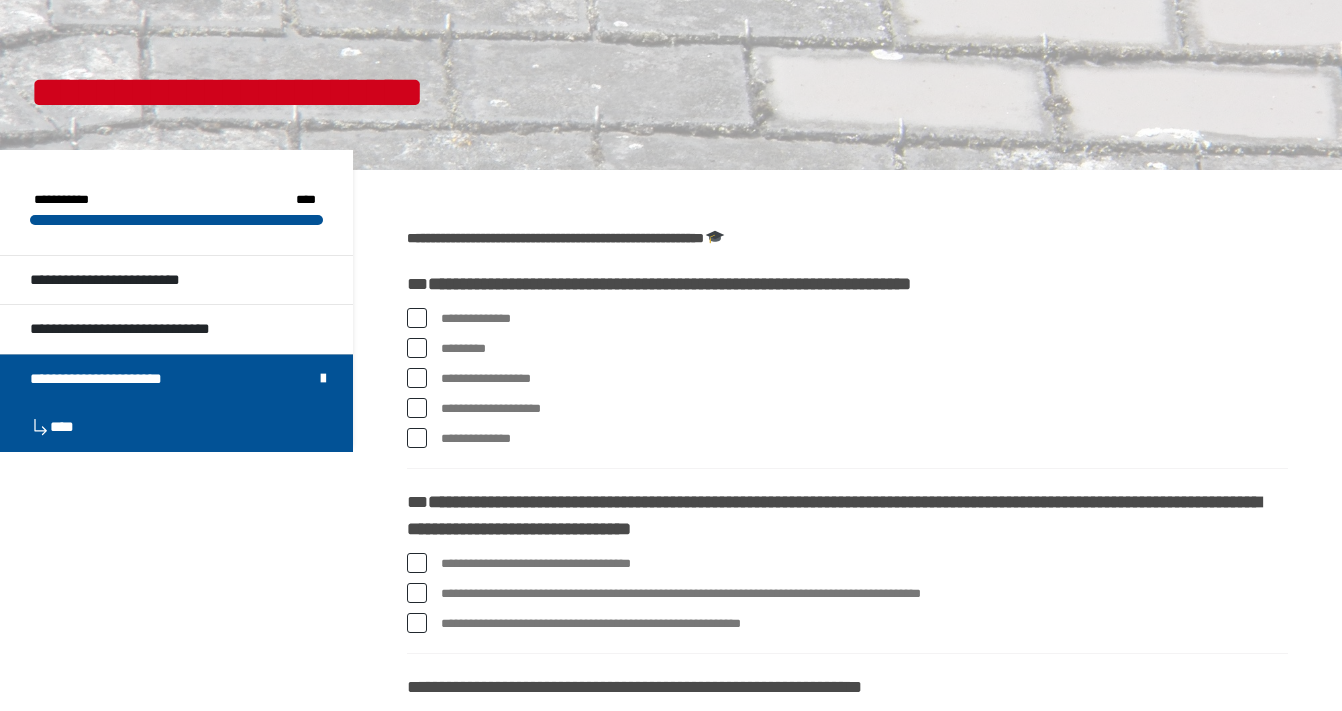 click at bounding box center (417, 318) 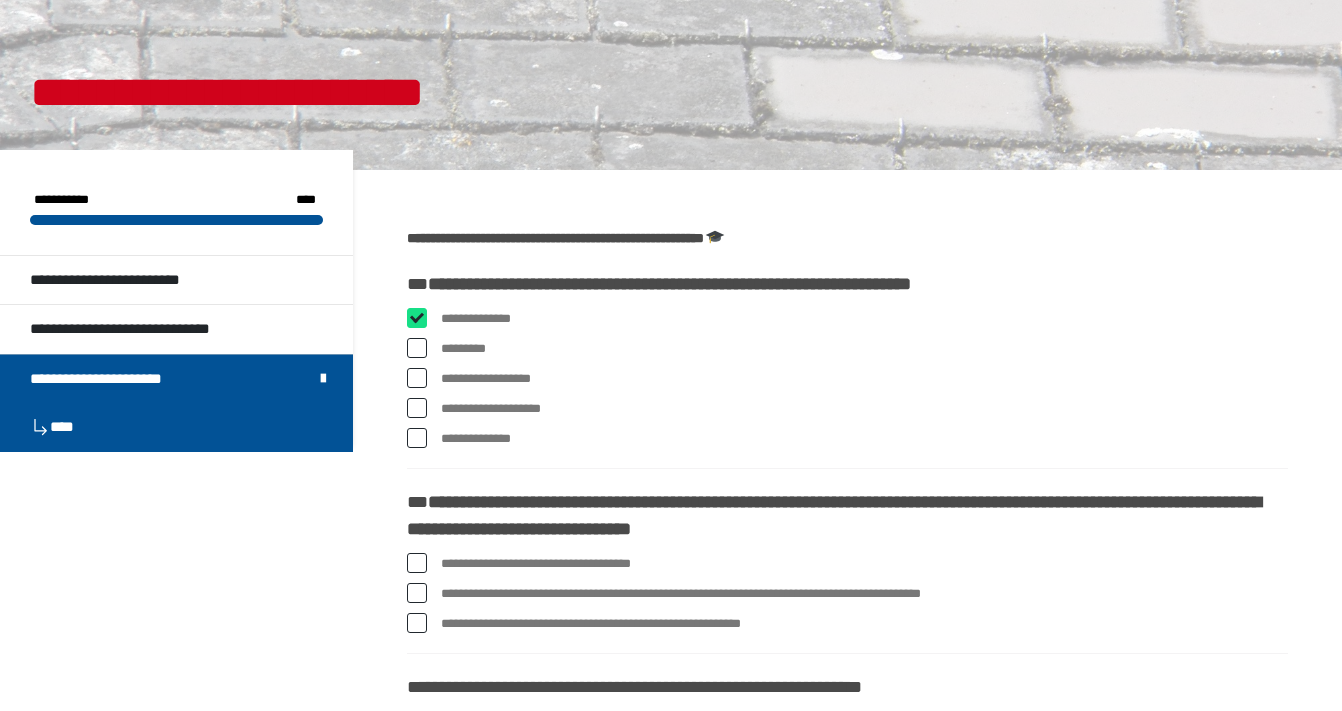 checkbox on "****" 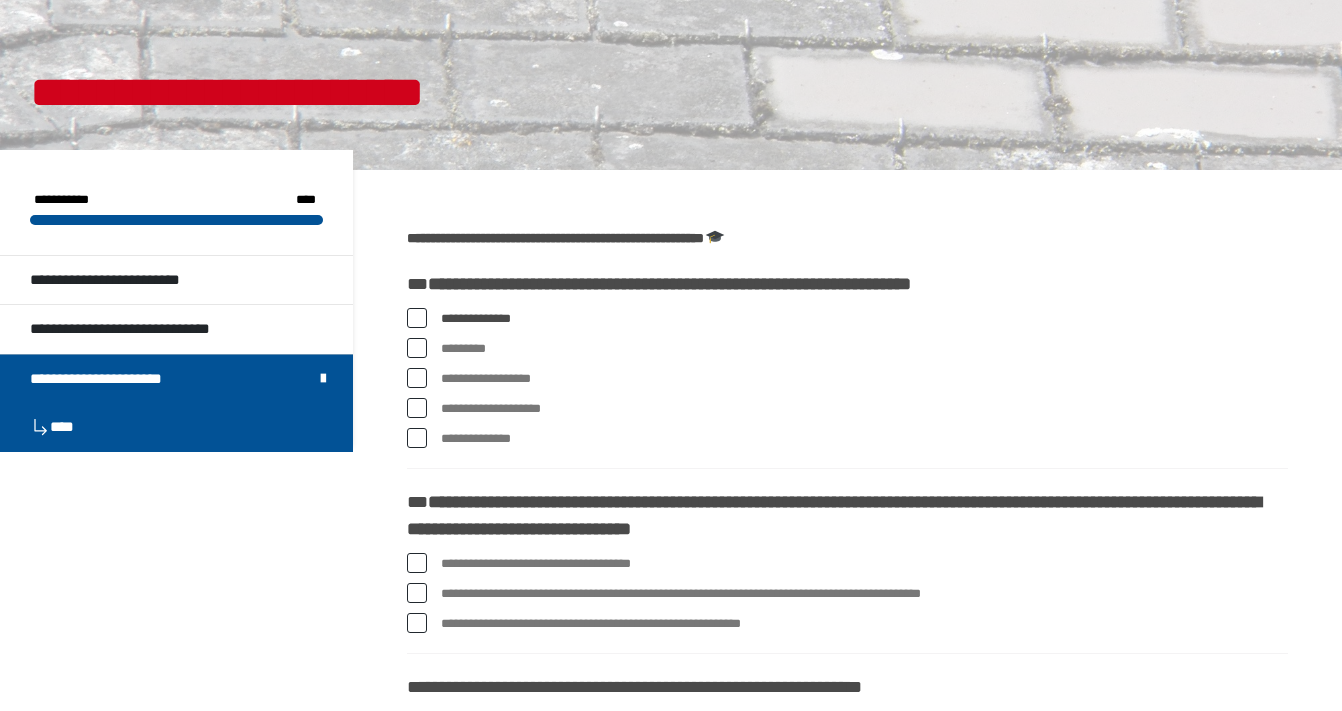click at bounding box center (417, 348) 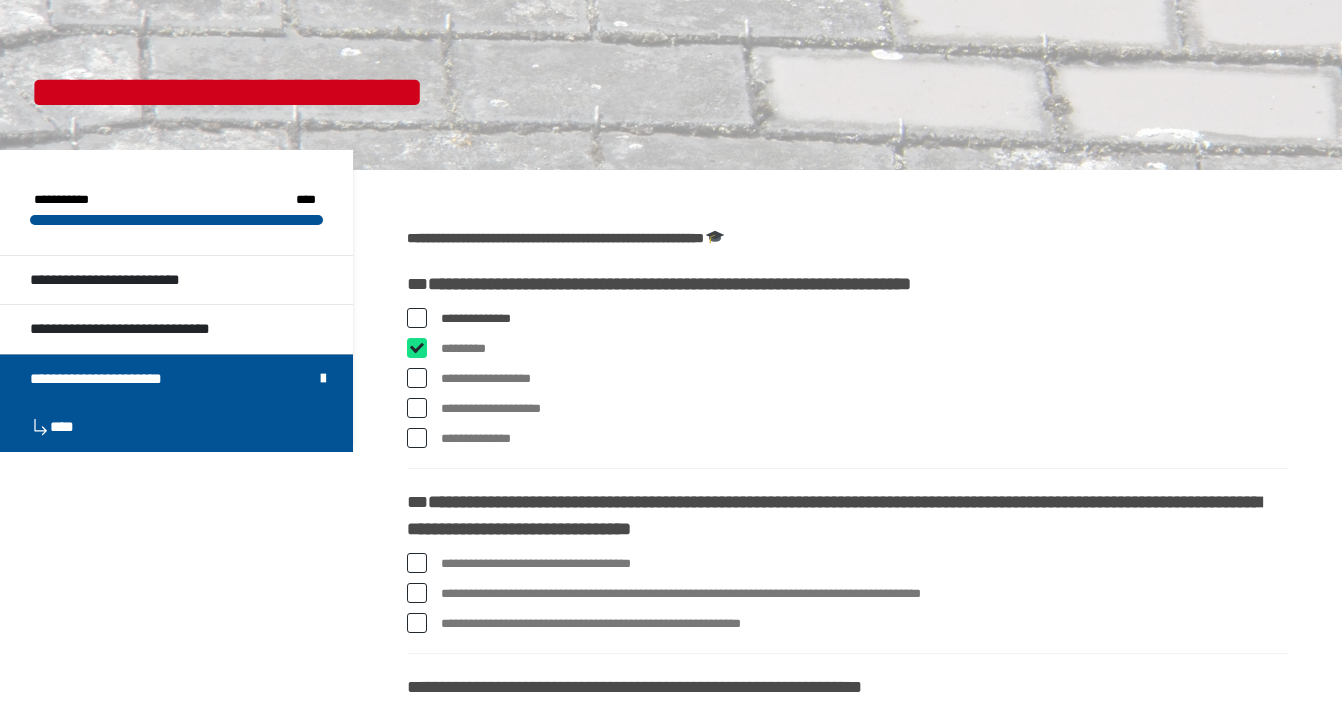 checkbox on "****" 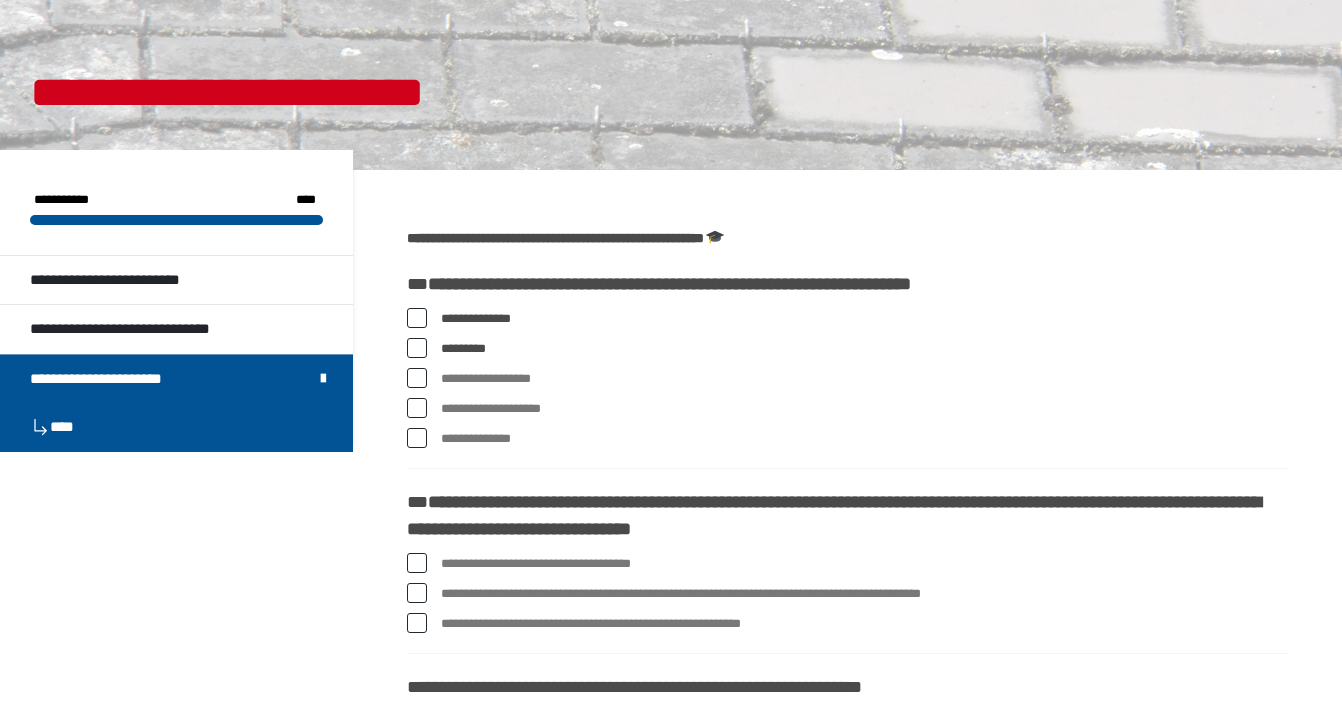 click at bounding box center (417, 378) 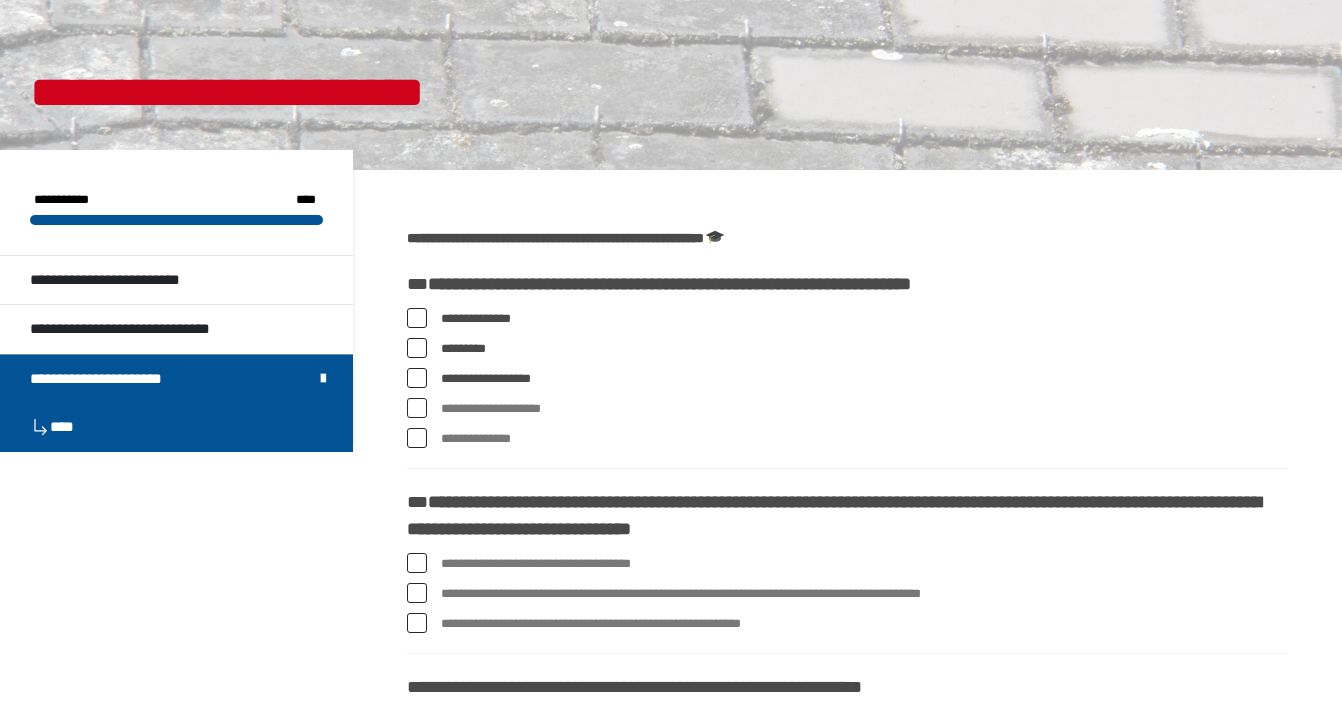 click at bounding box center (417, 348) 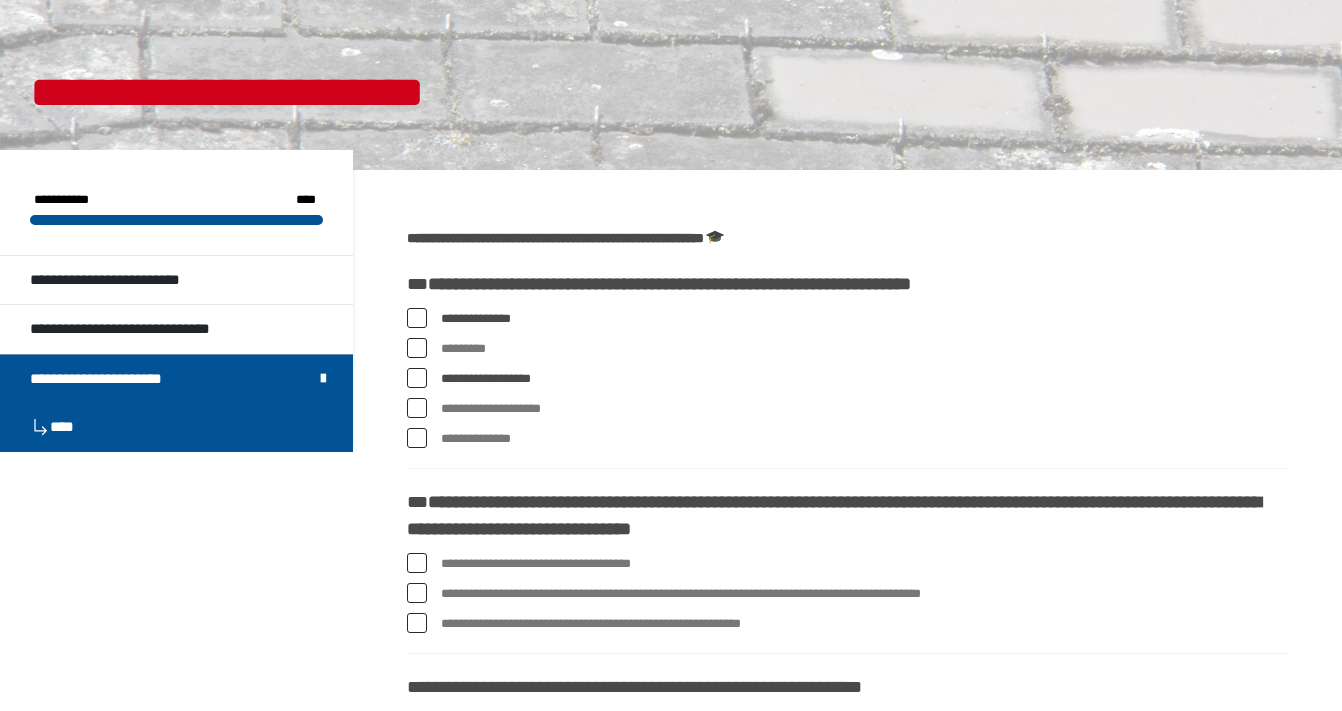 click at bounding box center (417, 408) 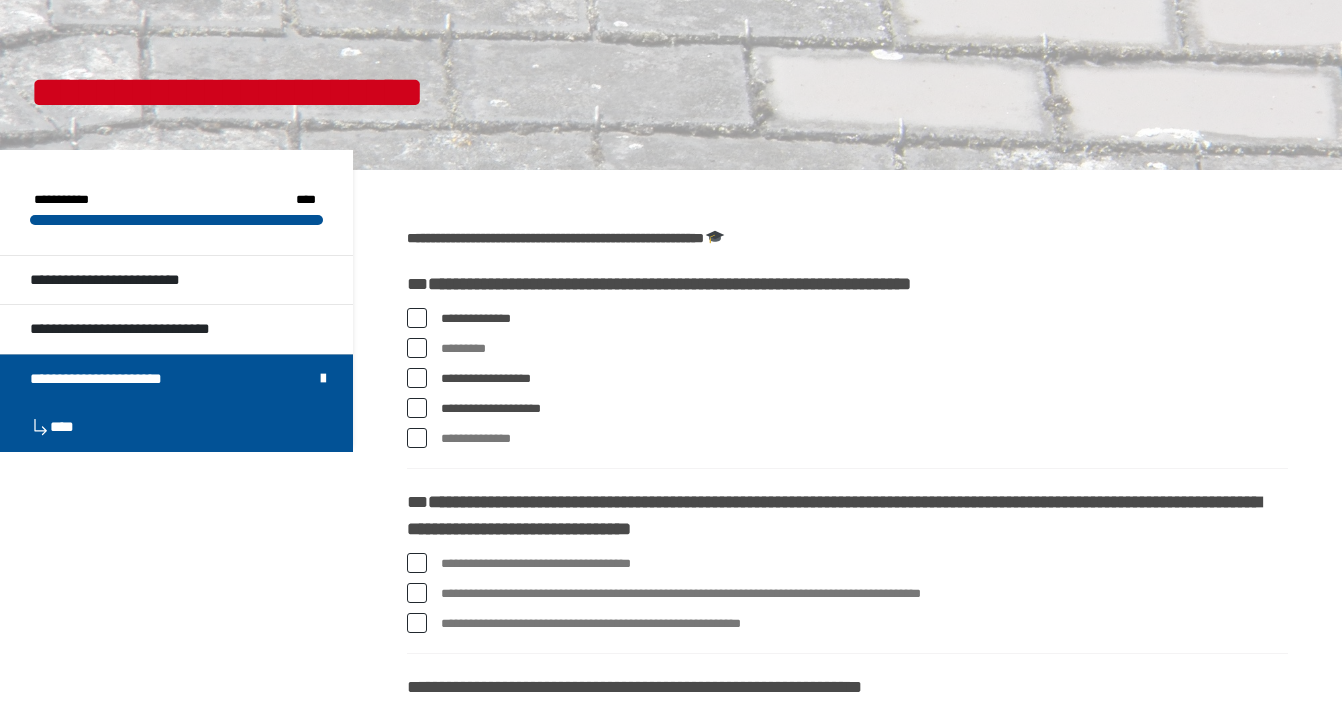 click at bounding box center [417, 438] 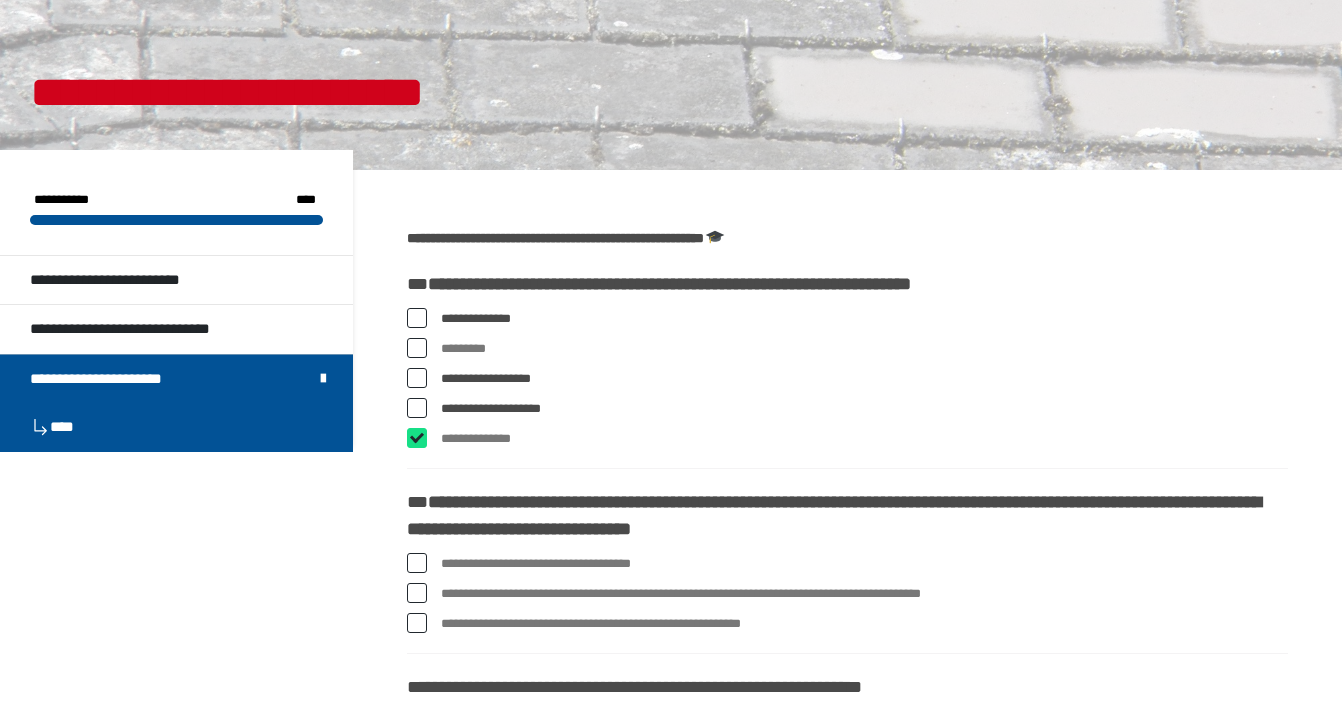 checkbox on "****" 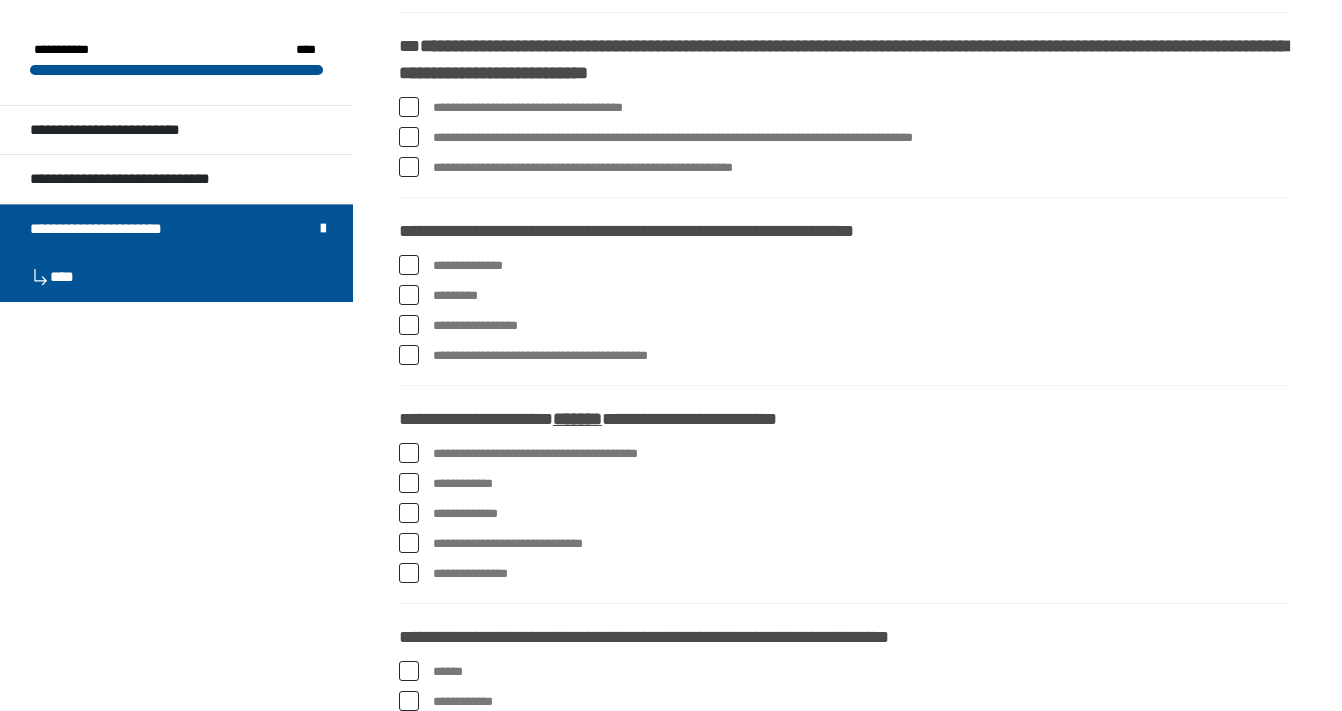 scroll, scrollTop: 567, scrollLeft: 0, axis: vertical 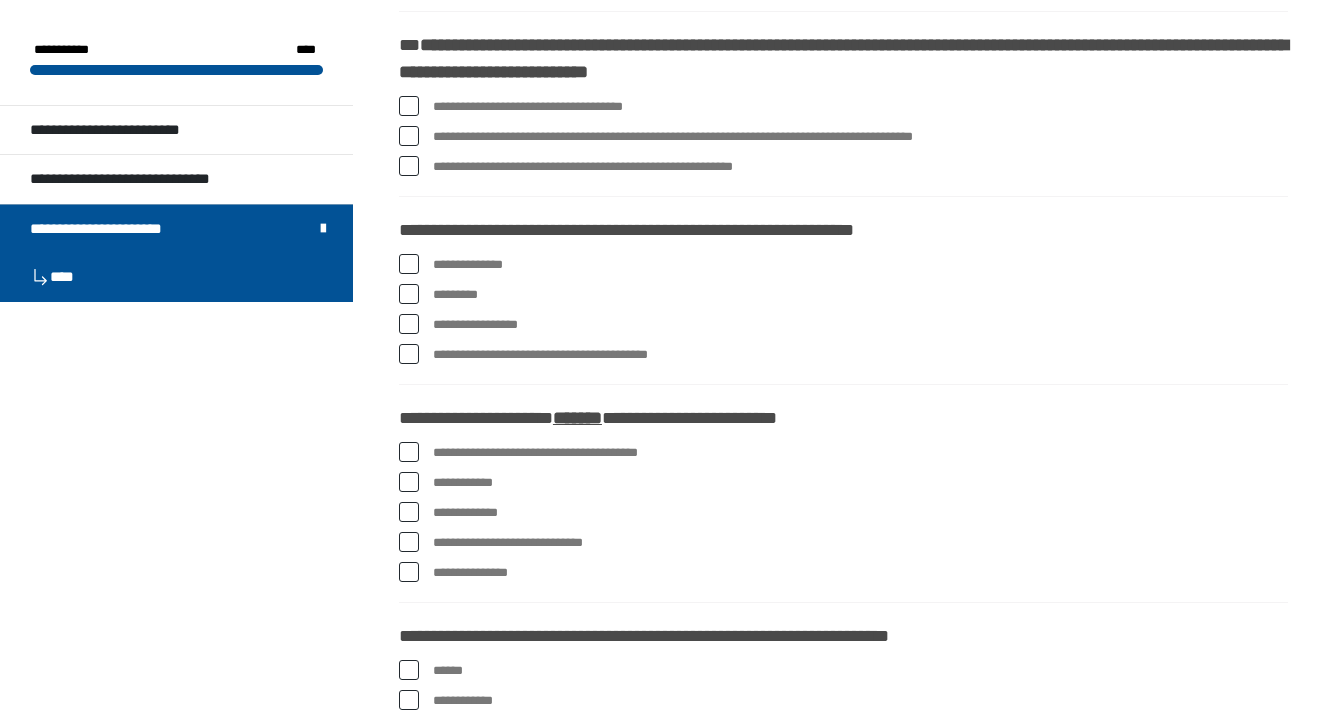 click at bounding box center [409, 136] 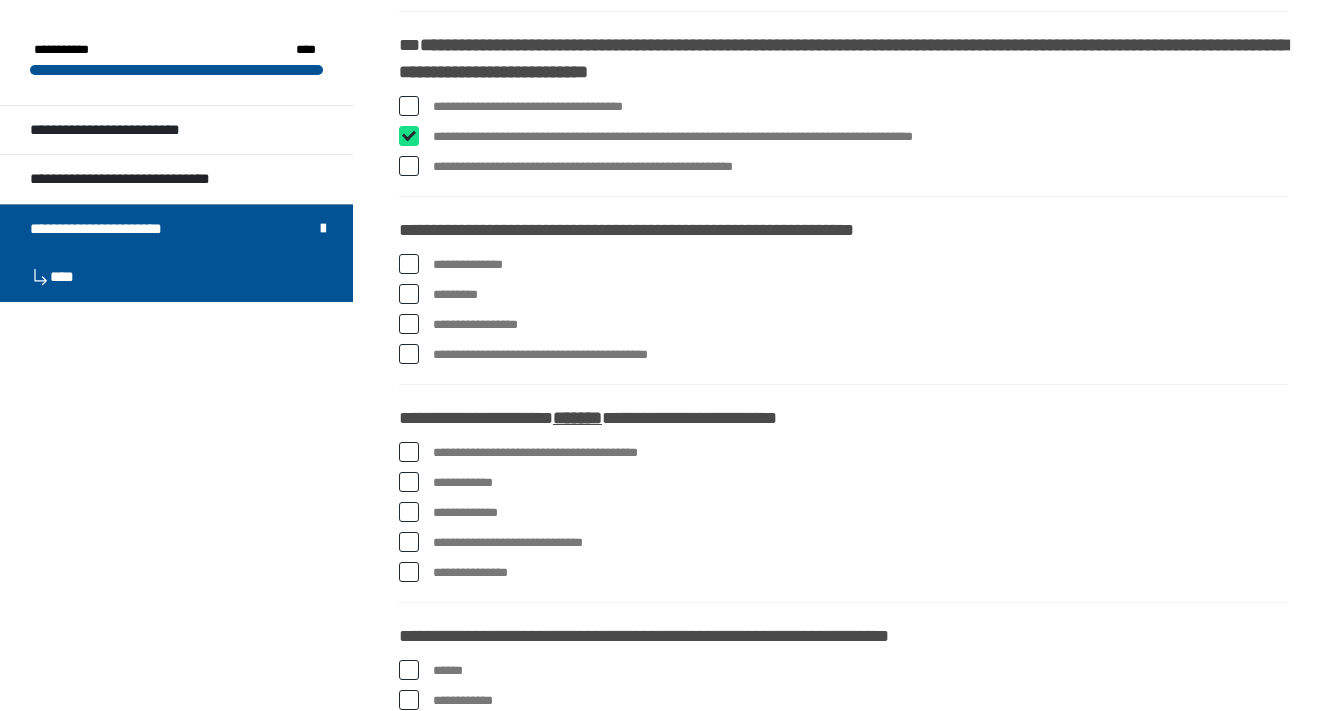 checkbox on "****" 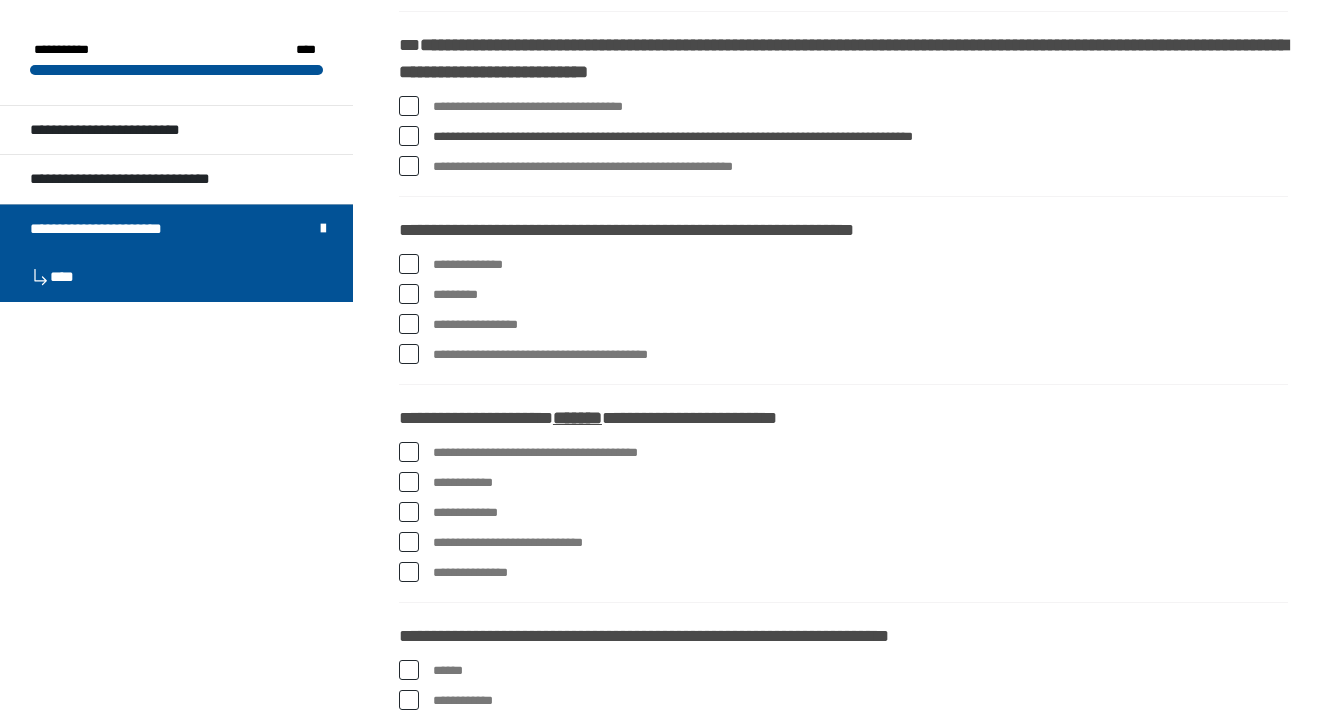 click at bounding box center (409, 264) 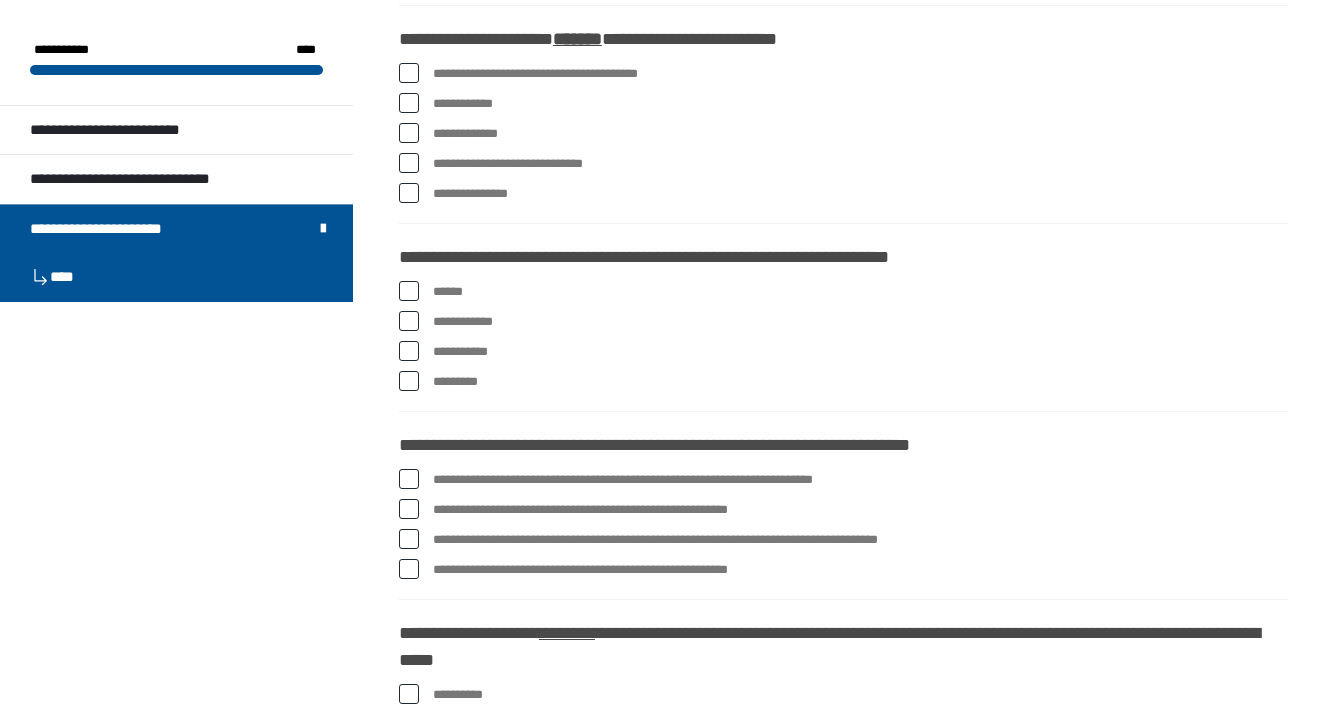 scroll, scrollTop: 952, scrollLeft: 0, axis: vertical 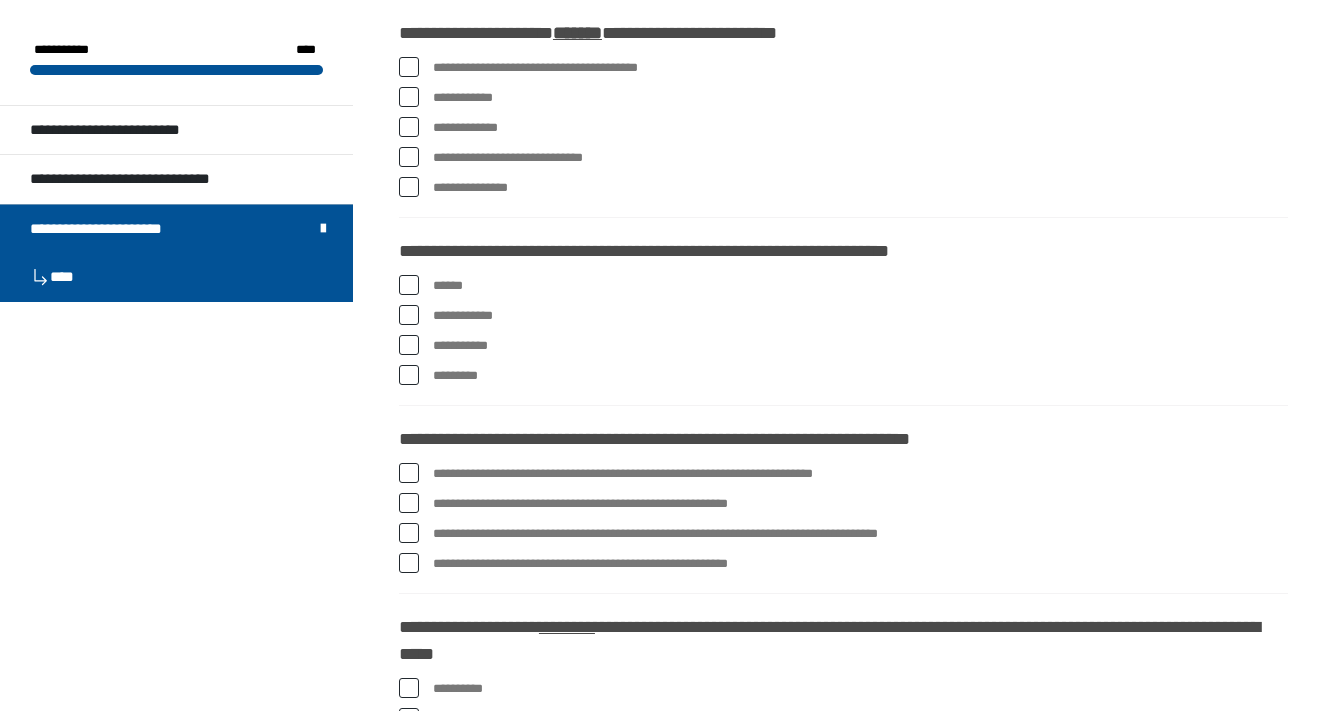 click at bounding box center [409, 97] 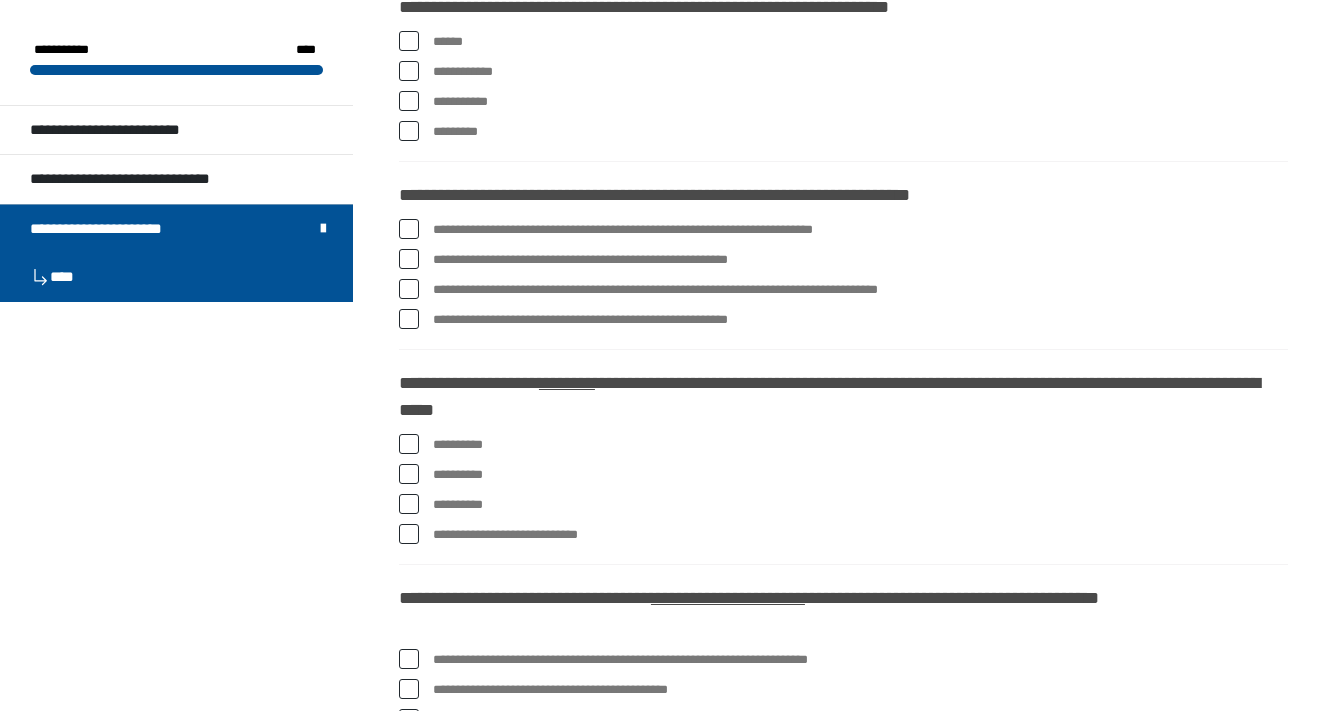 scroll, scrollTop: 1175, scrollLeft: 0, axis: vertical 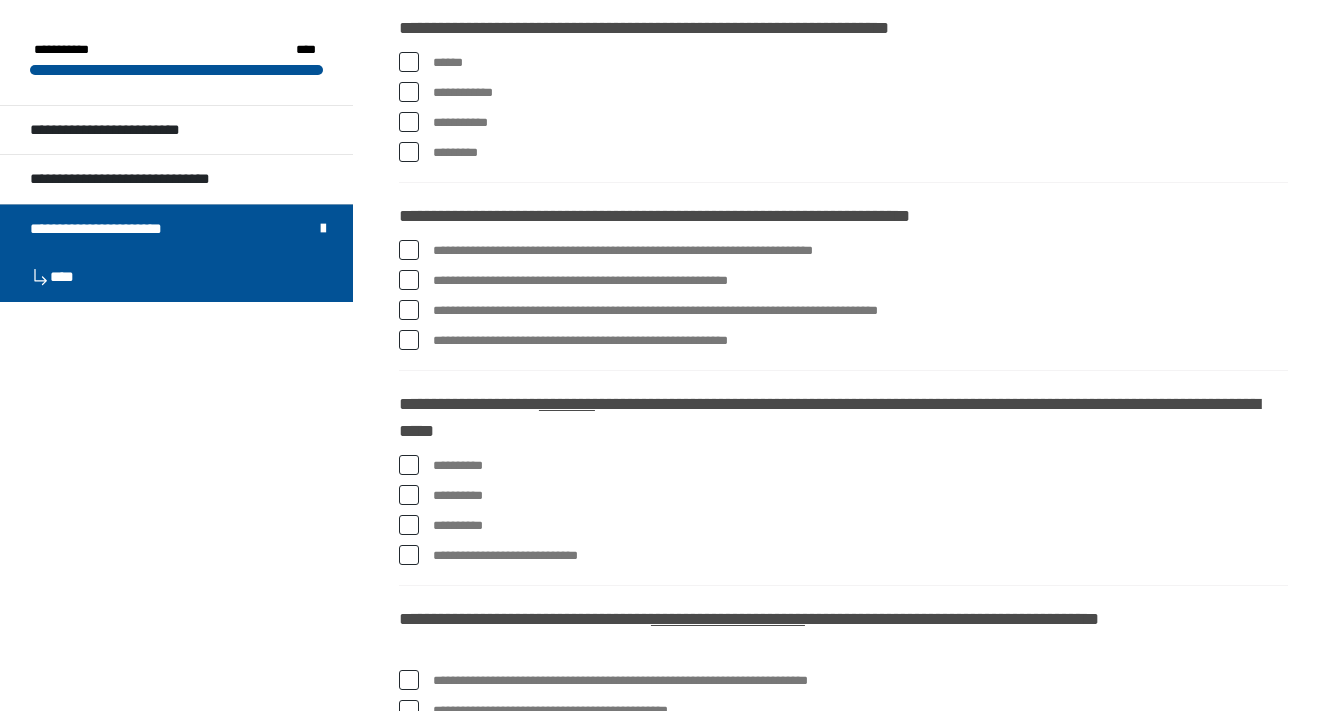 click at bounding box center [409, 152] 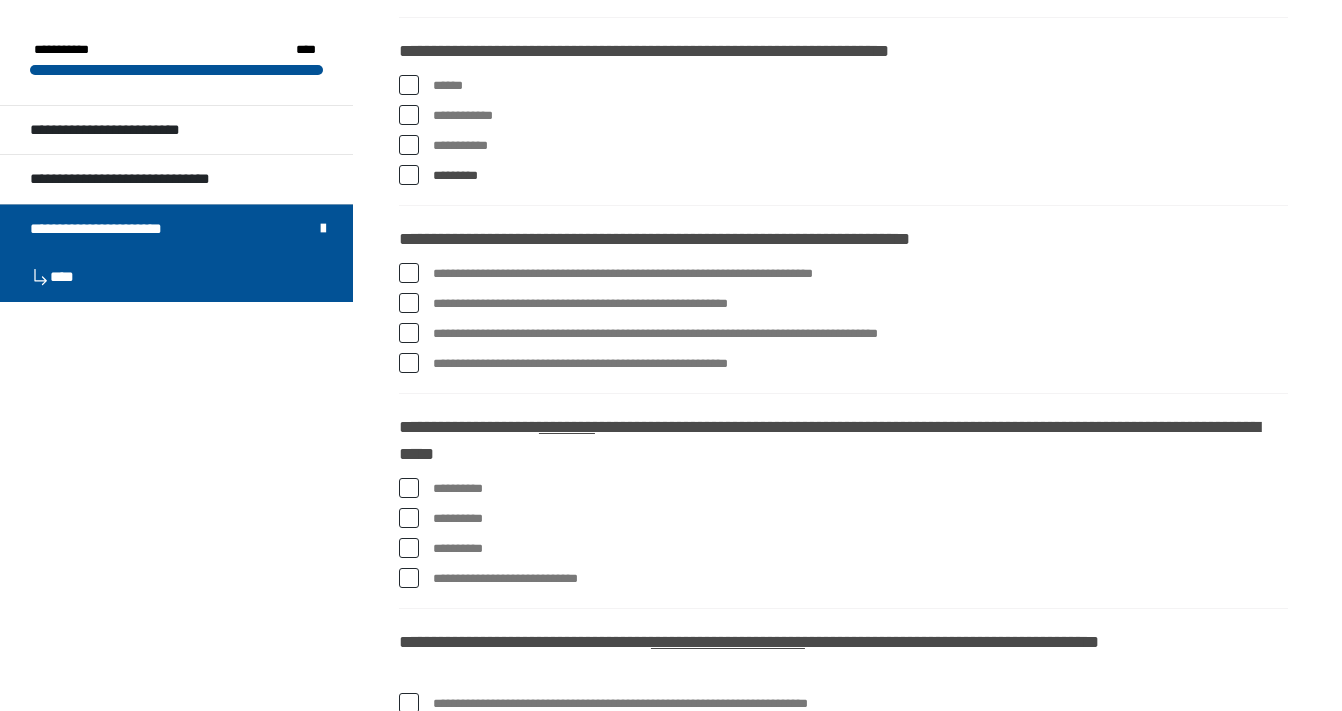 scroll, scrollTop: 1153, scrollLeft: 0, axis: vertical 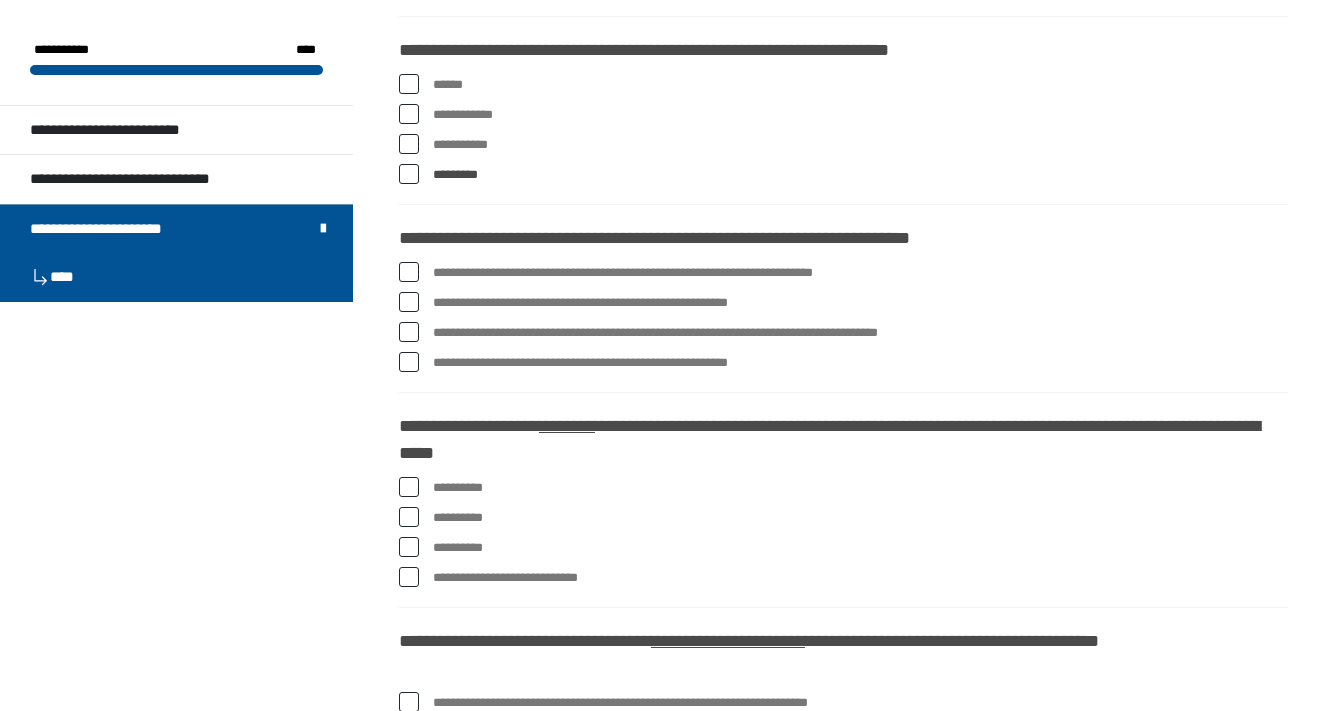 click at bounding box center (409, 487) 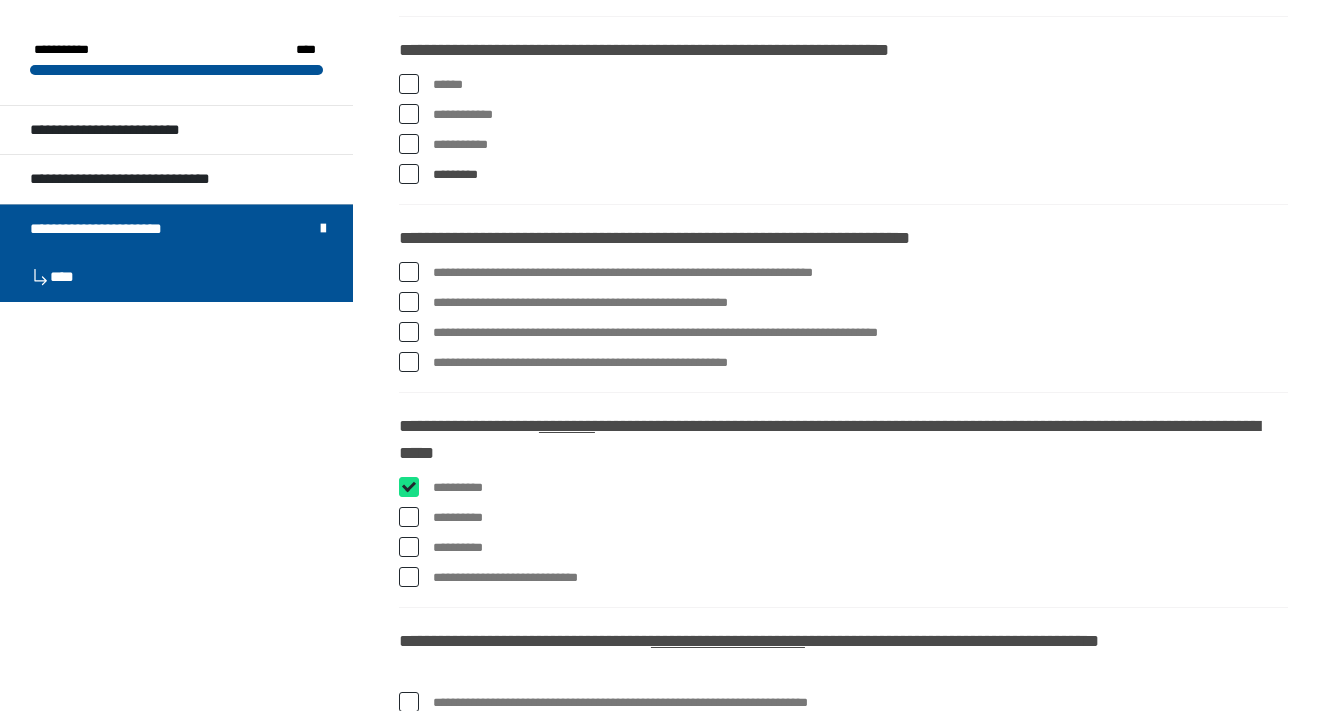 checkbox on "****" 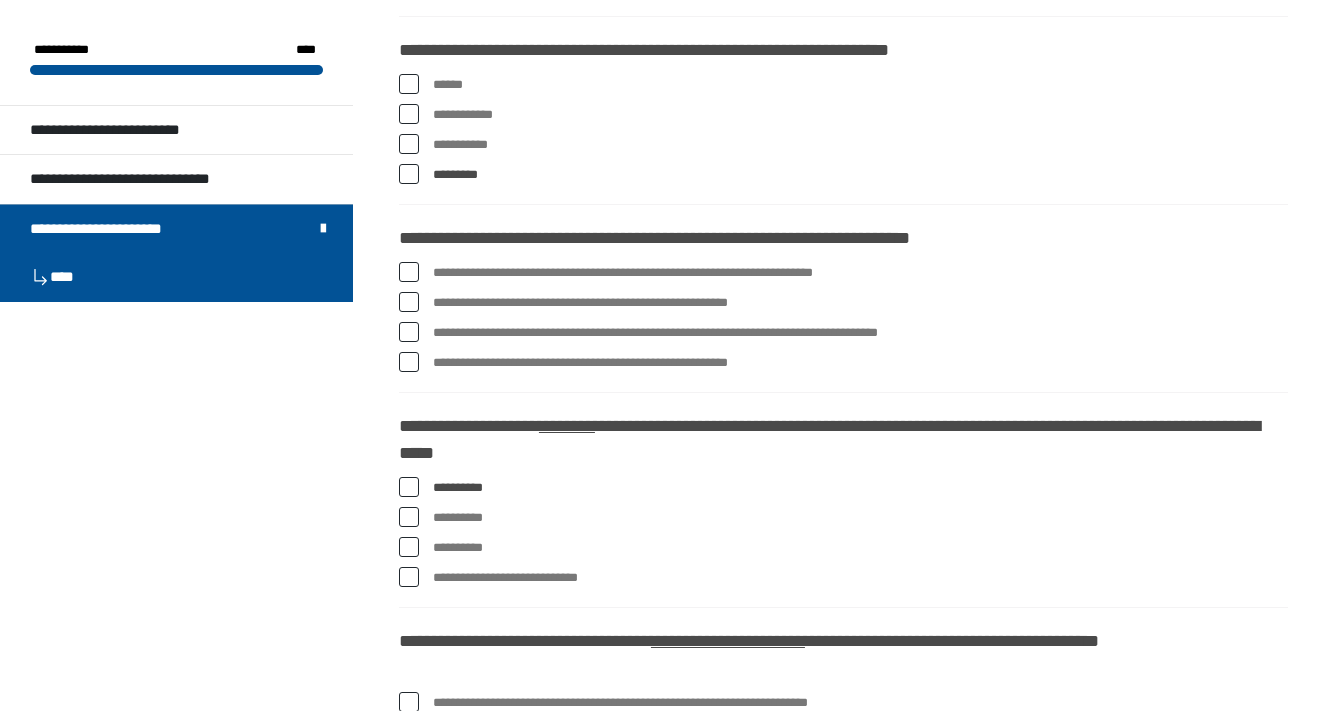 click at bounding box center [409, 362] 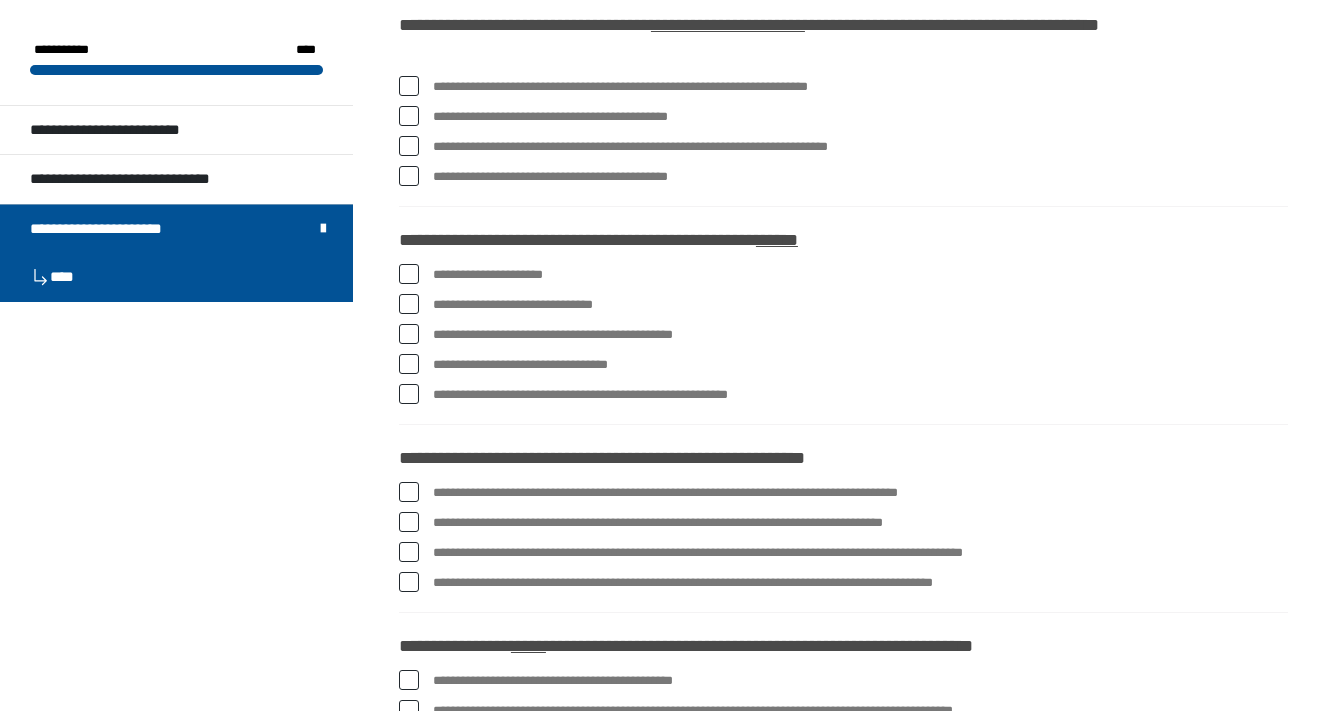 scroll, scrollTop: 1774, scrollLeft: 0, axis: vertical 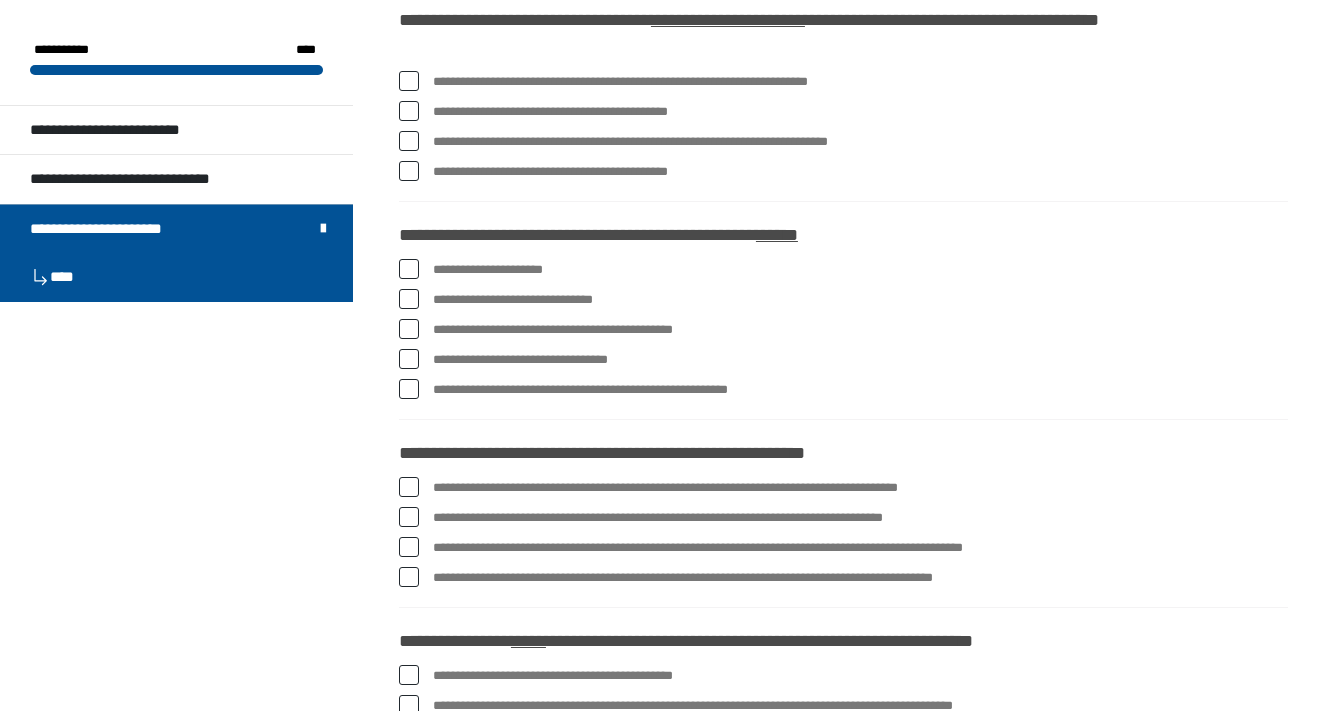 click at bounding box center [409, 359] 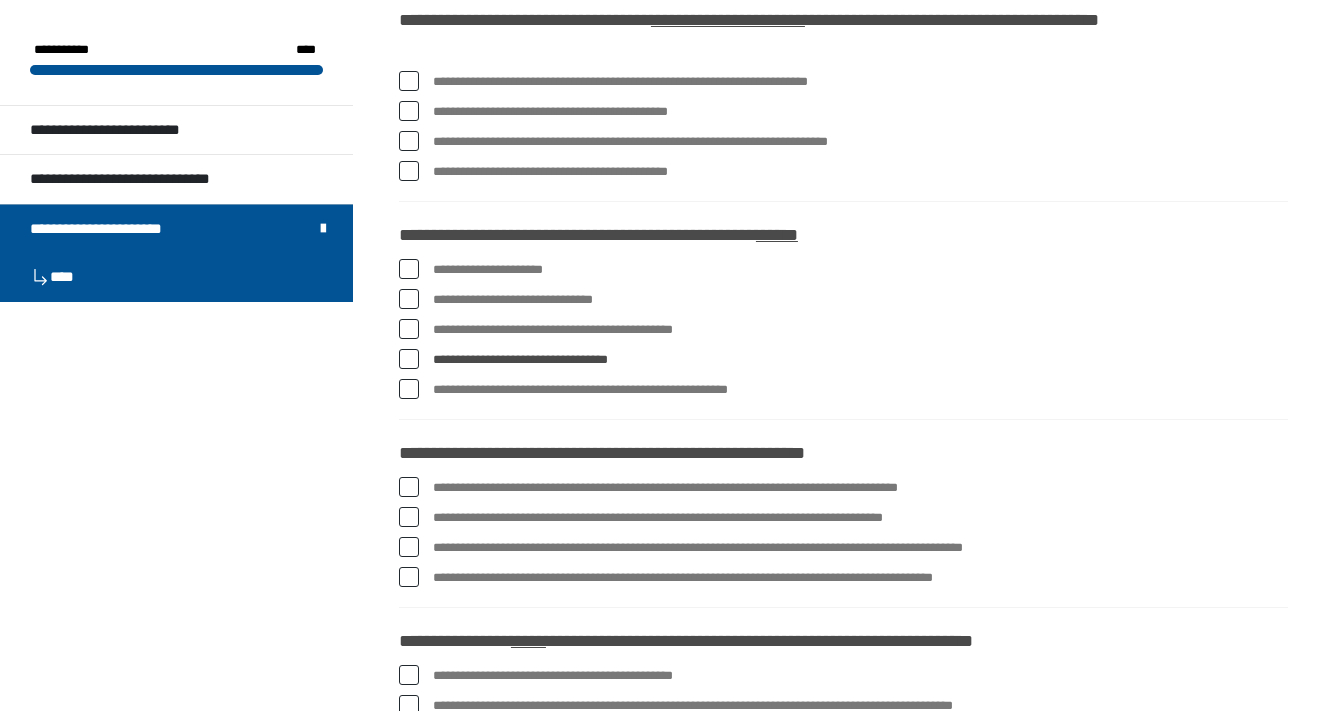 click at bounding box center [409, 269] 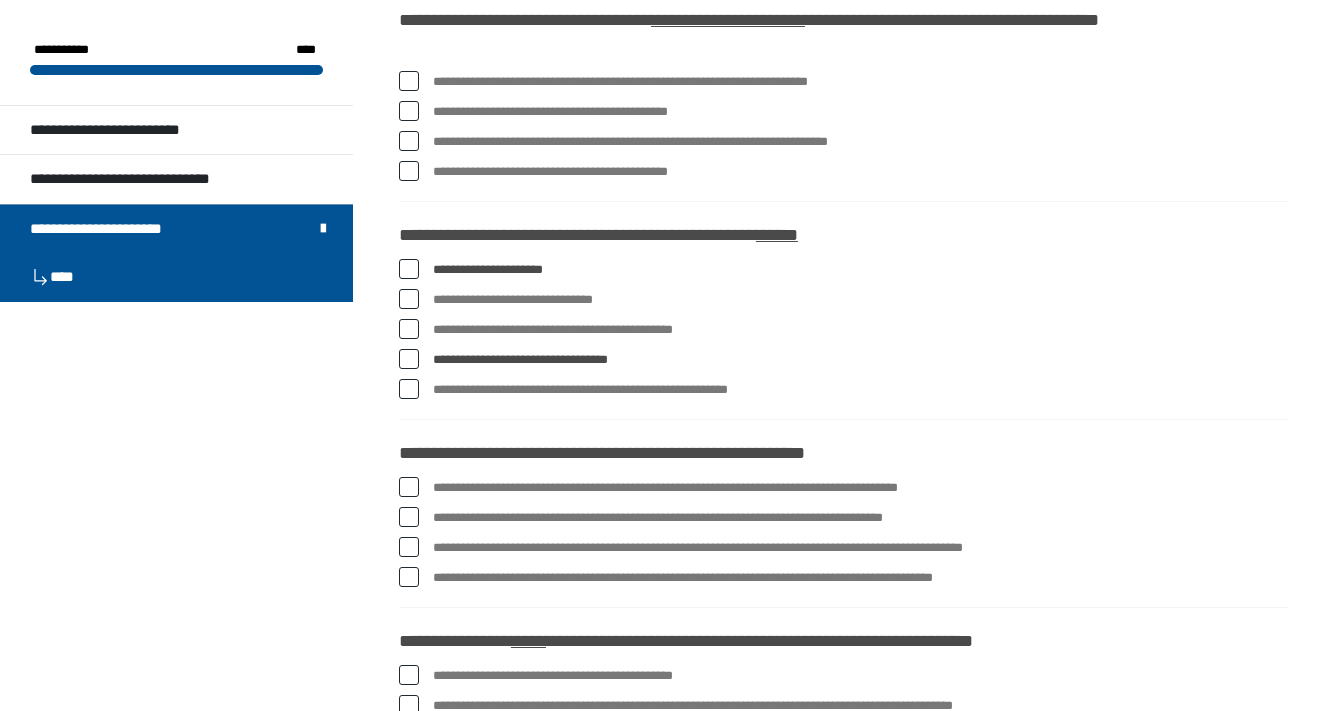 click at bounding box center (409, 329) 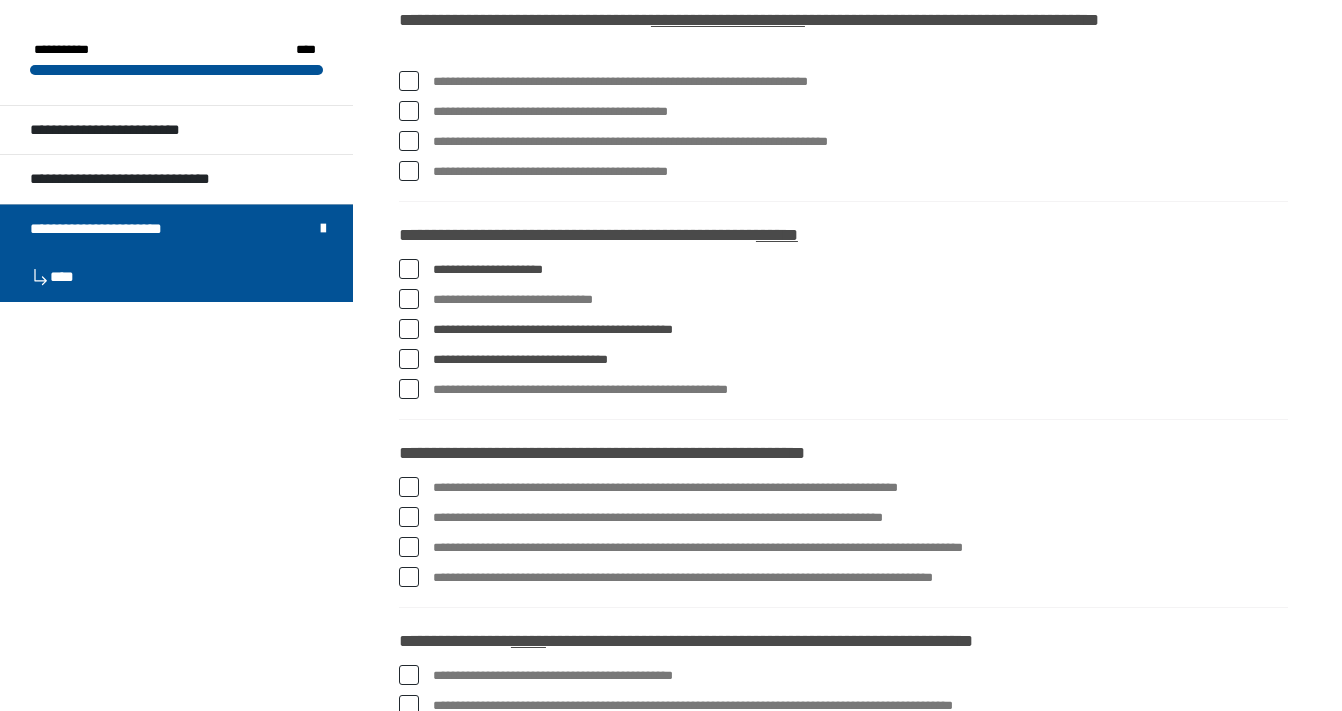 click at bounding box center [409, 359] 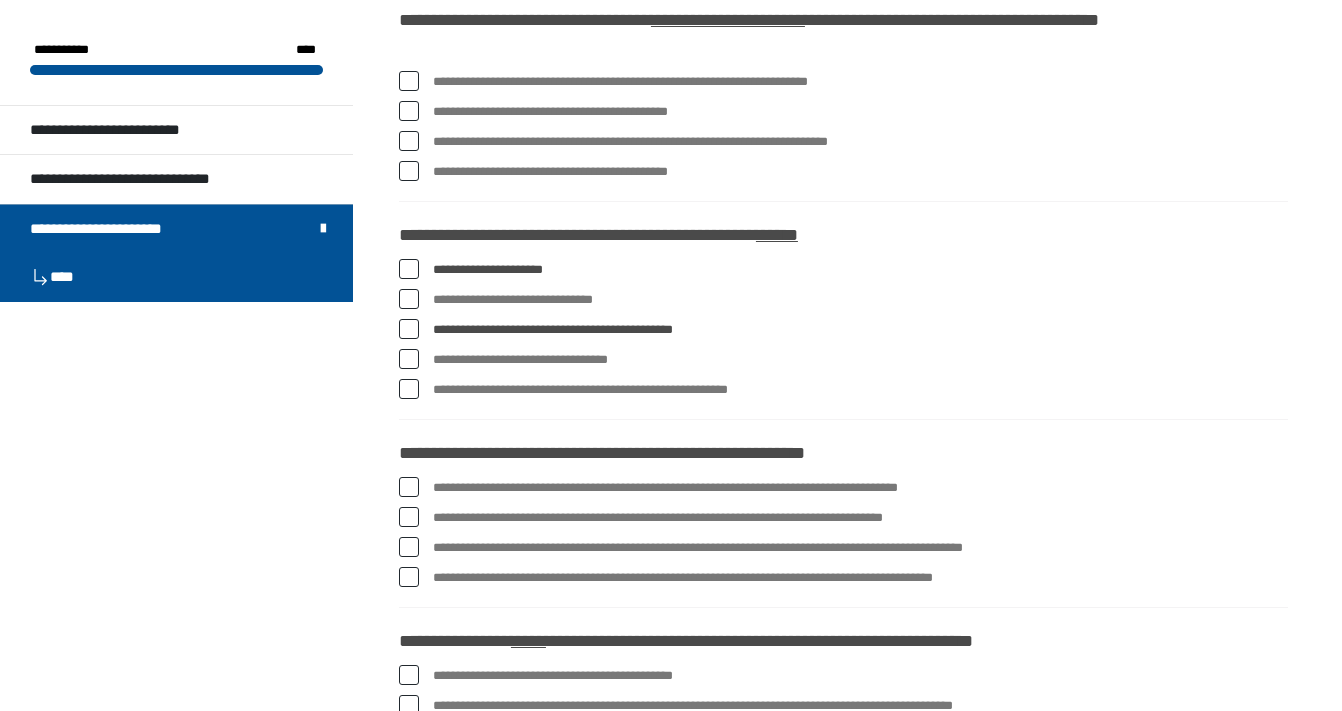 click at bounding box center (409, 359) 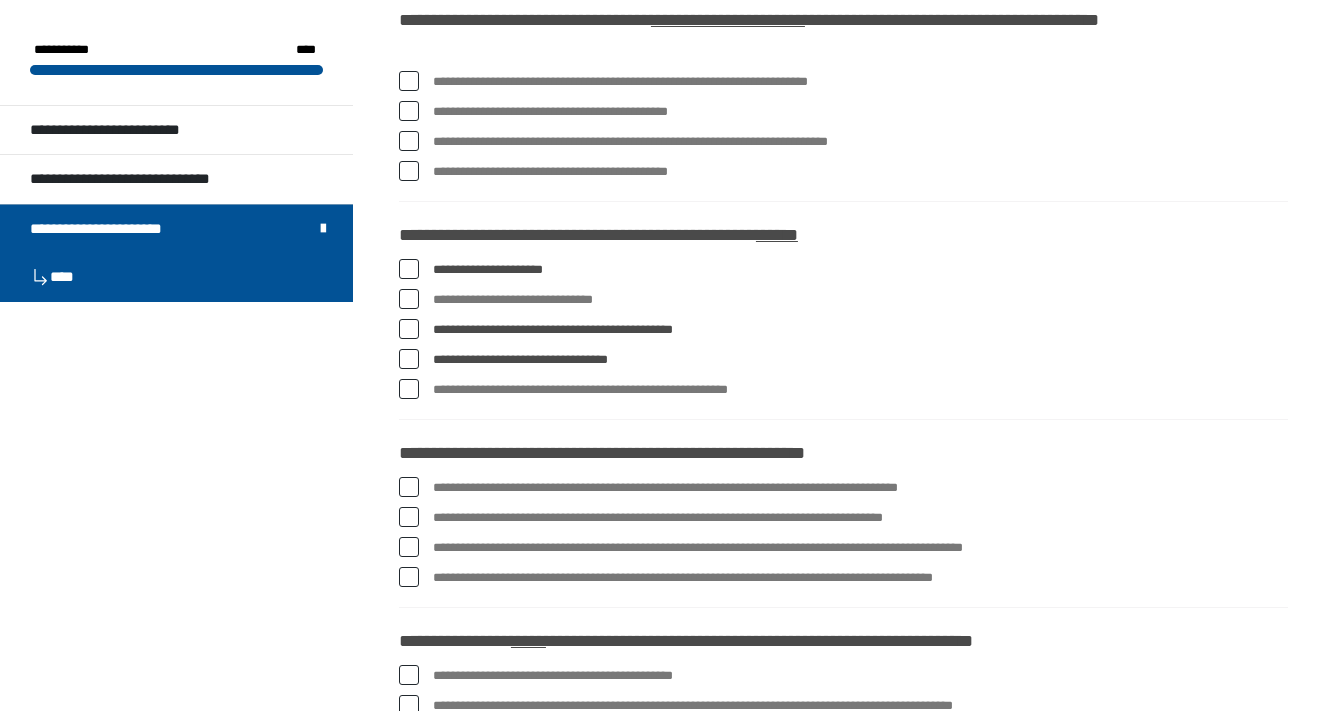 click at bounding box center [409, 269] 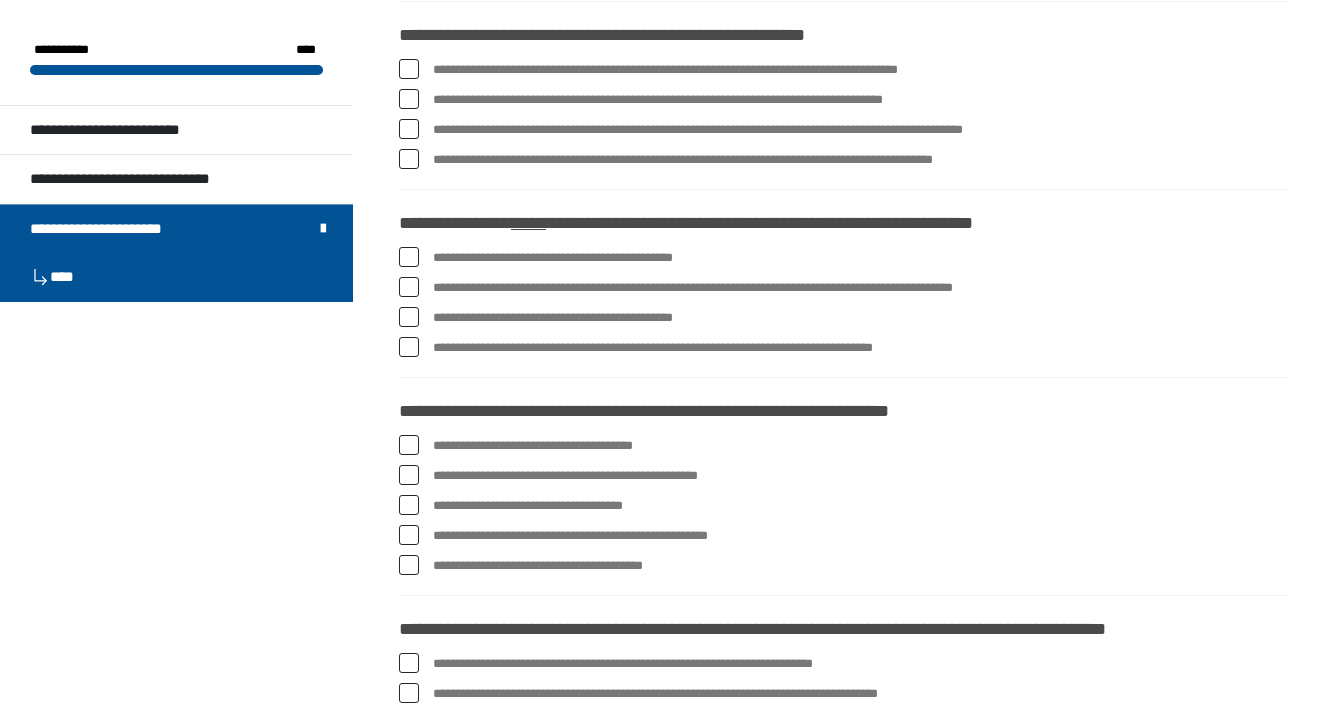 scroll, scrollTop: 2202, scrollLeft: 0, axis: vertical 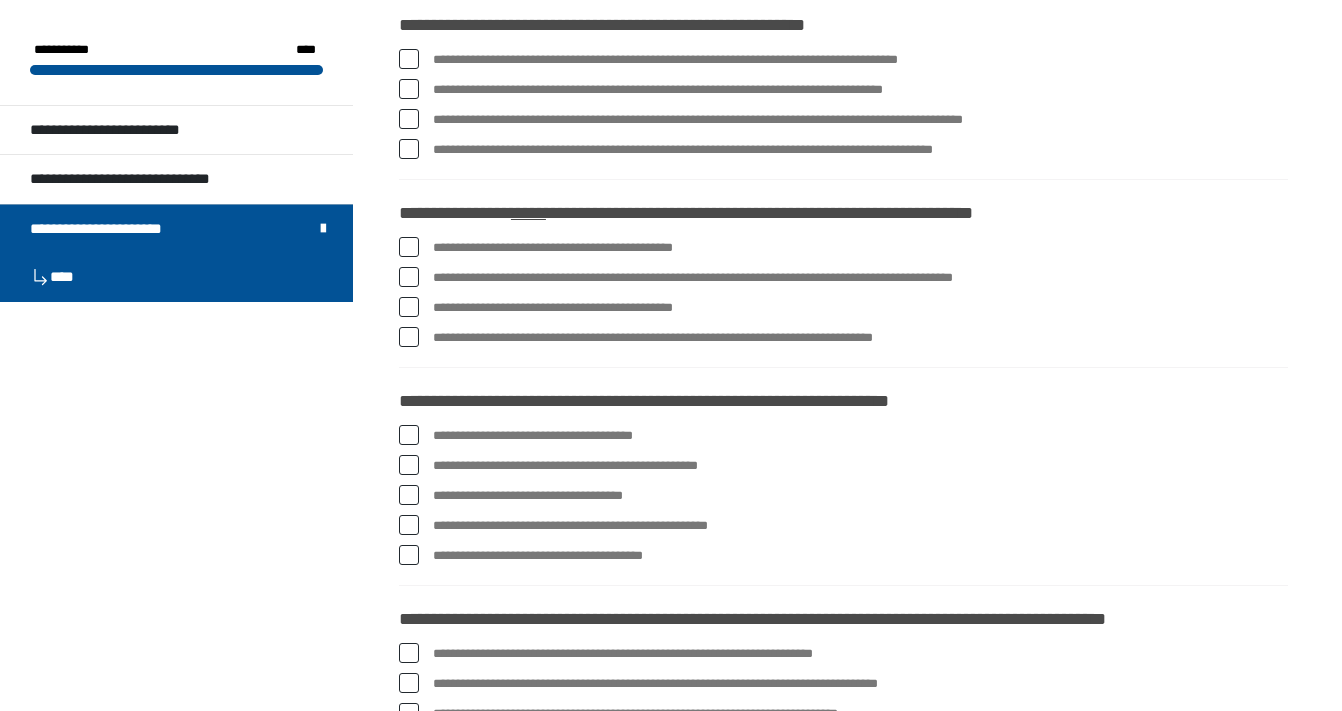 click on "**********" at bounding box center (843, 150) 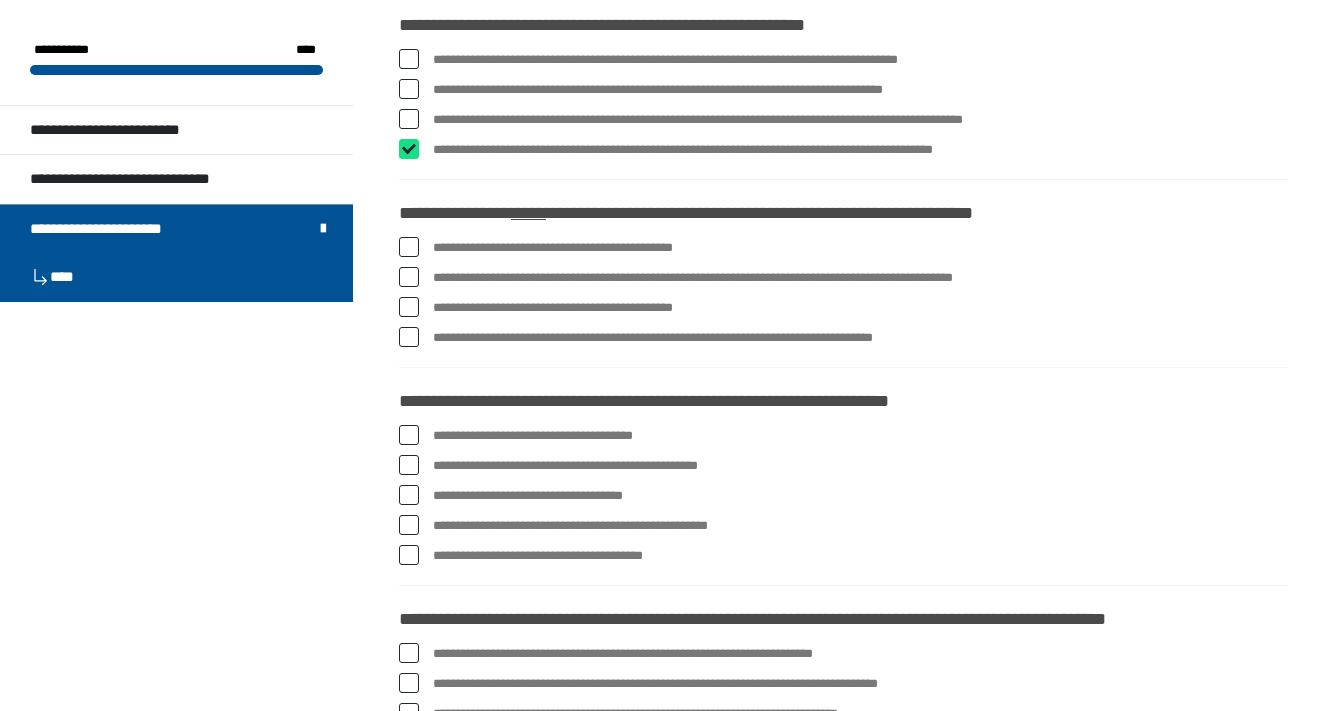 checkbox on "****" 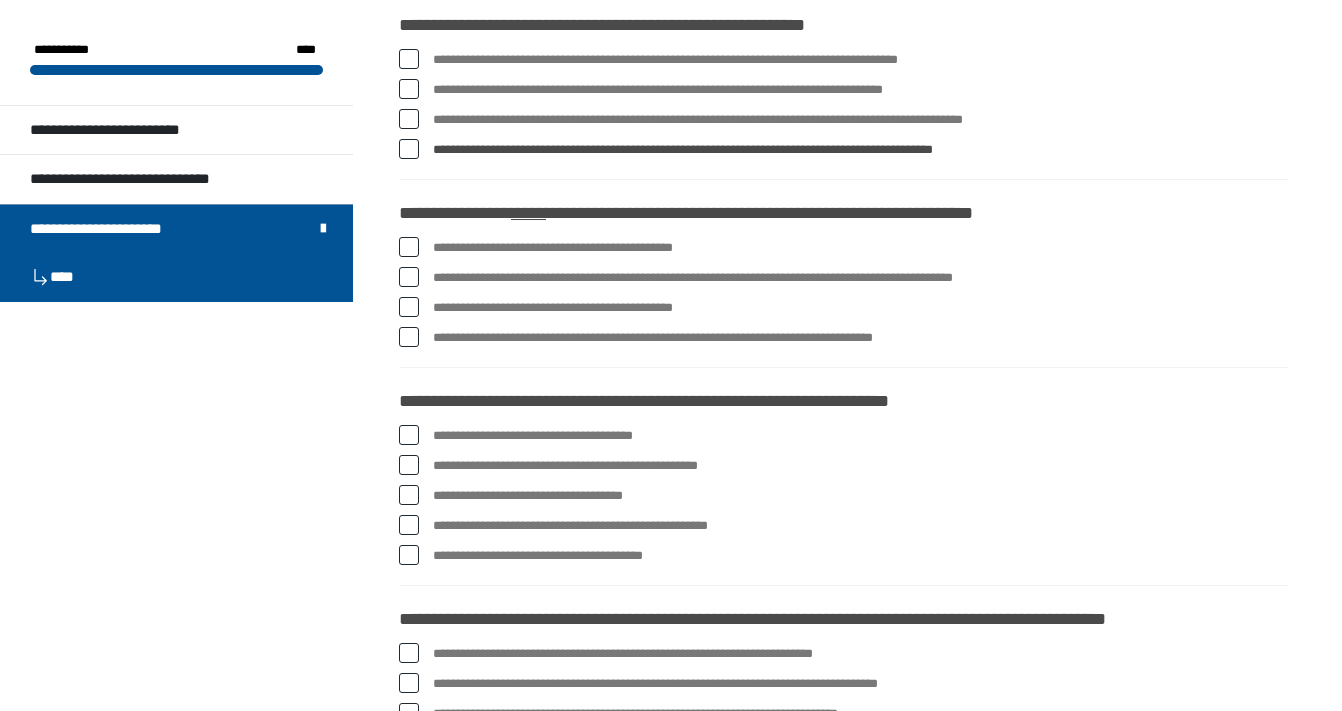 click at bounding box center [409, 337] 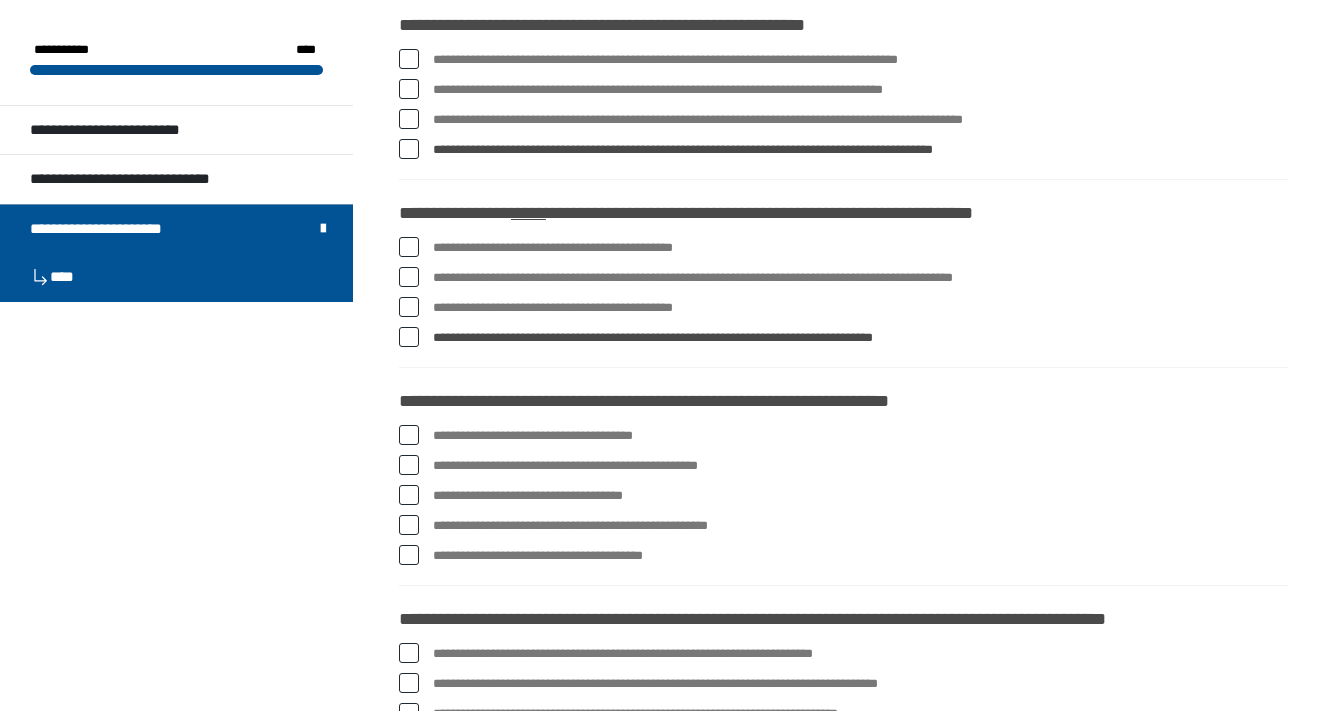 click at bounding box center [409, 277] 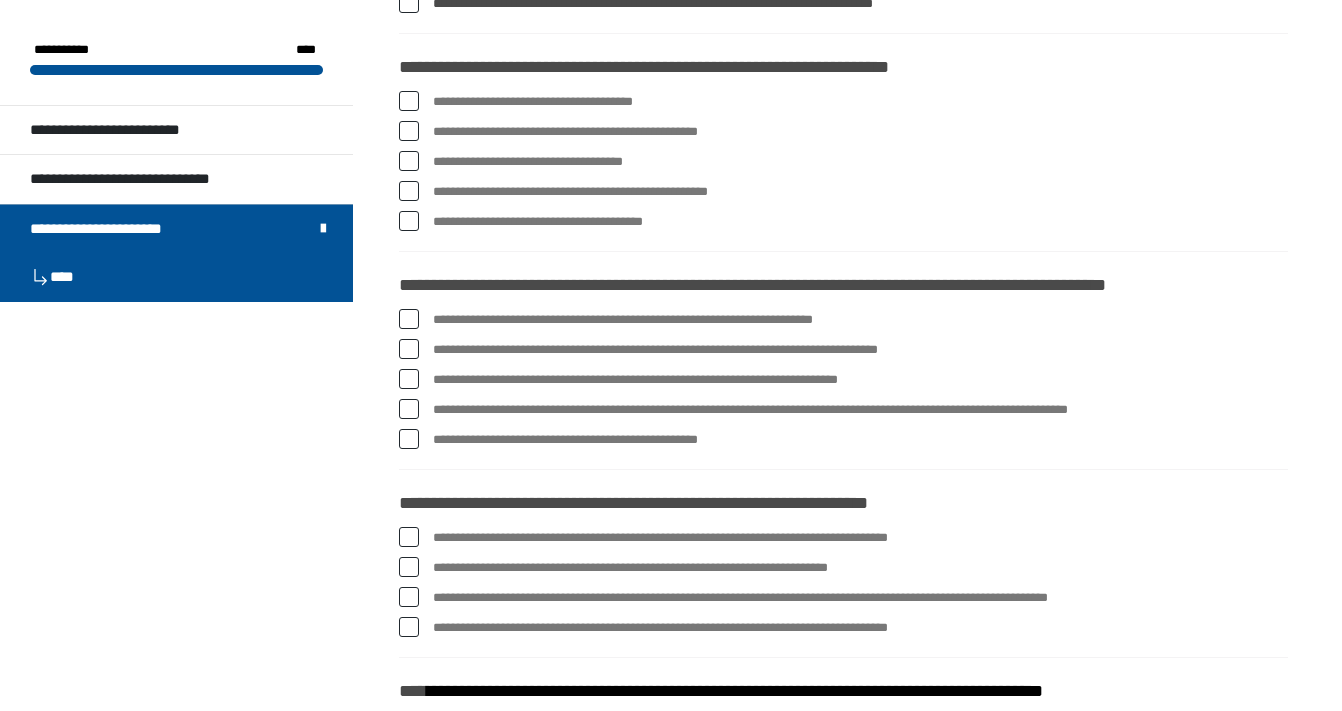 scroll, scrollTop: 2538, scrollLeft: 0, axis: vertical 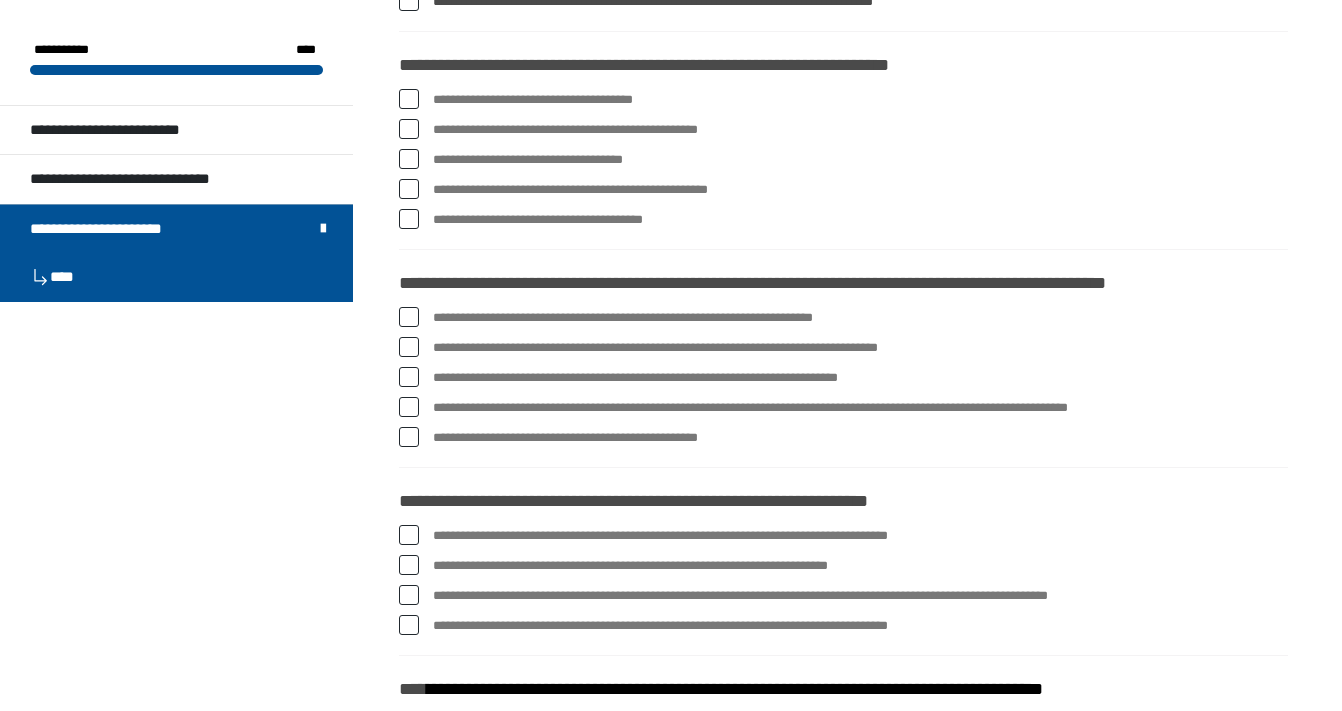 click at bounding box center (409, 99) 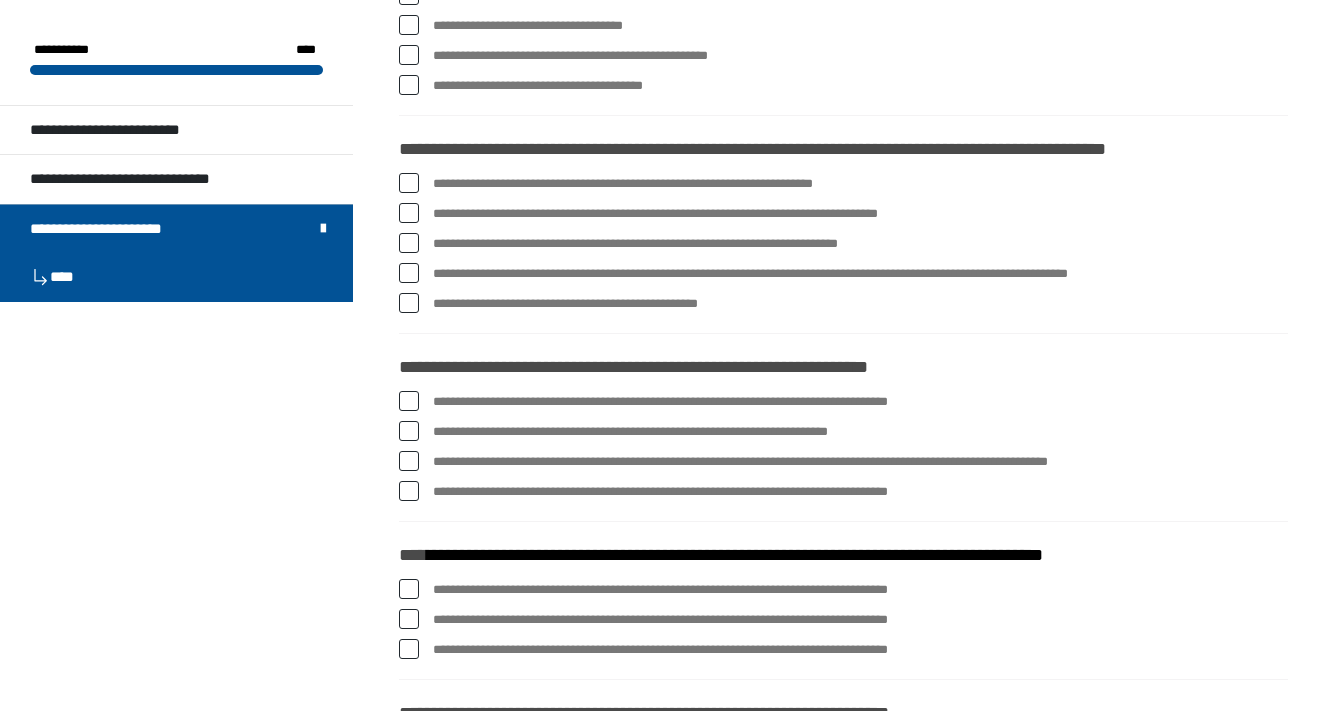 scroll, scrollTop: 2671, scrollLeft: 0, axis: vertical 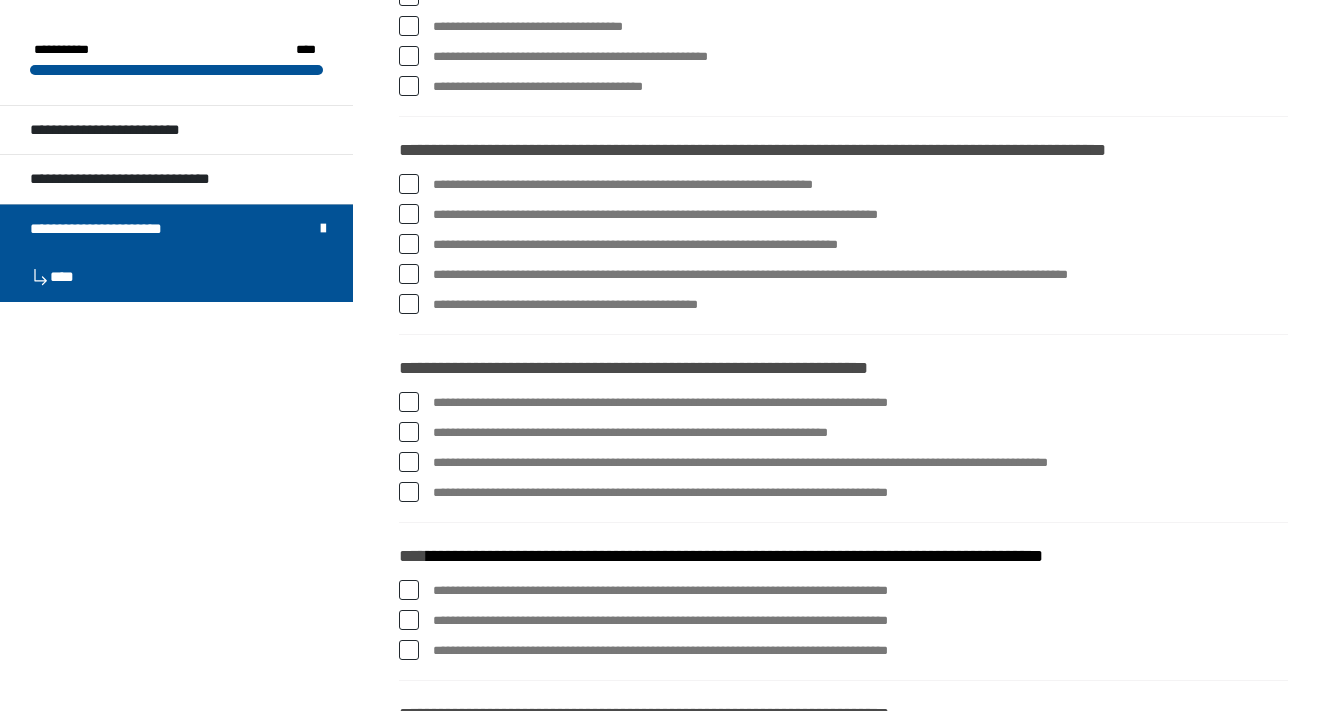 click at bounding box center [409, 214] 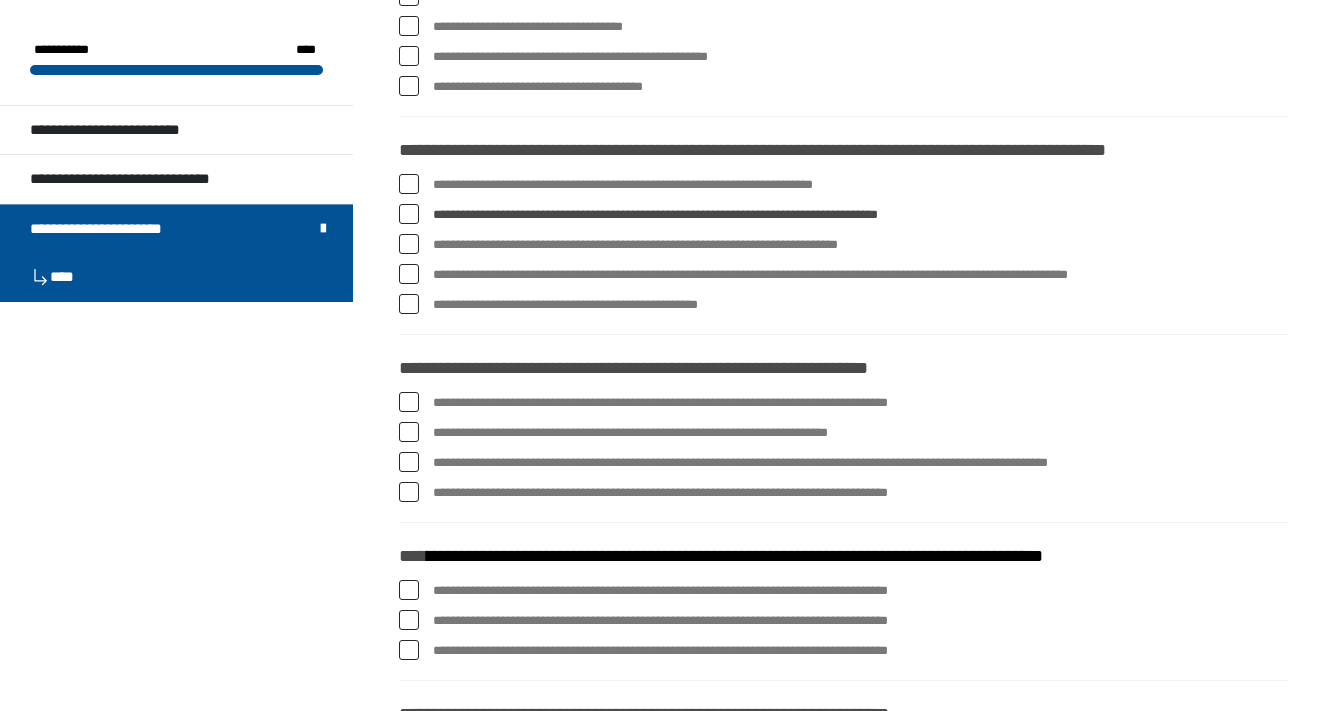 click at bounding box center (409, 304) 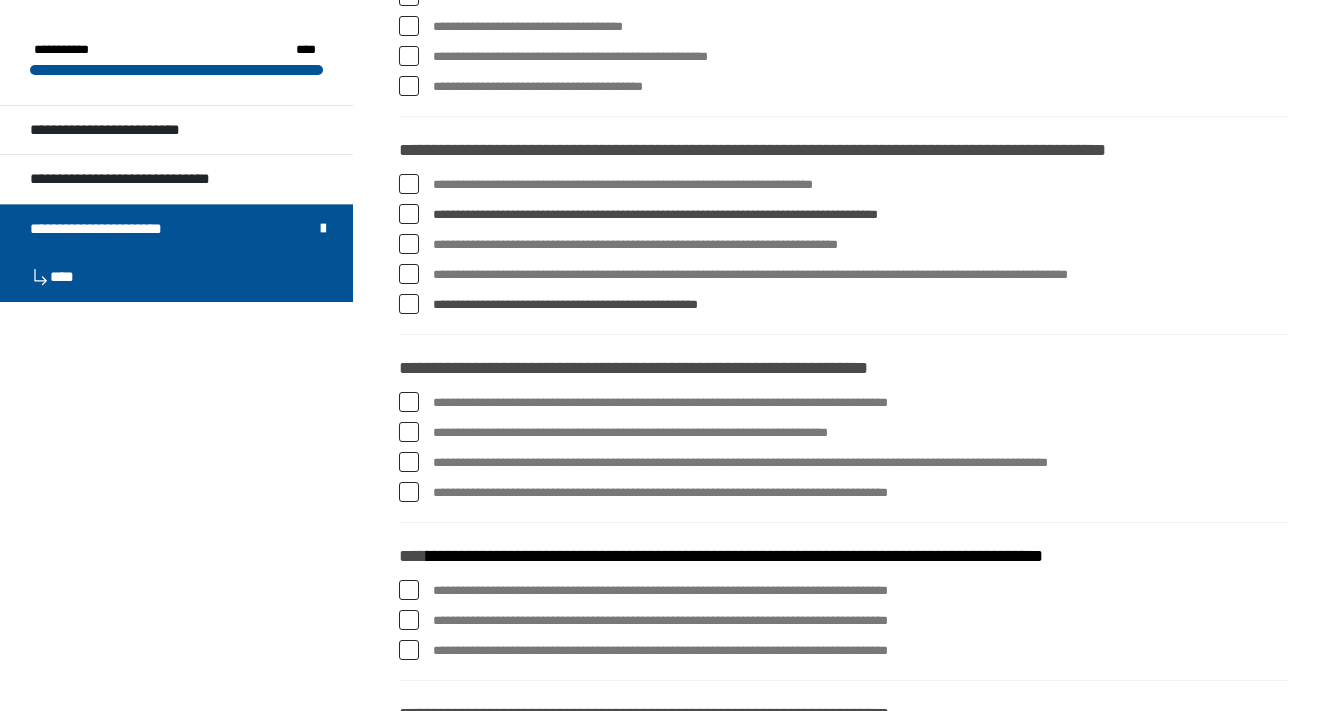click at bounding box center (409, 274) 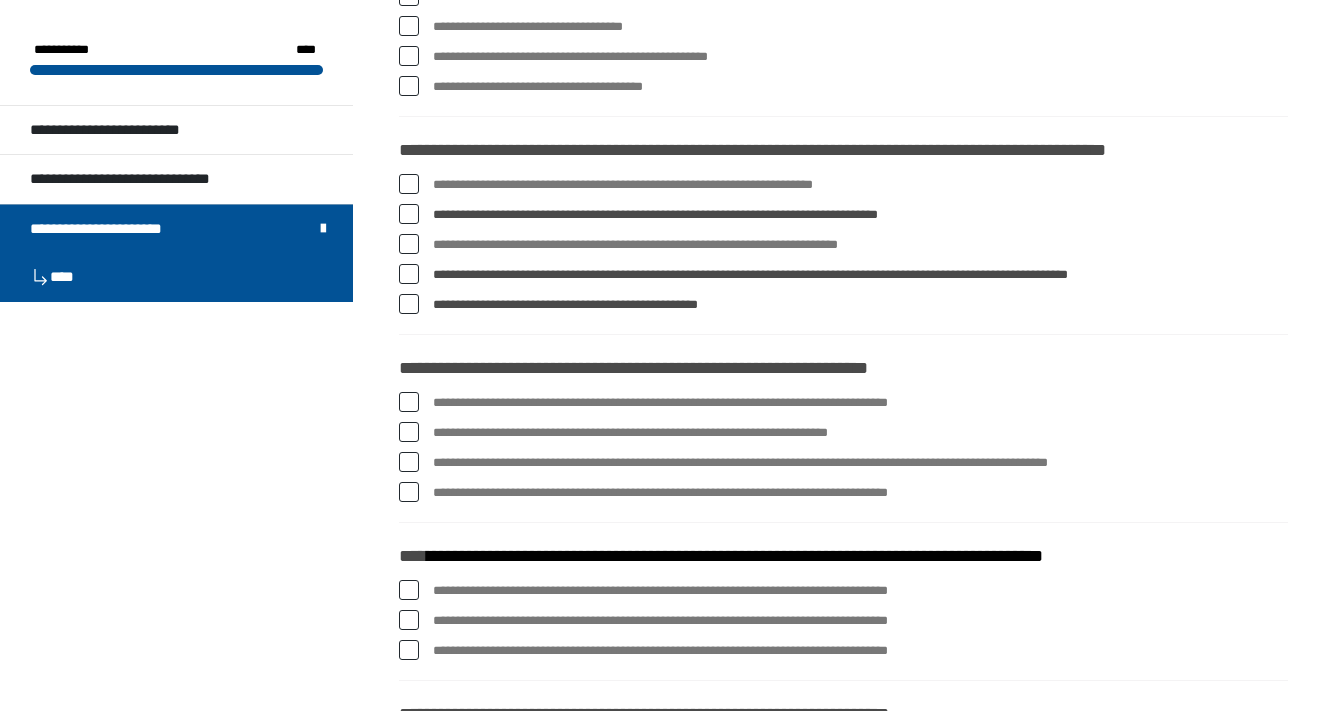 click at bounding box center [409, 244] 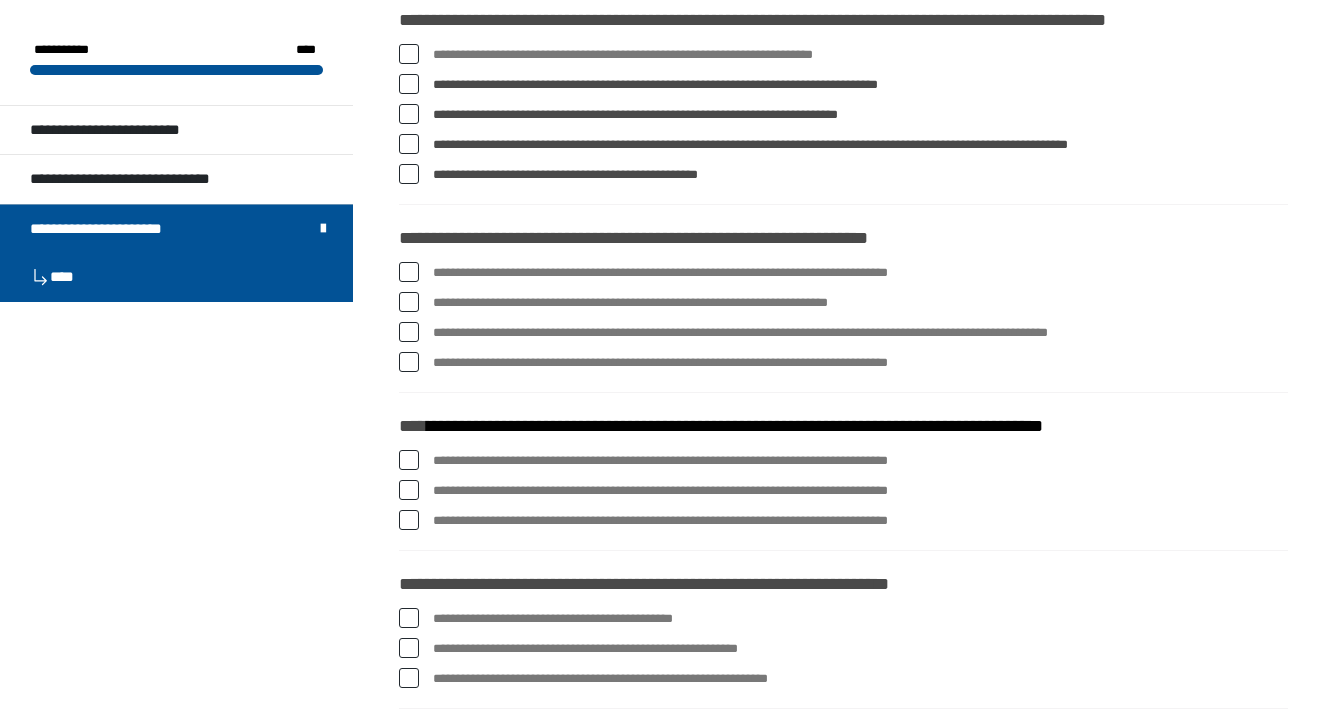 scroll, scrollTop: 2870, scrollLeft: 0, axis: vertical 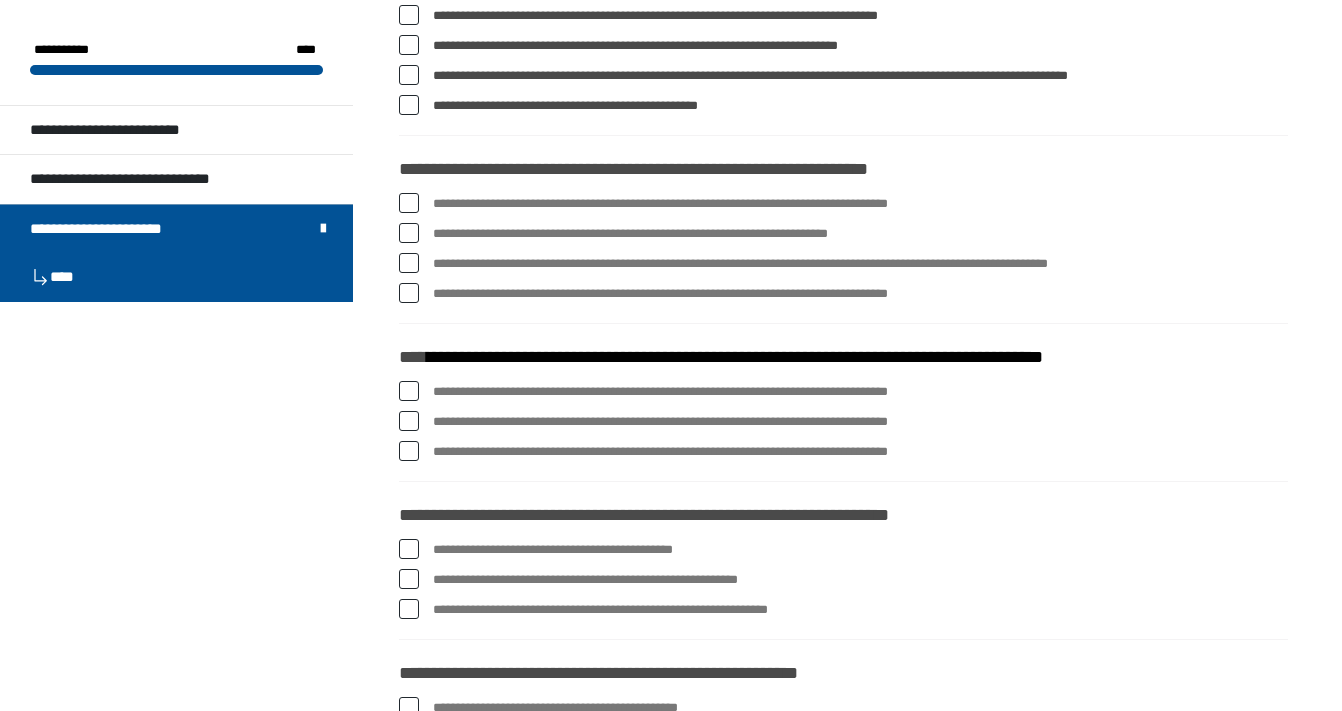 click on "**********" at bounding box center [843, 204] 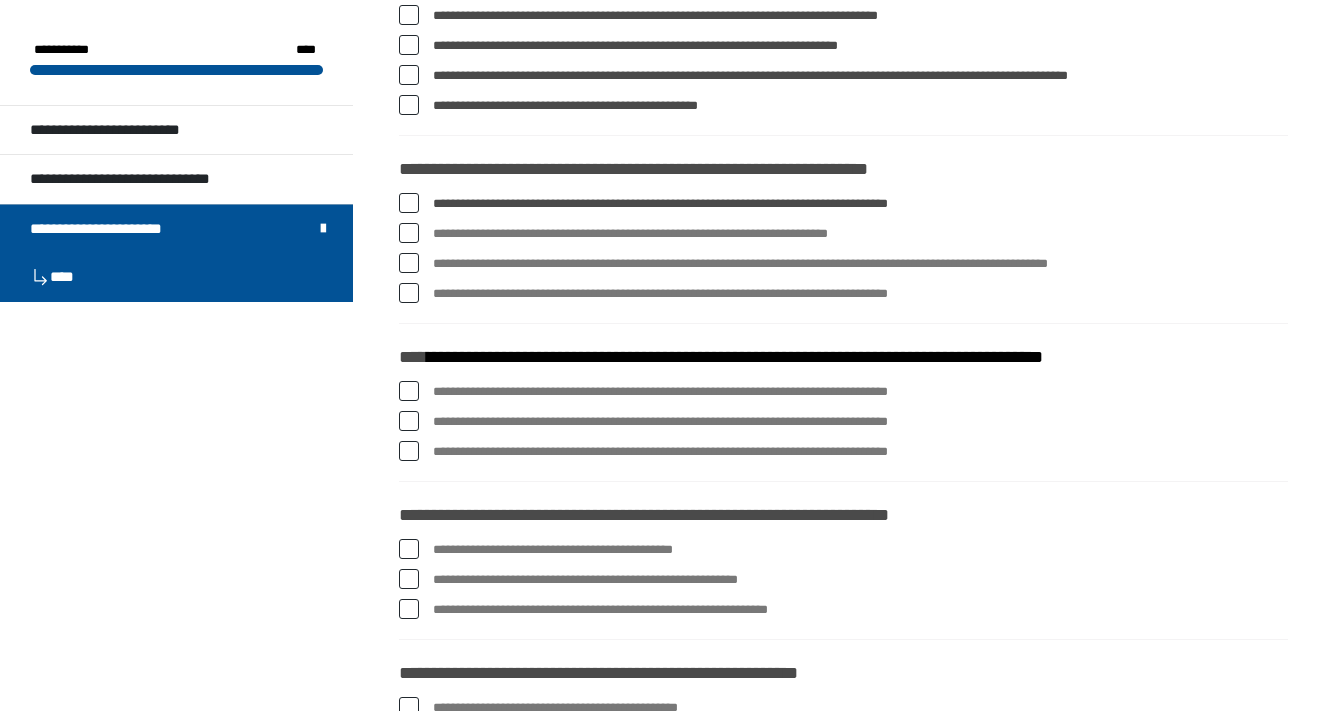 click at bounding box center (409, 233) 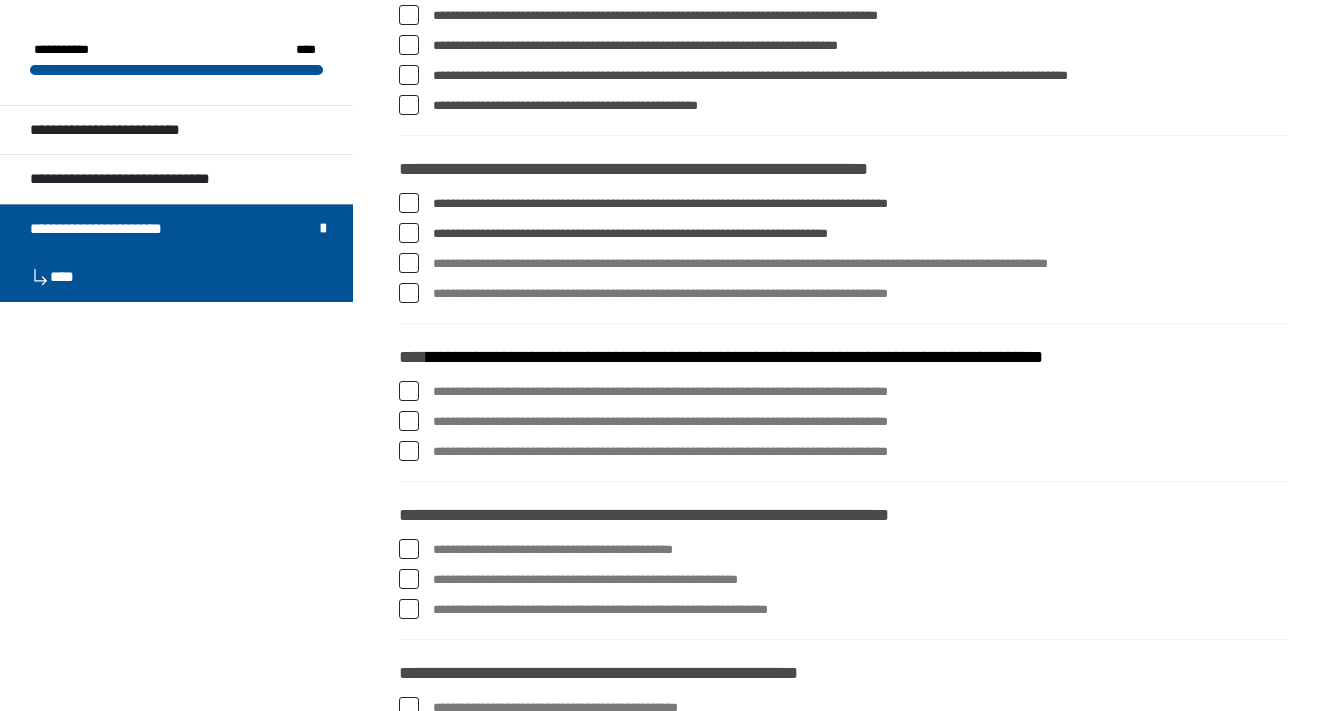 click at bounding box center (409, 263) 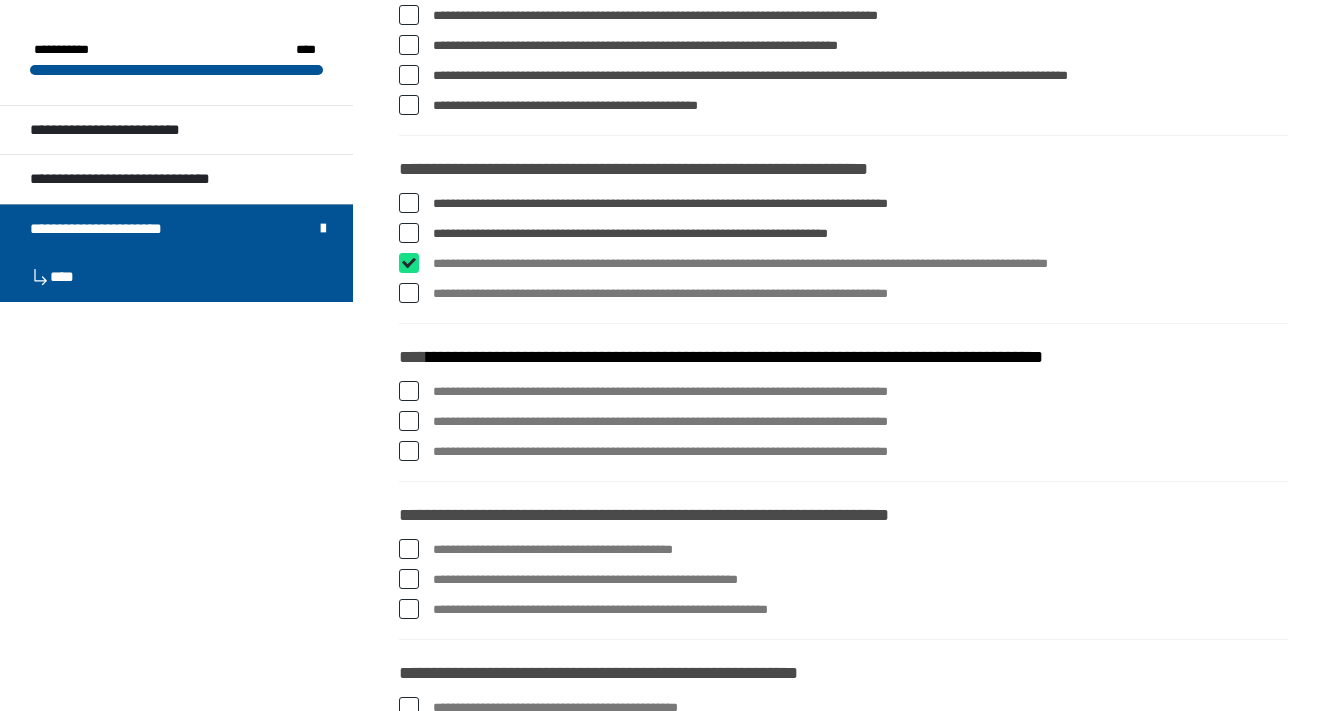 checkbox on "****" 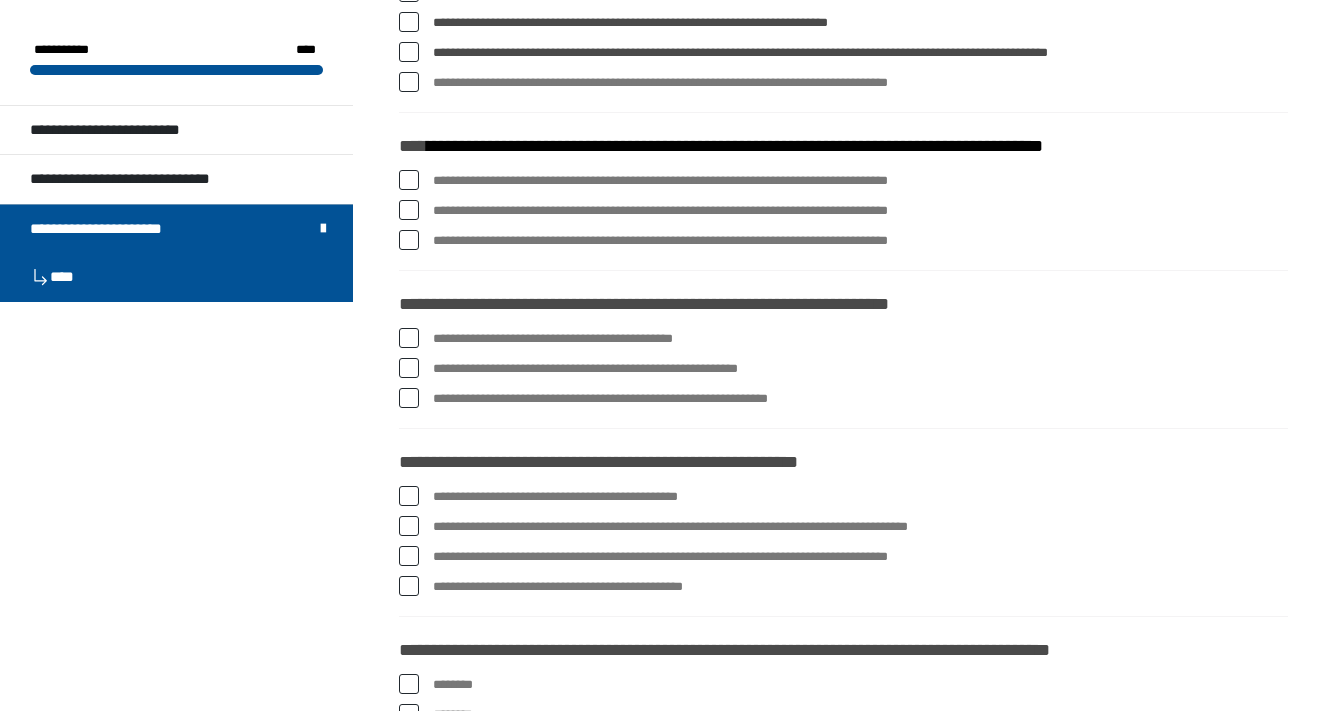 scroll, scrollTop: 3093, scrollLeft: 0, axis: vertical 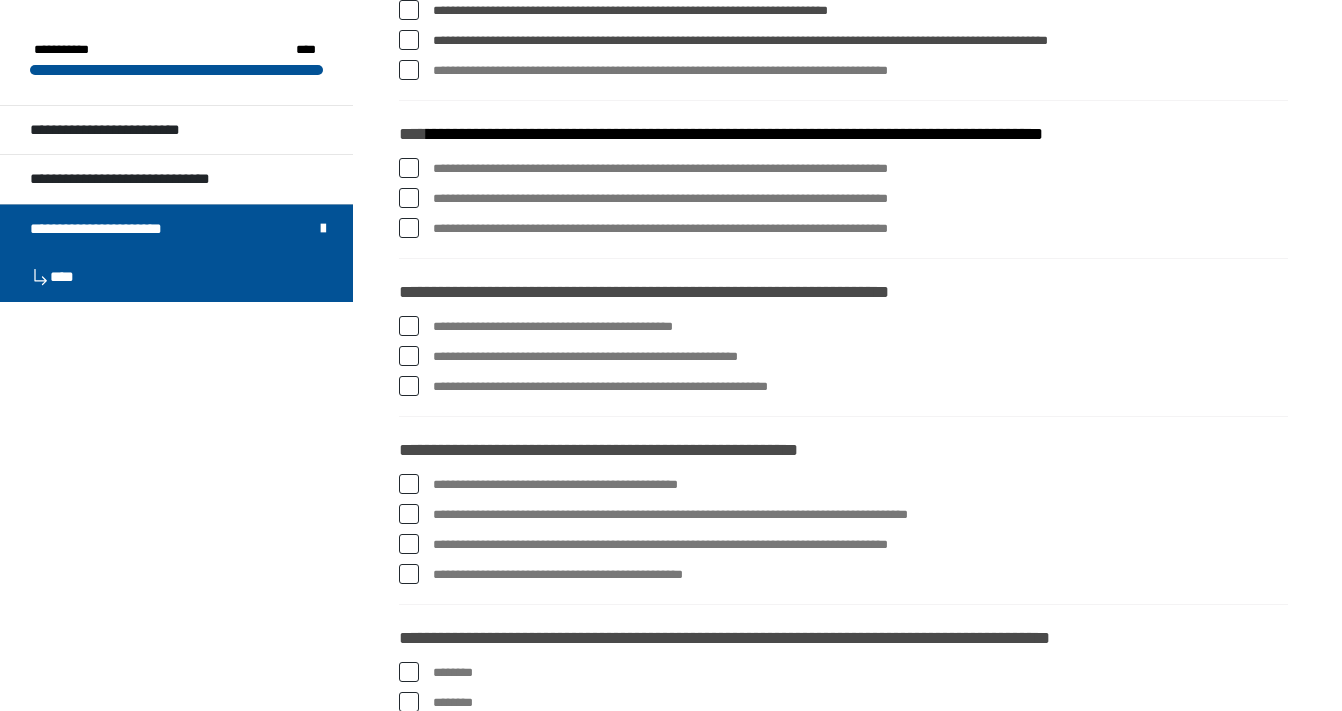 click at bounding box center (409, 228) 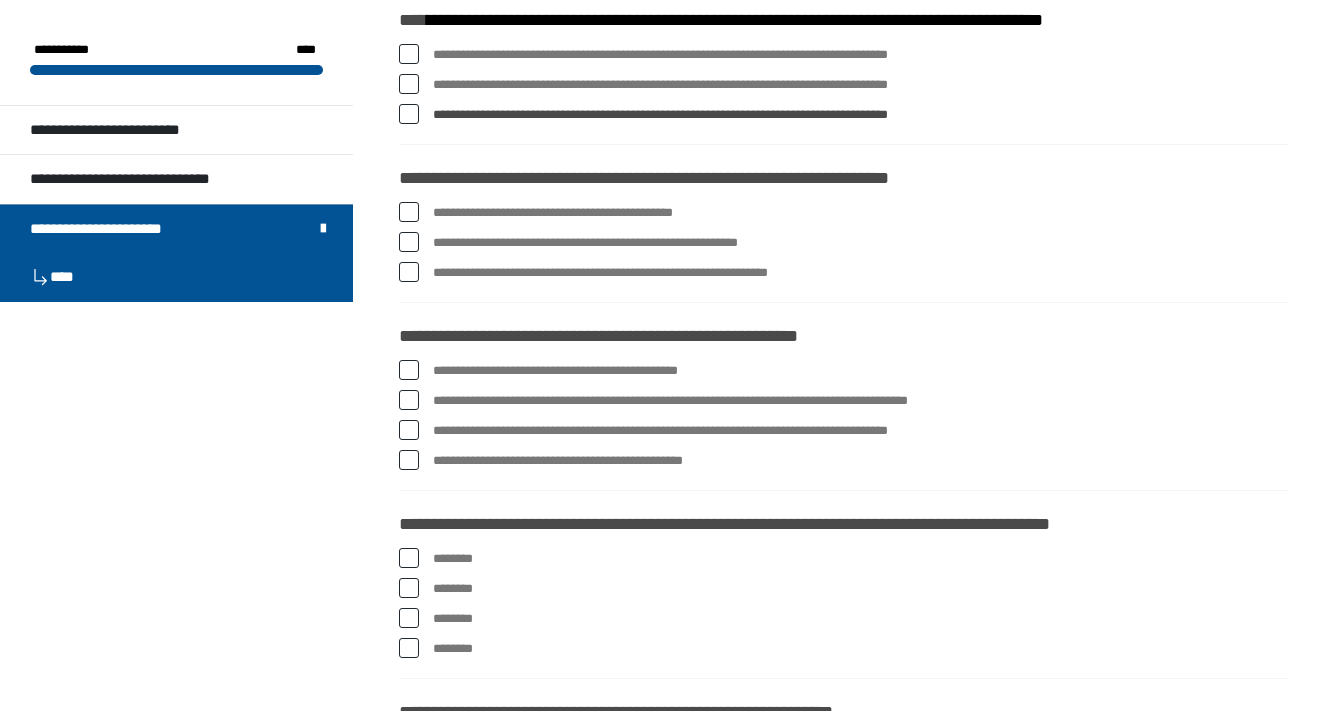 scroll, scrollTop: 3208, scrollLeft: 0, axis: vertical 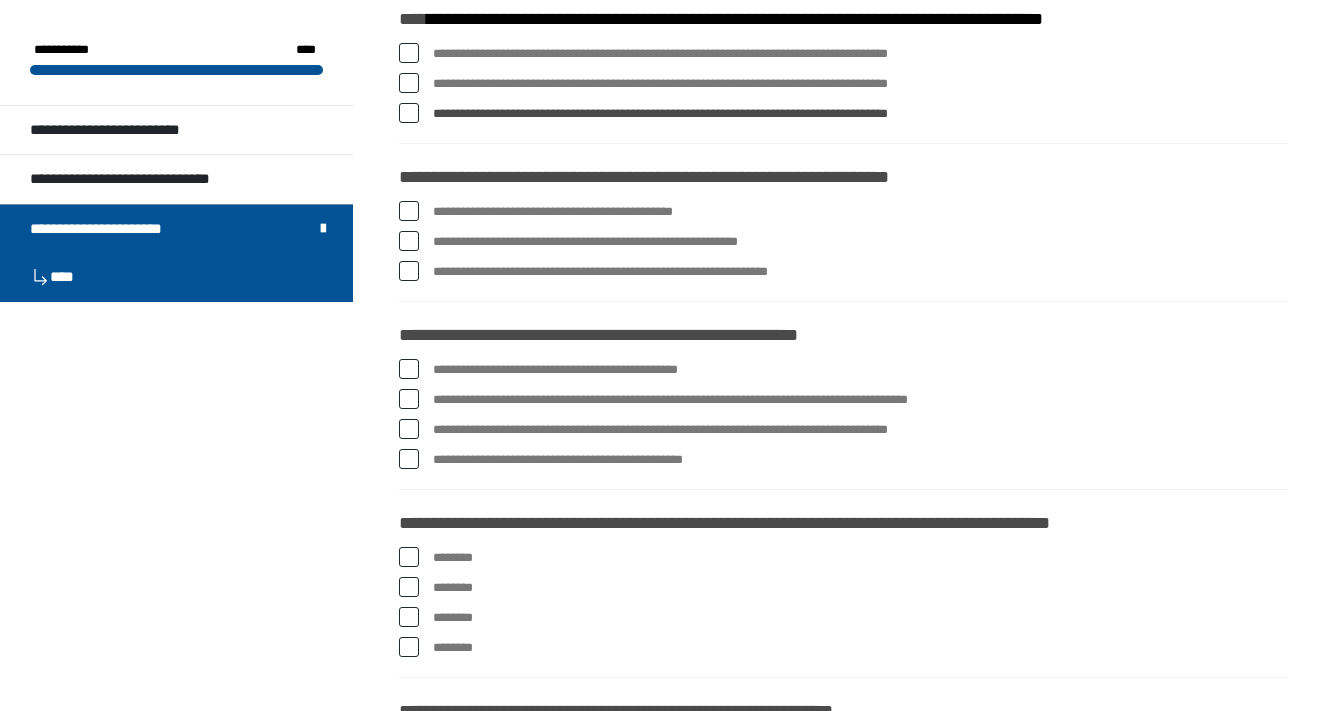 click at bounding box center [409, 241] 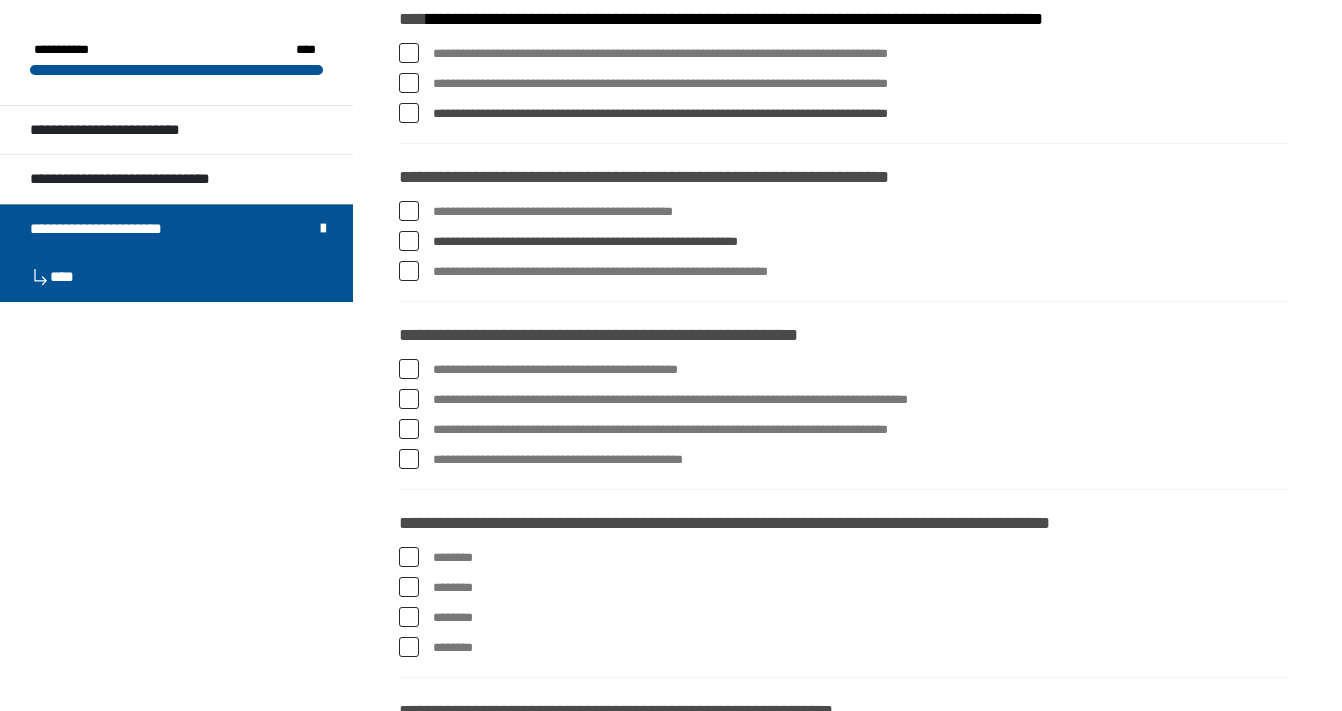 click at bounding box center [409, 271] 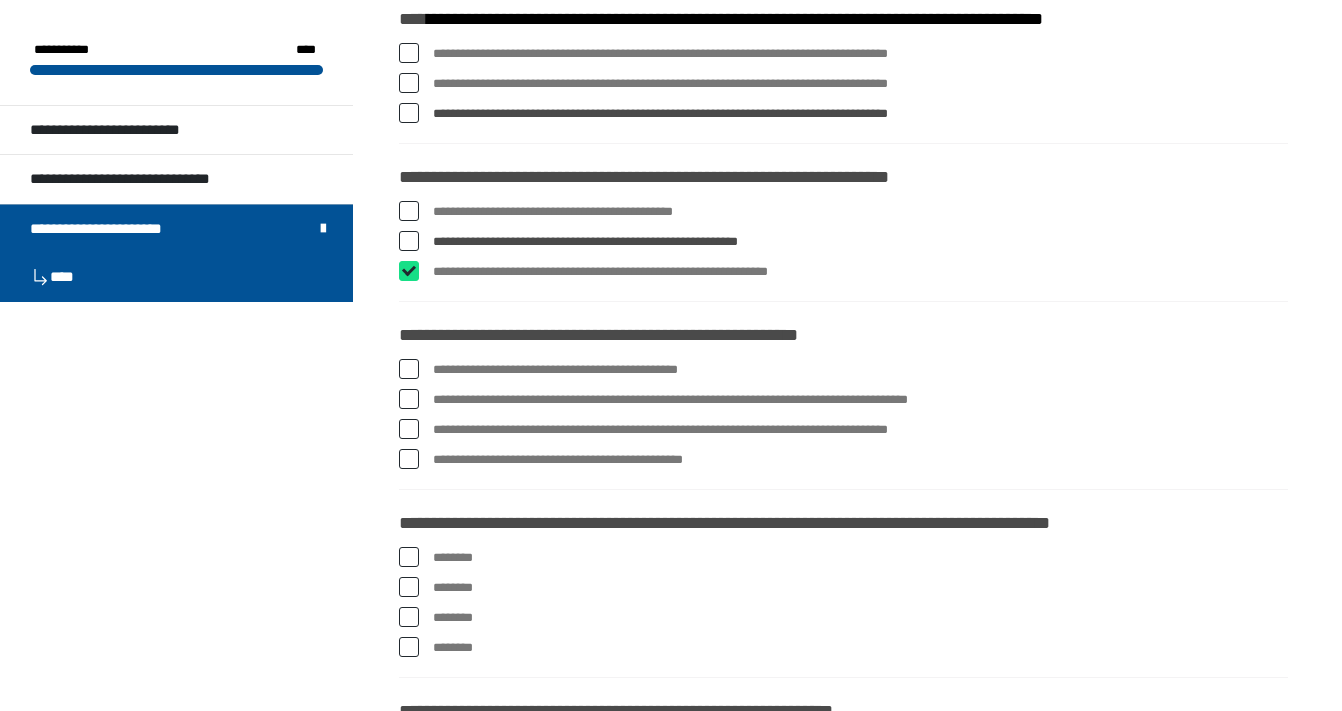 checkbox on "****" 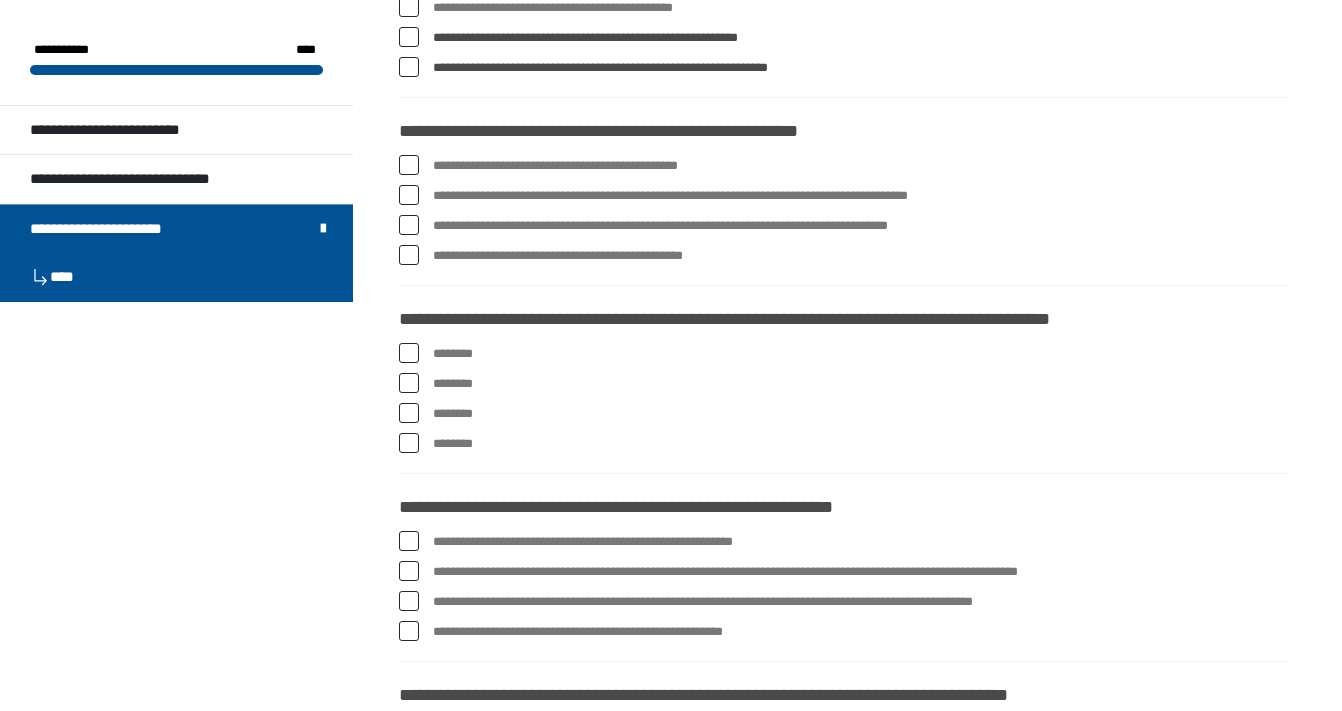 scroll, scrollTop: 3410, scrollLeft: 0, axis: vertical 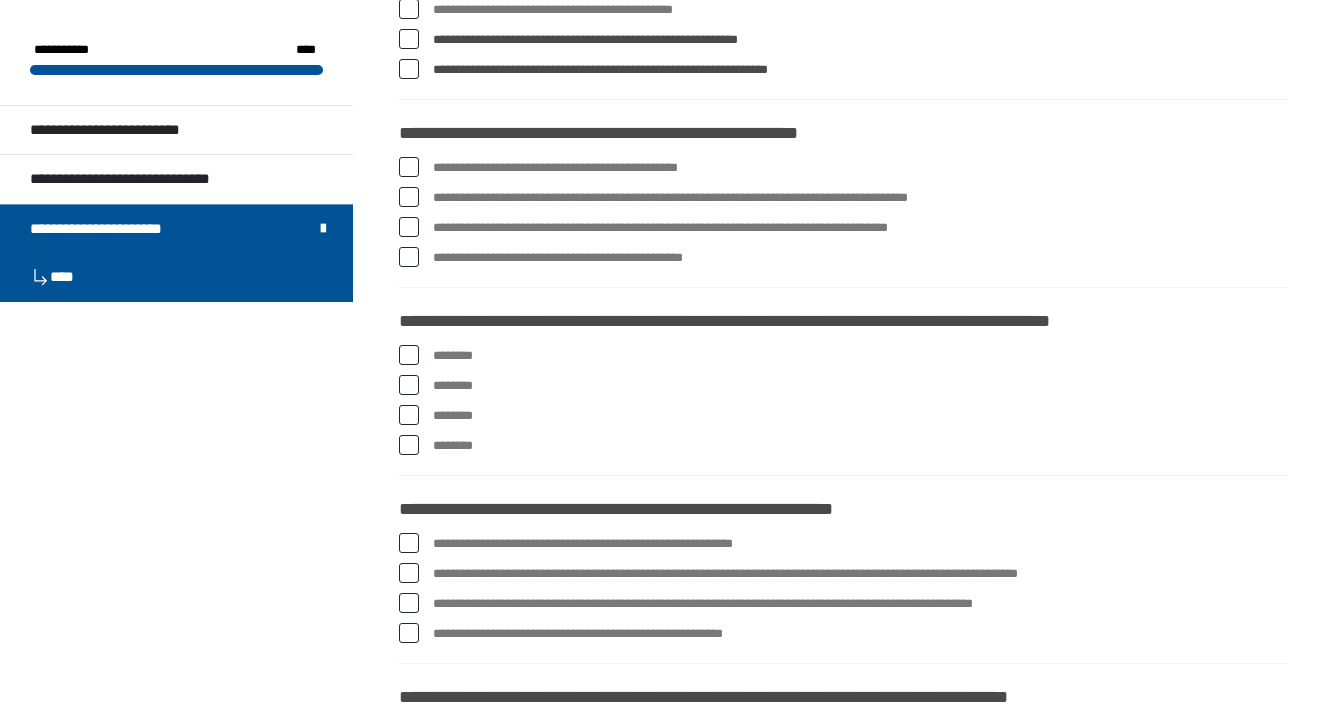 click at bounding box center [409, 167] 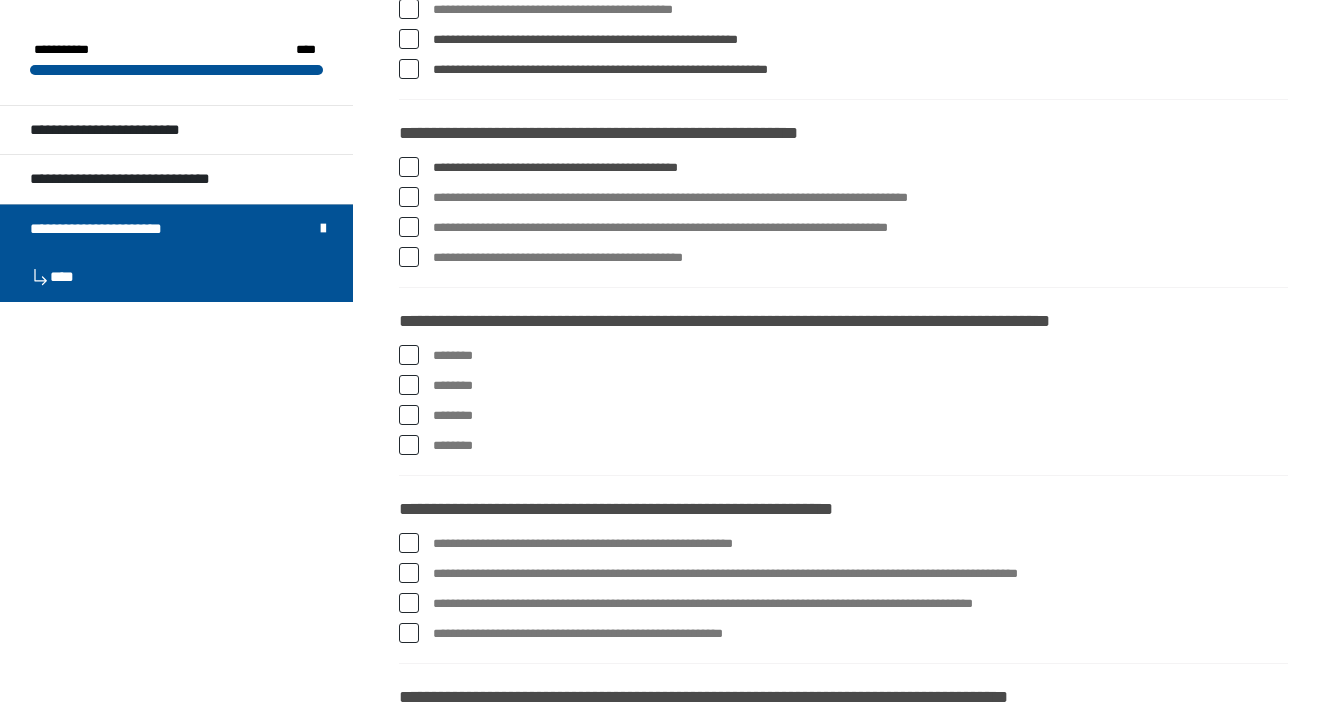 click at bounding box center [409, 197] 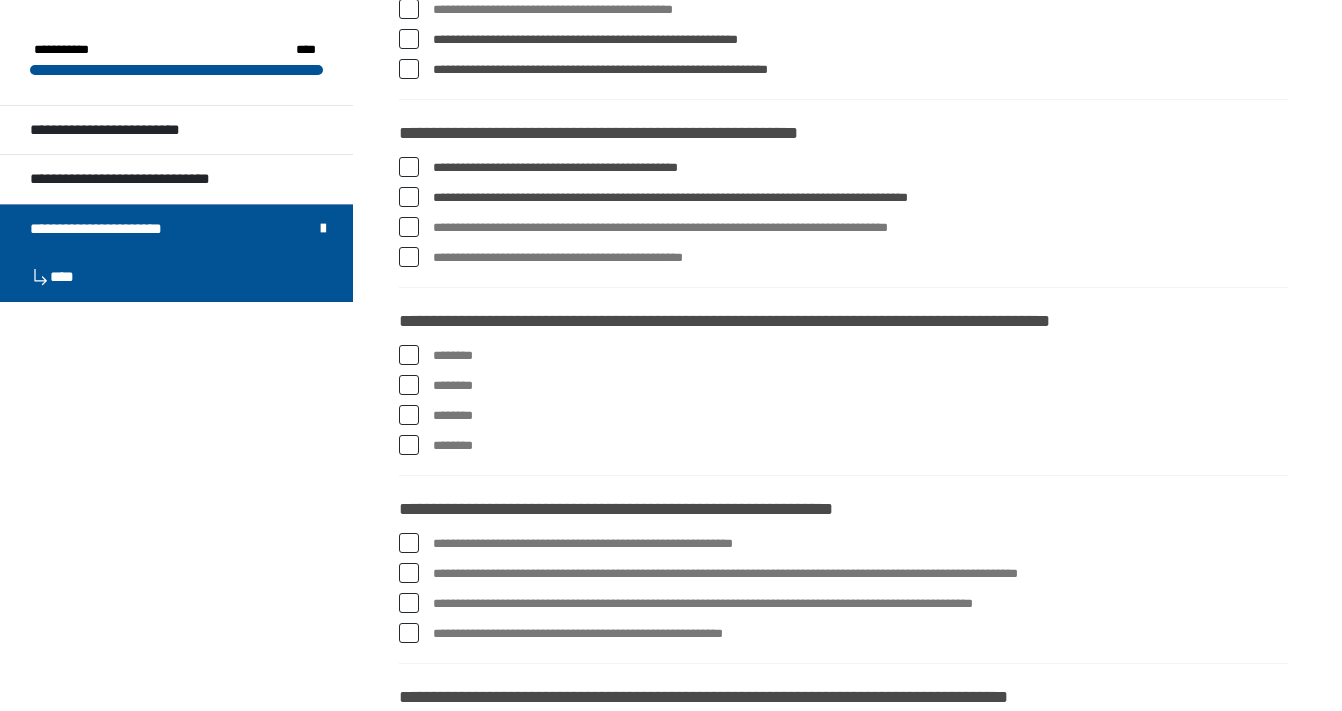 click at bounding box center [409, 257] 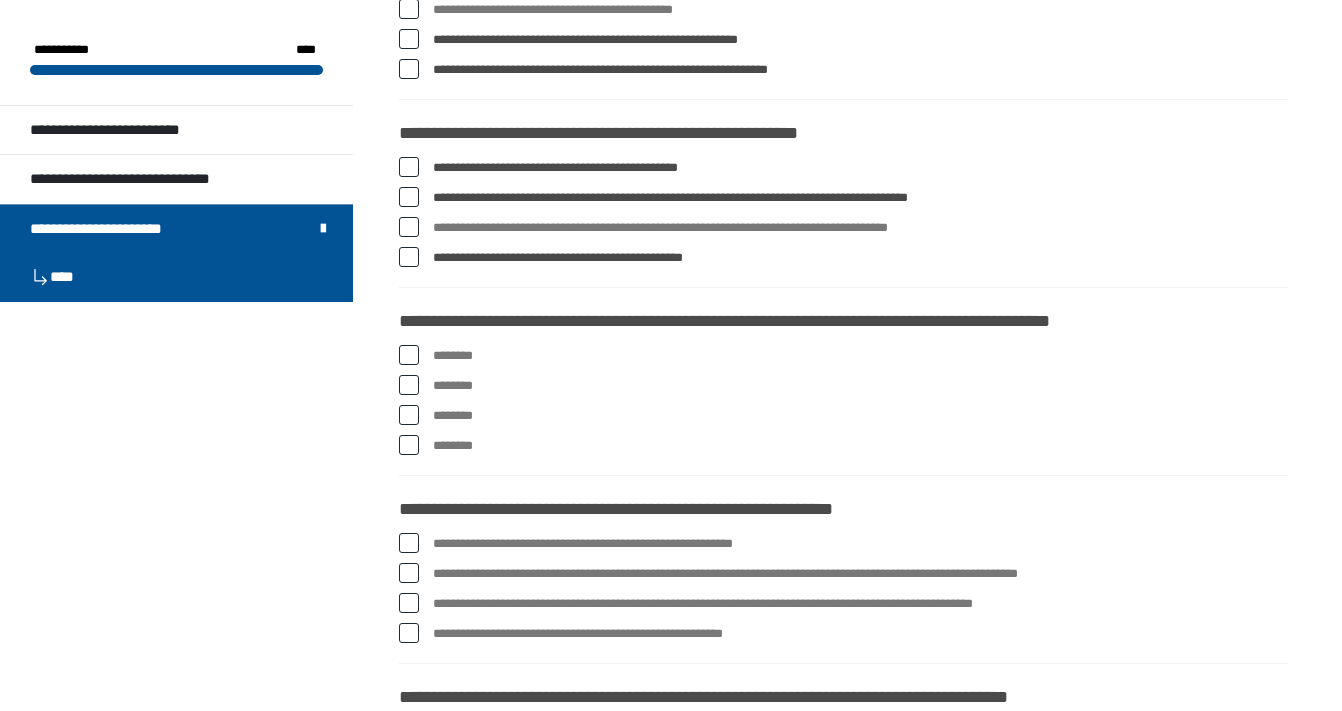 click at bounding box center (409, 415) 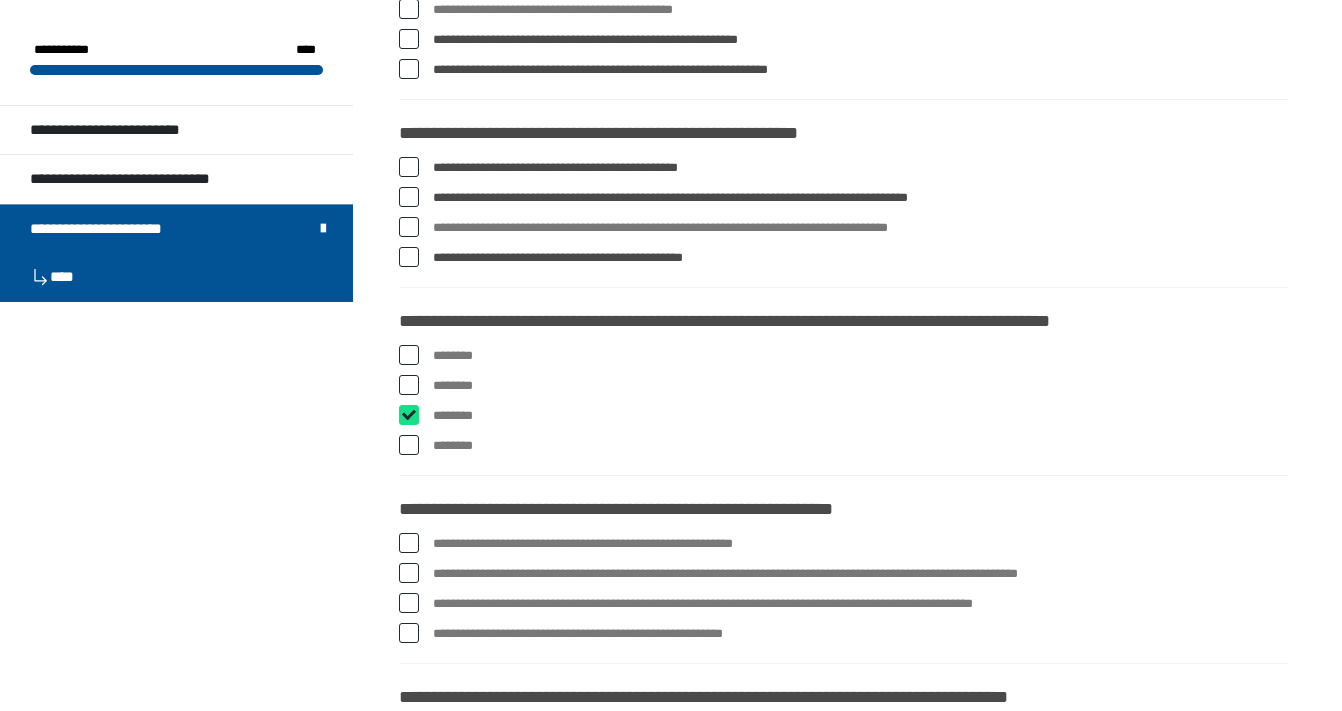 checkbox on "****" 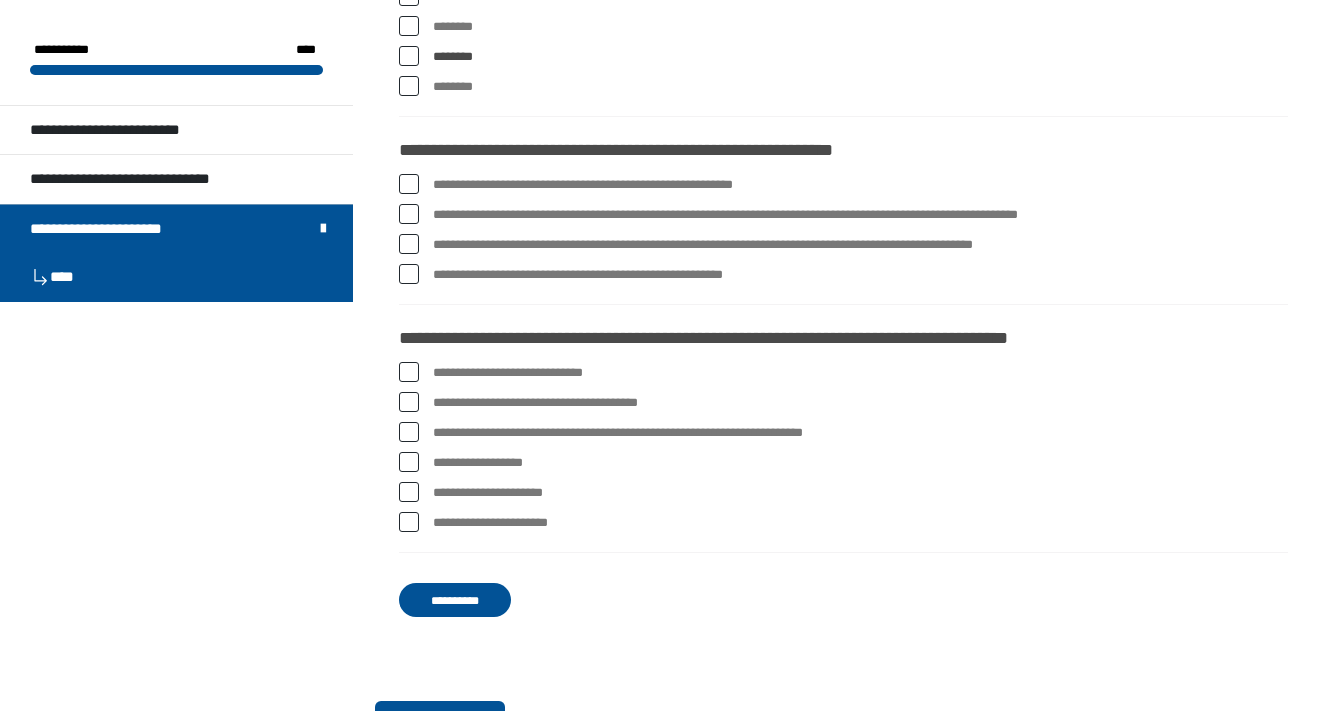 scroll, scrollTop: 3775, scrollLeft: 0, axis: vertical 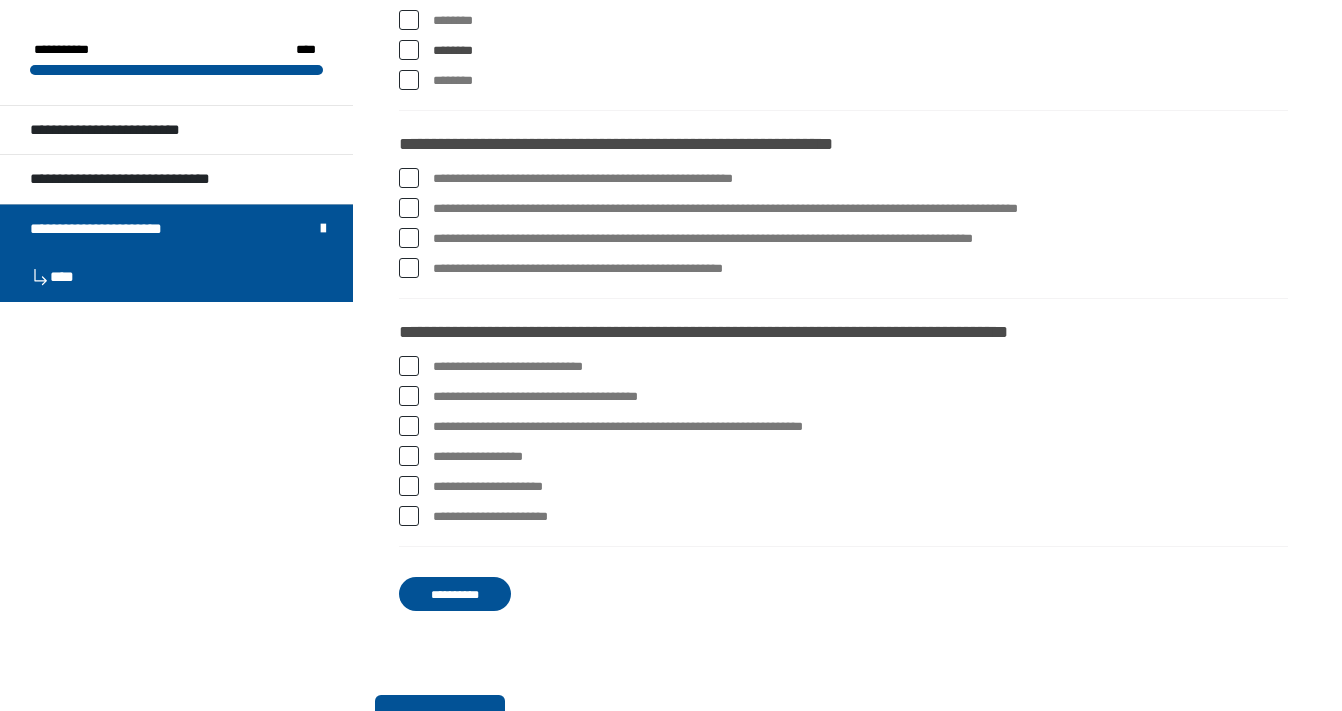 click on "**********" at bounding box center [843, 179] 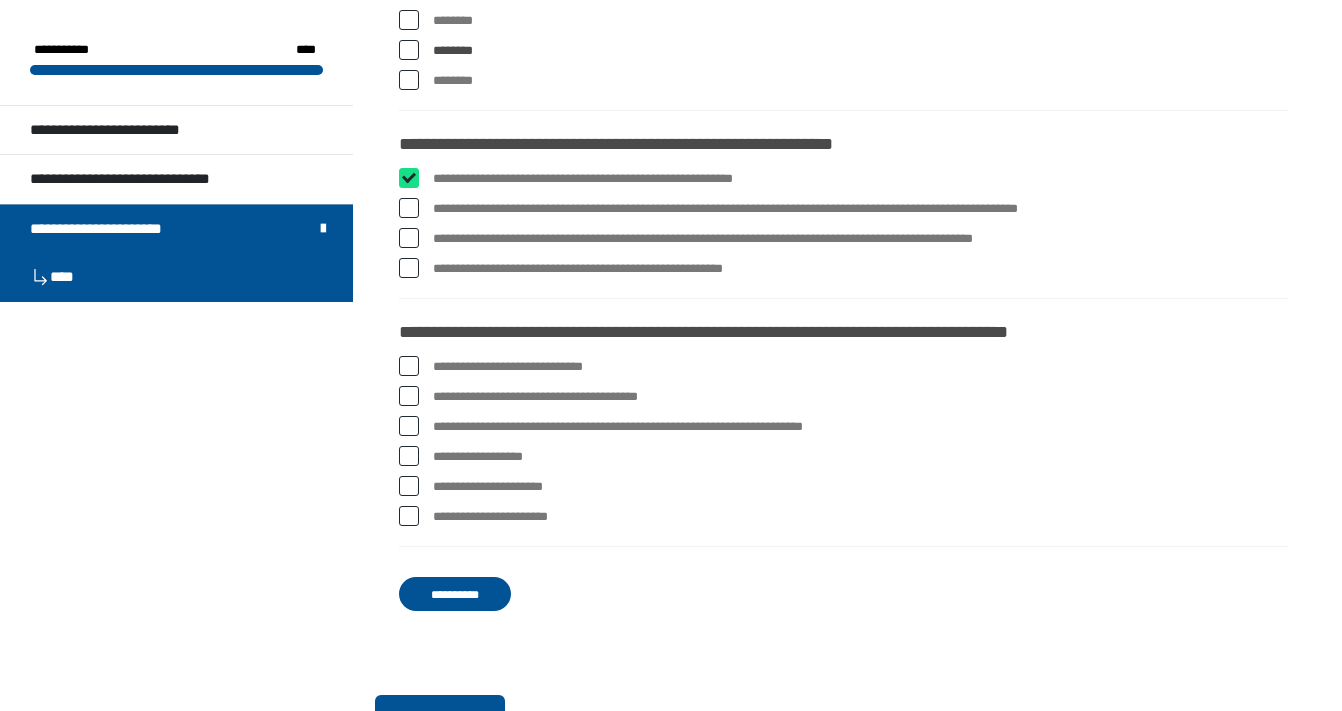 checkbox on "****" 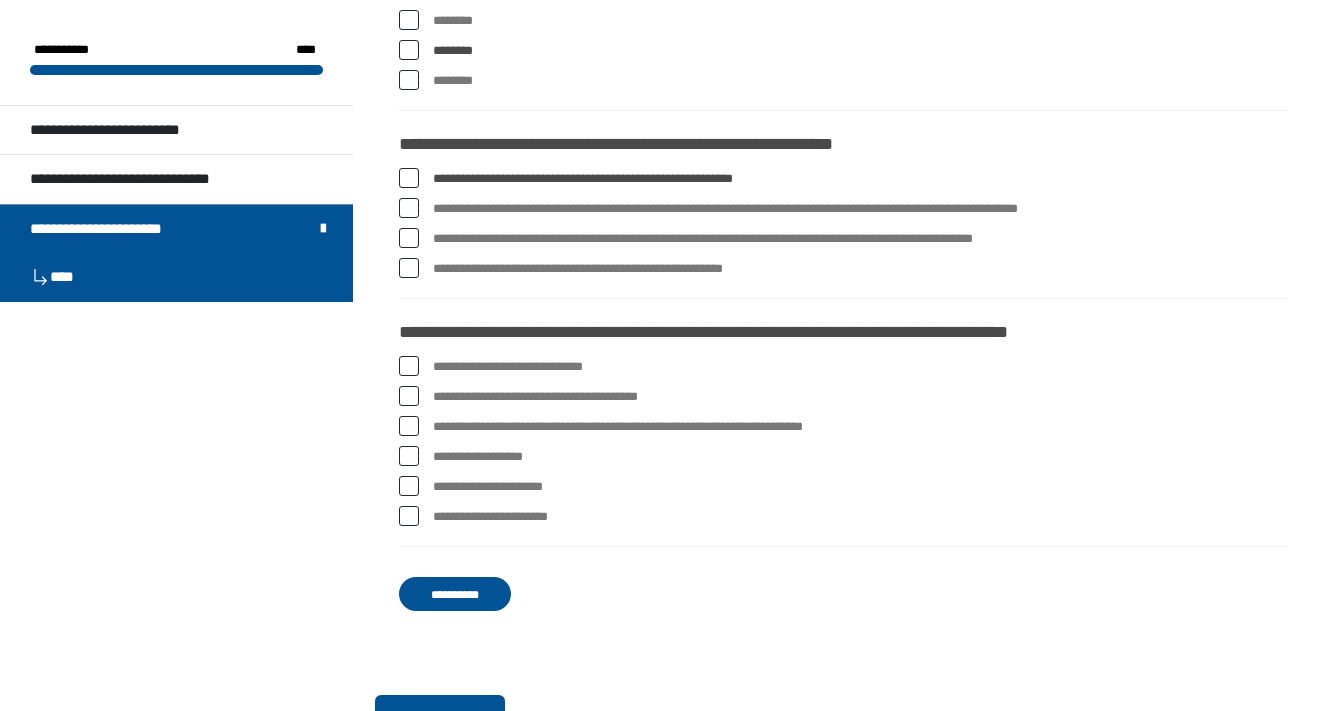 click at bounding box center [409, 208] 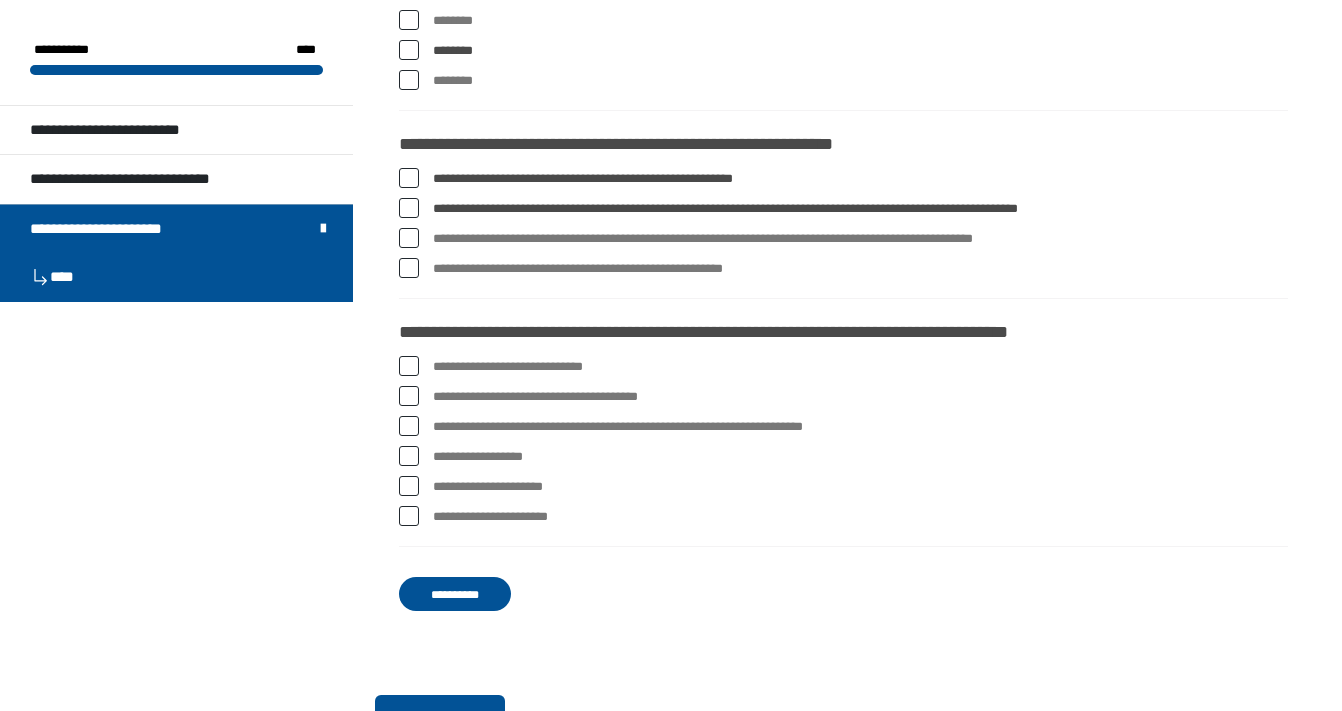 click at bounding box center (409, 238) 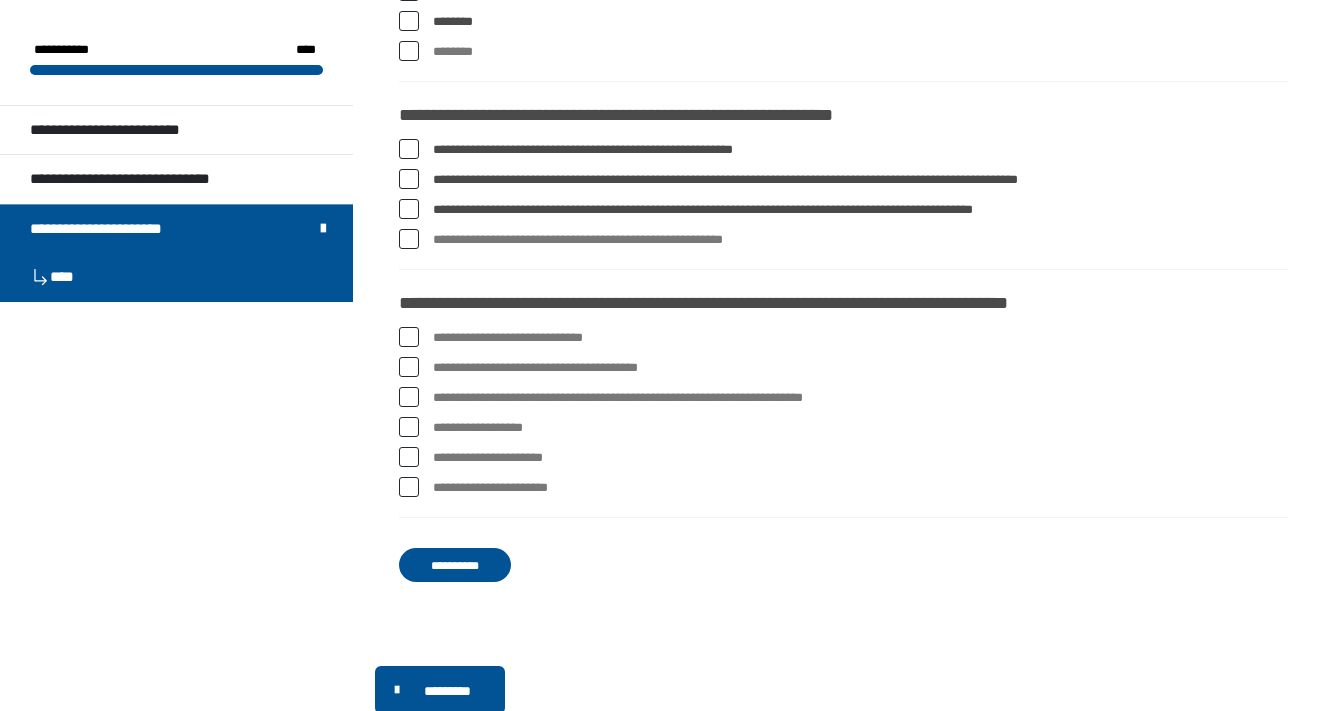 scroll, scrollTop: 3803, scrollLeft: 0, axis: vertical 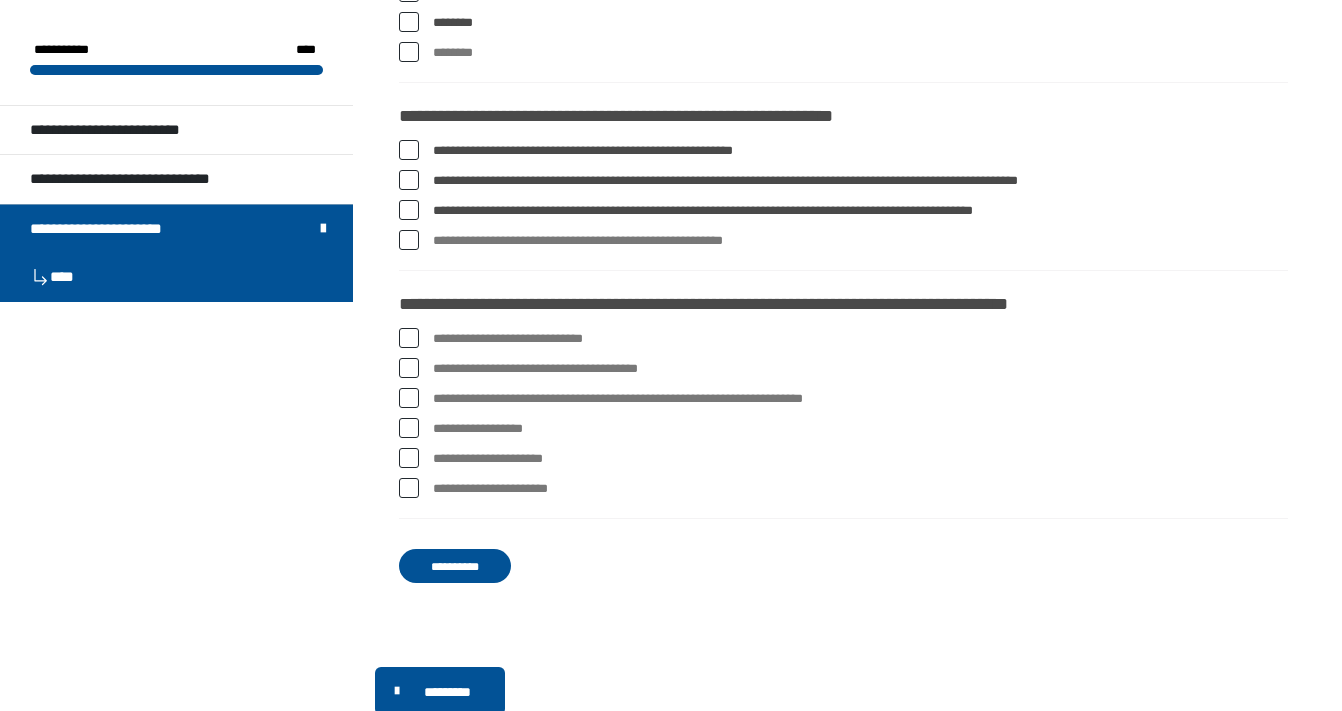 click at bounding box center [409, 240] 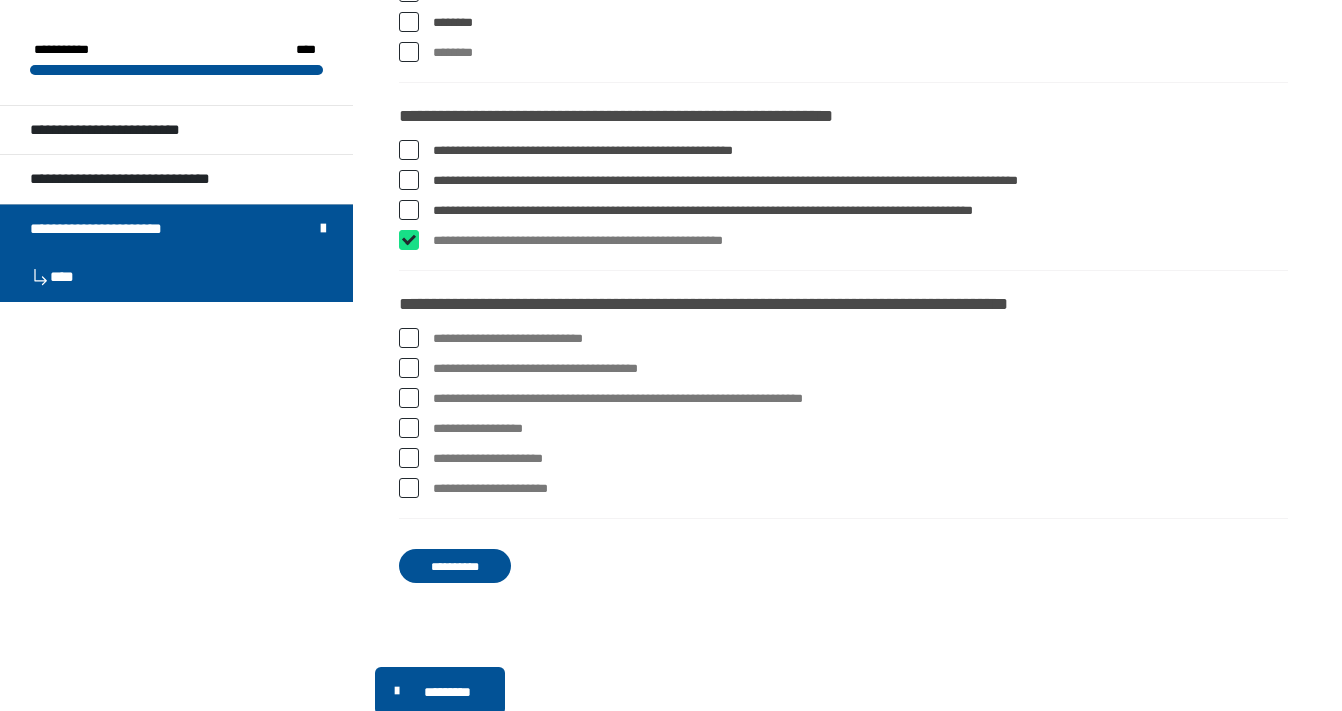 checkbox on "****" 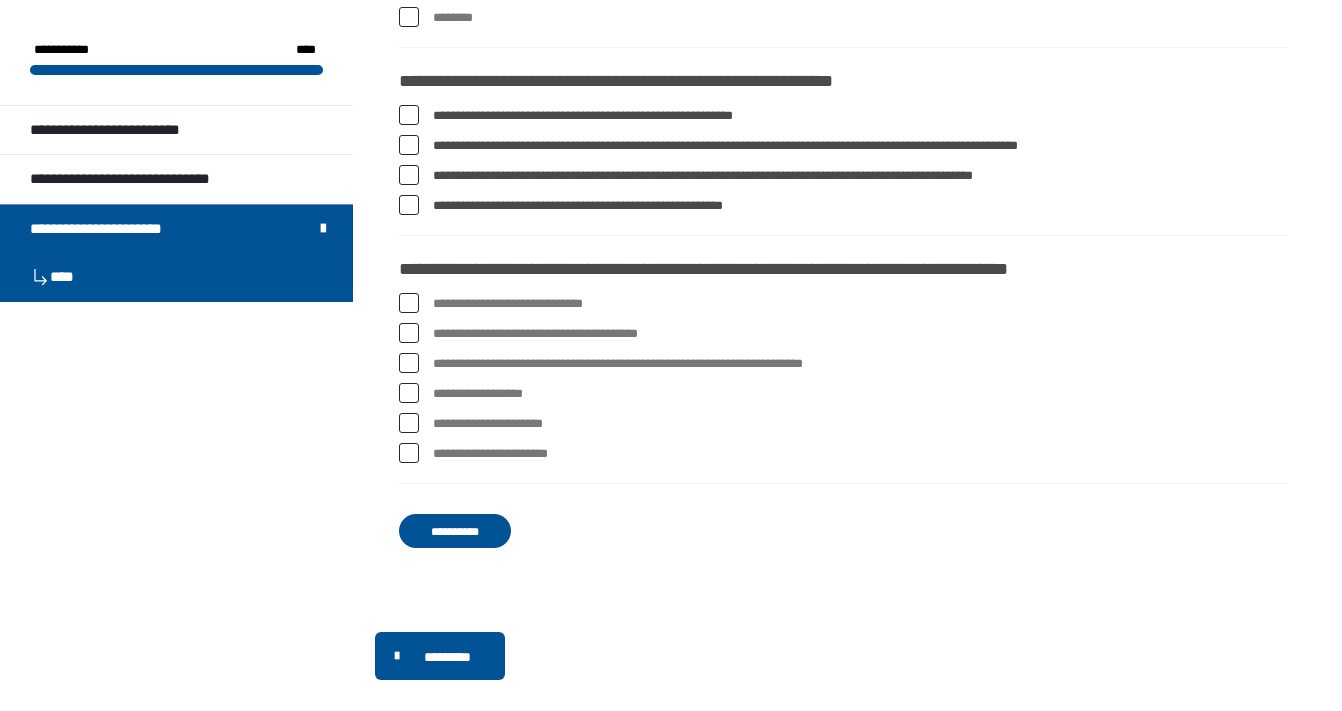 scroll, scrollTop: 3867, scrollLeft: 0, axis: vertical 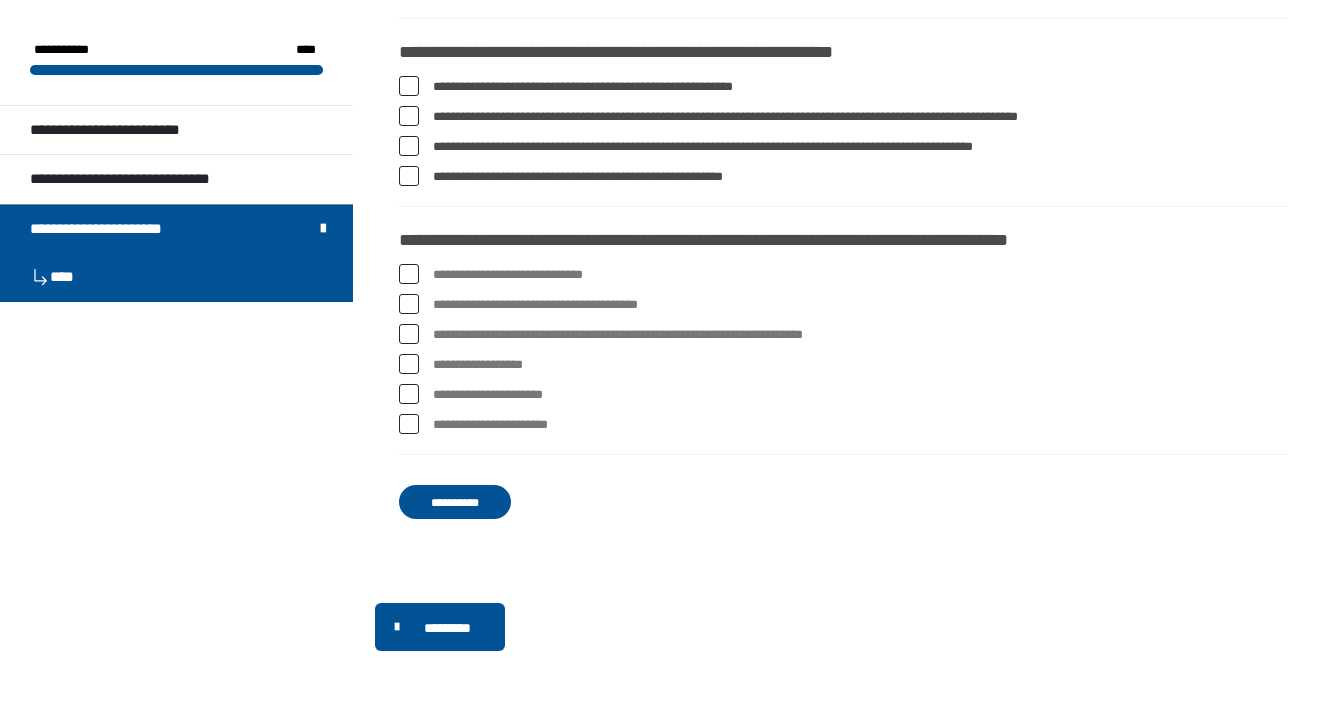 click on "**********" at bounding box center (843, 365) 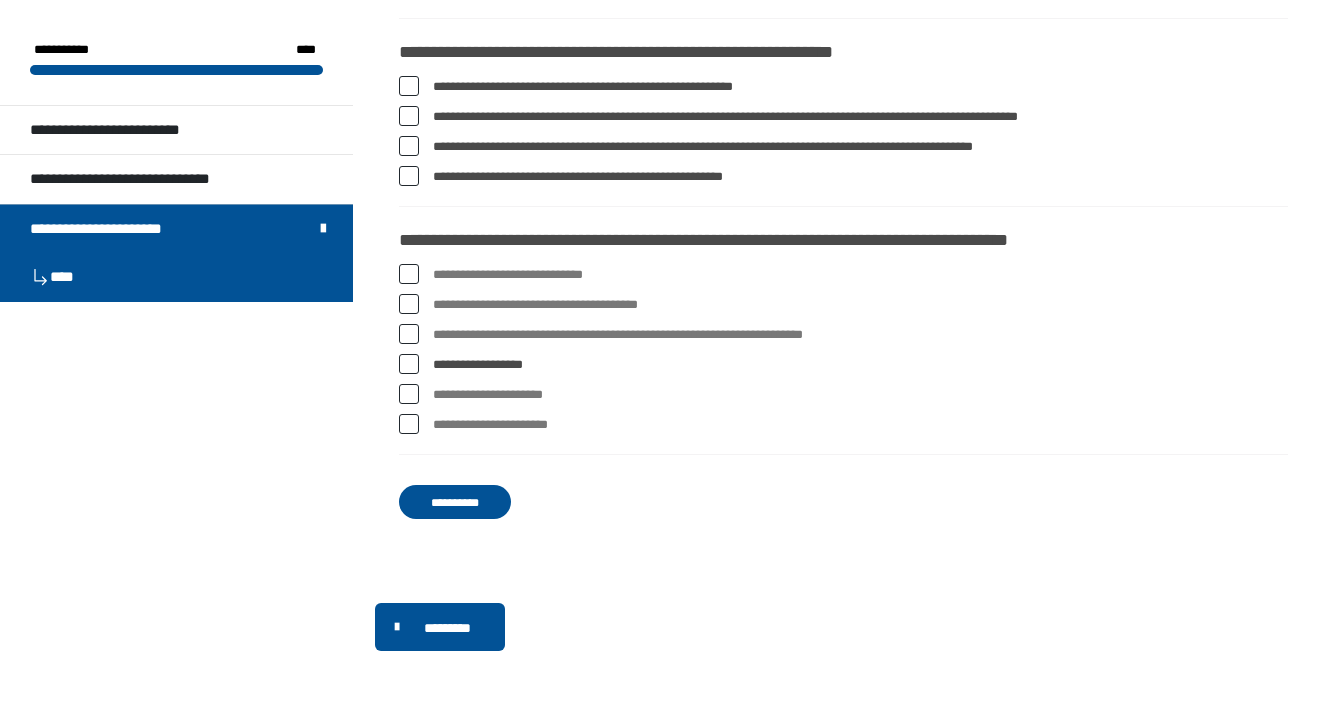 click at bounding box center (409, 424) 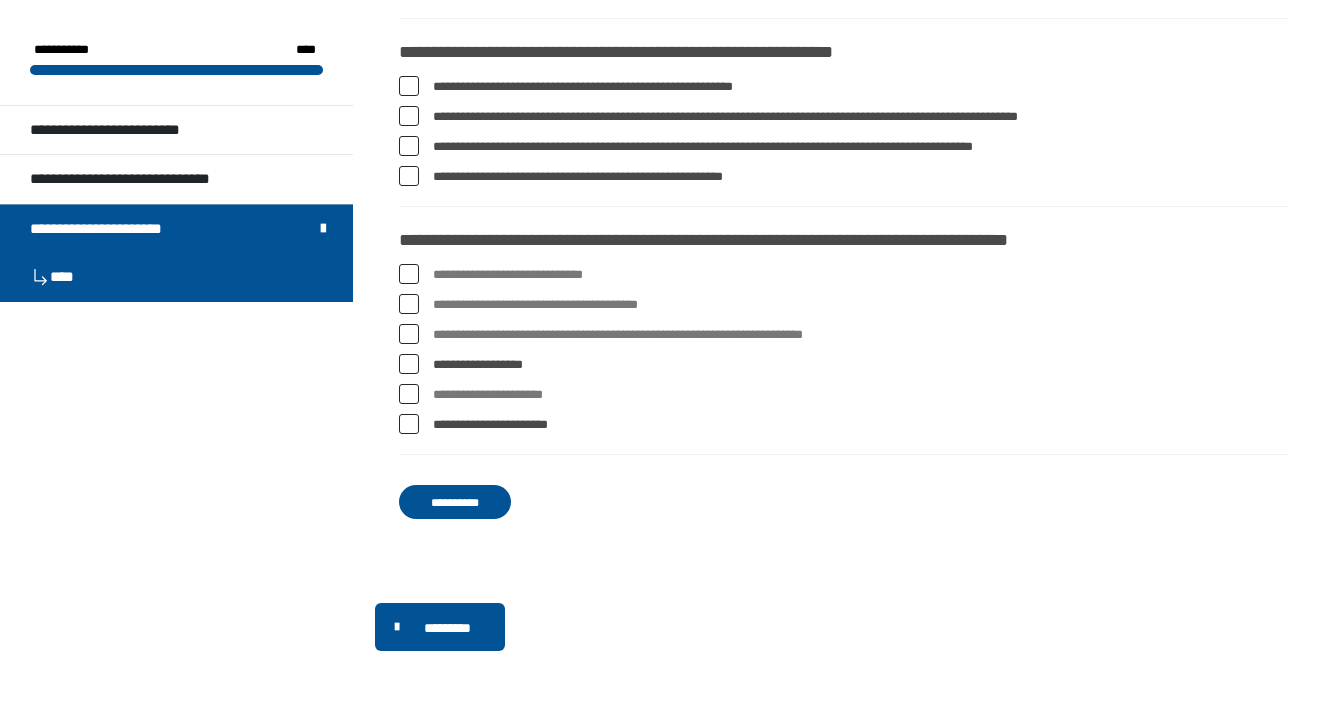 click at bounding box center [409, 334] 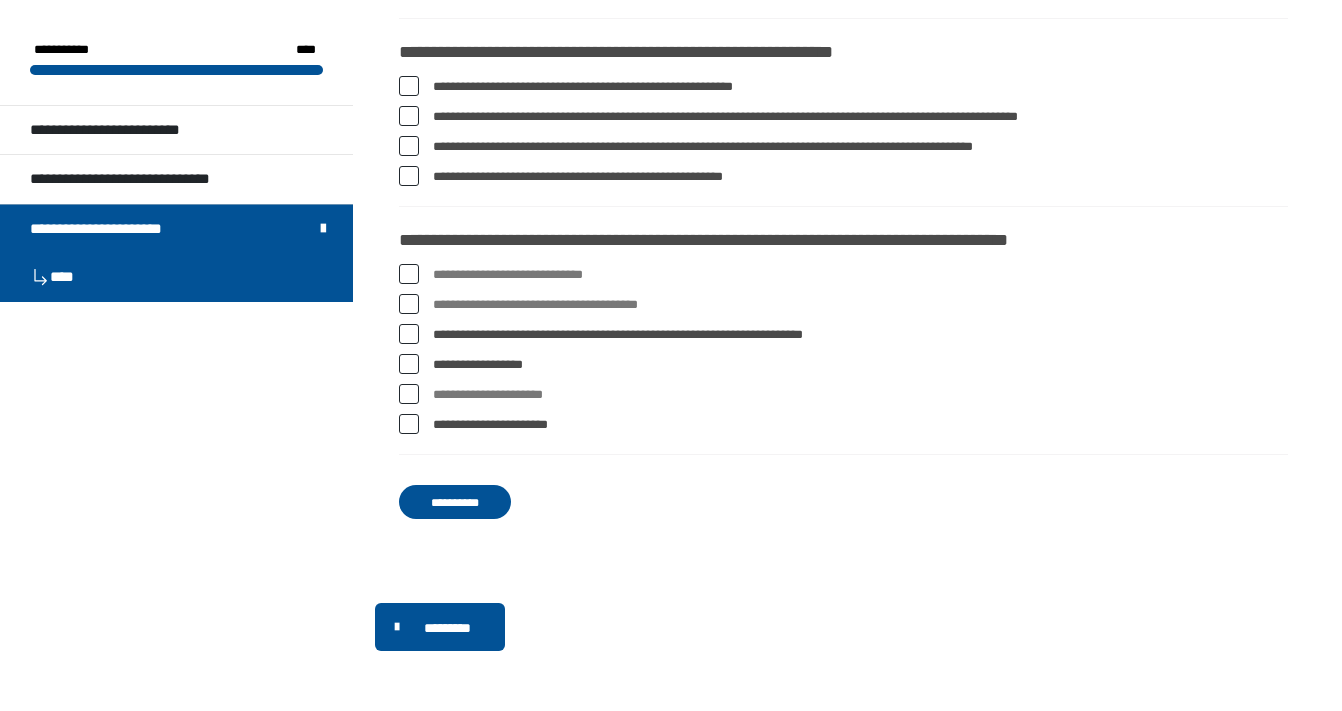 click at bounding box center (409, 304) 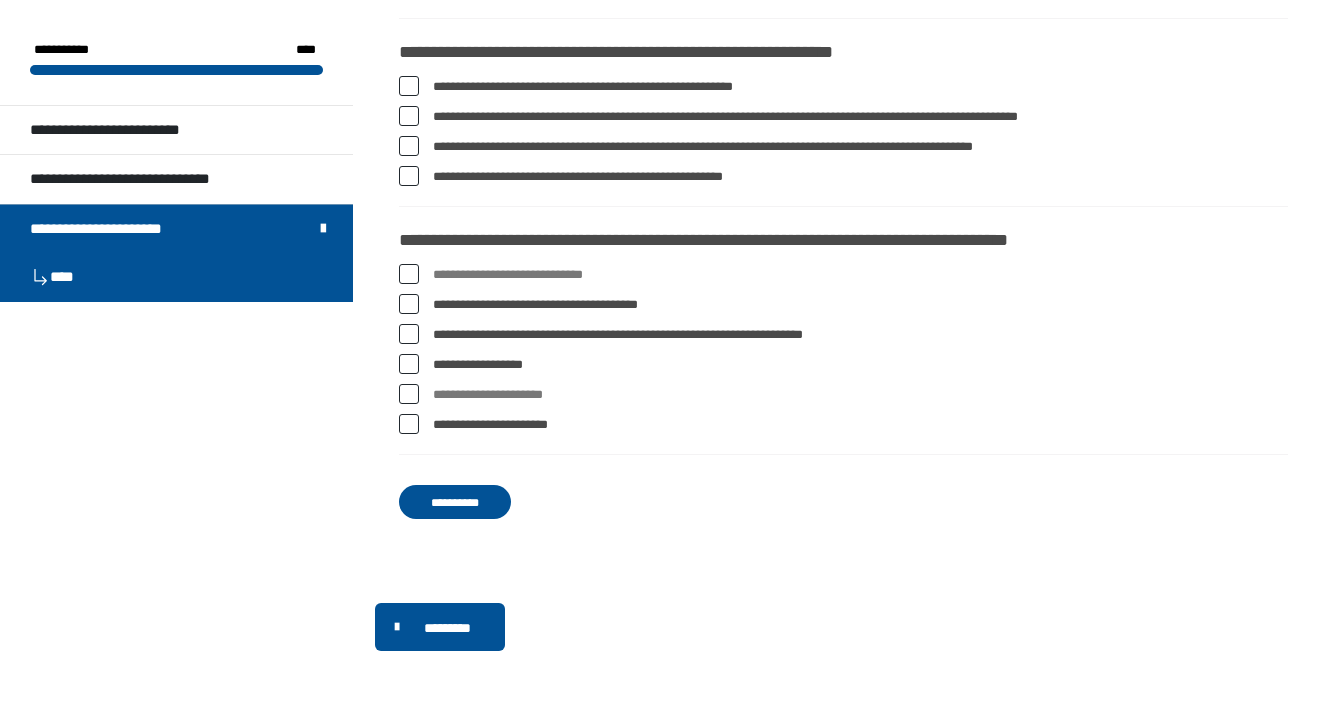 click at bounding box center [409, 274] 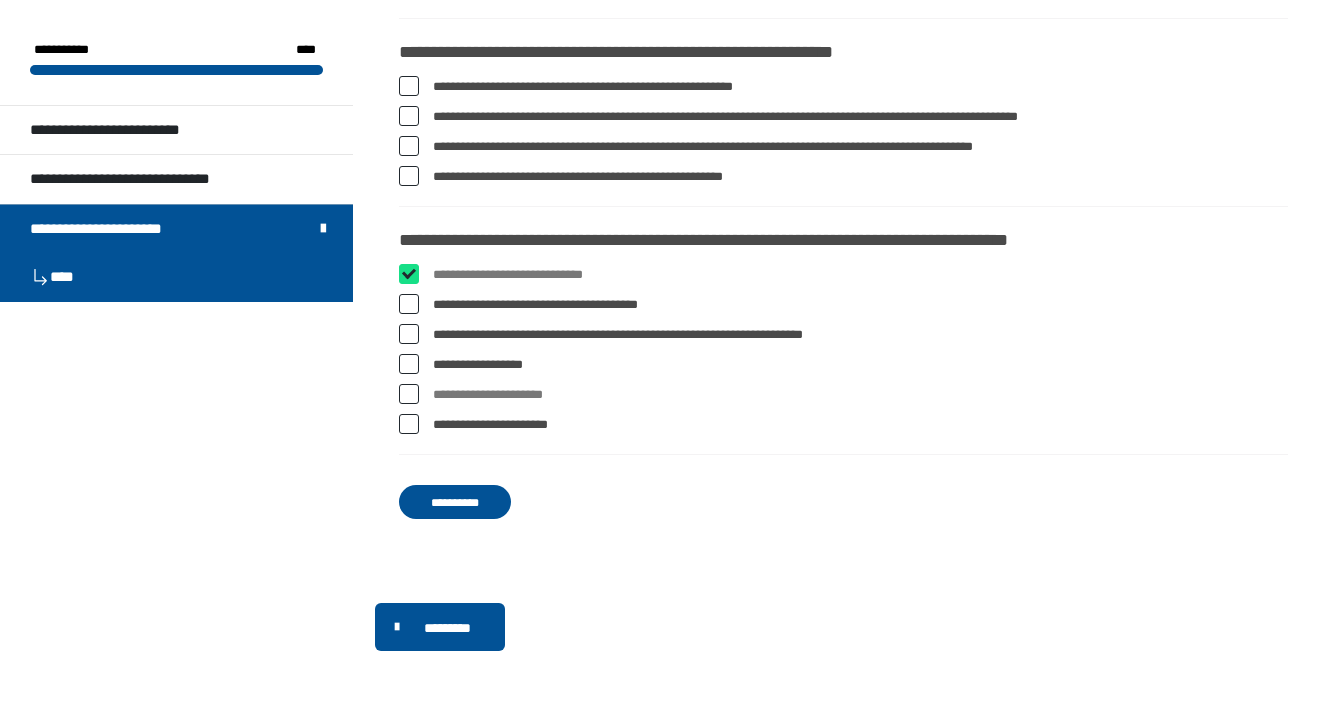 checkbox on "****" 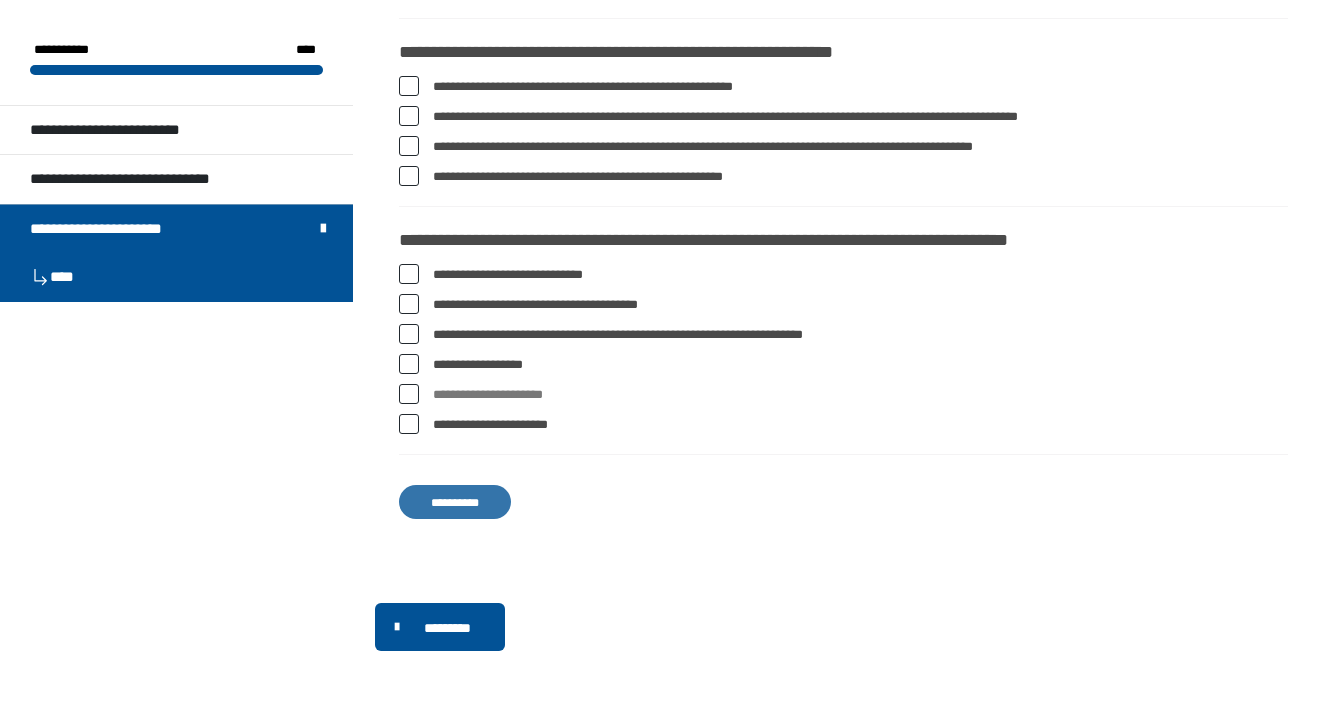 click on "**********" at bounding box center (455, 502) 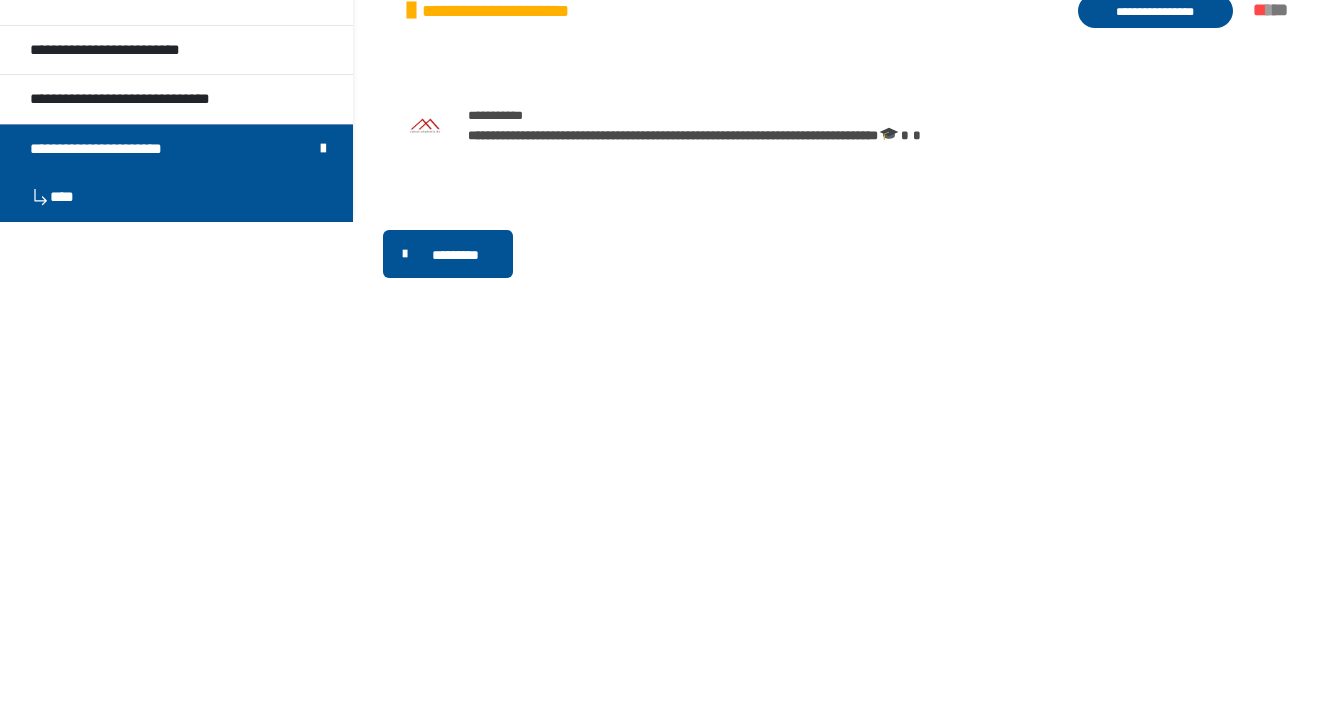 scroll, scrollTop: 0, scrollLeft: 0, axis: both 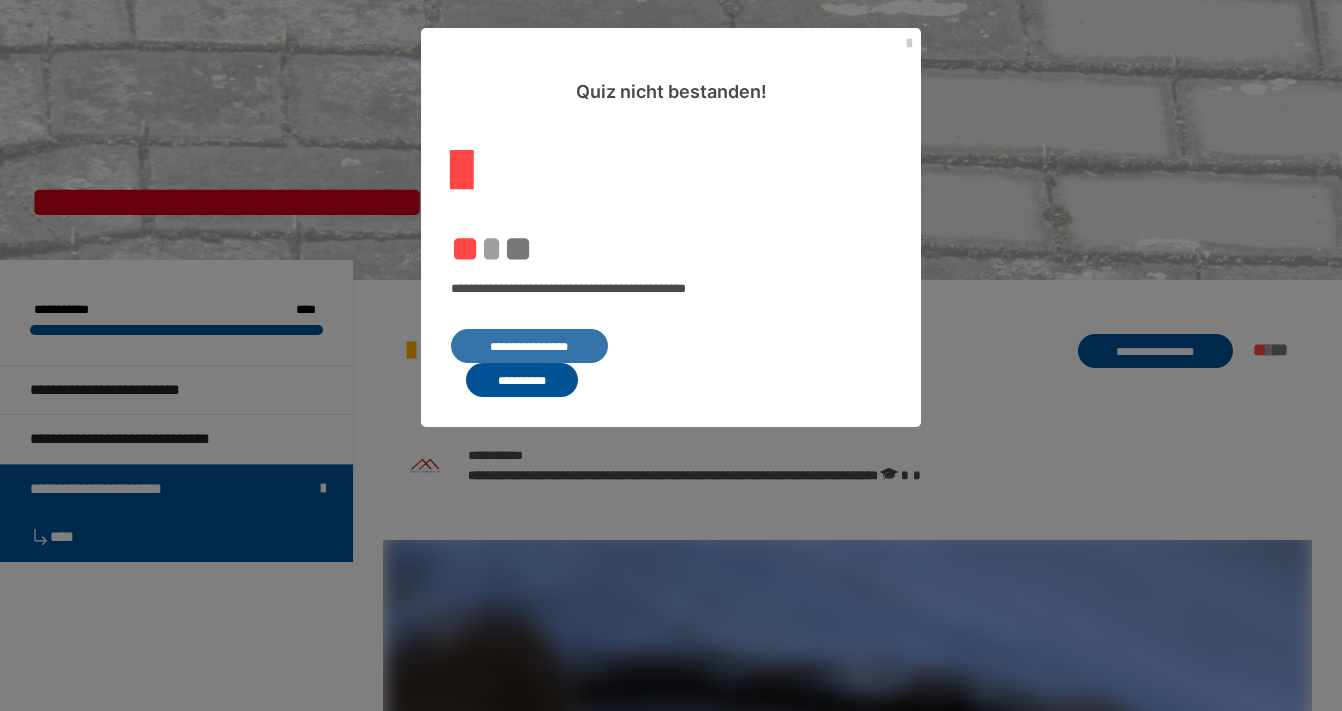 click on "**********" at bounding box center (529, 346) 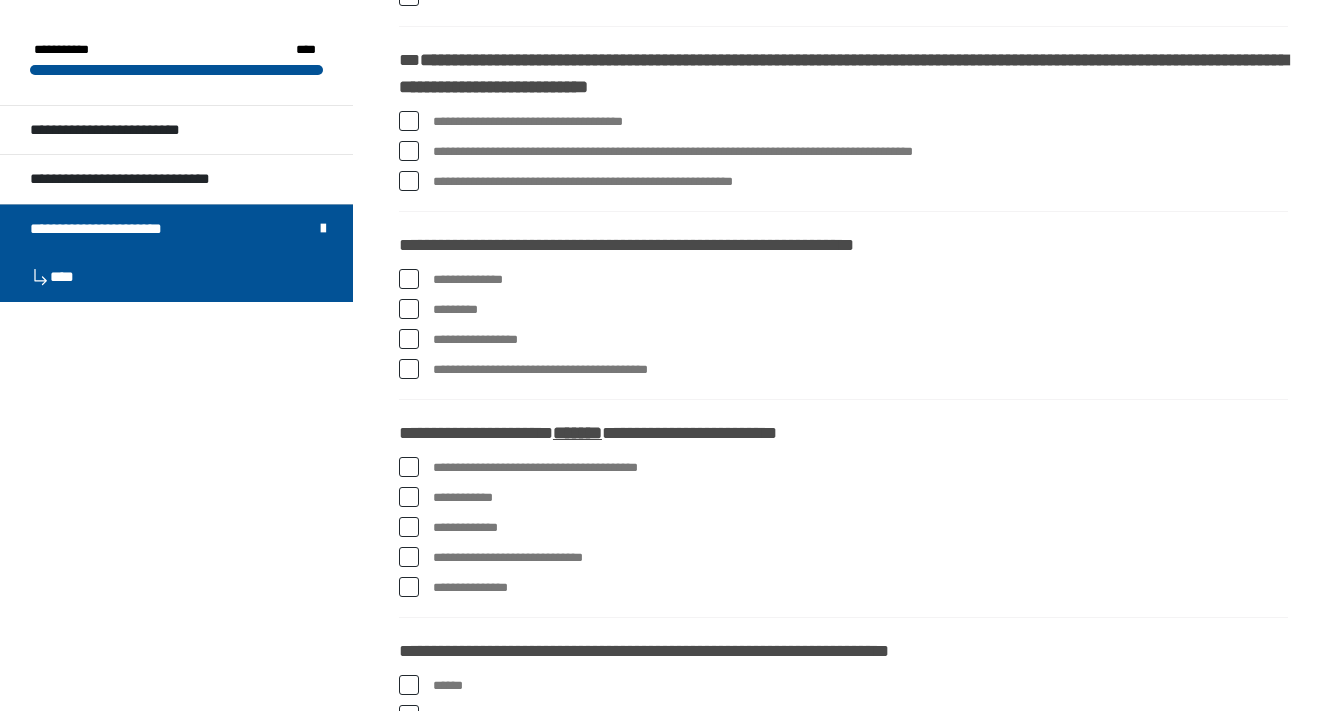 scroll, scrollTop: 556, scrollLeft: 0, axis: vertical 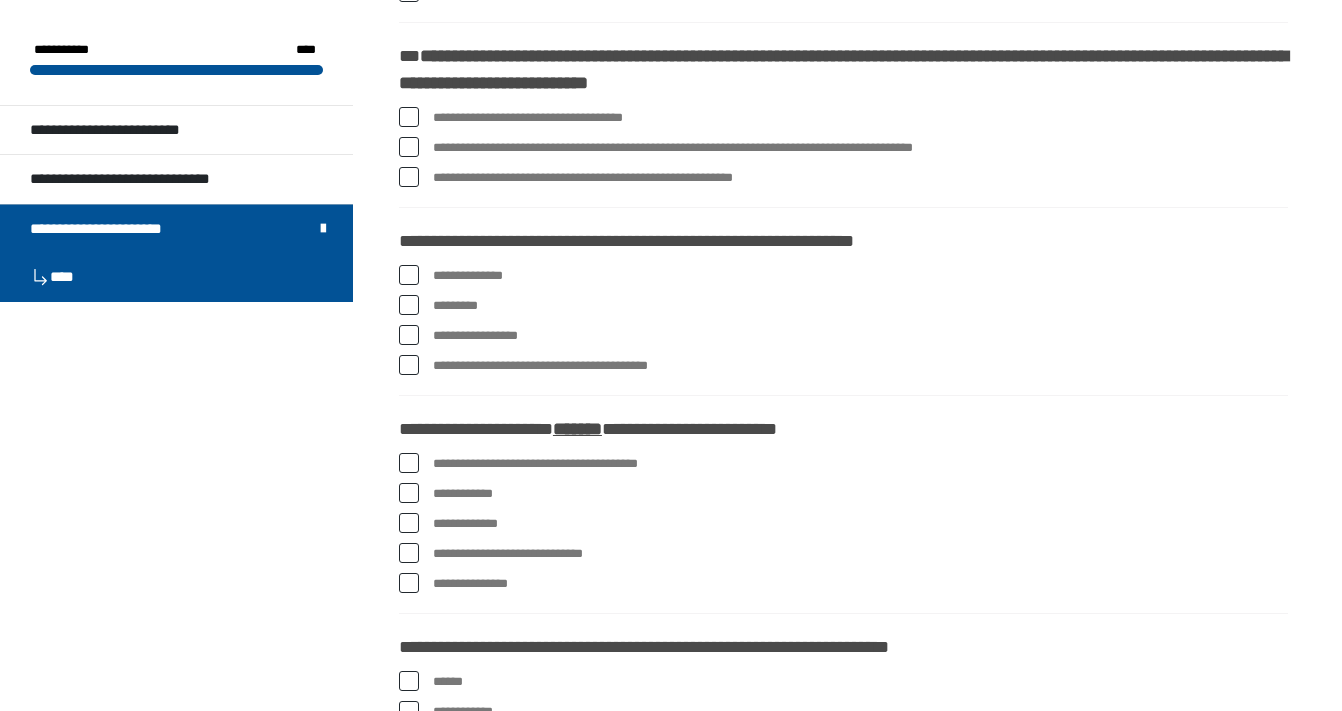 click at bounding box center (409, 275) 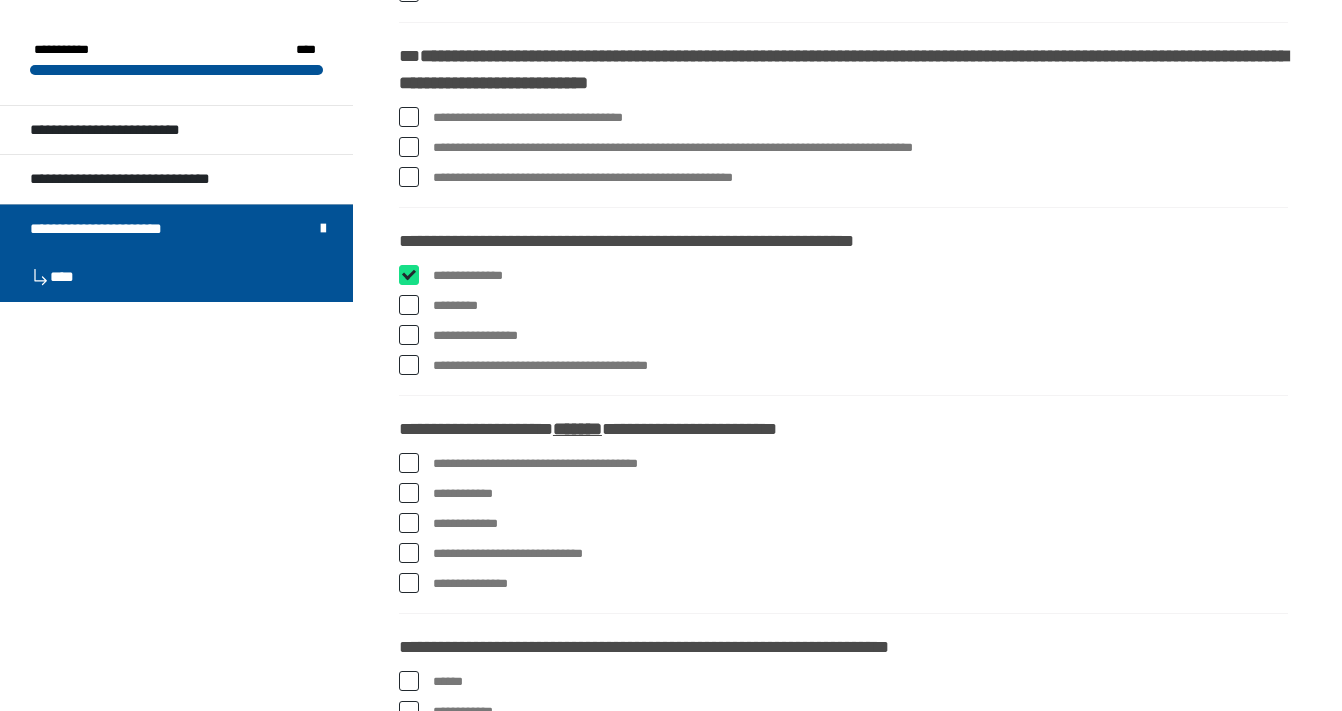 checkbox on "****" 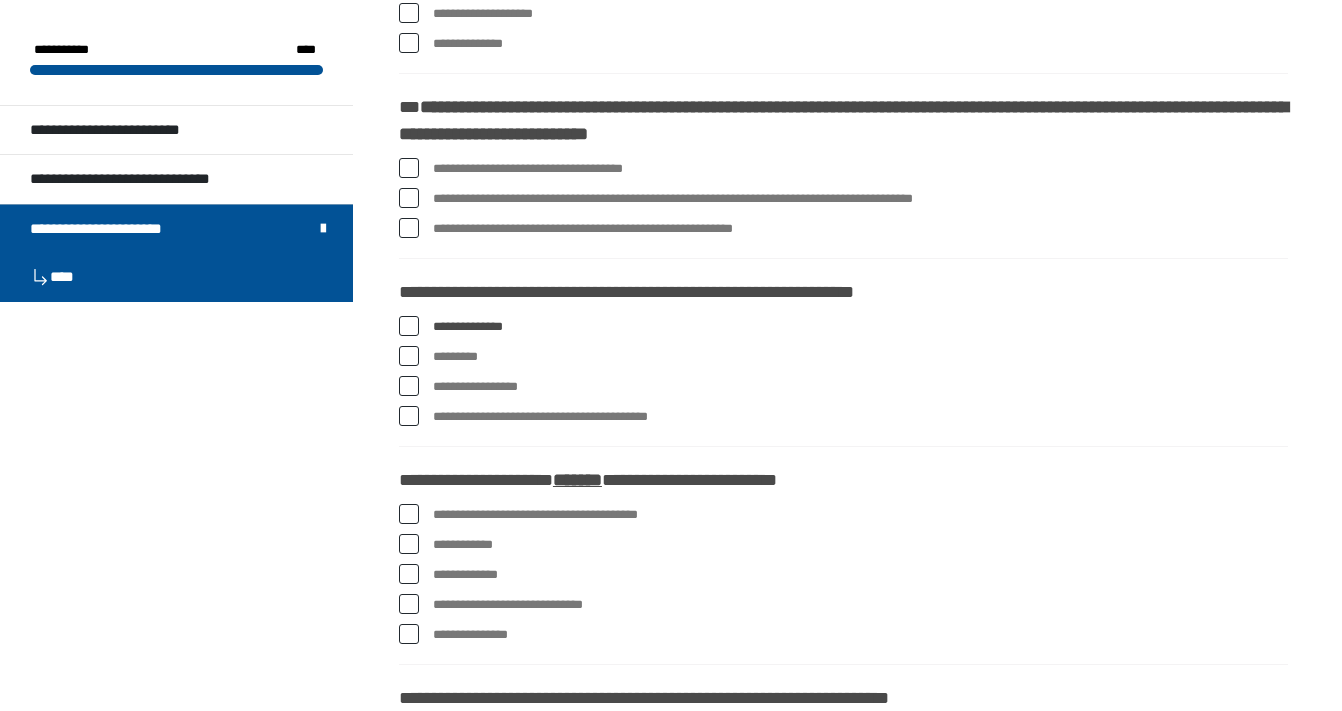 scroll, scrollTop: 488, scrollLeft: 0, axis: vertical 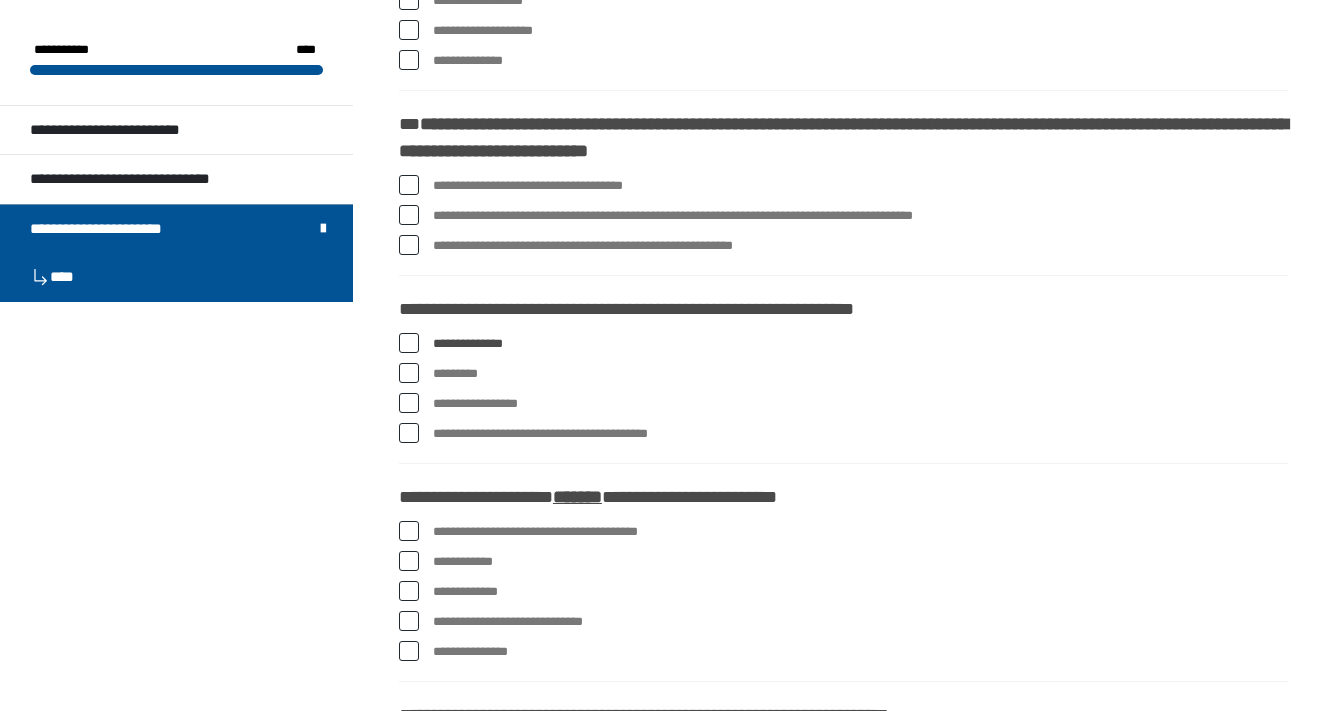 click at bounding box center [409, 215] 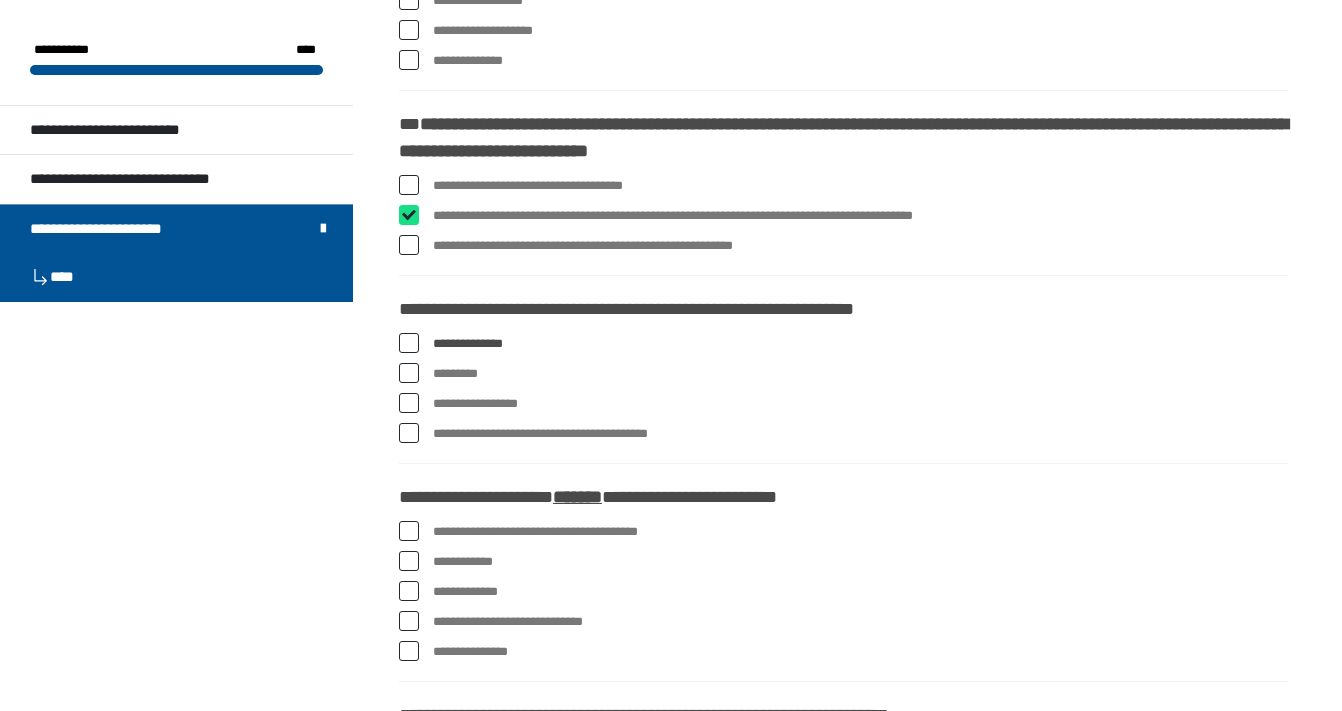 checkbox on "****" 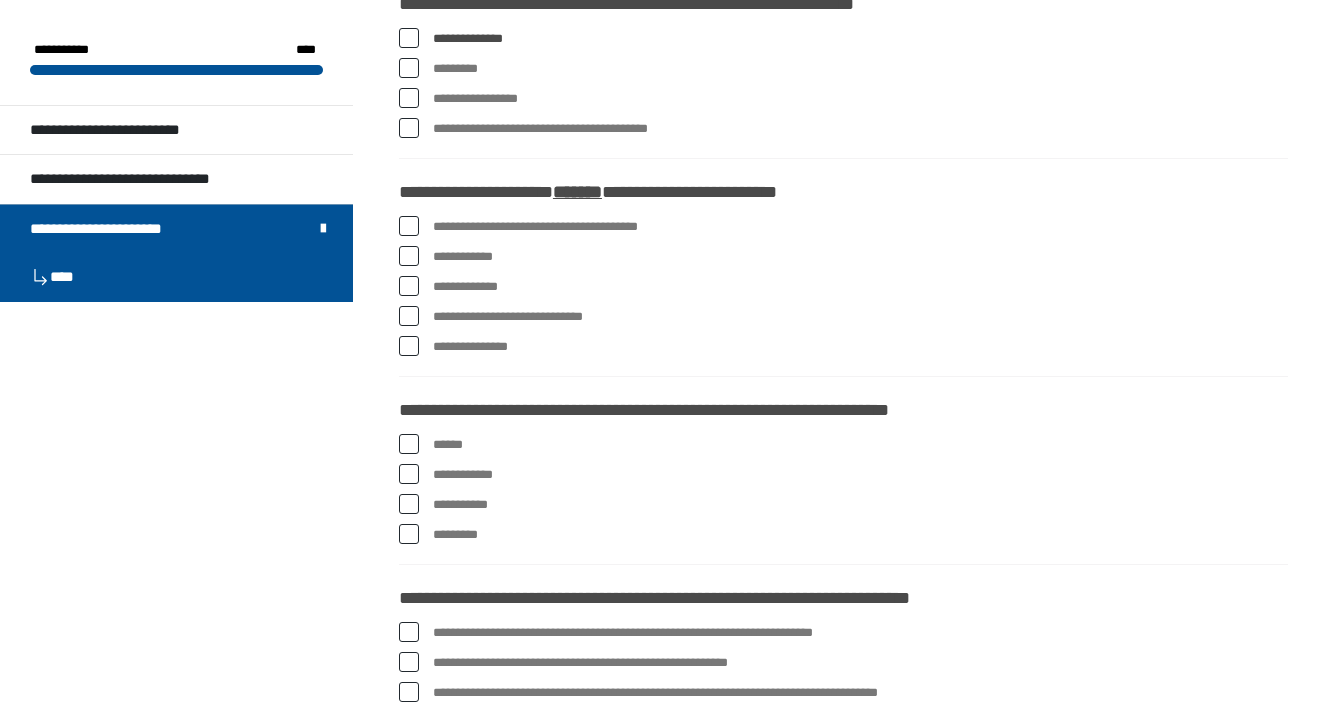 scroll, scrollTop: 795, scrollLeft: 0, axis: vertical 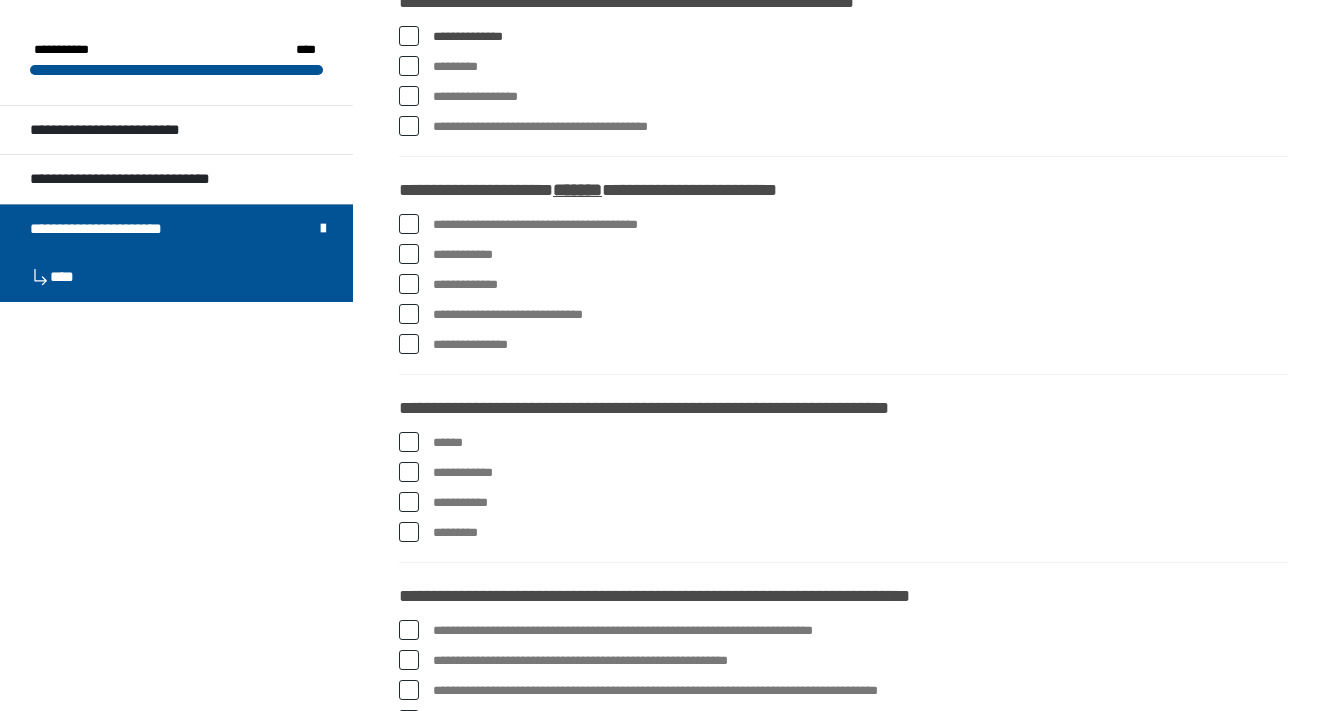 click at bounding box center [409, 532] 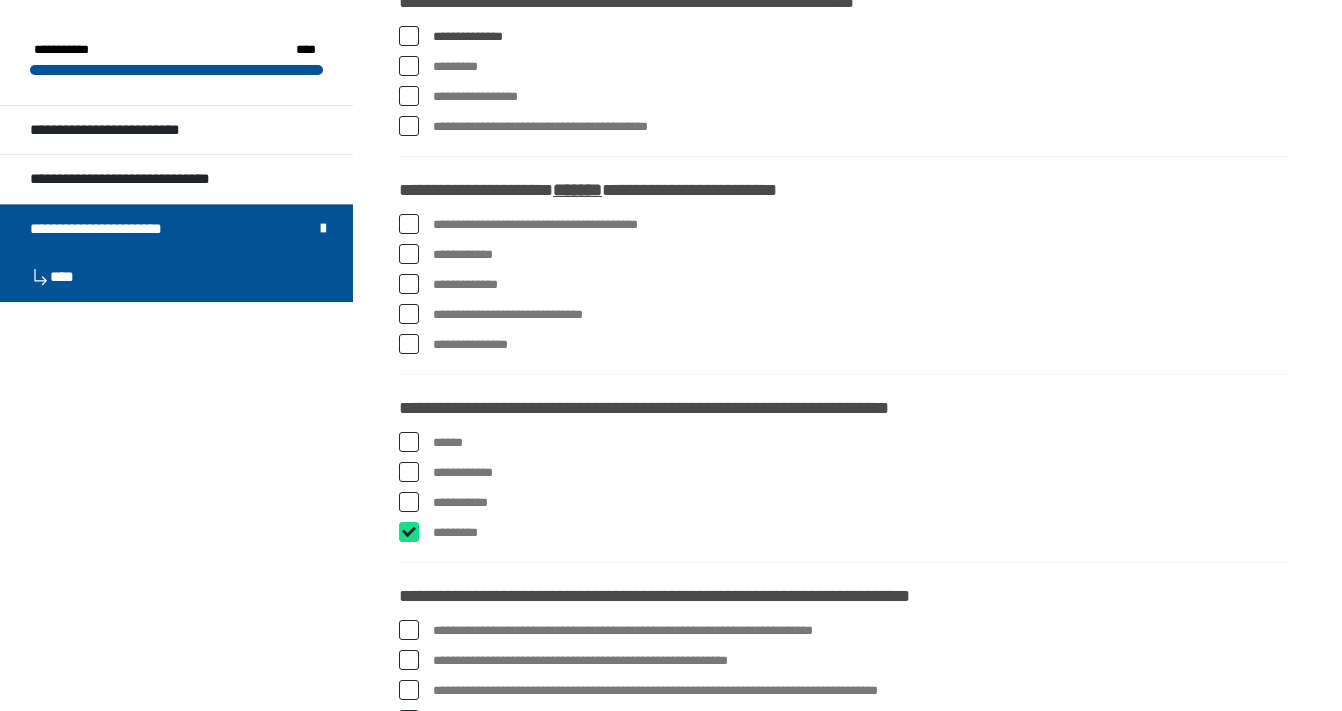 checkbox on "****" 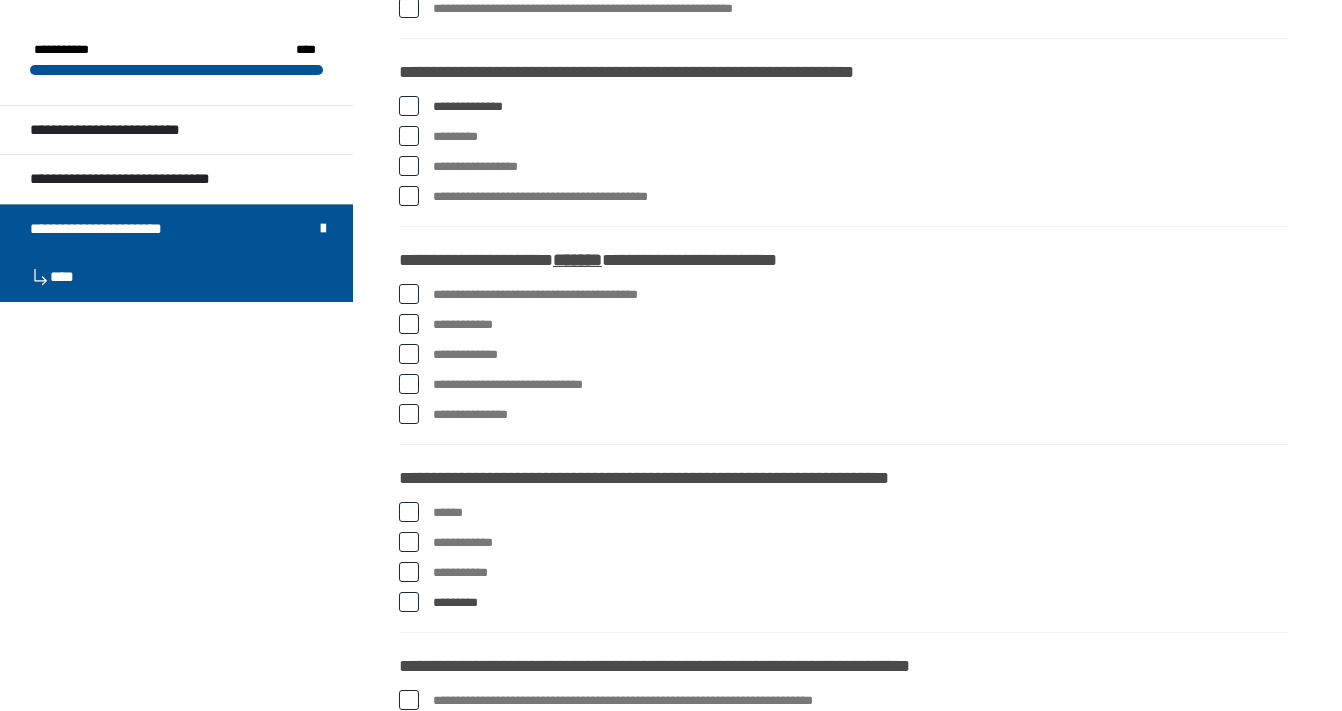 scroll, scrollTop: 713, scrollLeft: 0, axis: vertical 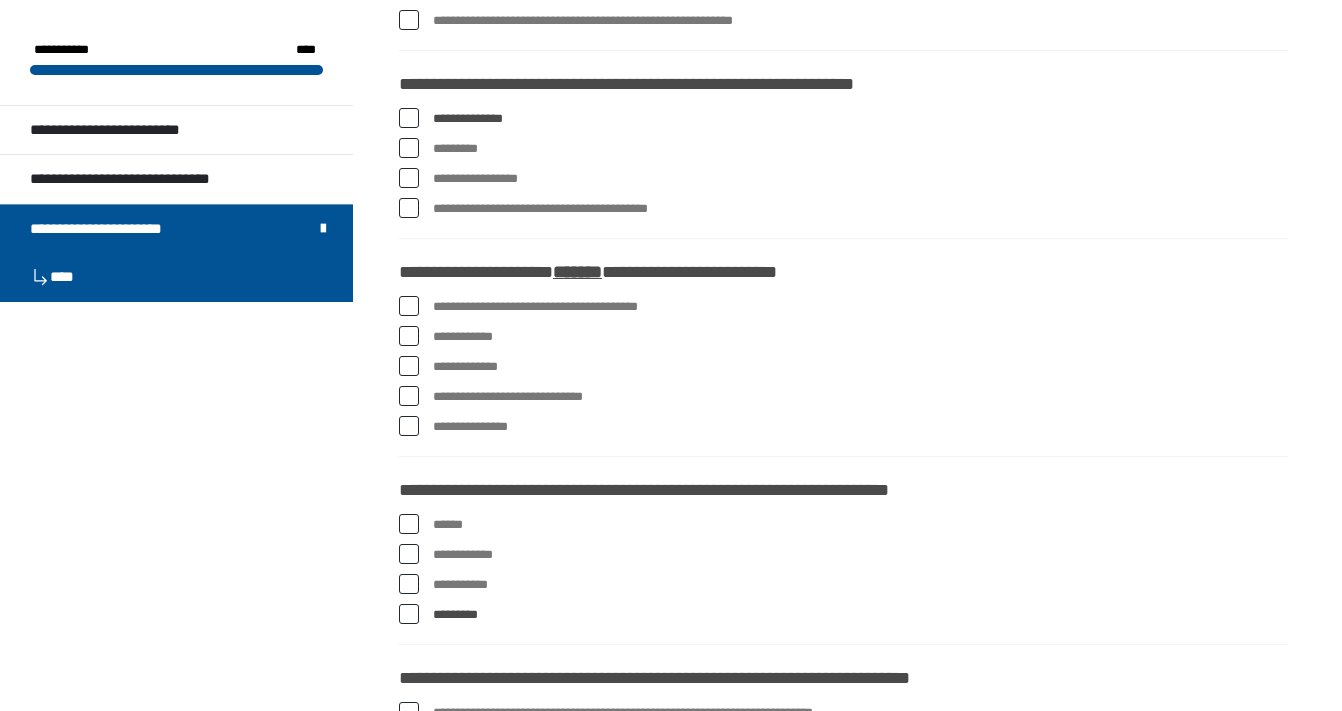 click at bounding box center [409, 336] 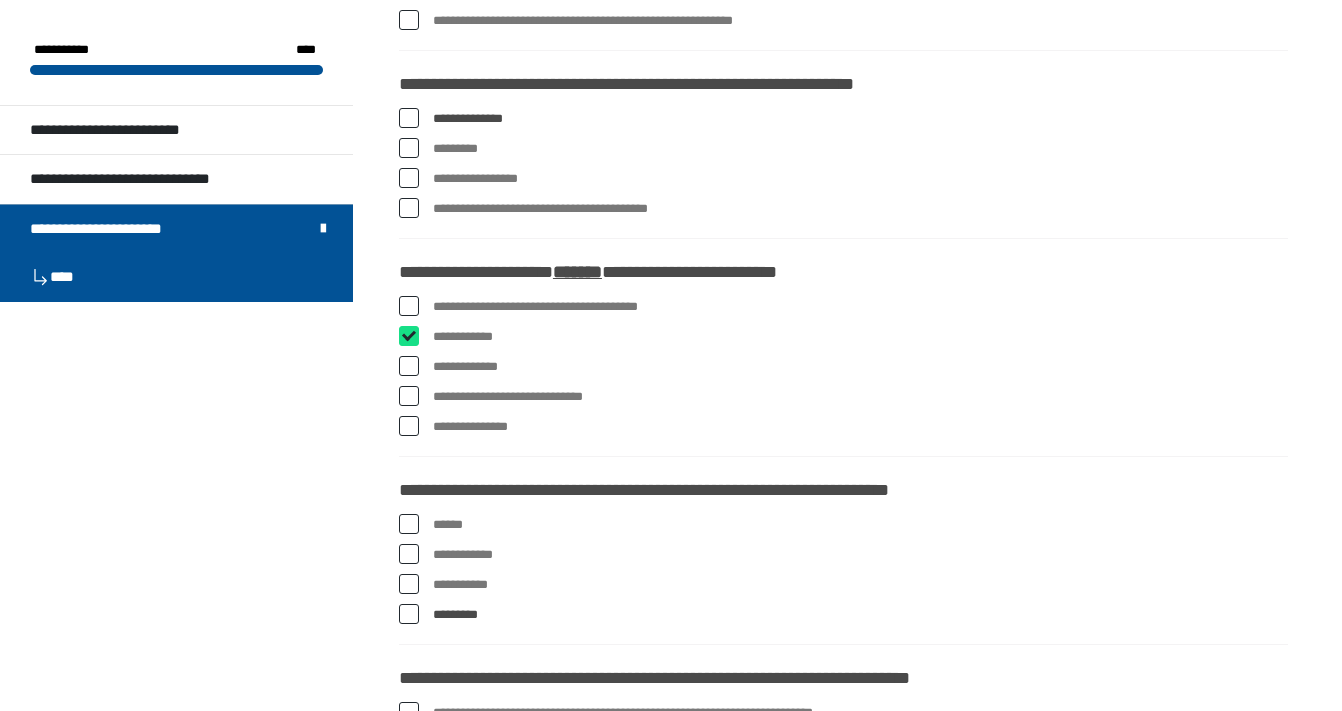 checkbox on "****" 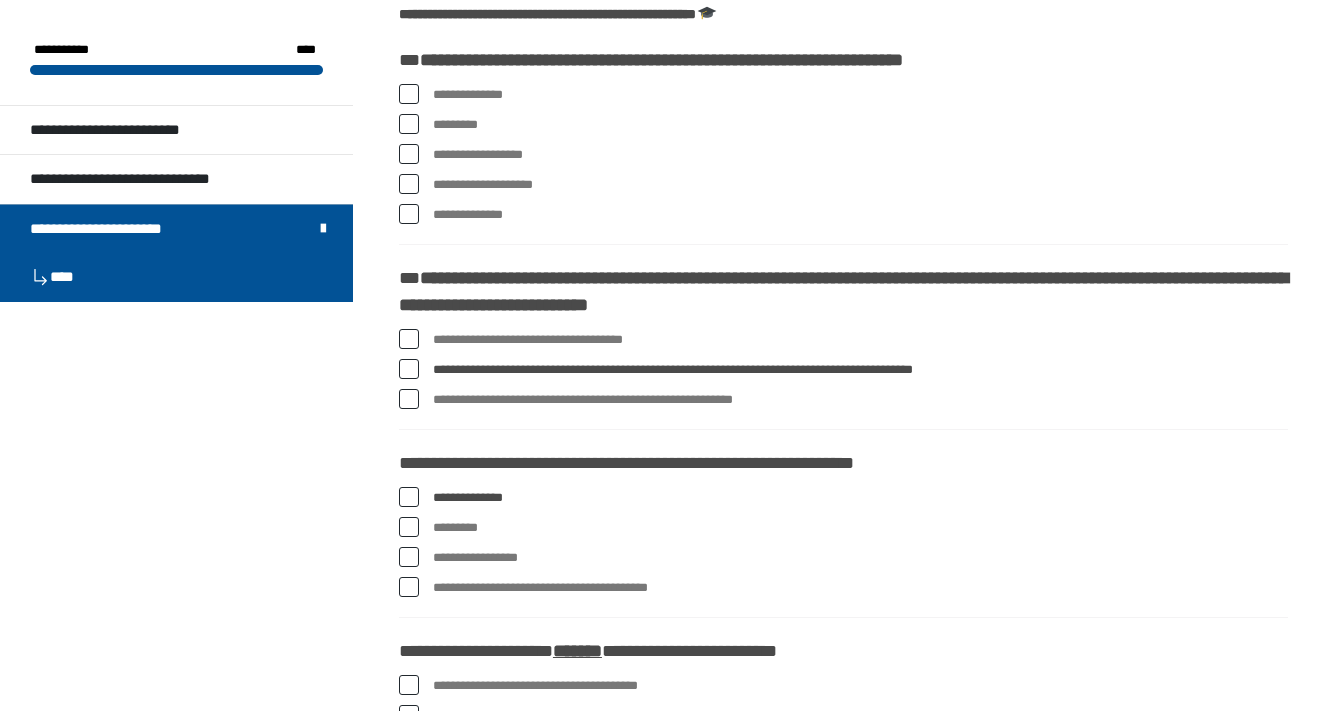 scroll, scrollTop: 331, scrollLeft: 0, axis: vertical 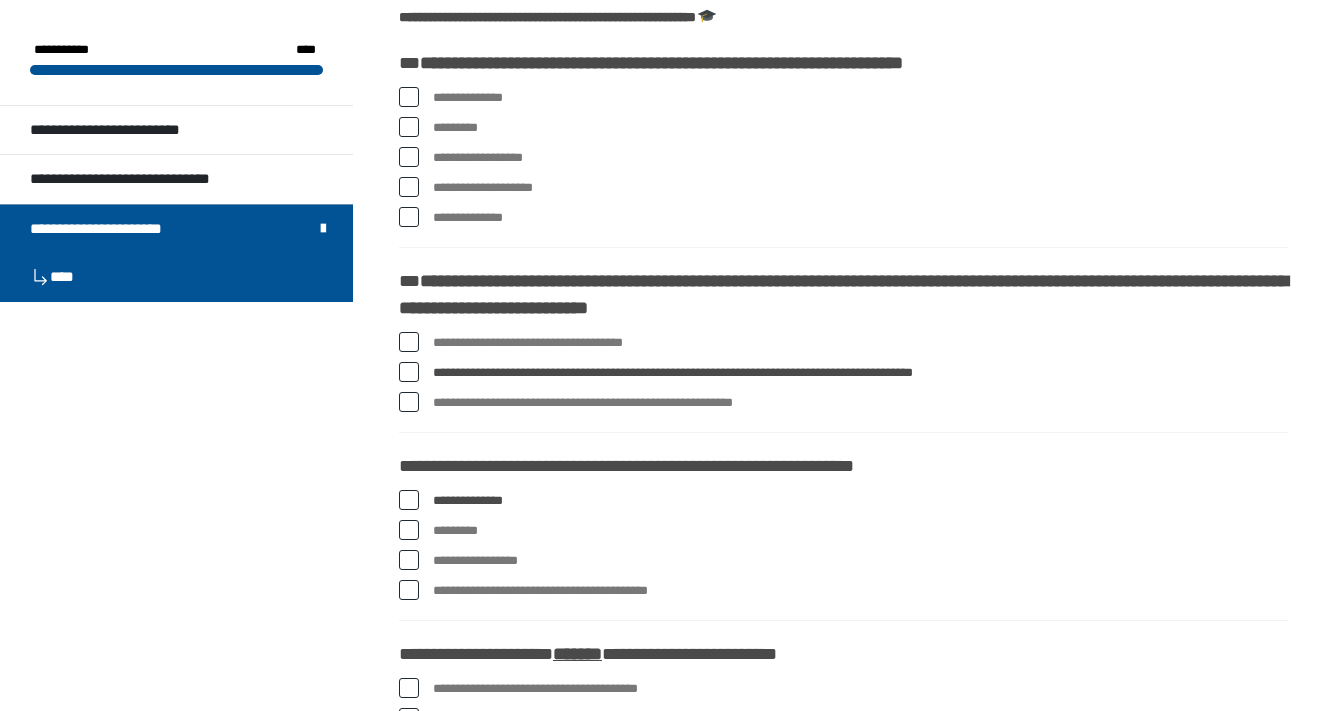click at bounding box center [409, 97] 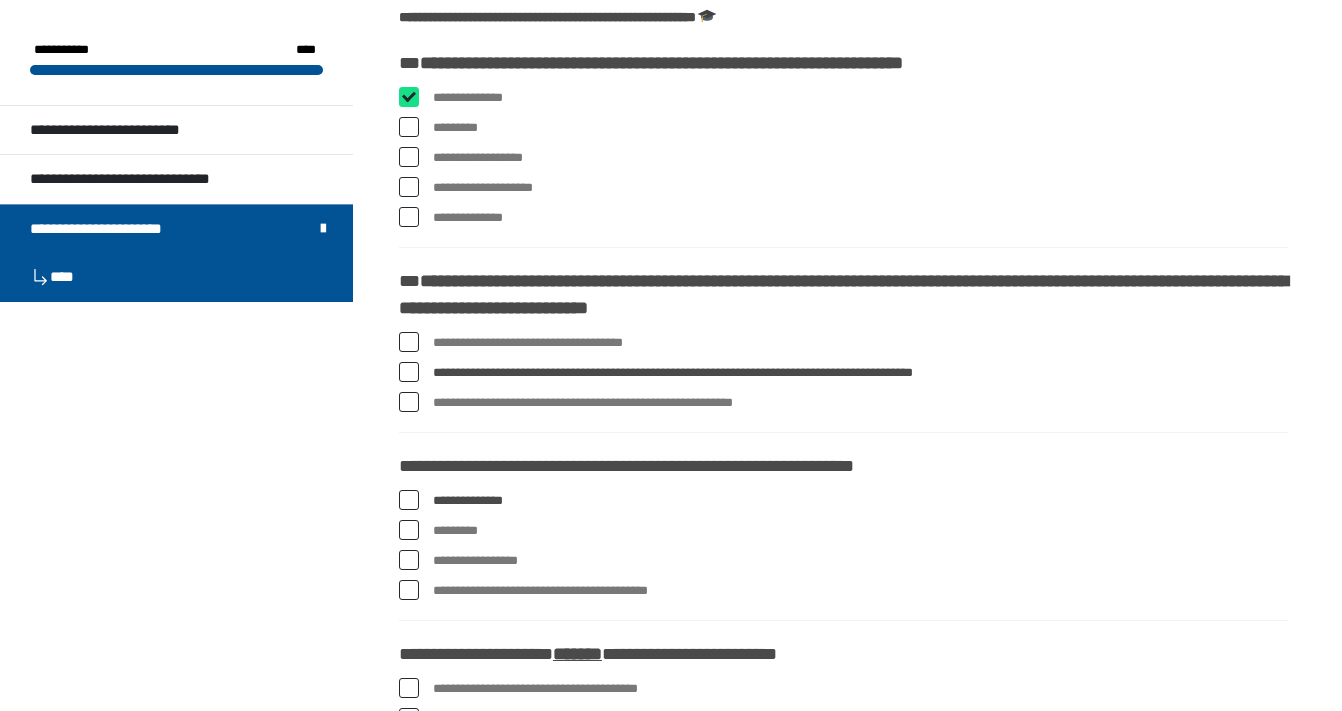 checkbox on "****" 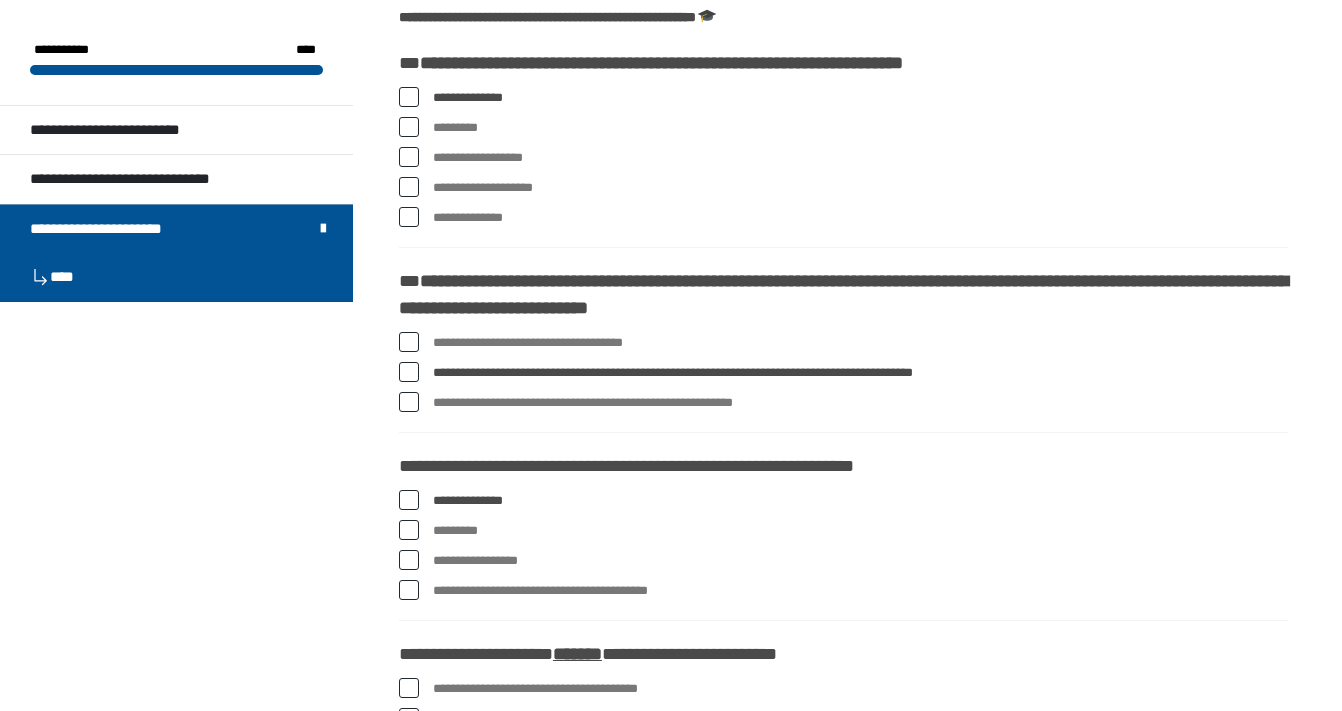 click at bounding box center (409, 157) 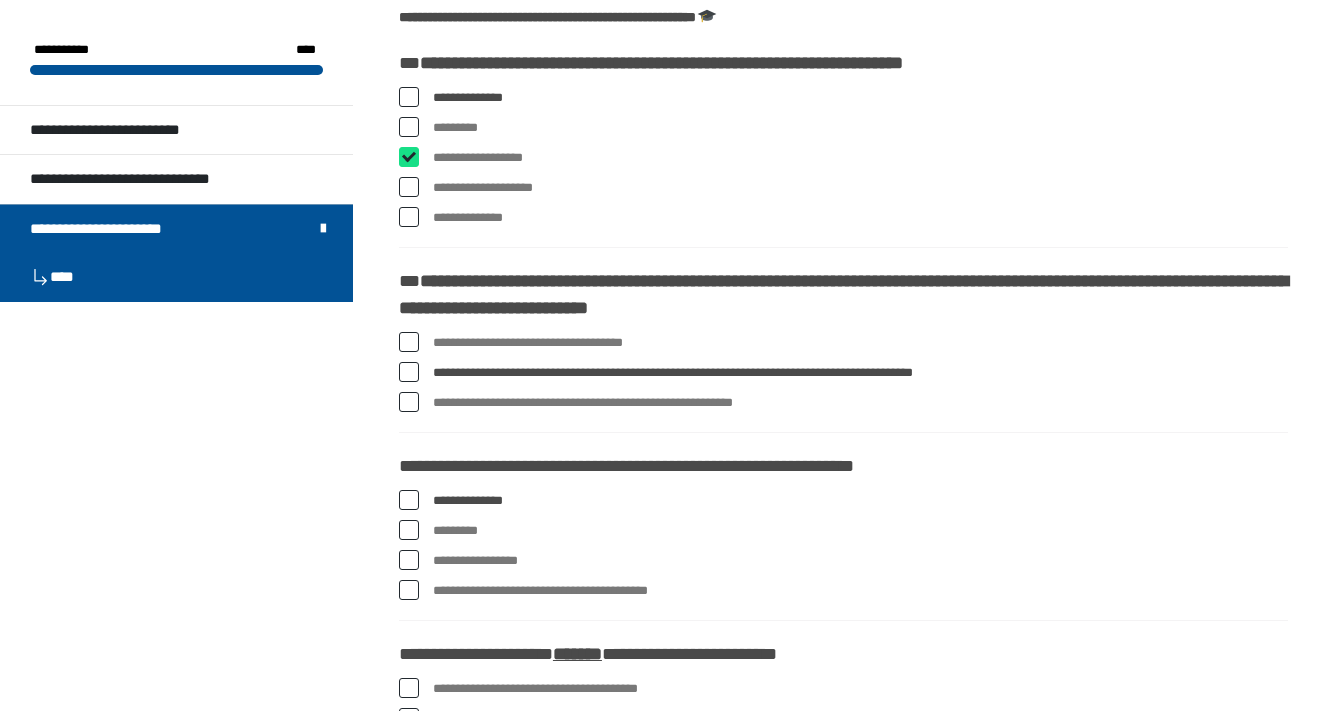 checkbox on "****" 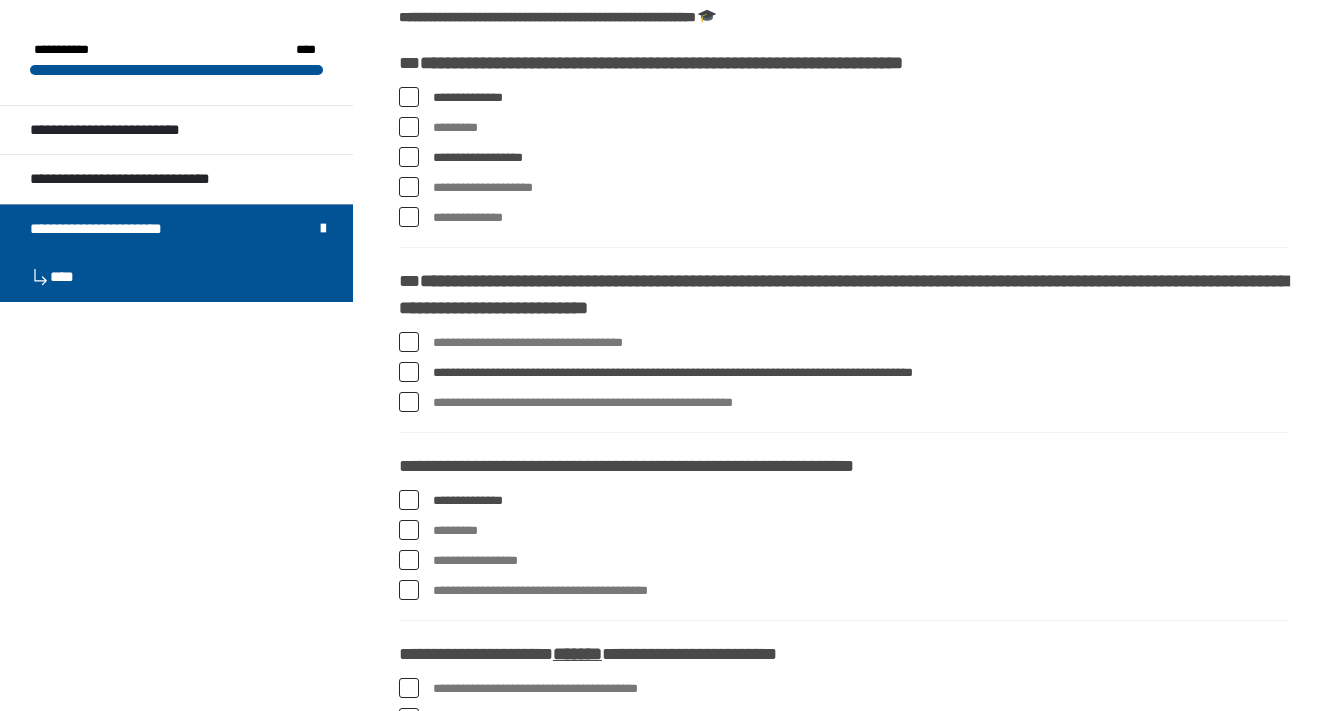 click at bounding box center (409, 187) 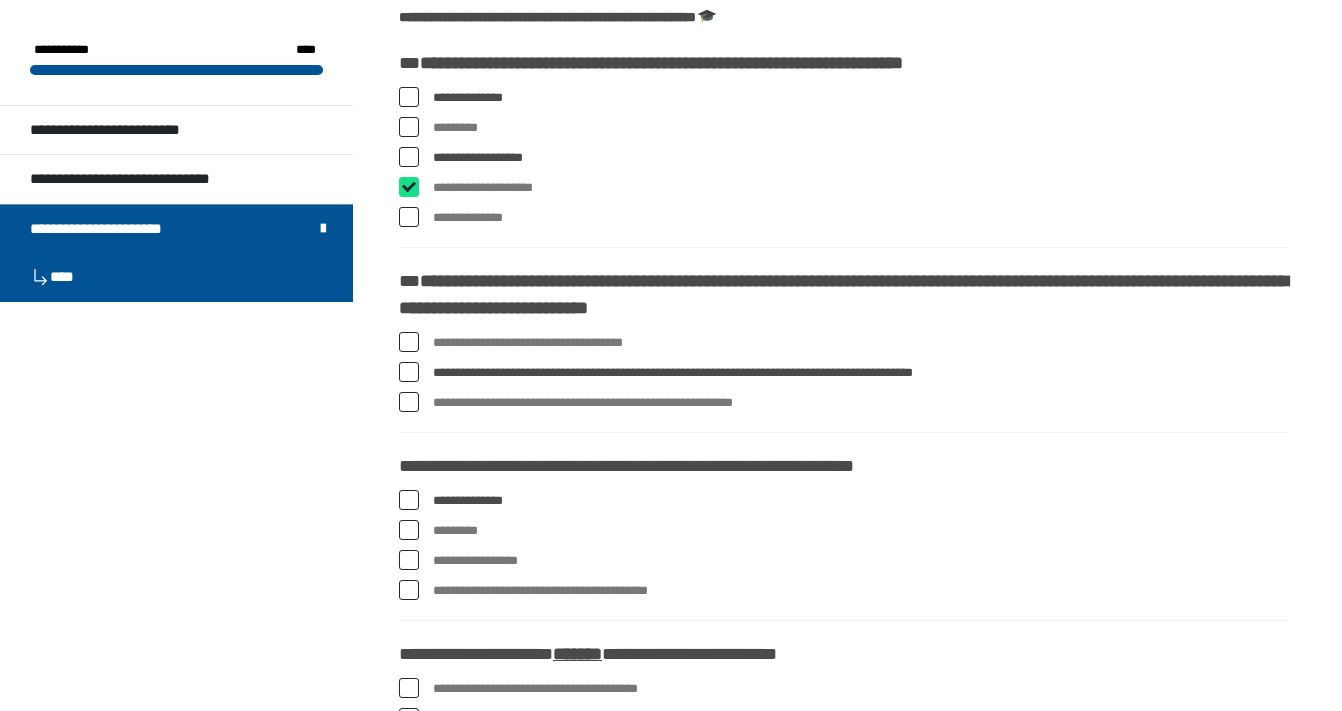 checkbox on "****" 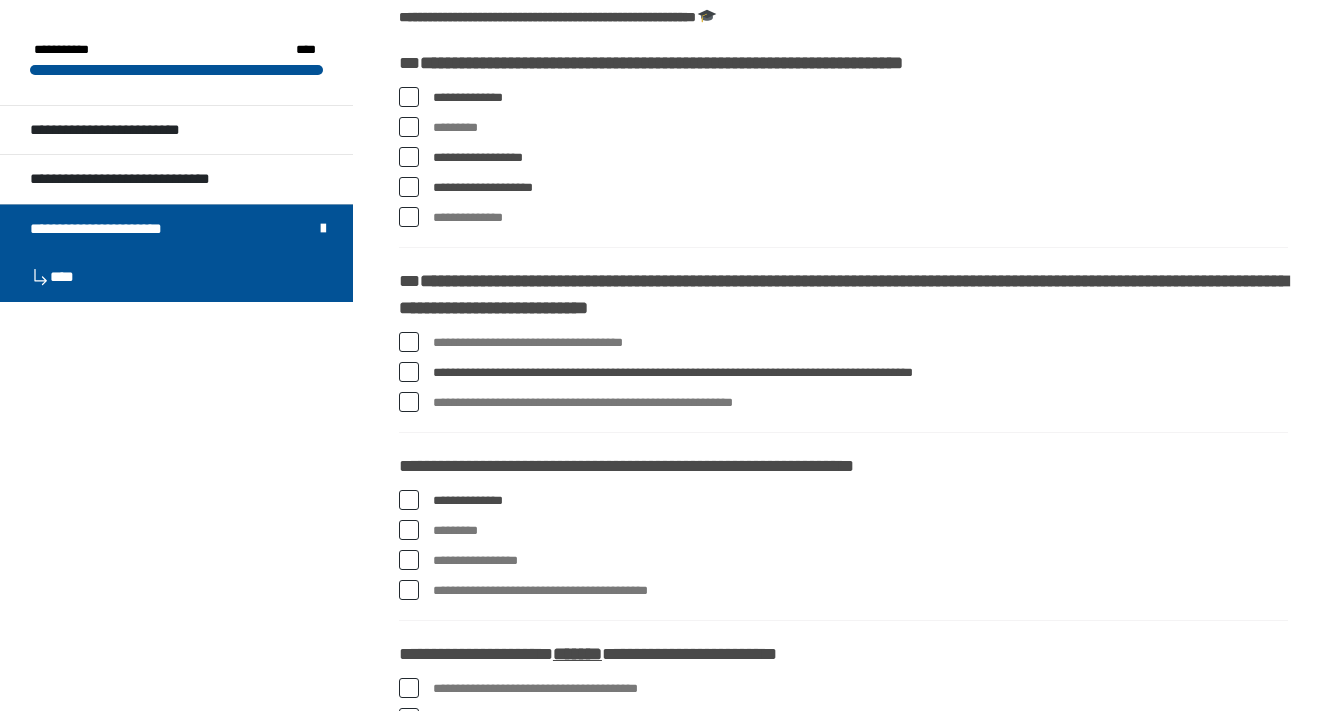 click at bounding box center (409, 217) 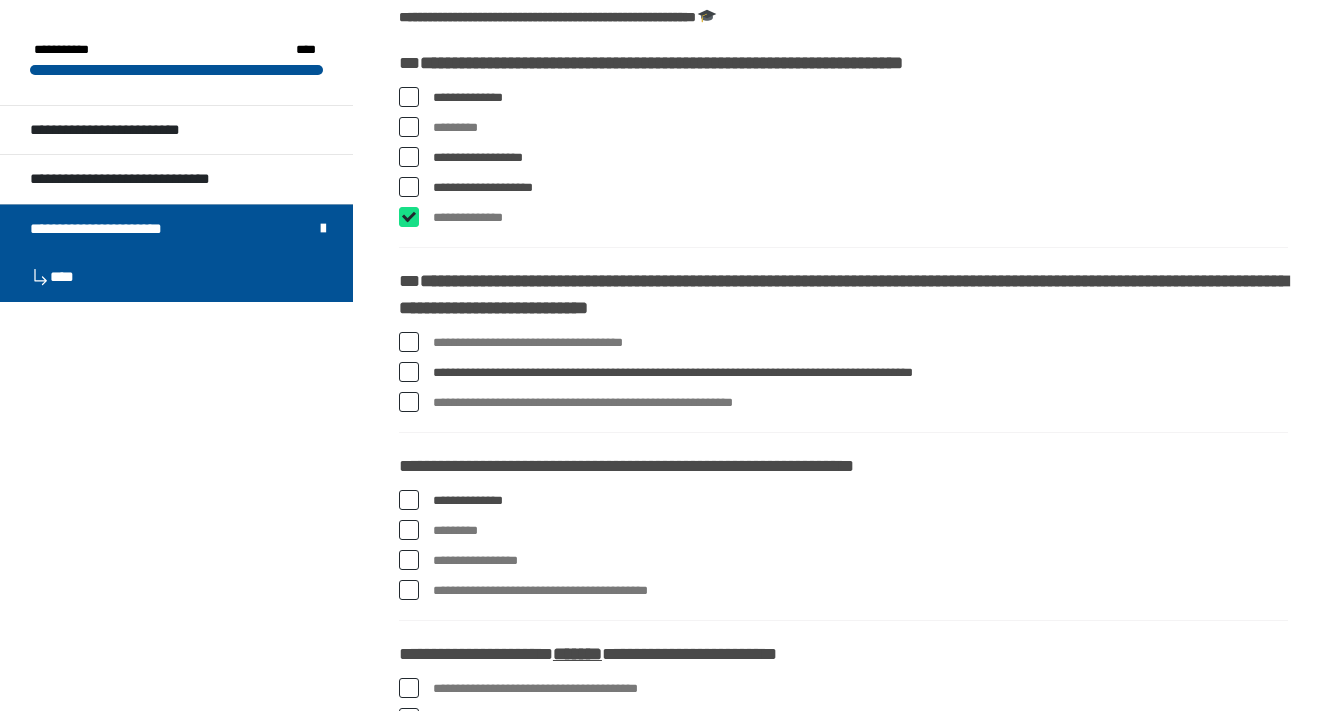 checkbox on "****" 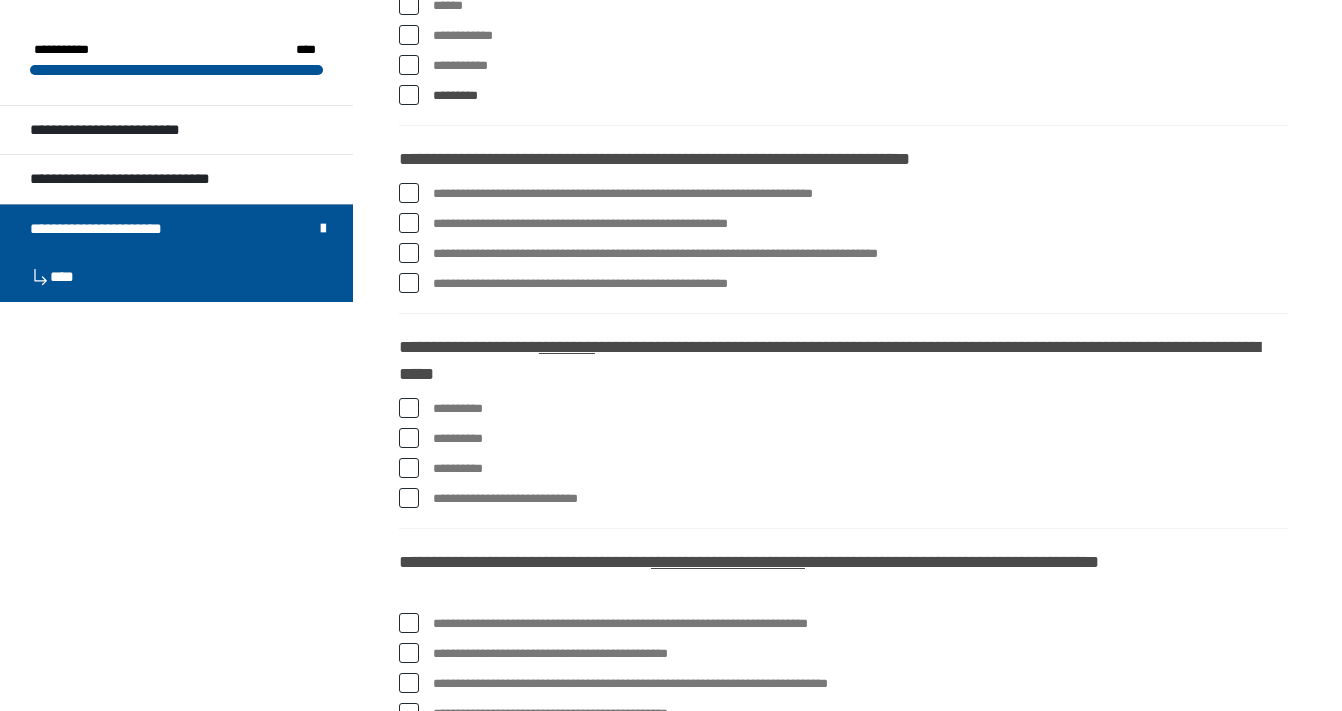 scroll, scrollTop: 1252, scrollLeft: 0, axis: vertical 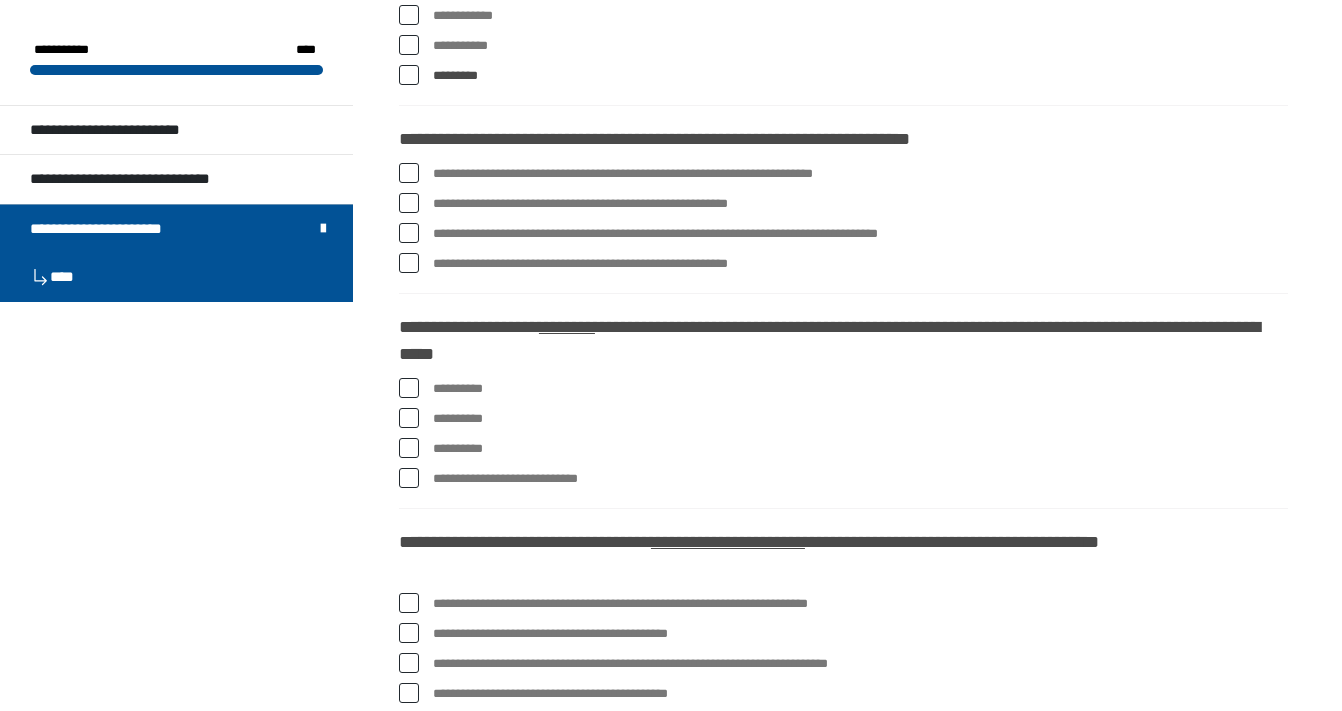 click at bounding box center [409, 263] 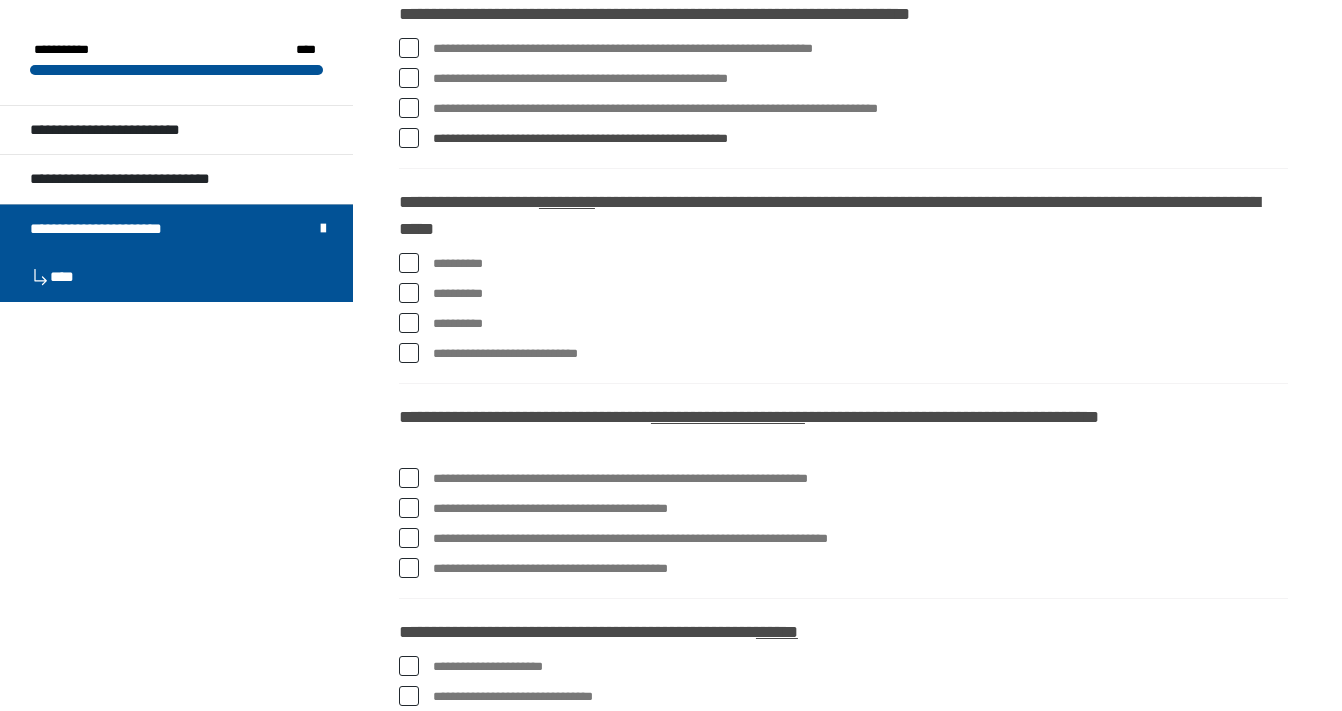 scroll, scrollTop: 1392, scrollLeft: 0, axis: vertical 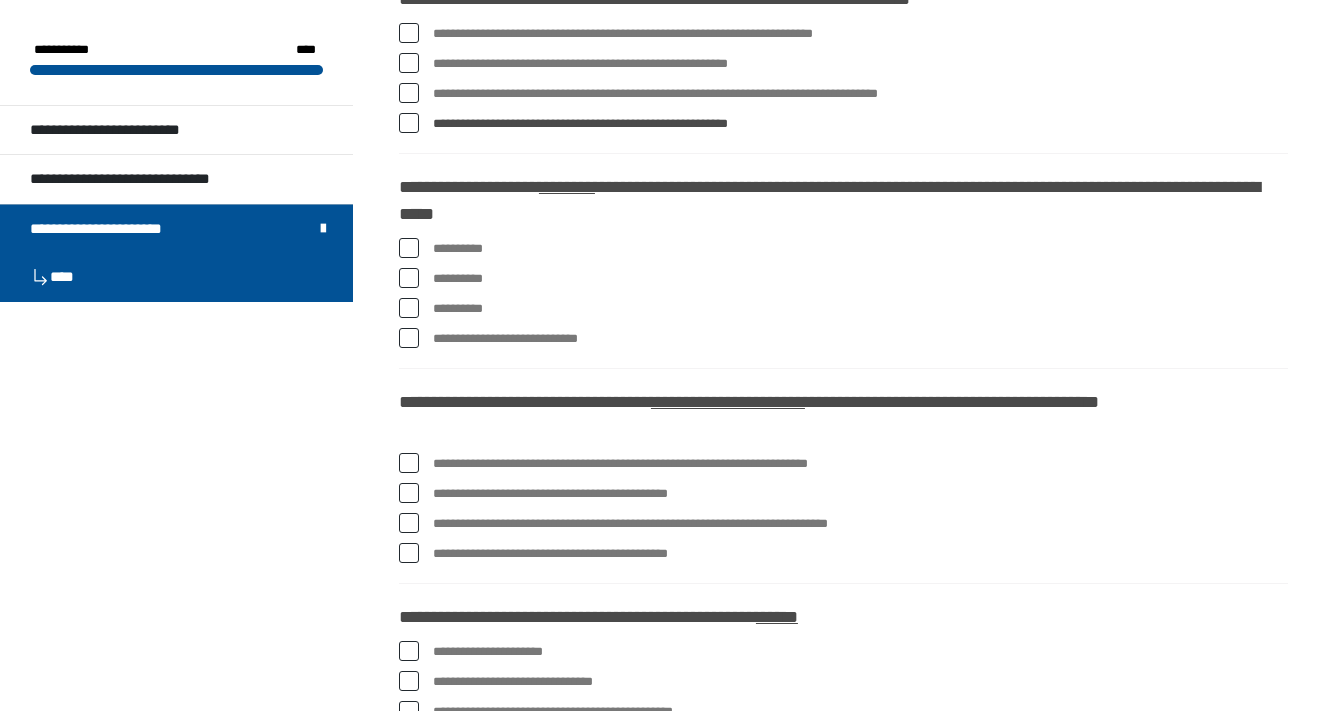 click at bounding box center (409, 248) 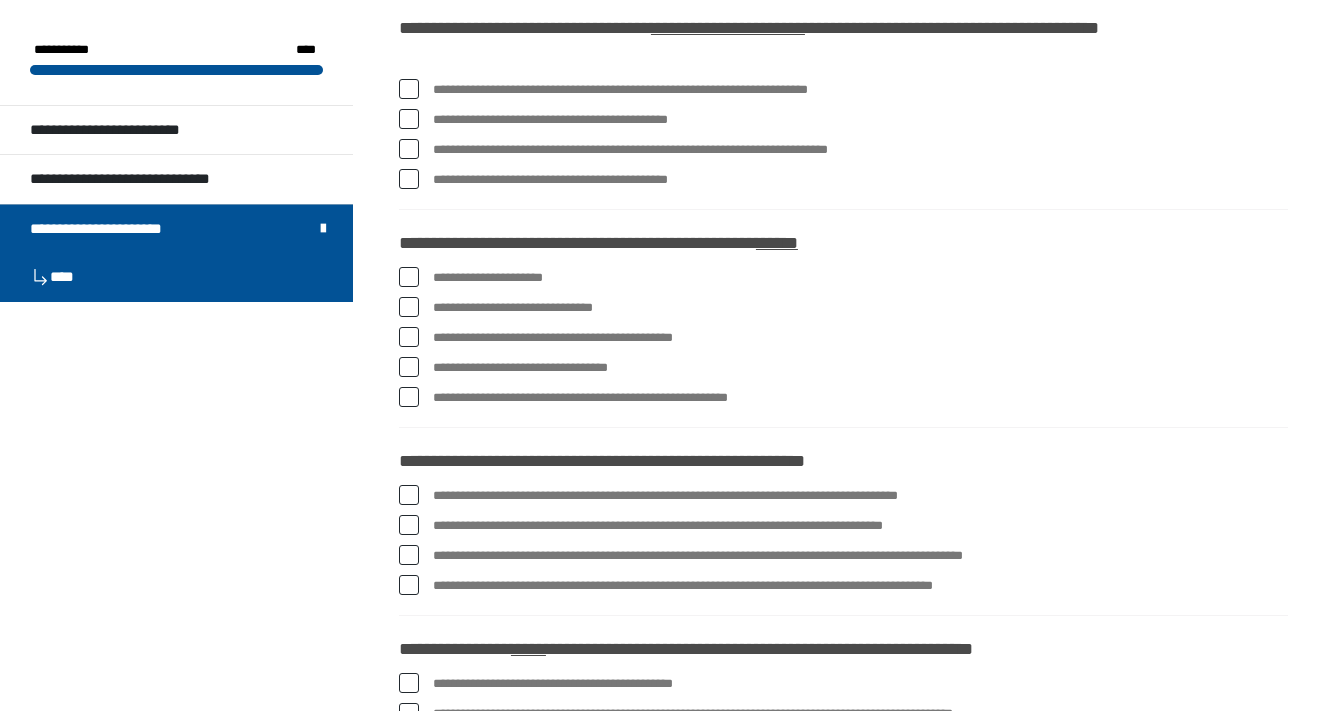 scroll, scrollTop: 1763, scrollLeft: 0, axis: vertical 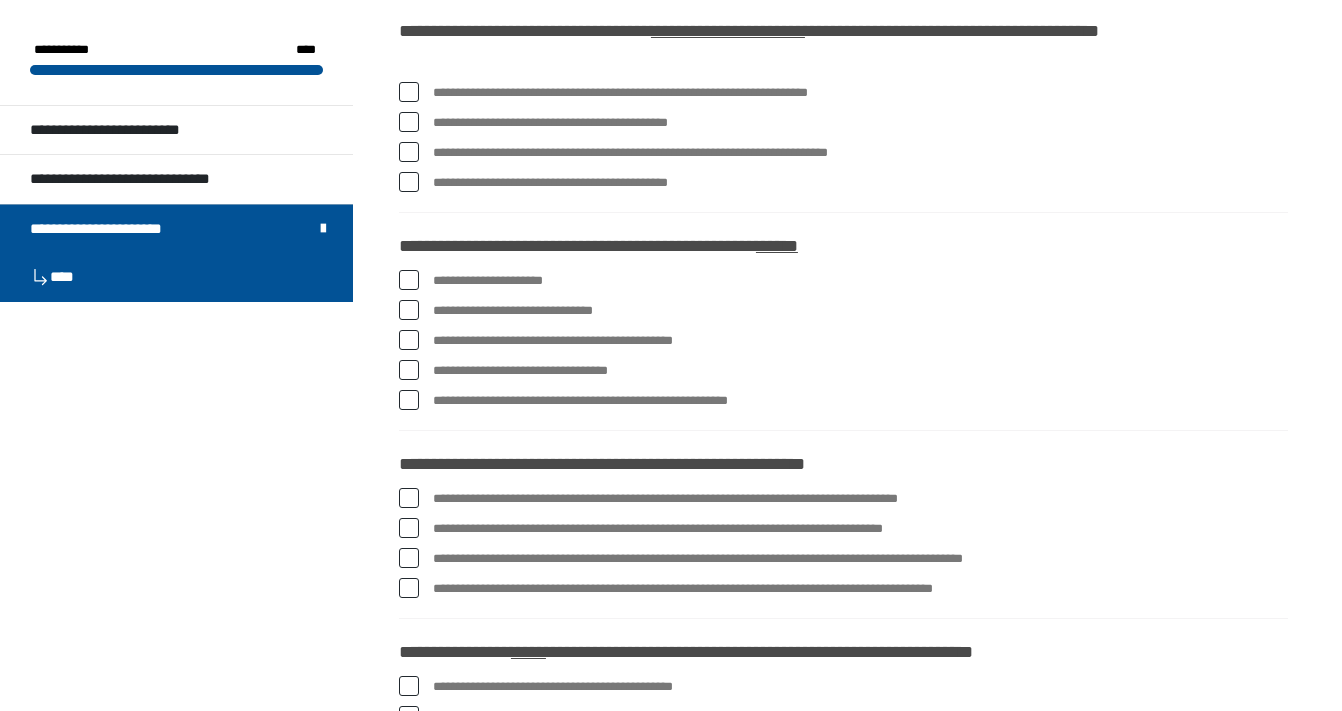click at bounding box center [409, 92] 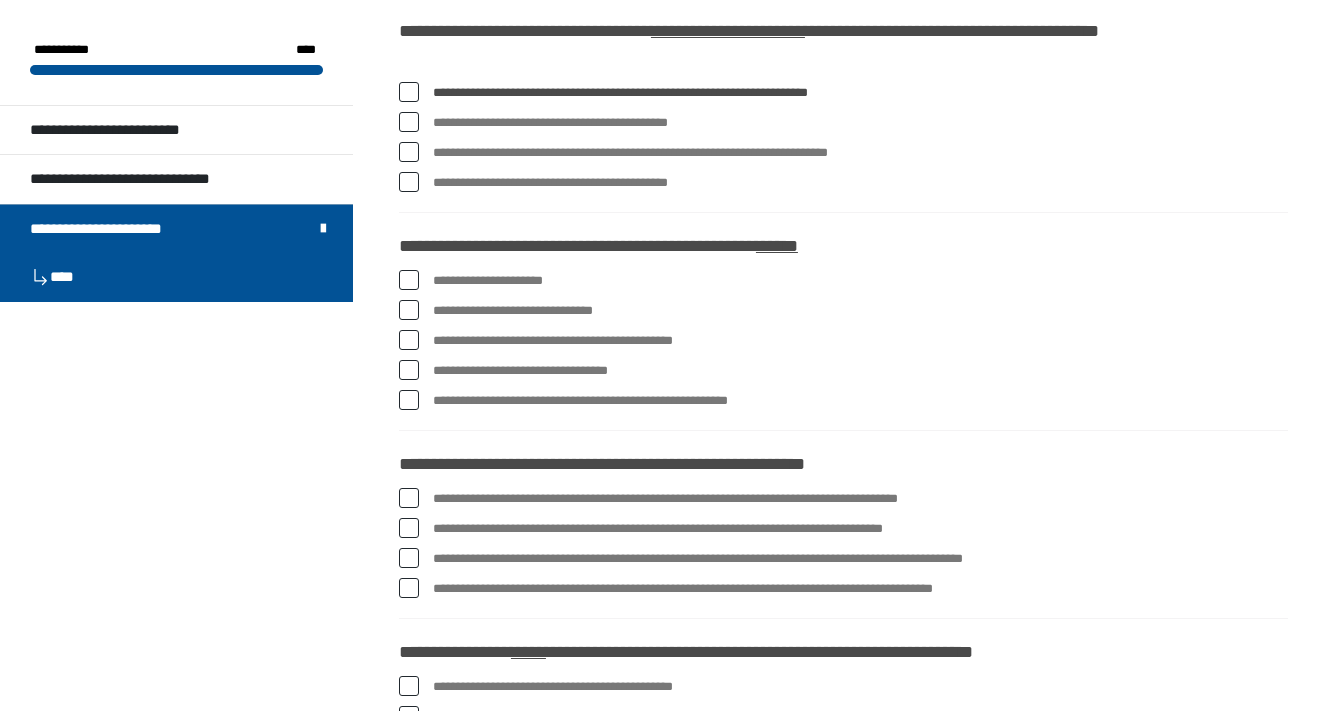 click at bounding box center (409, 182) 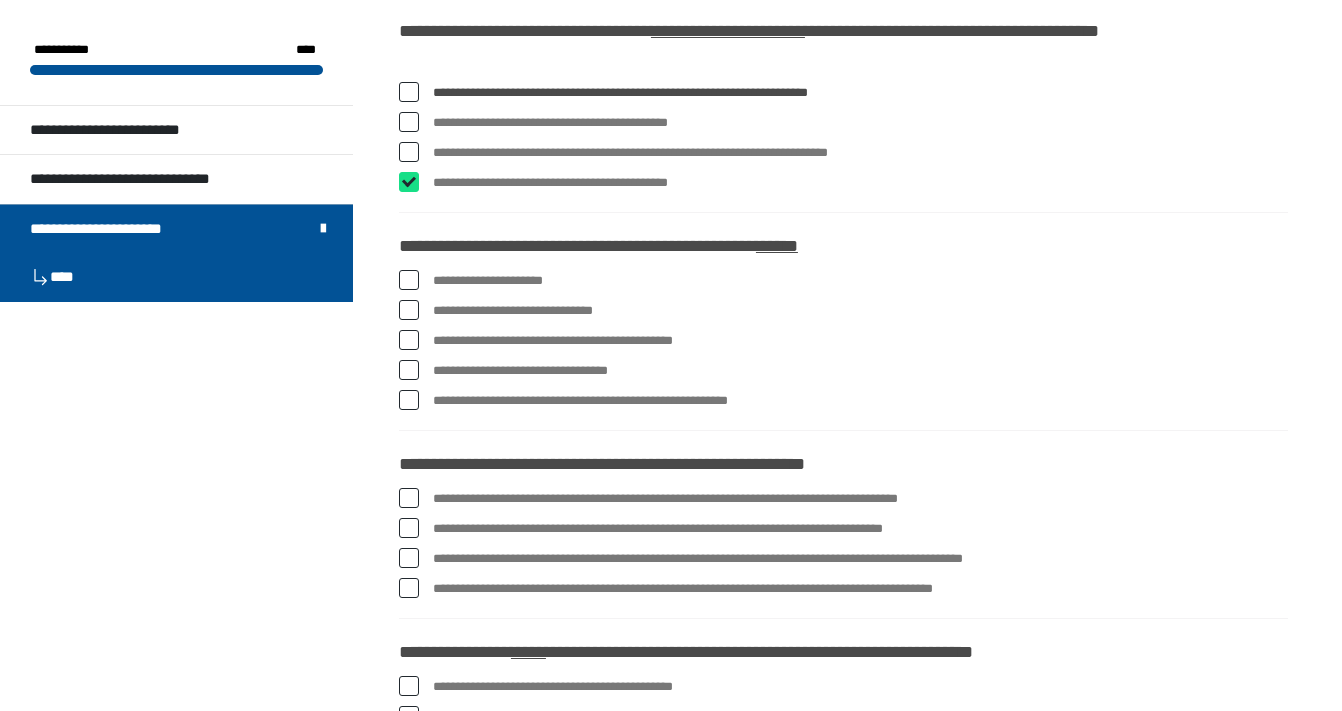 checkbox on "****" 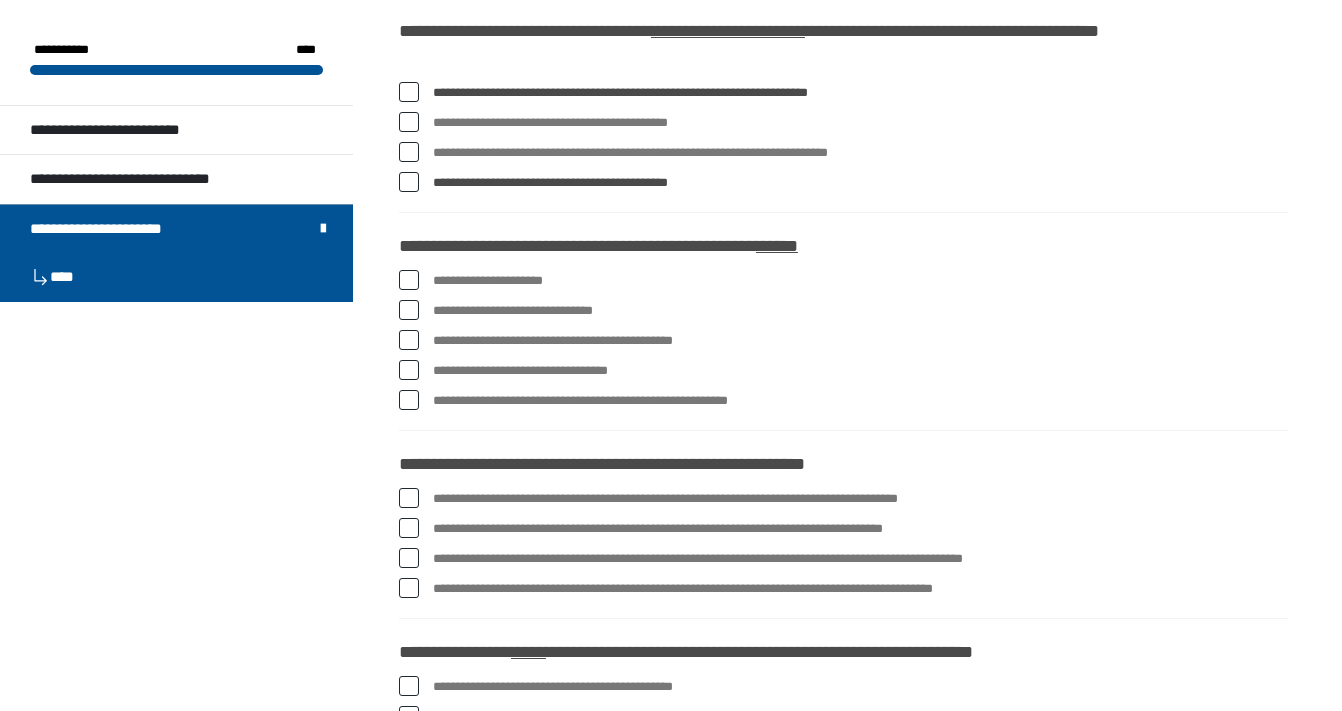 click at bounding box center [409, 152] 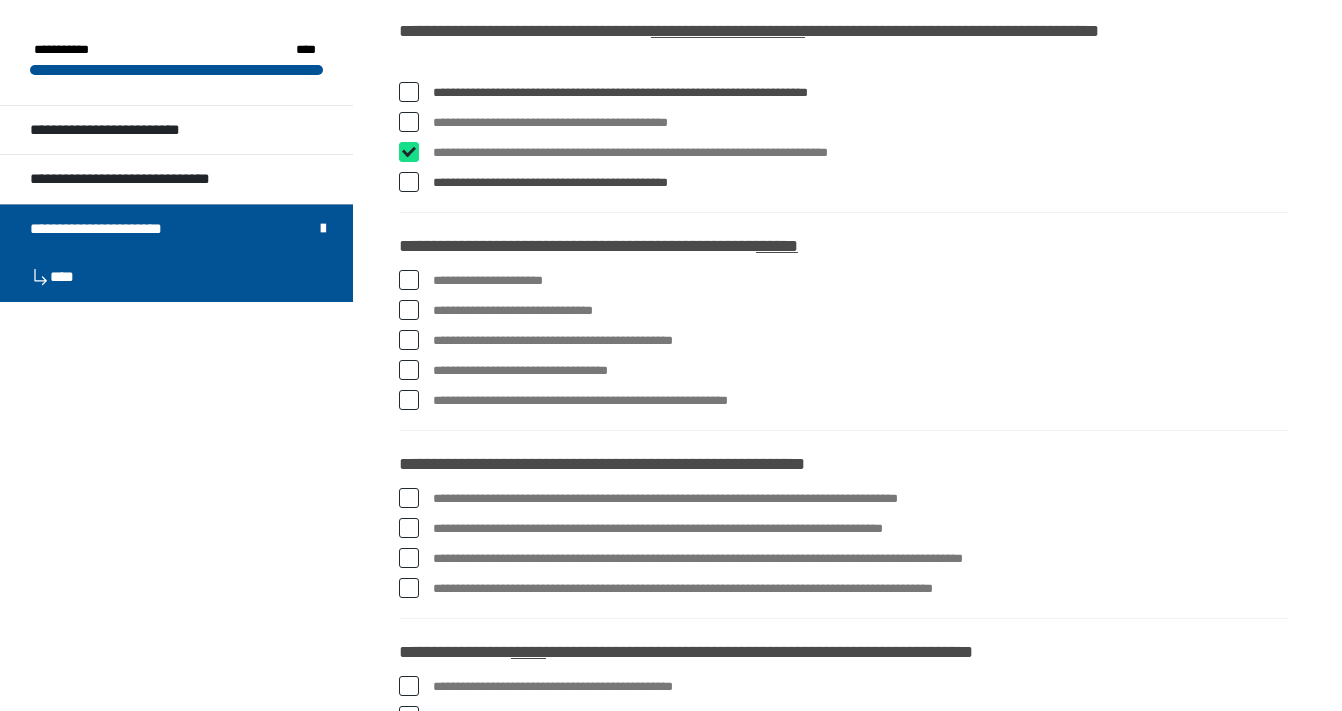 checkbox on "****" 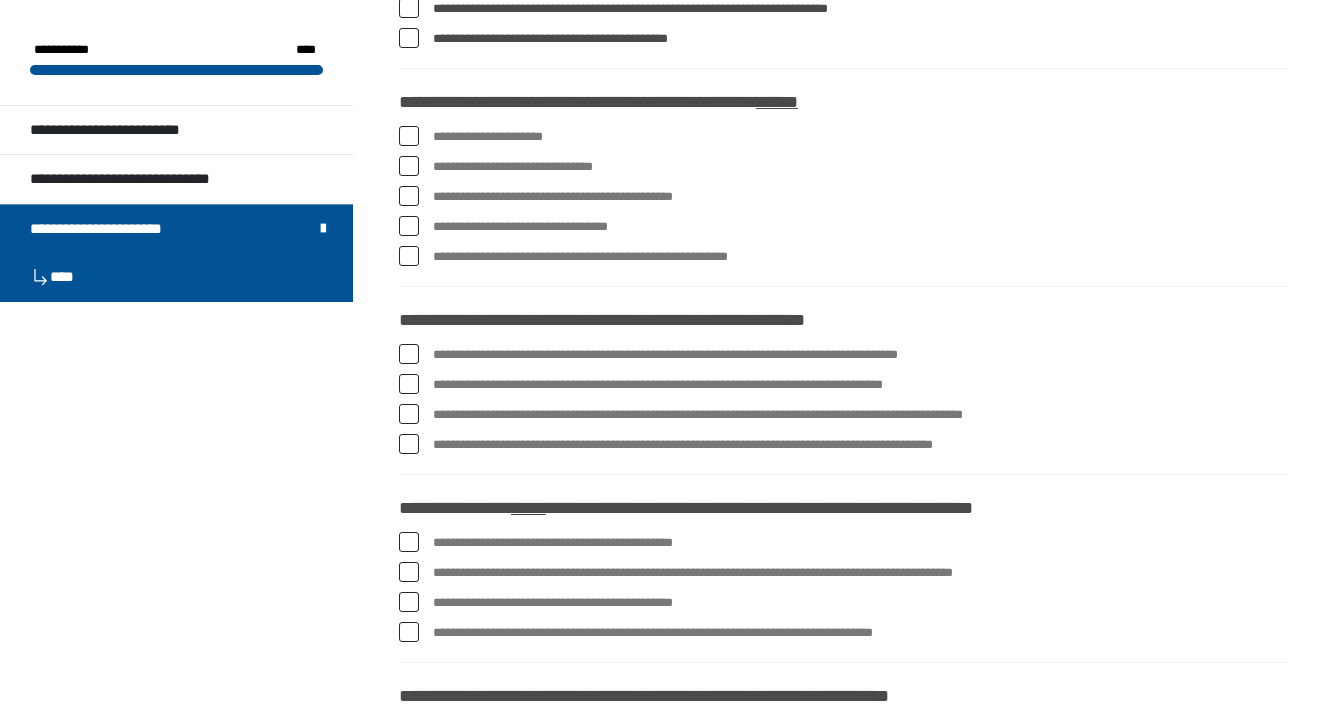 scroll, scrollTop: 1906, scrollLeft: 0, axis: vertical 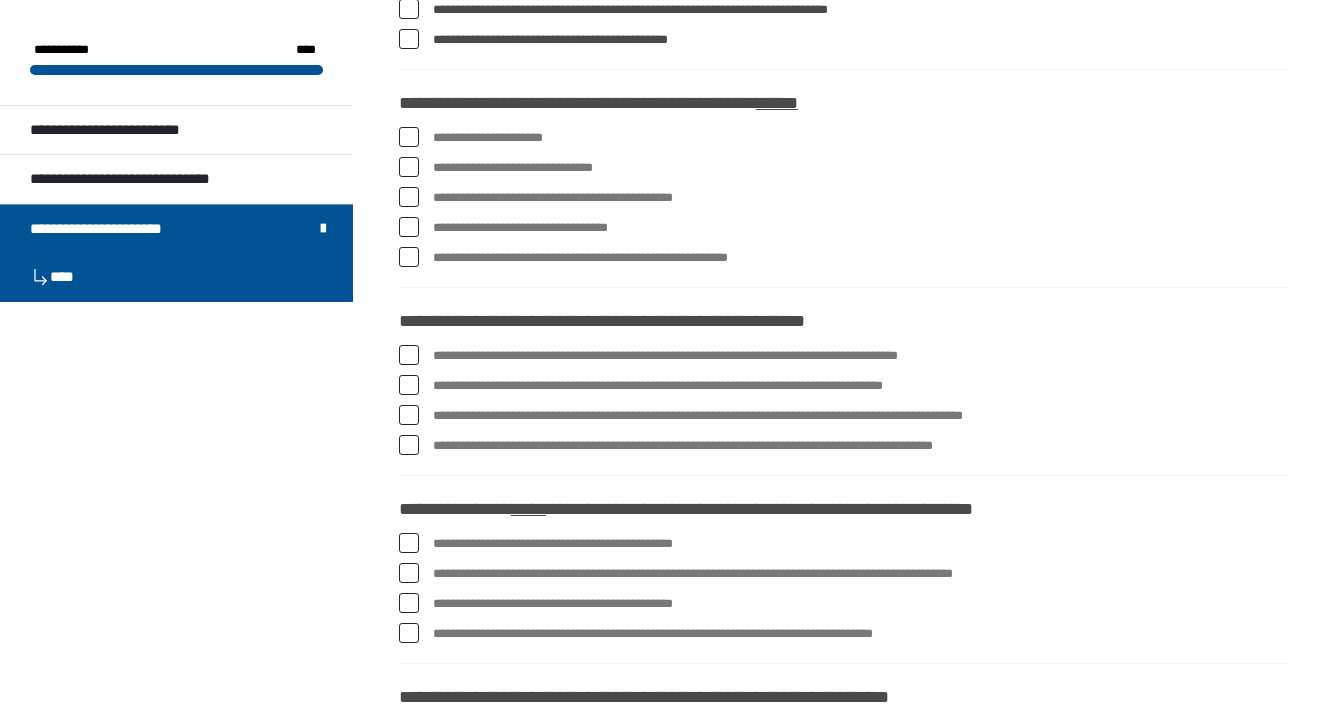 click at bounding box center [409, 227] 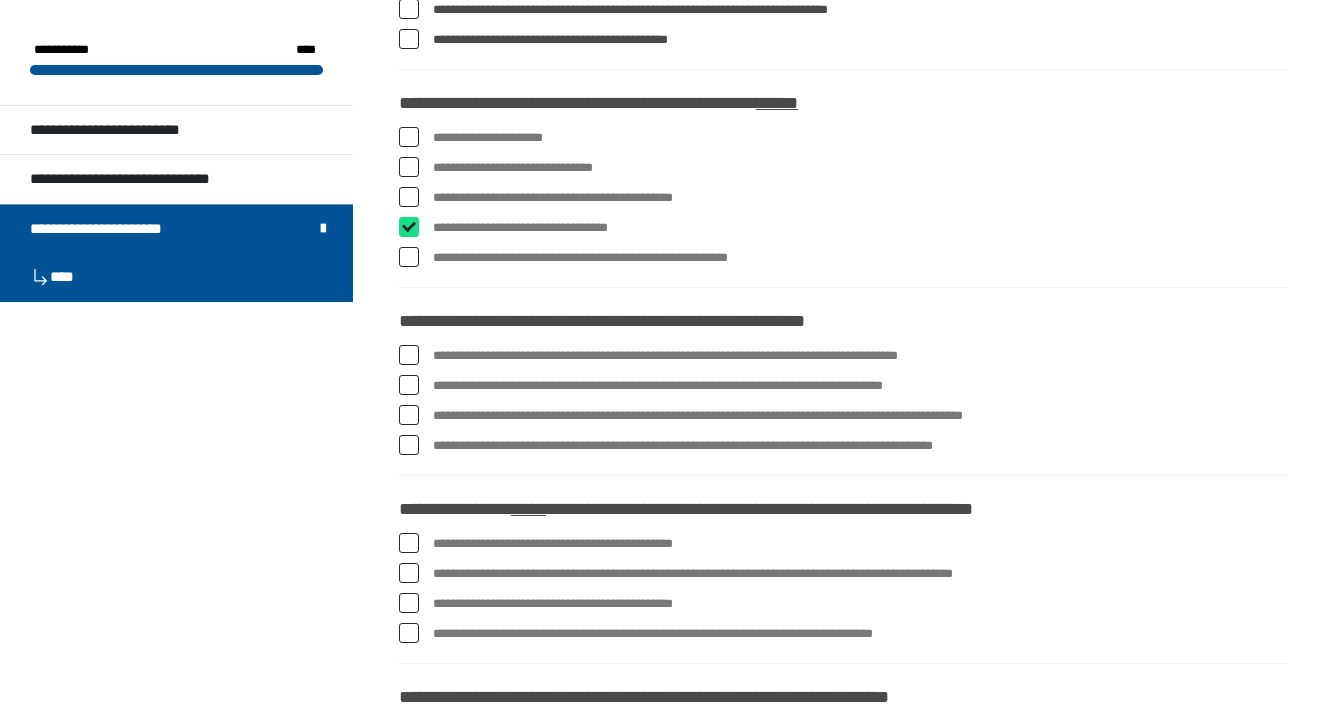 checkbox on "****" 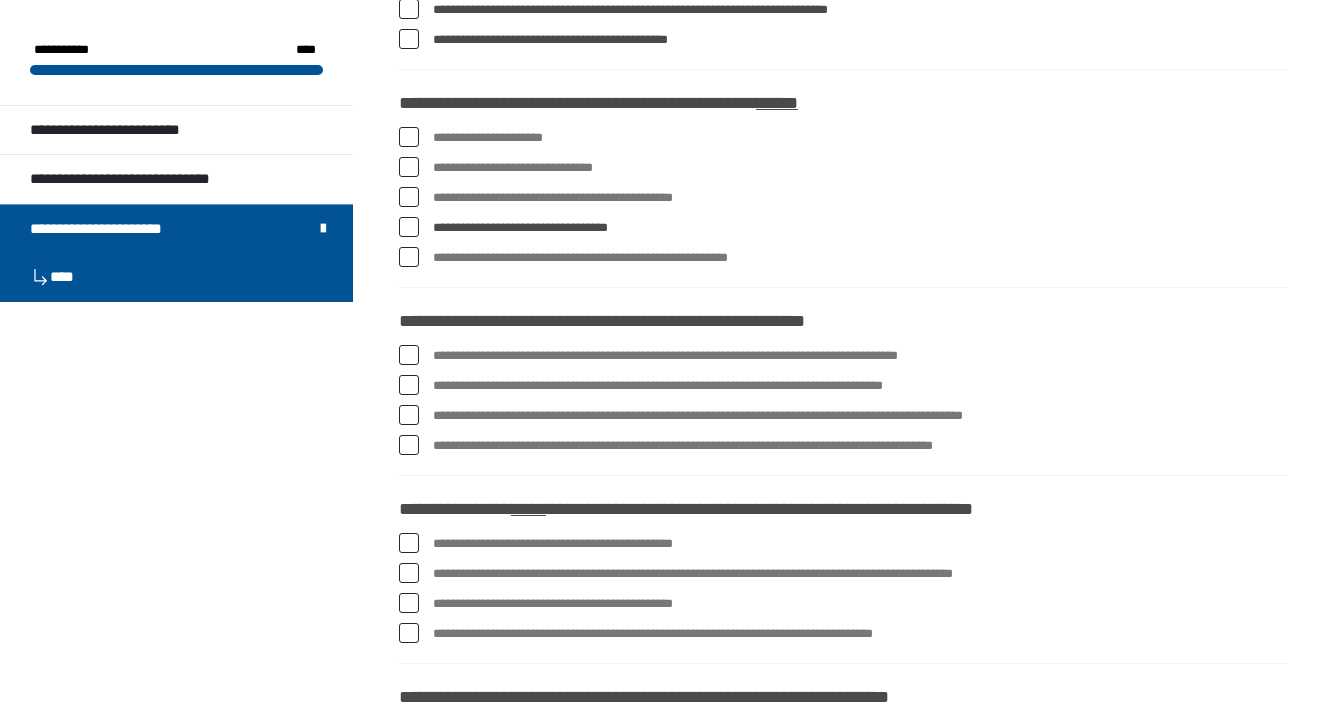 click at bounding box center [409, 197] 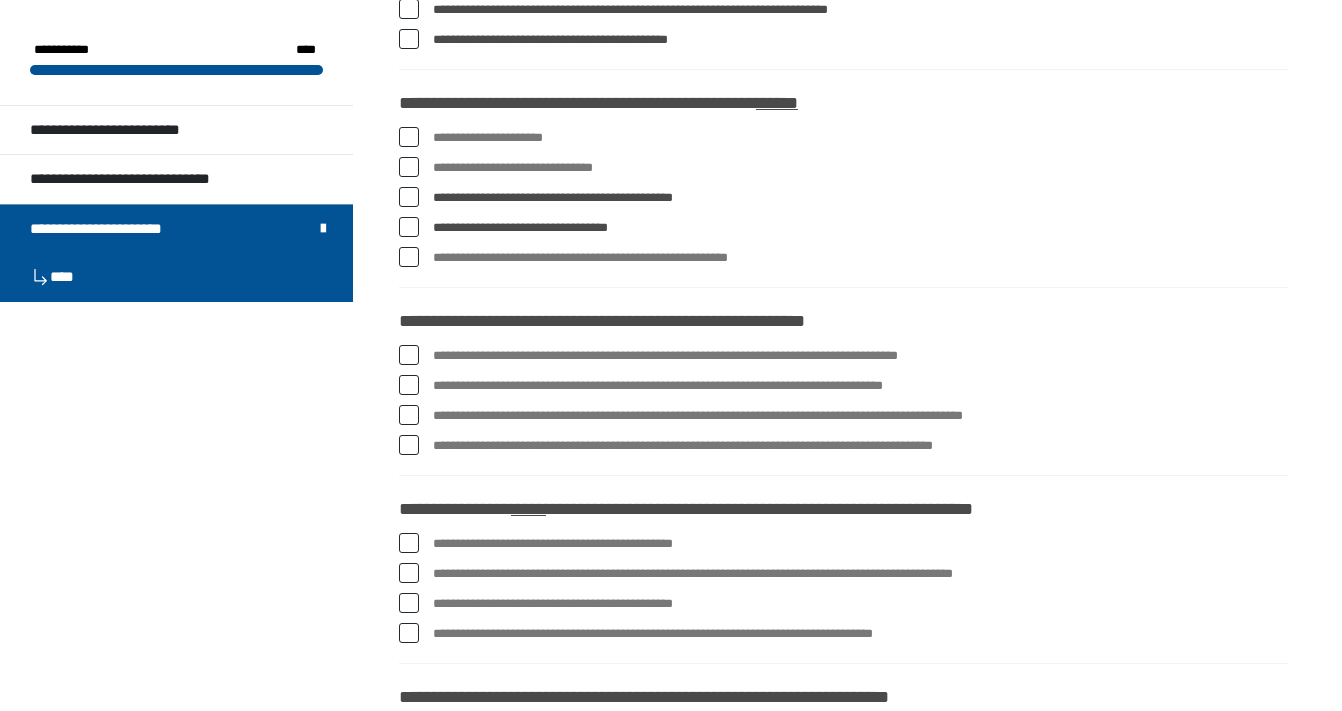 click at bounding box center [409, 445] 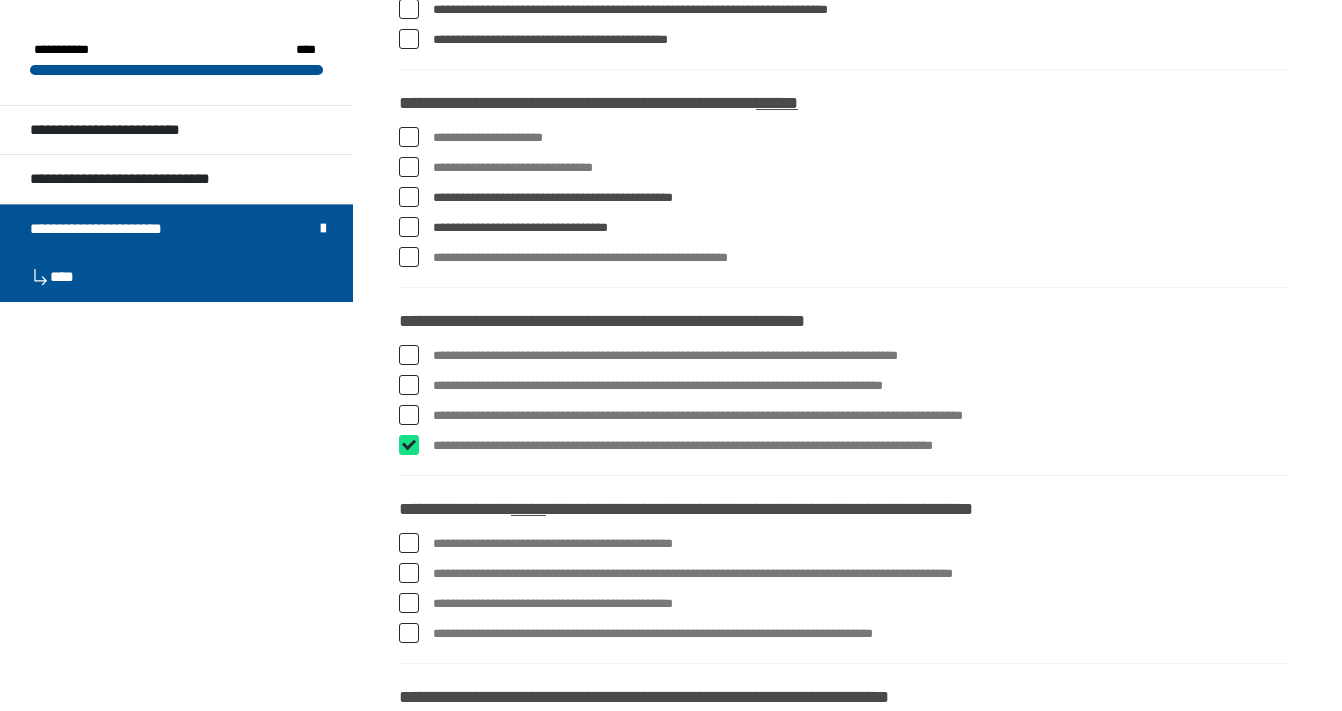 checkbox on "****" 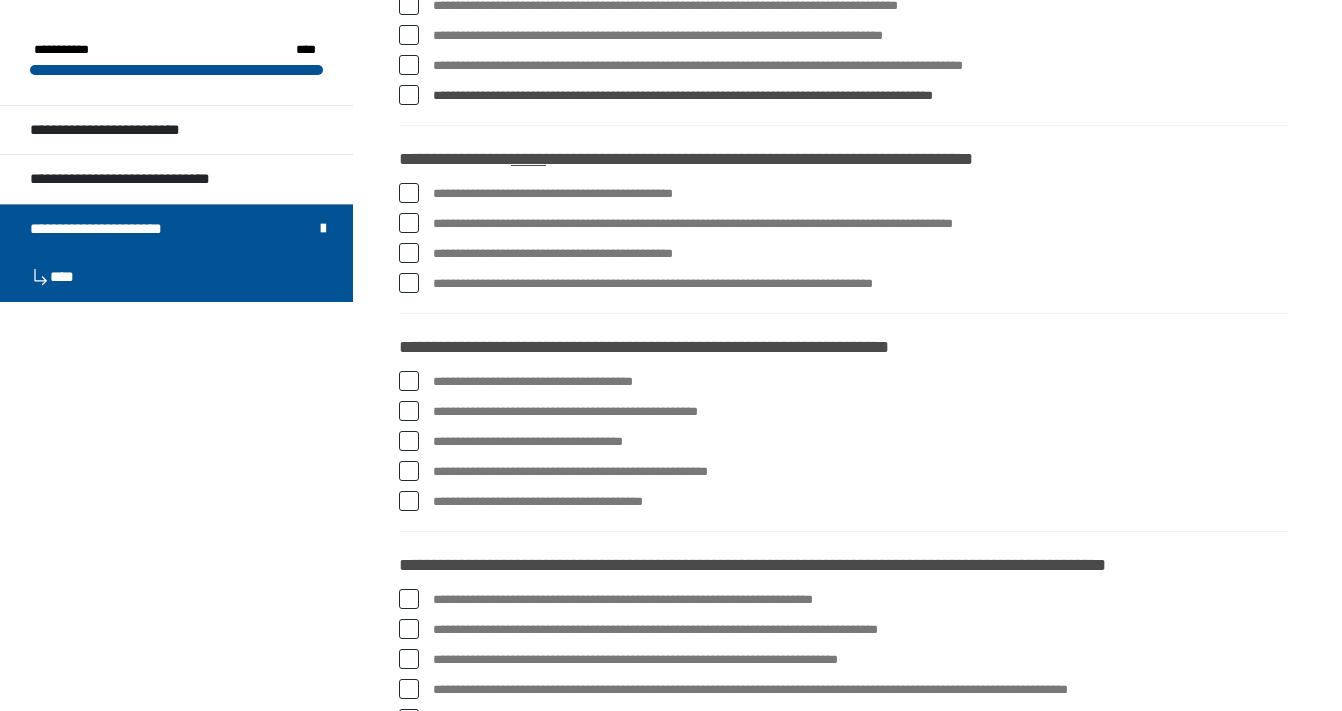 scroll, scrollTop: 2258, scrollLeft: 0, axis: vertical 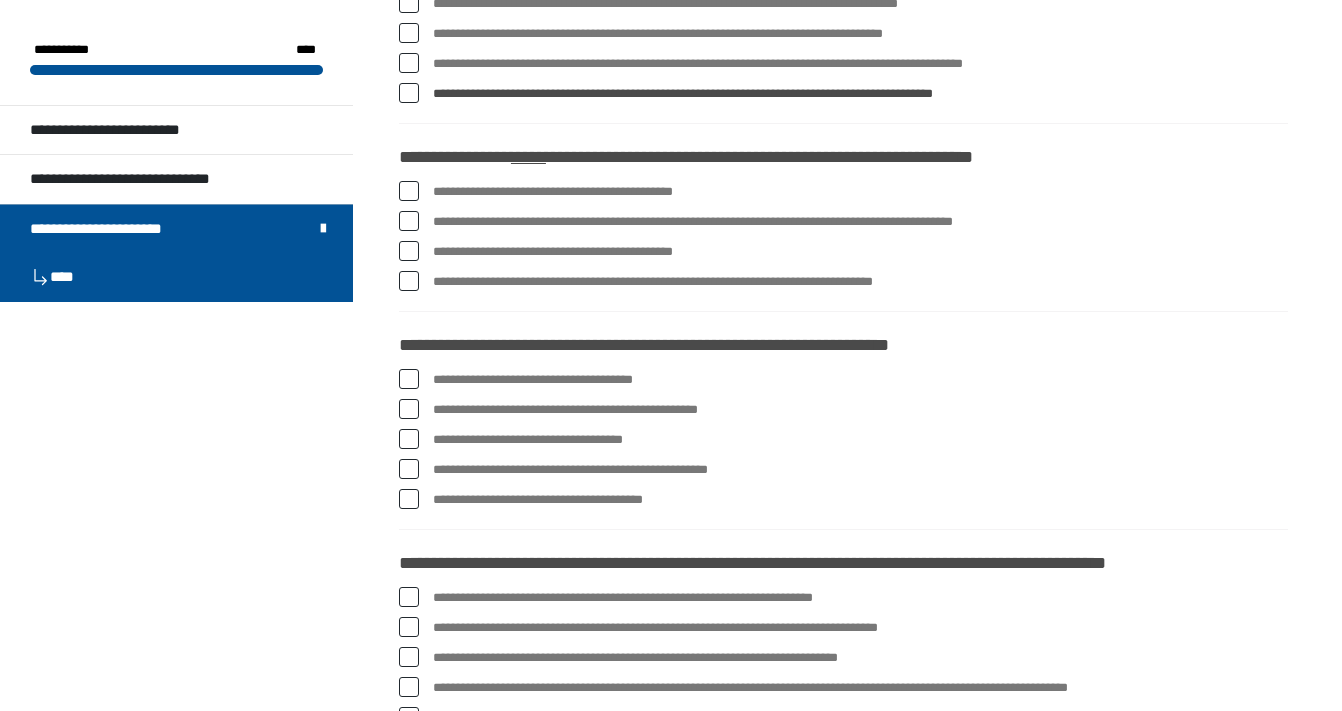 click at bounding box center [409, 281] 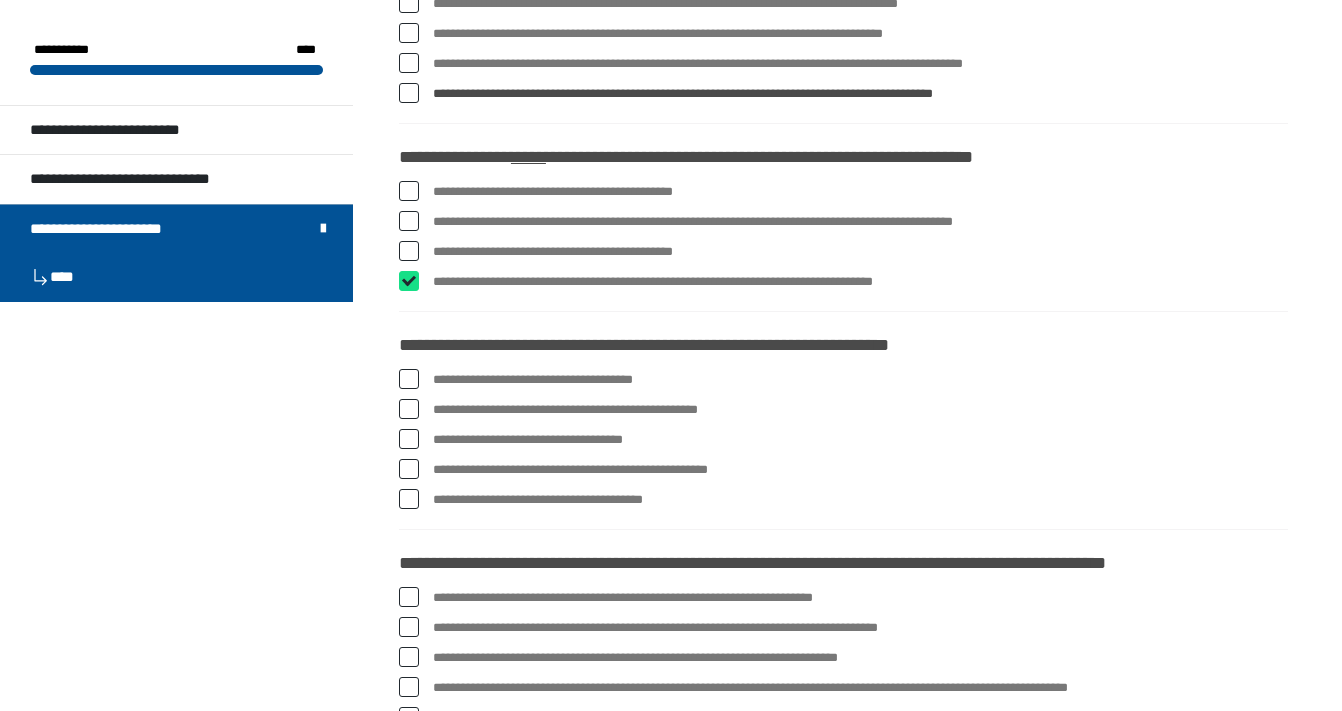 checkbox on "****" 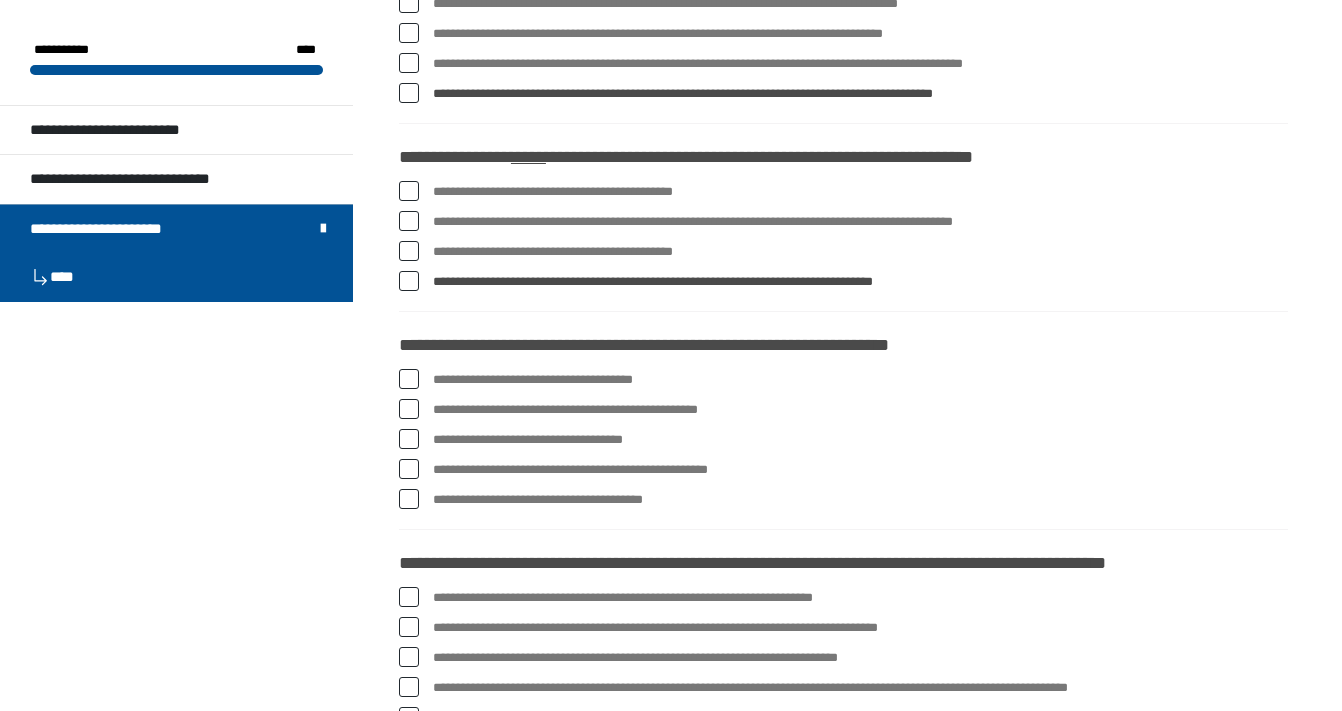 click at bounding box center (409, 379) 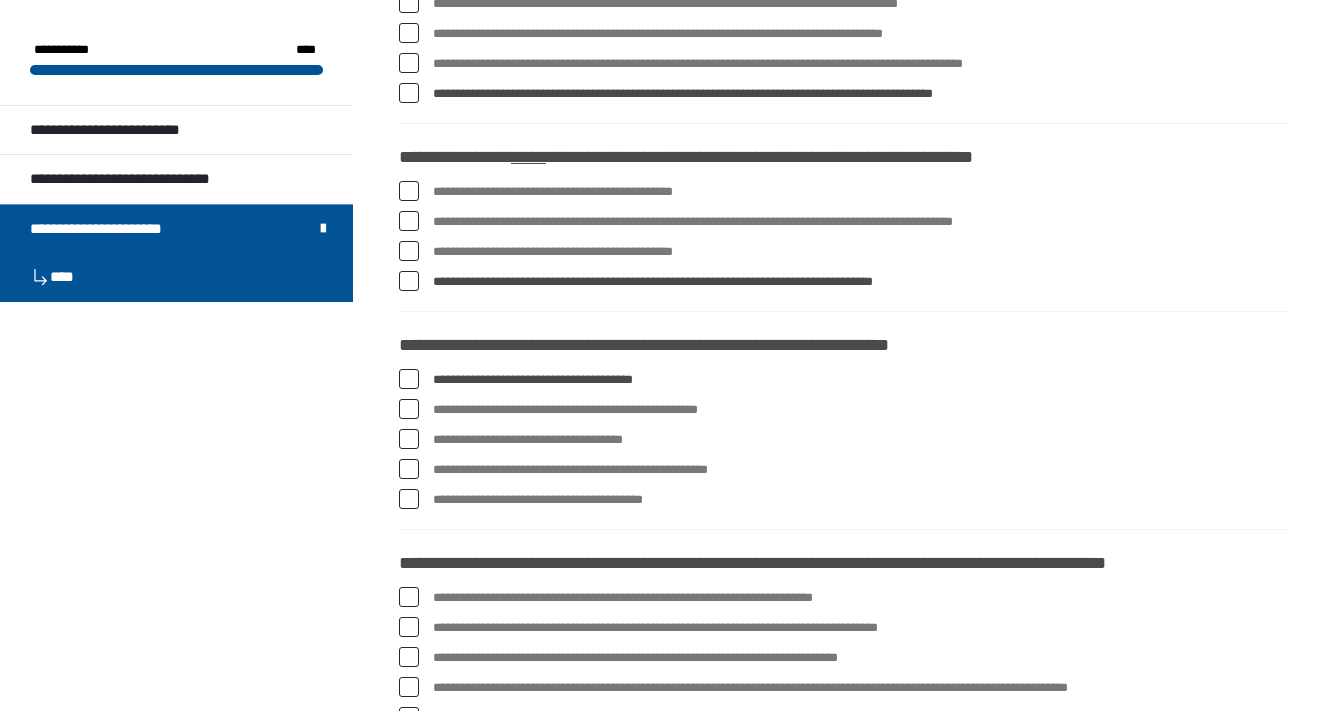 click at bounding box center [409, 439] 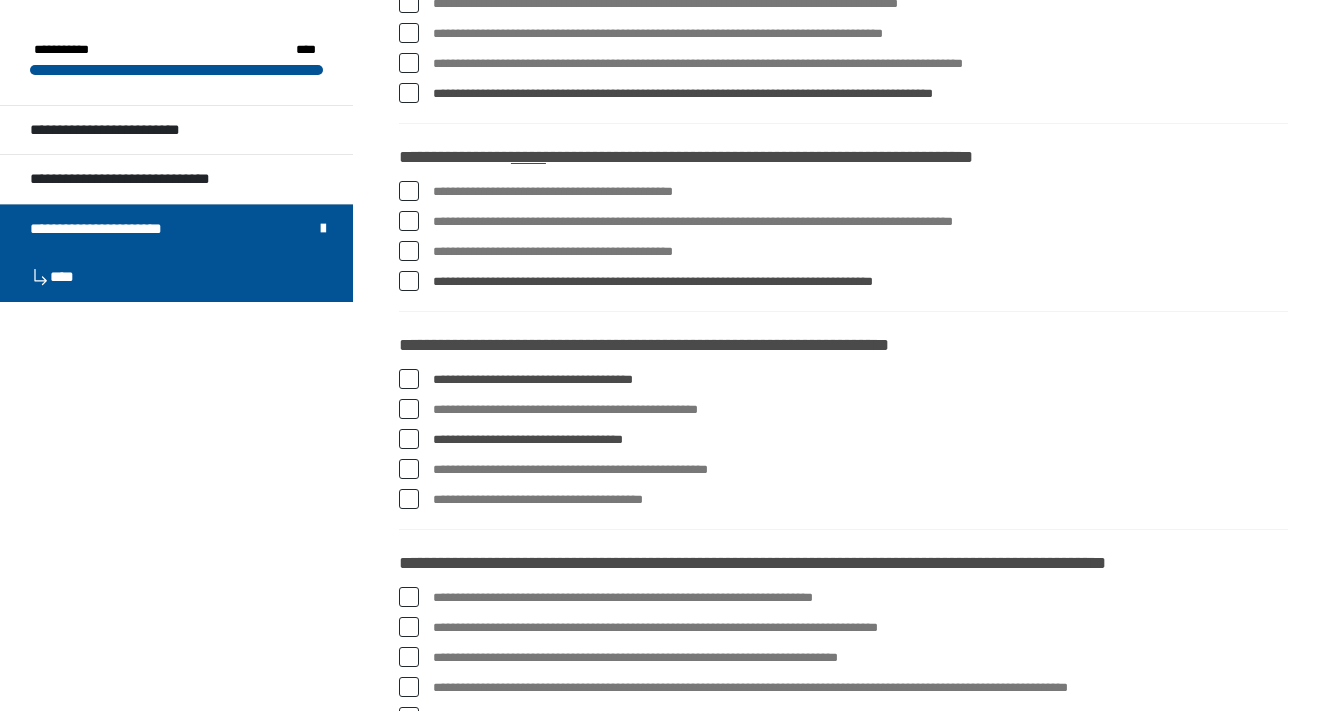 click at bounding box center (409, 469) 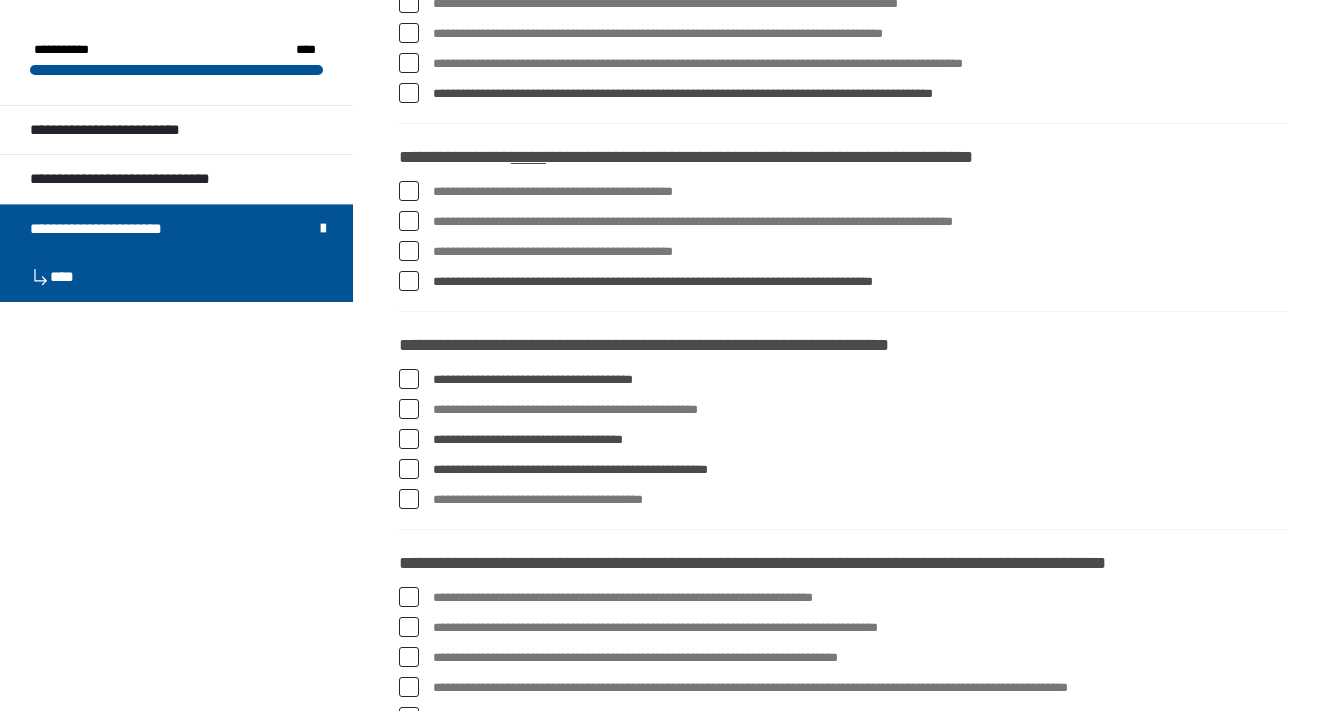 click at bounding box center (409, 409) 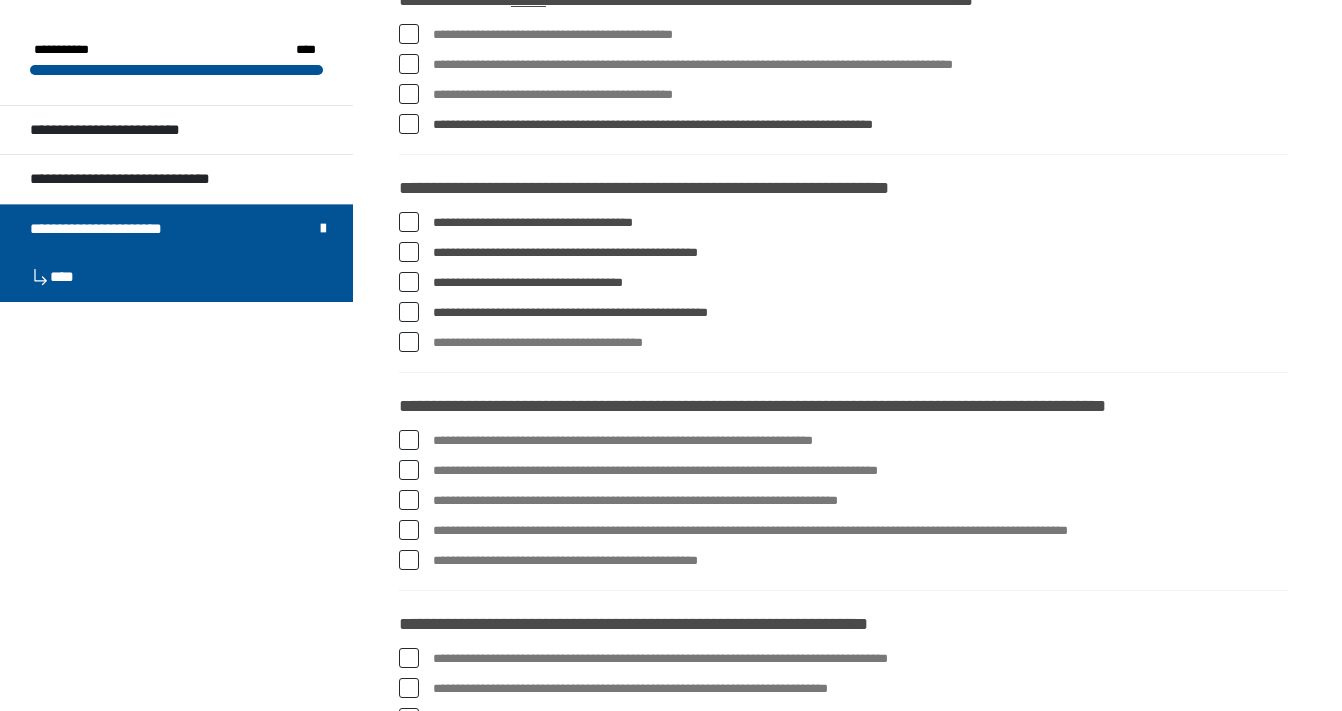 scroll, scrollTop: 2602, scrollLeft: 0, axis: vertical 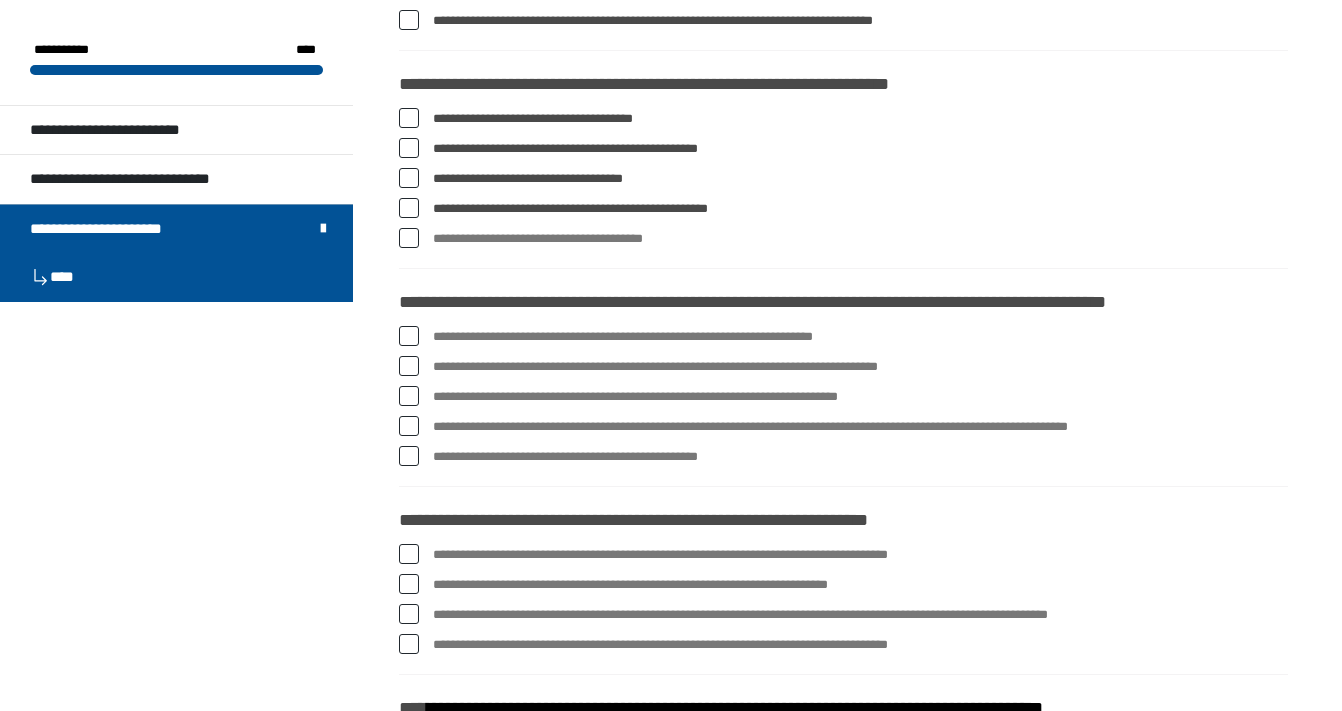 click at bounding box center (409, 148) 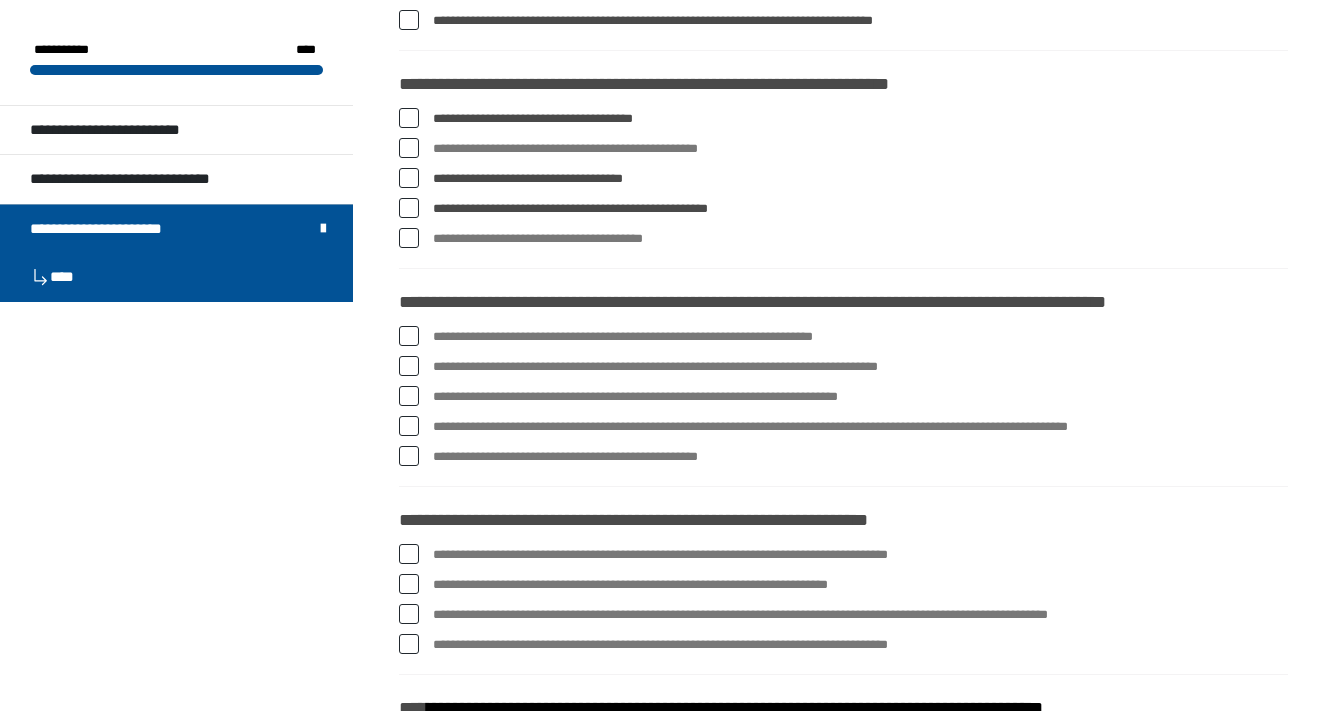 click at bounding box center [409, 456] 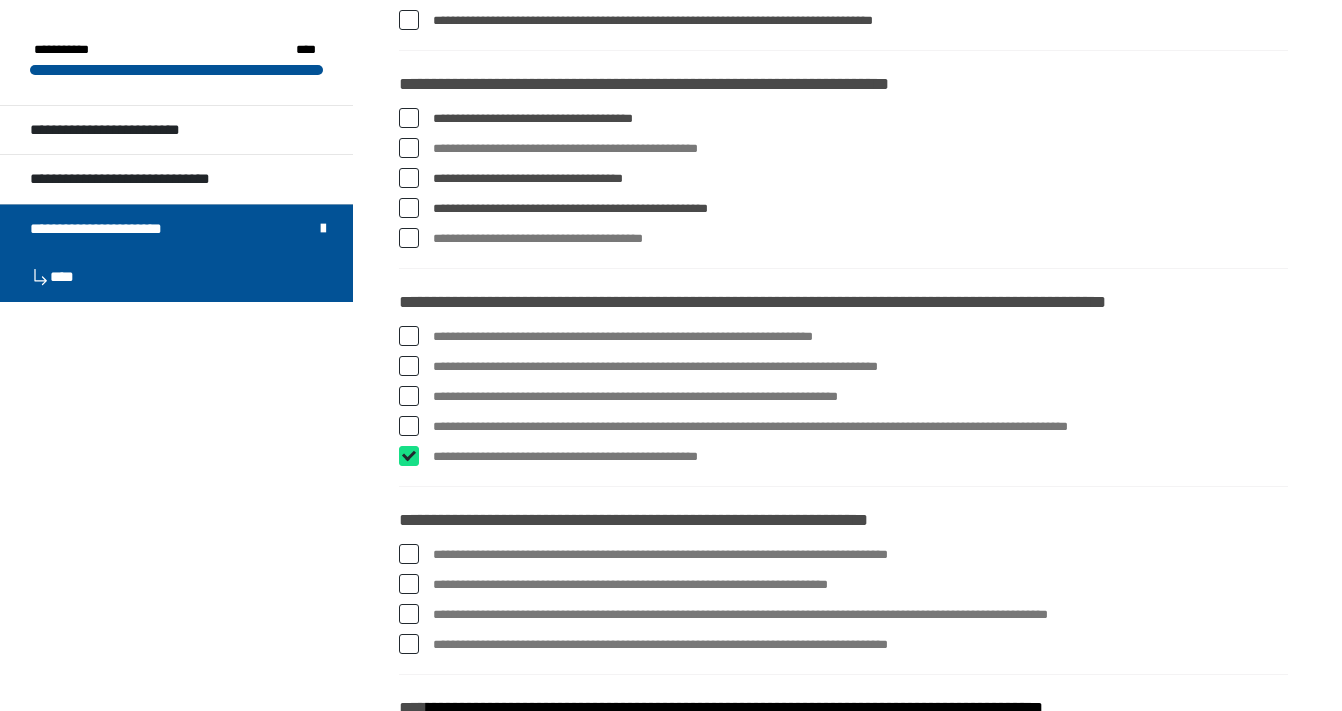checkbox on "****" 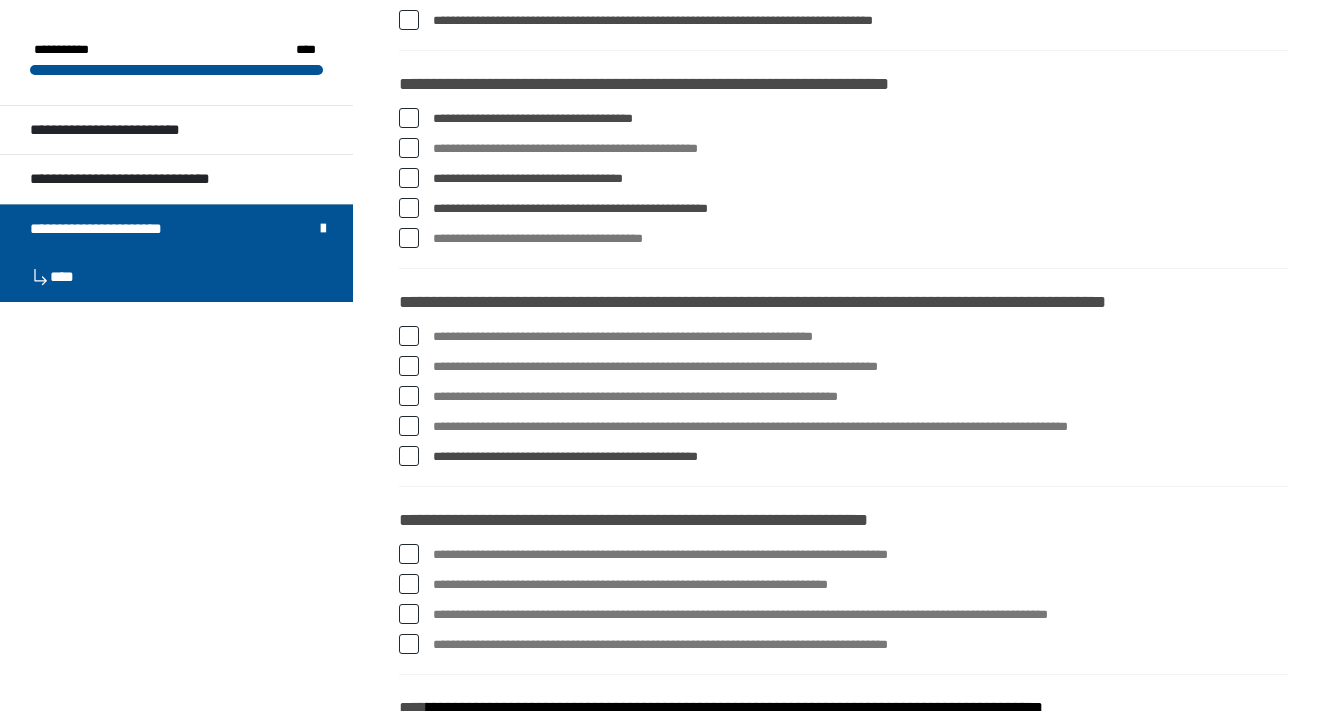 click at bounding box center [409, 336] 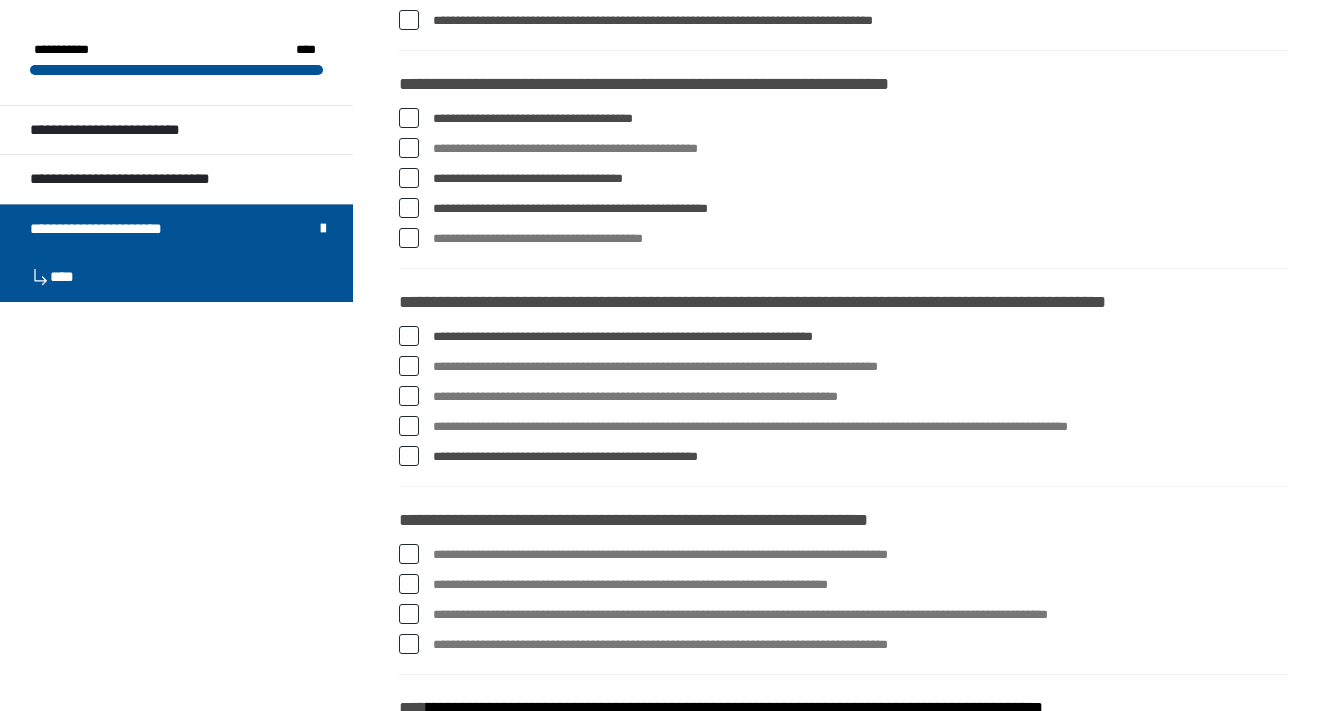 click at bounding box center (409, 366) 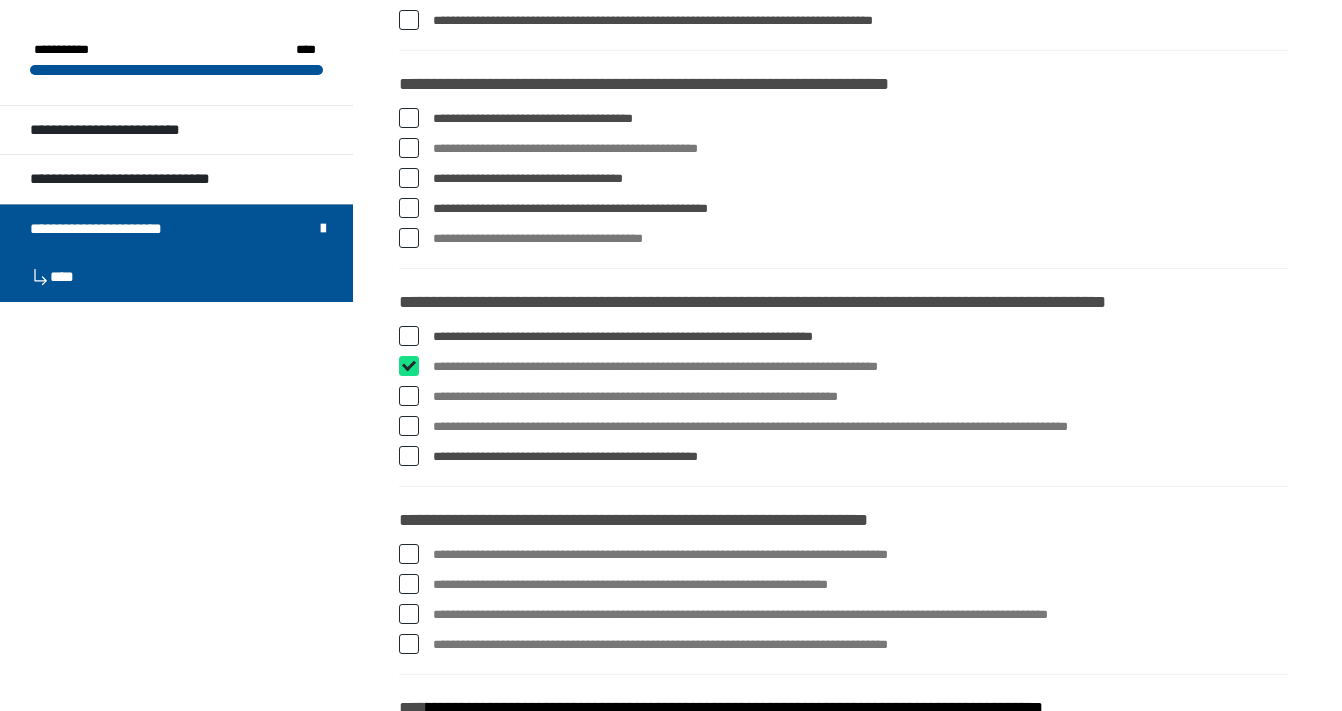 checkbox on "****" 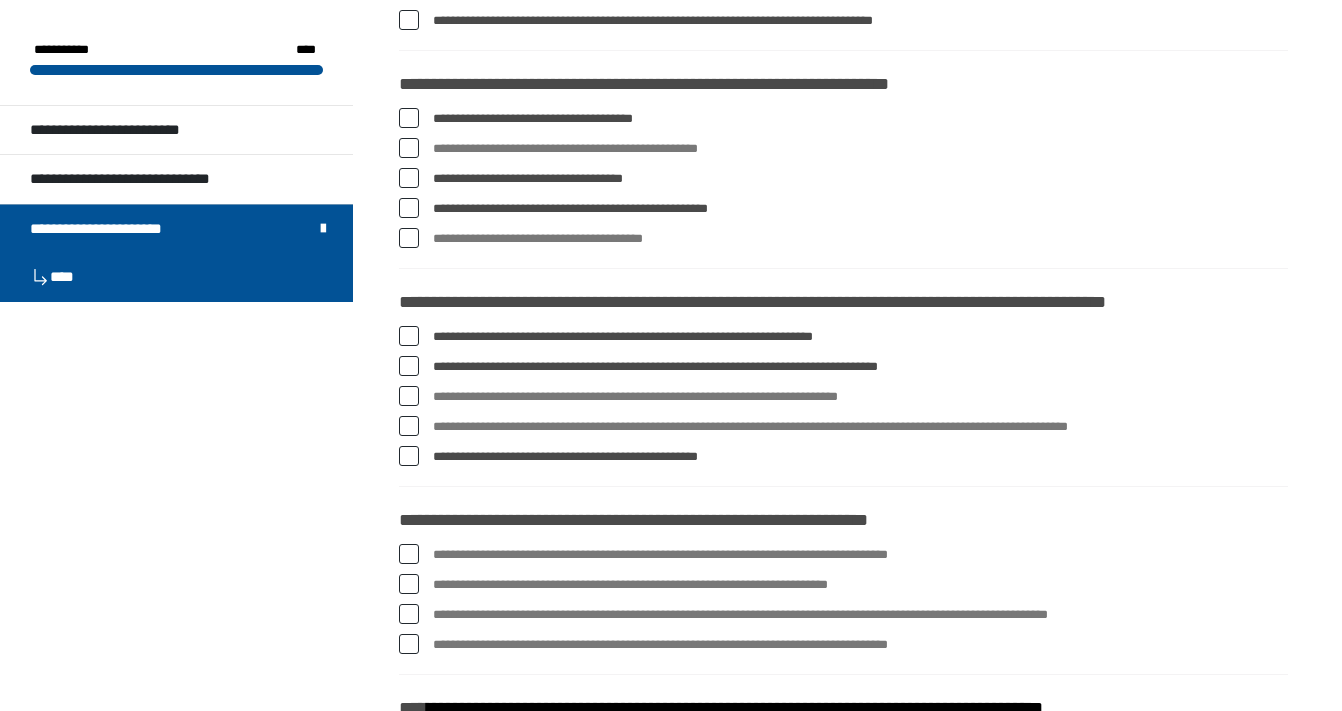 click at bounding box center (409, 426) 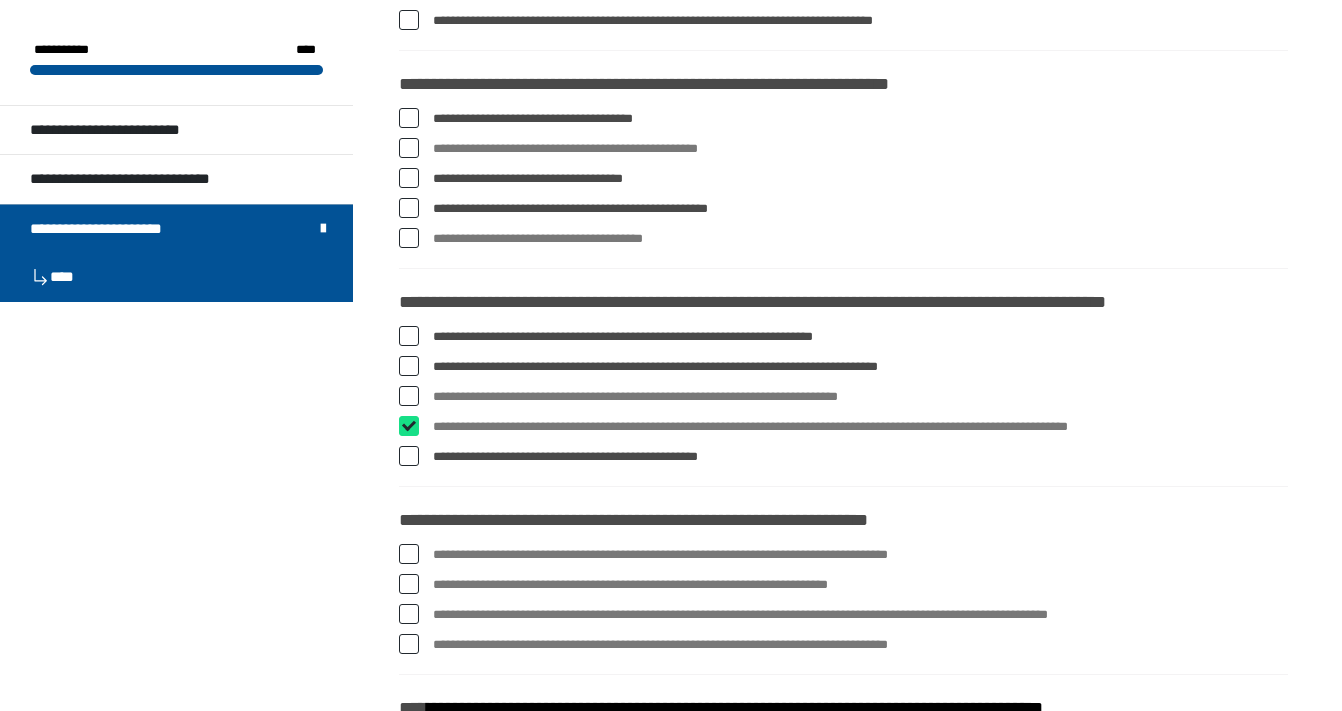 checkbox on "****" 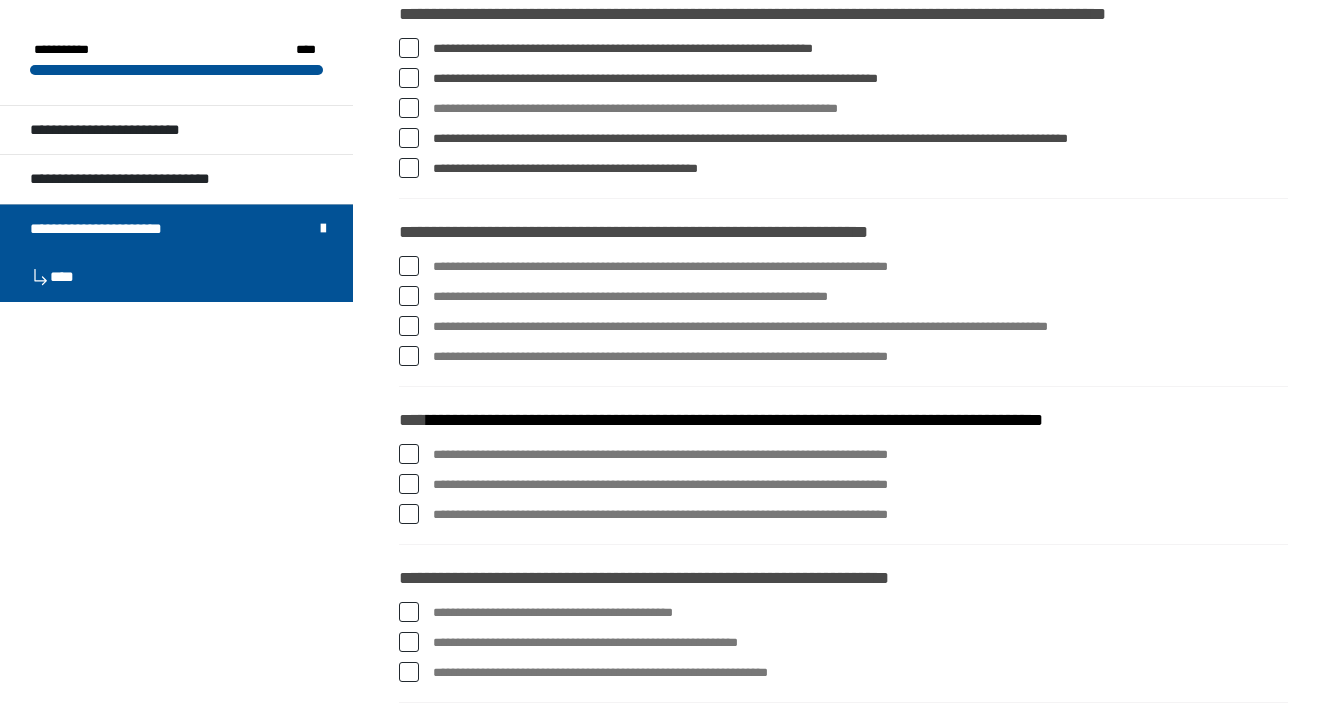 scroll, scrollTop: 2819, scrollLeft: 0, axis: vertical 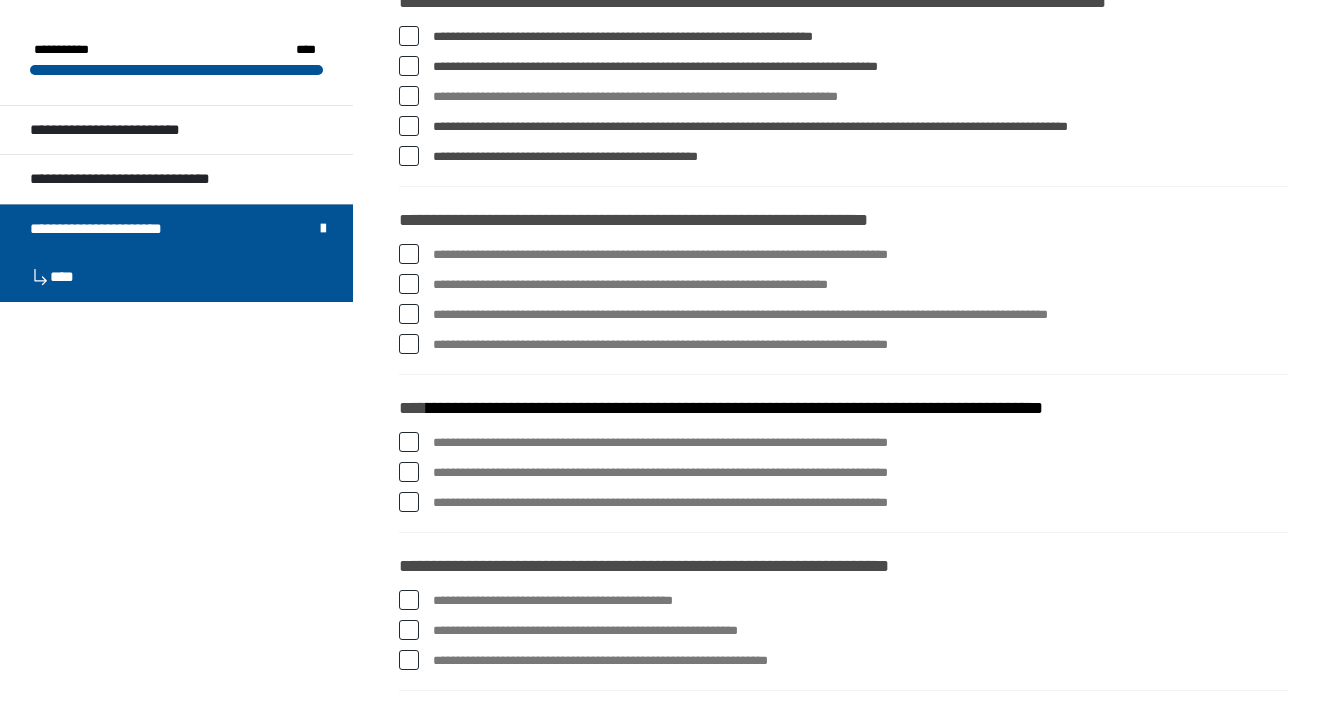click at bounding box center [409, 254] 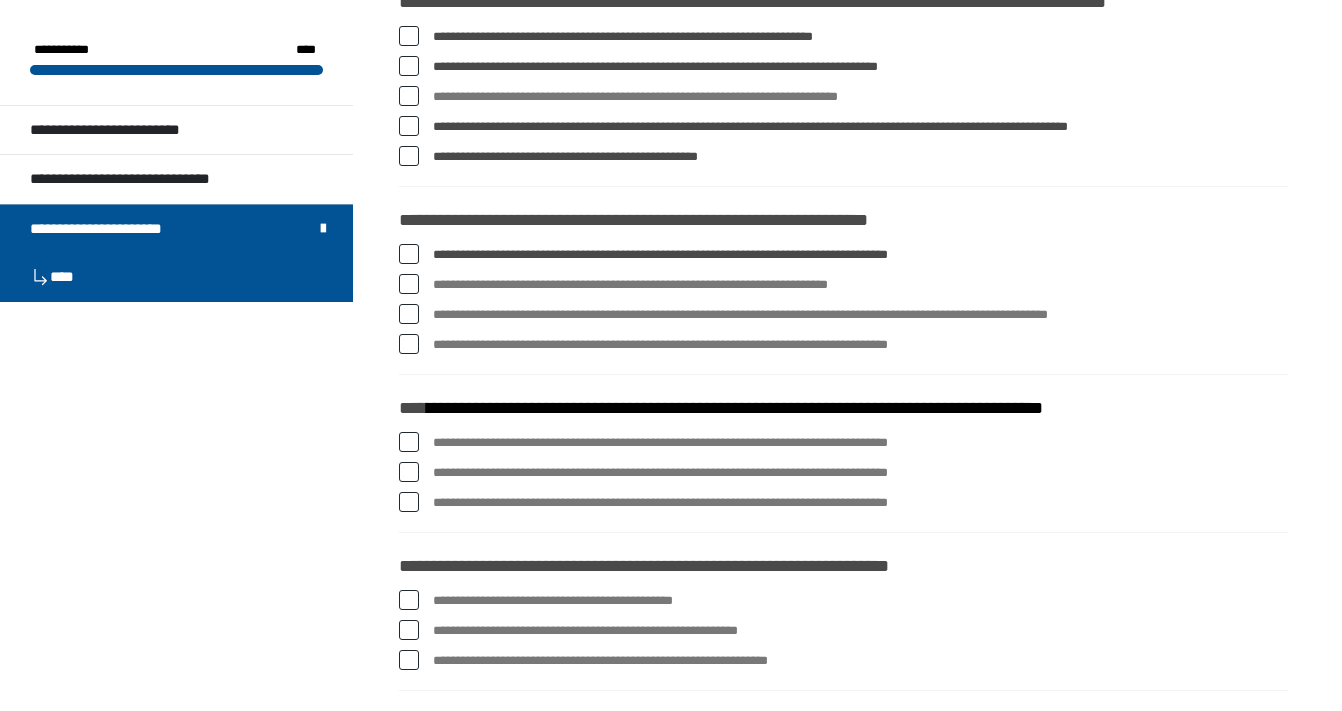 click at bounding box center [409, 284] 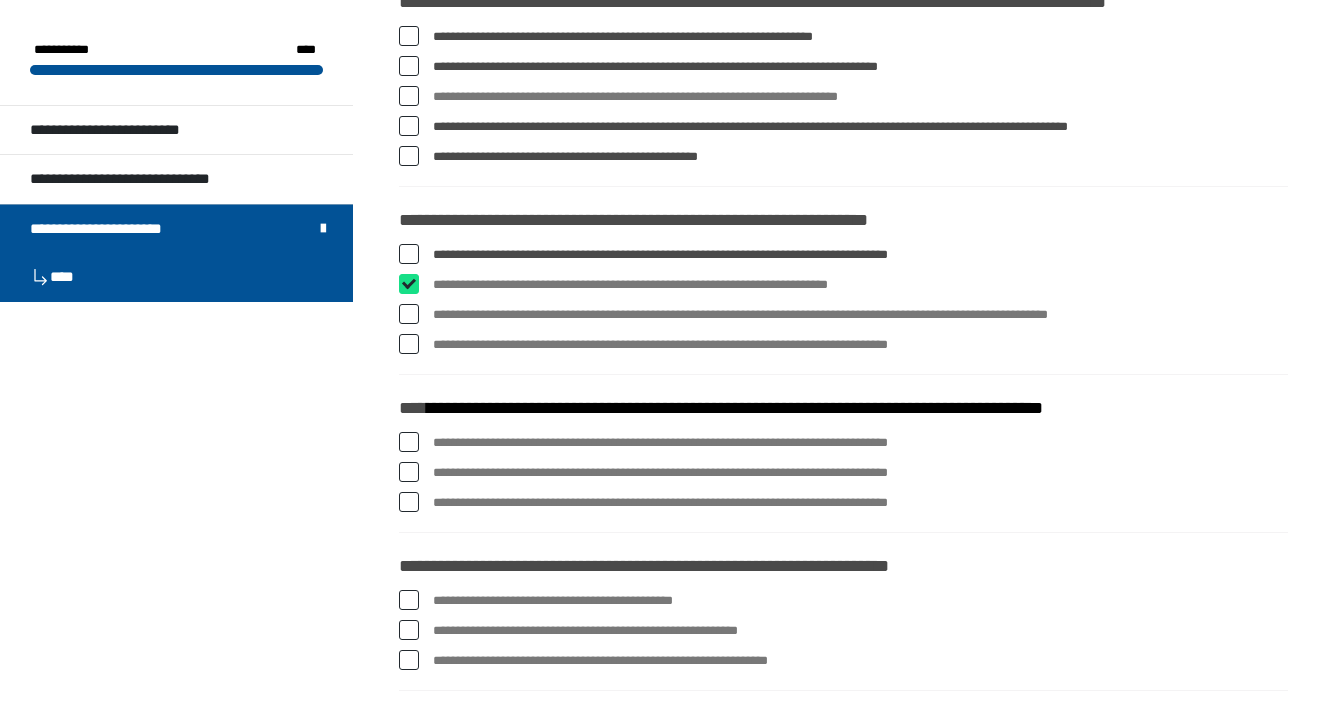 checkbox on "****" 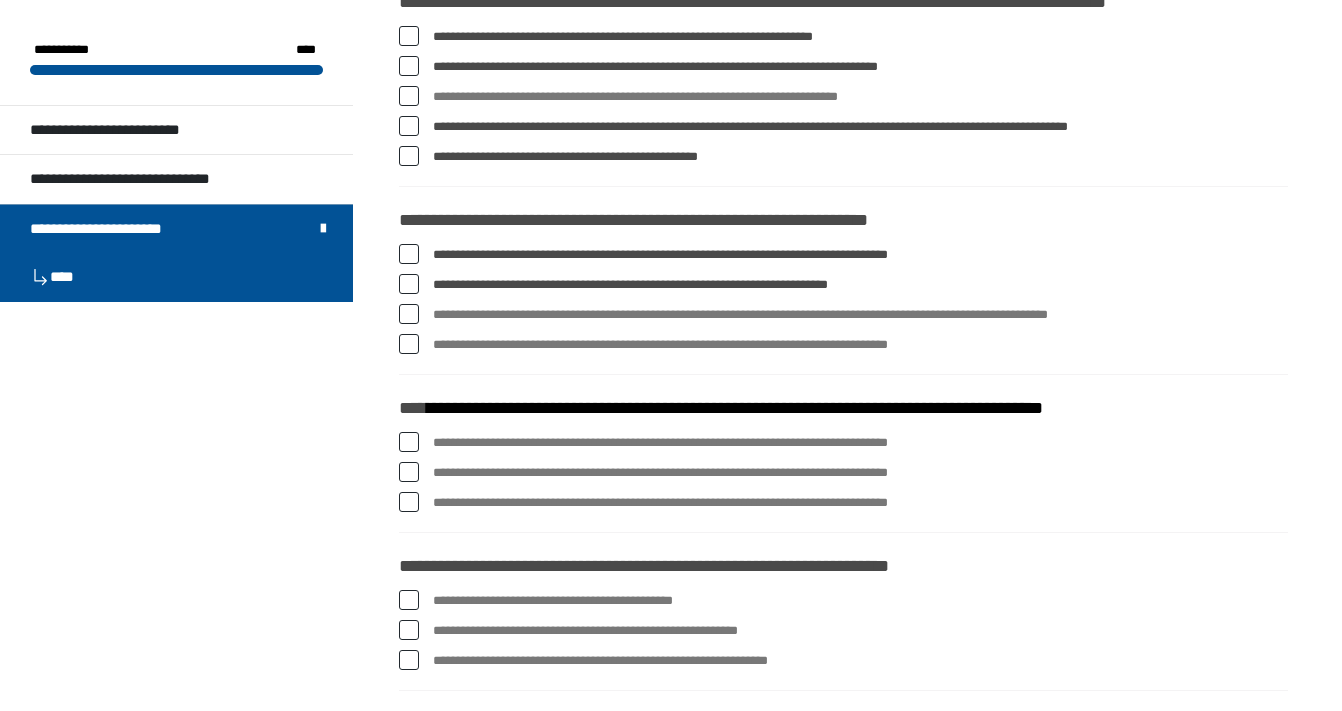 click at bounding box center (409, 314) 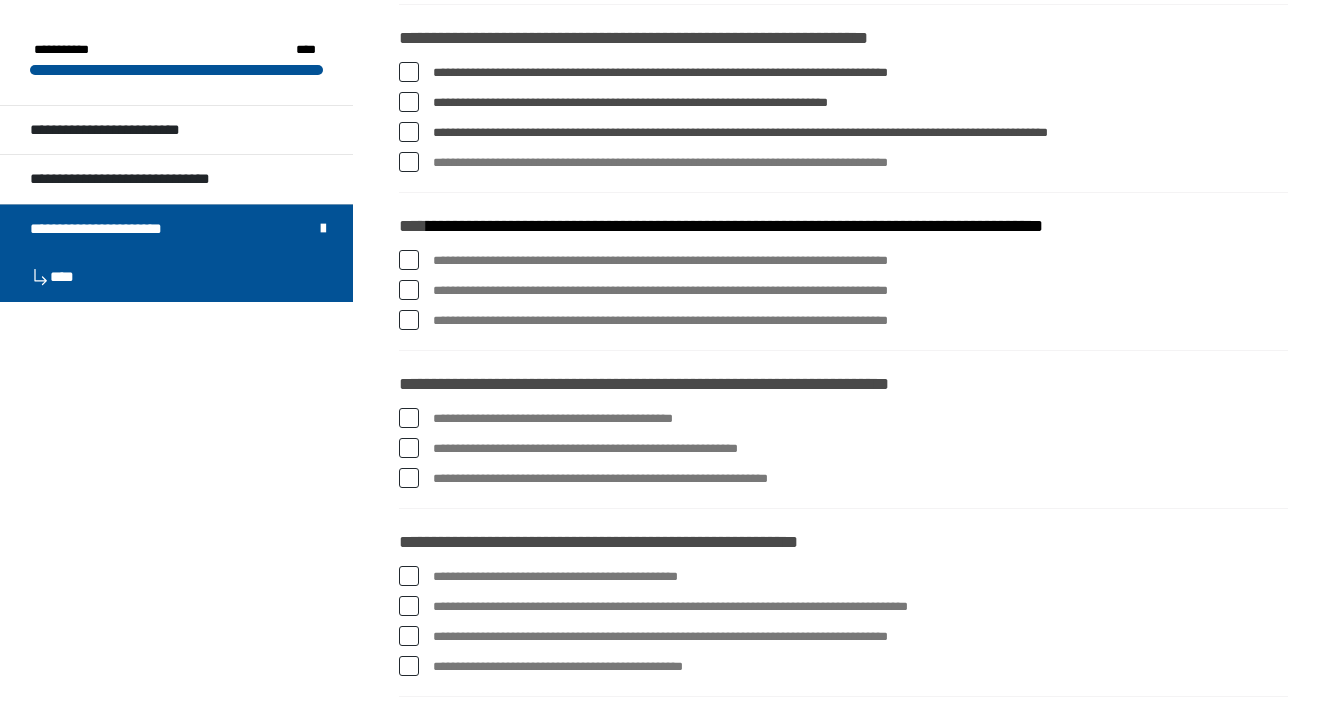 scroll, scrollTop: 3004, scrollLeft: 0, axis: vertical 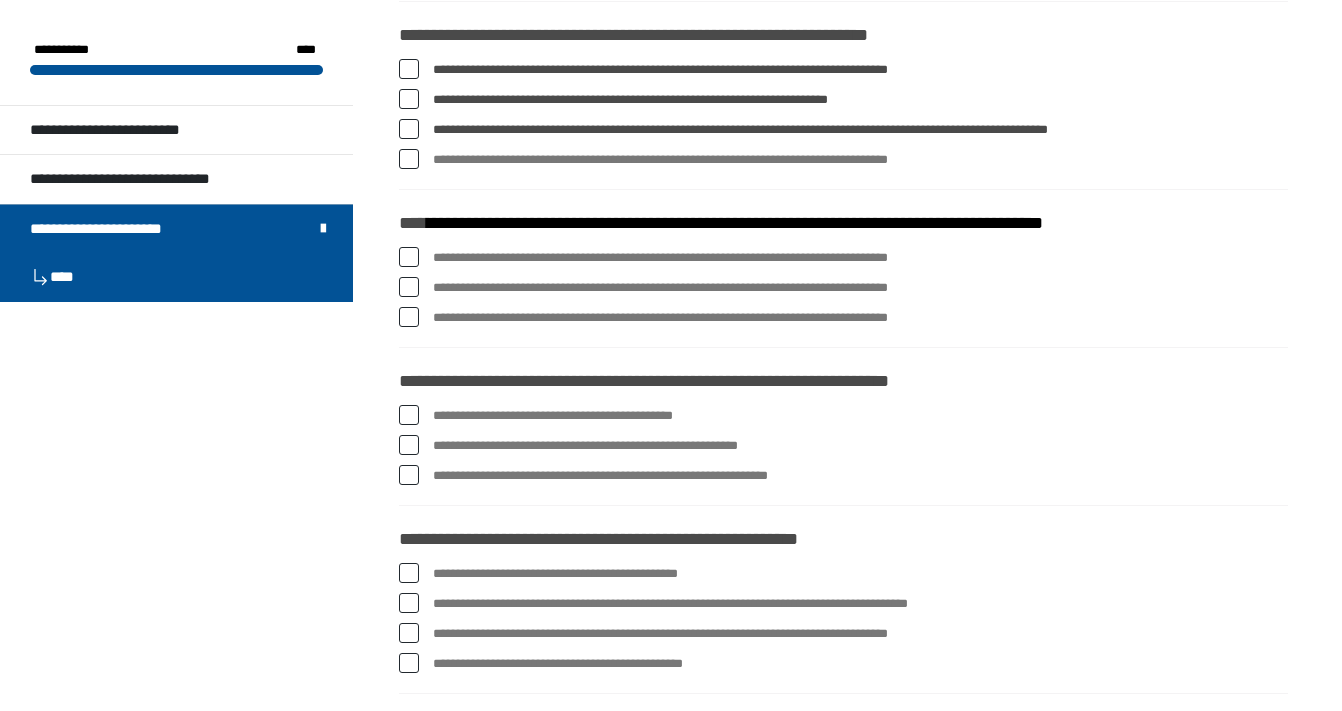click at bounding box center [409, 317] 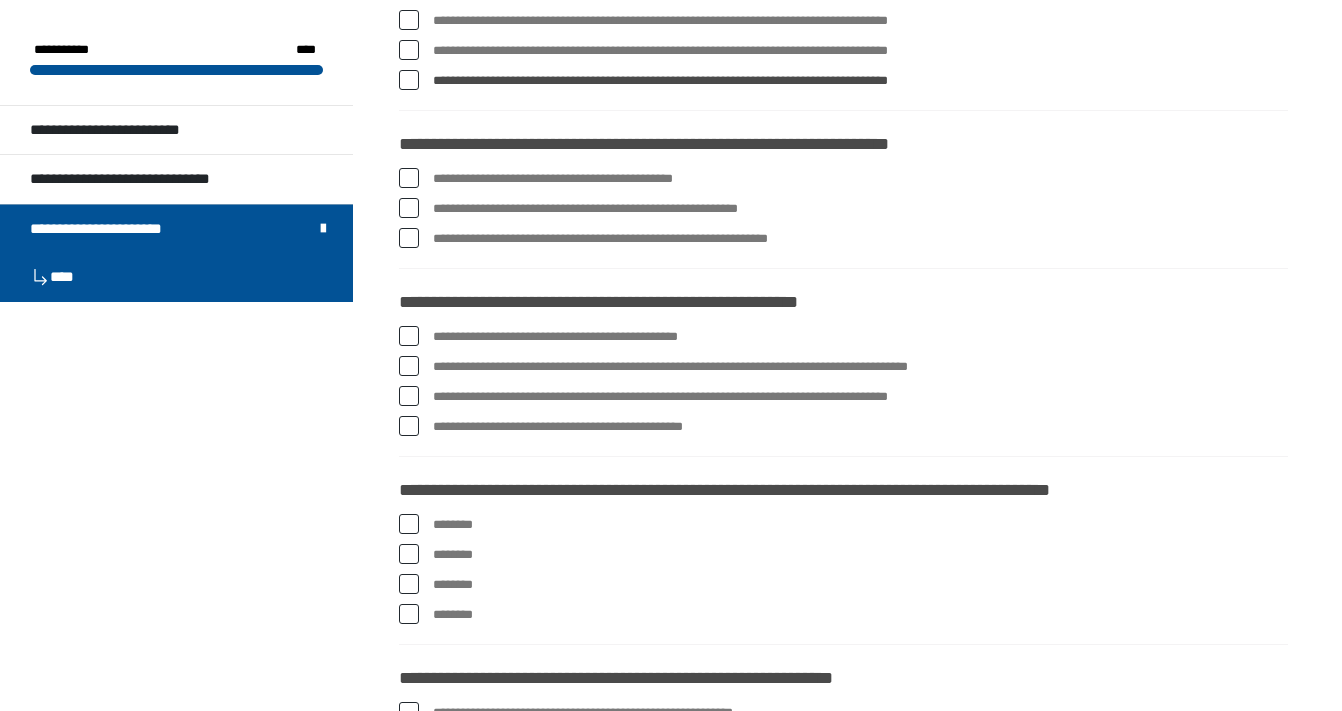 scroll, scrollTop: 3242, scrollLeft: 0, axis: vertical 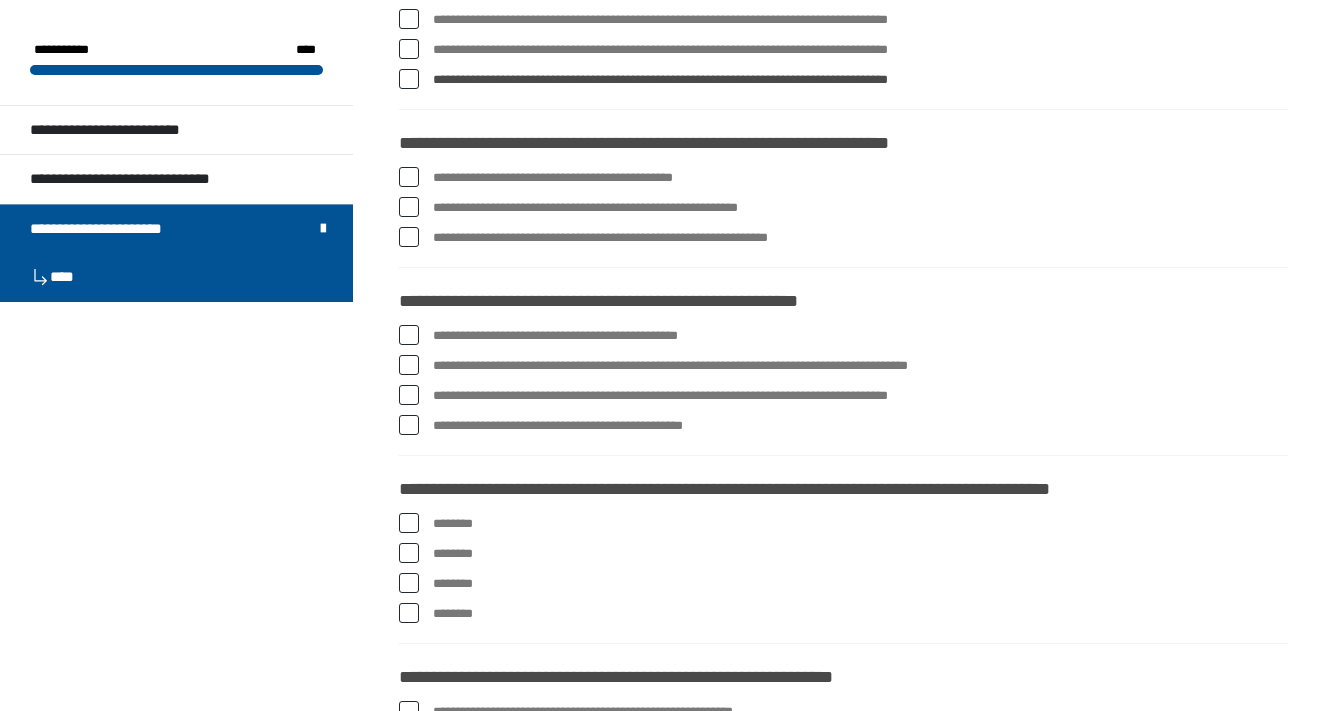 click at bounding box center (409, 207) 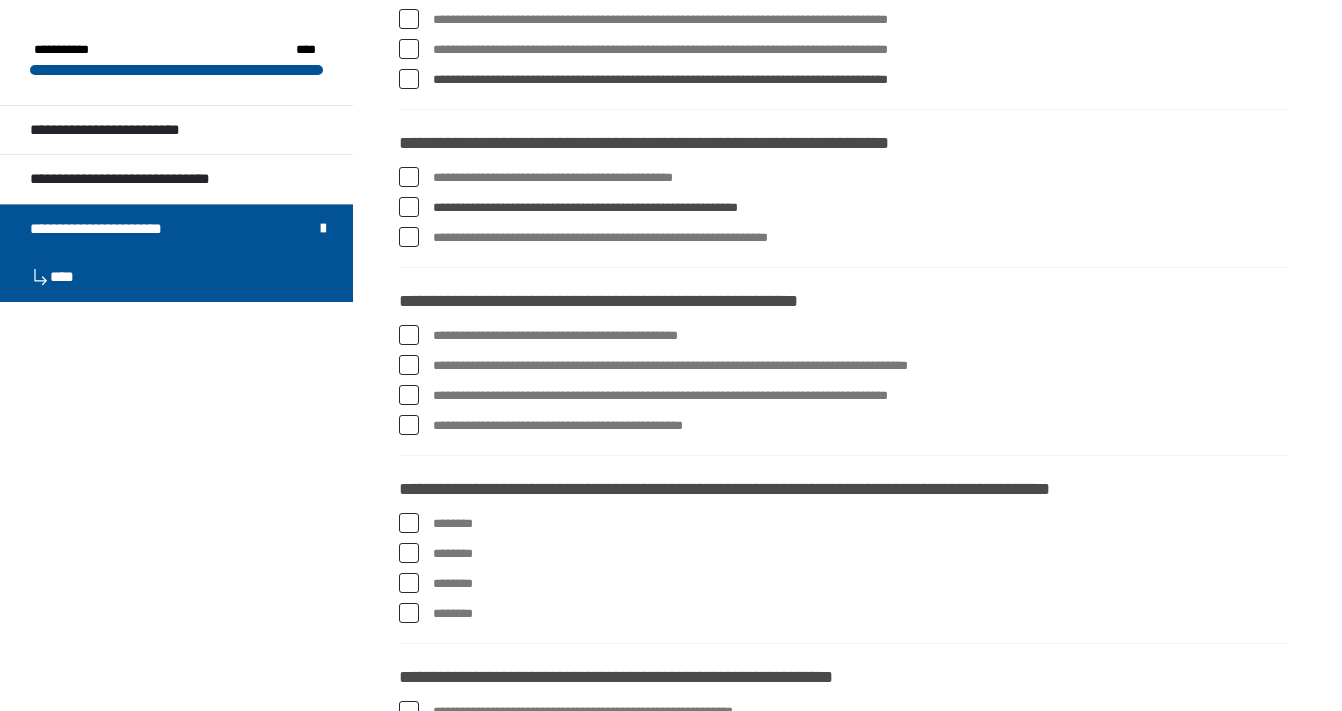 click at bounding box center [409, 335] 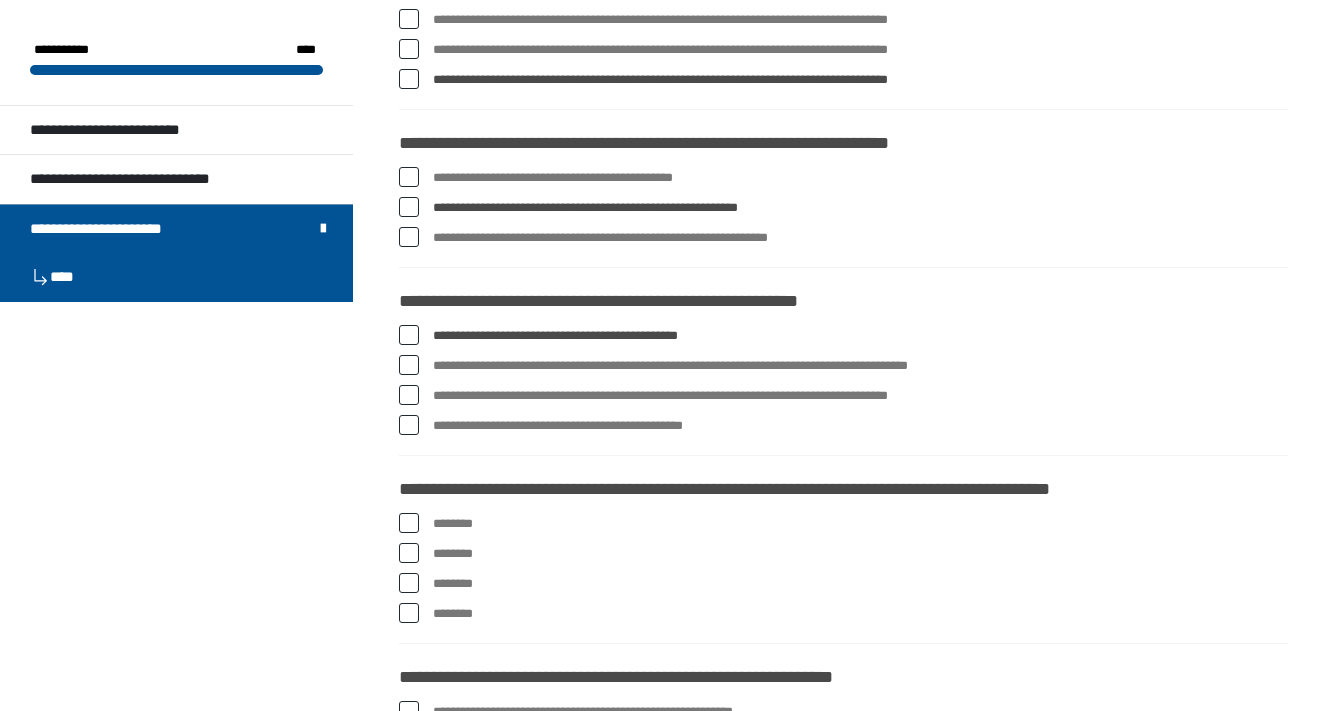 click on "**********" at bounding box center [843, 366] 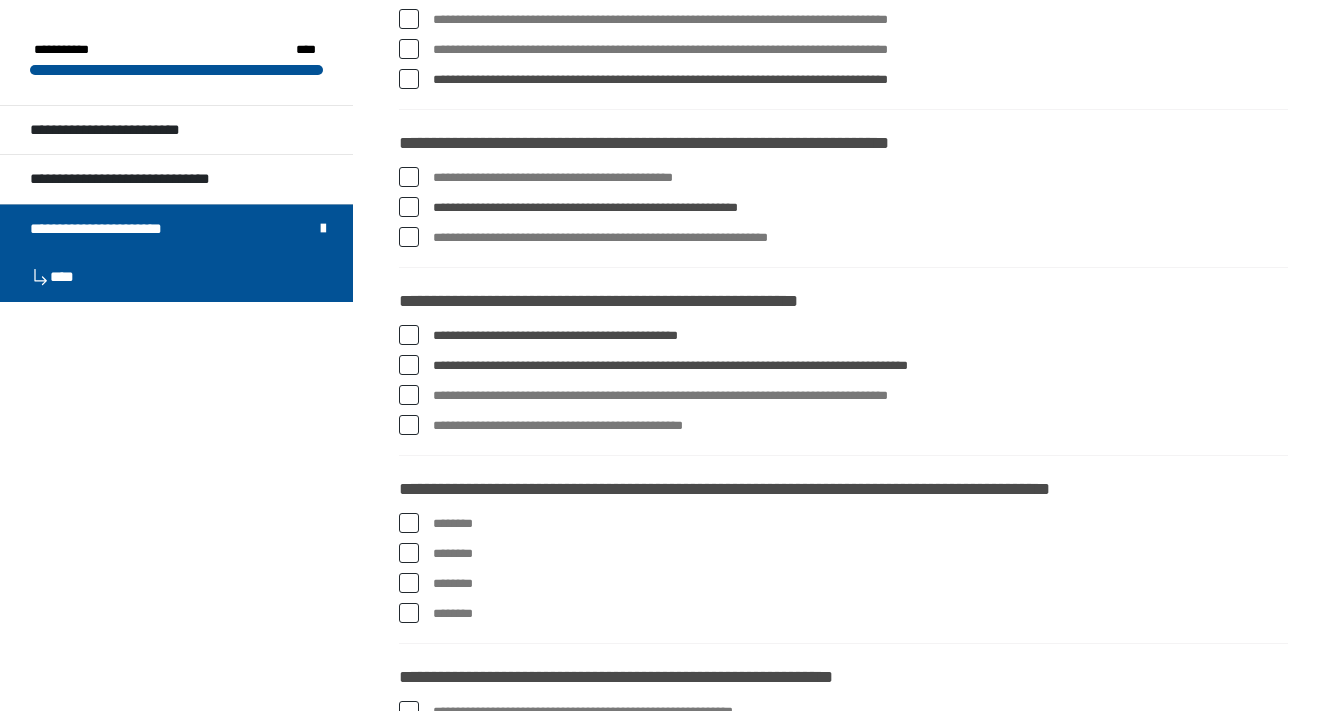 click at bounding box center [409, 425] 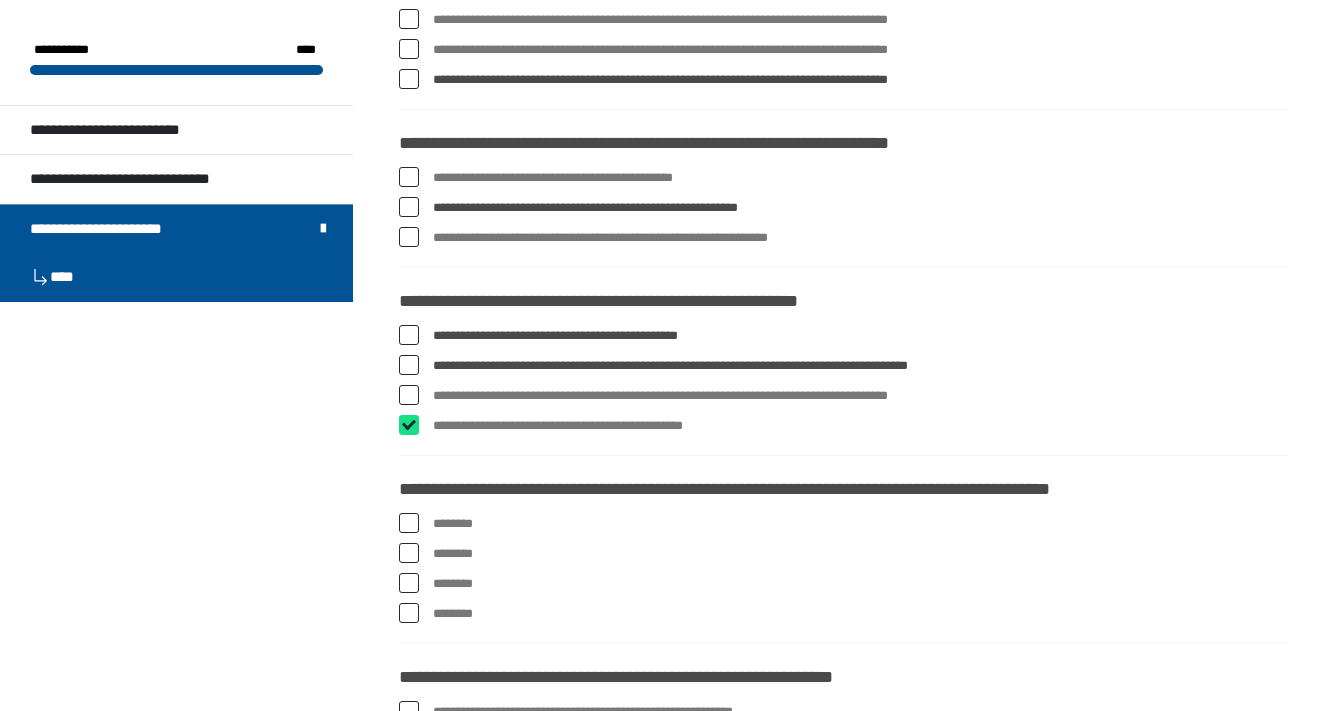 checkbox on "****" 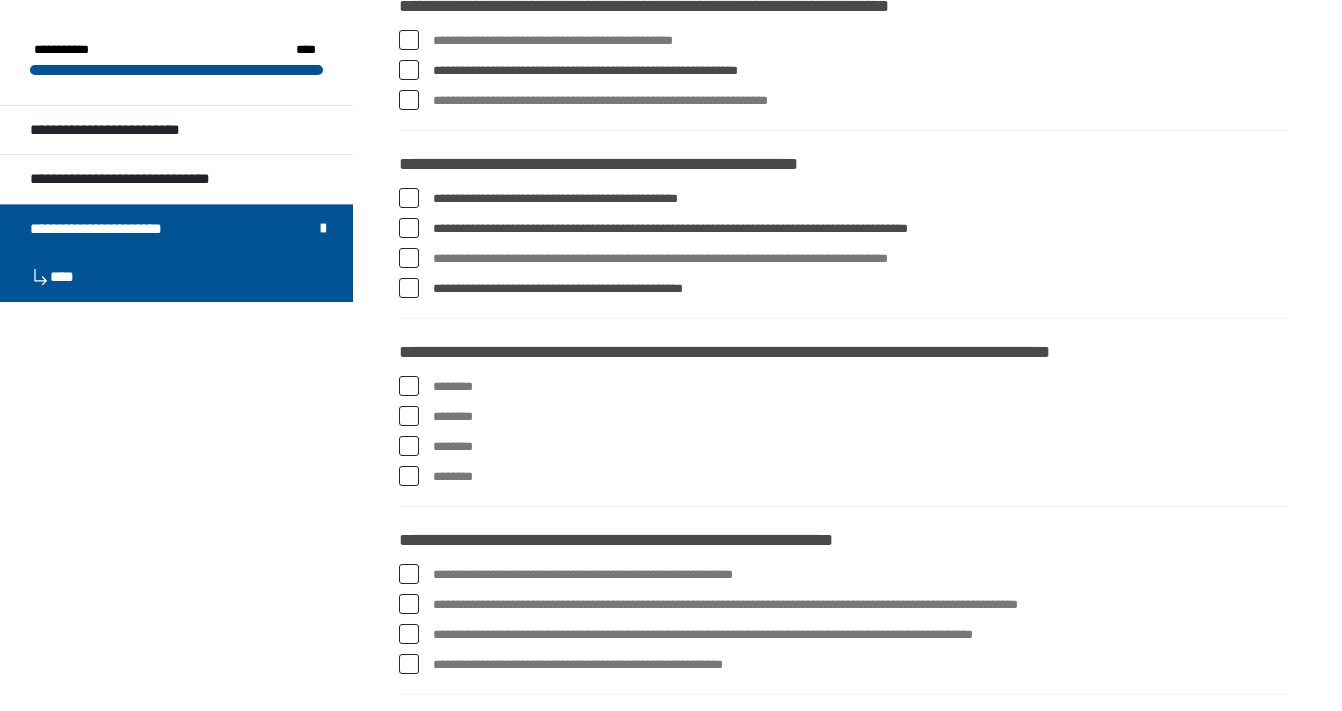 scroll, scrollTop: 3383, scrollLeft: 0, axis: vertical 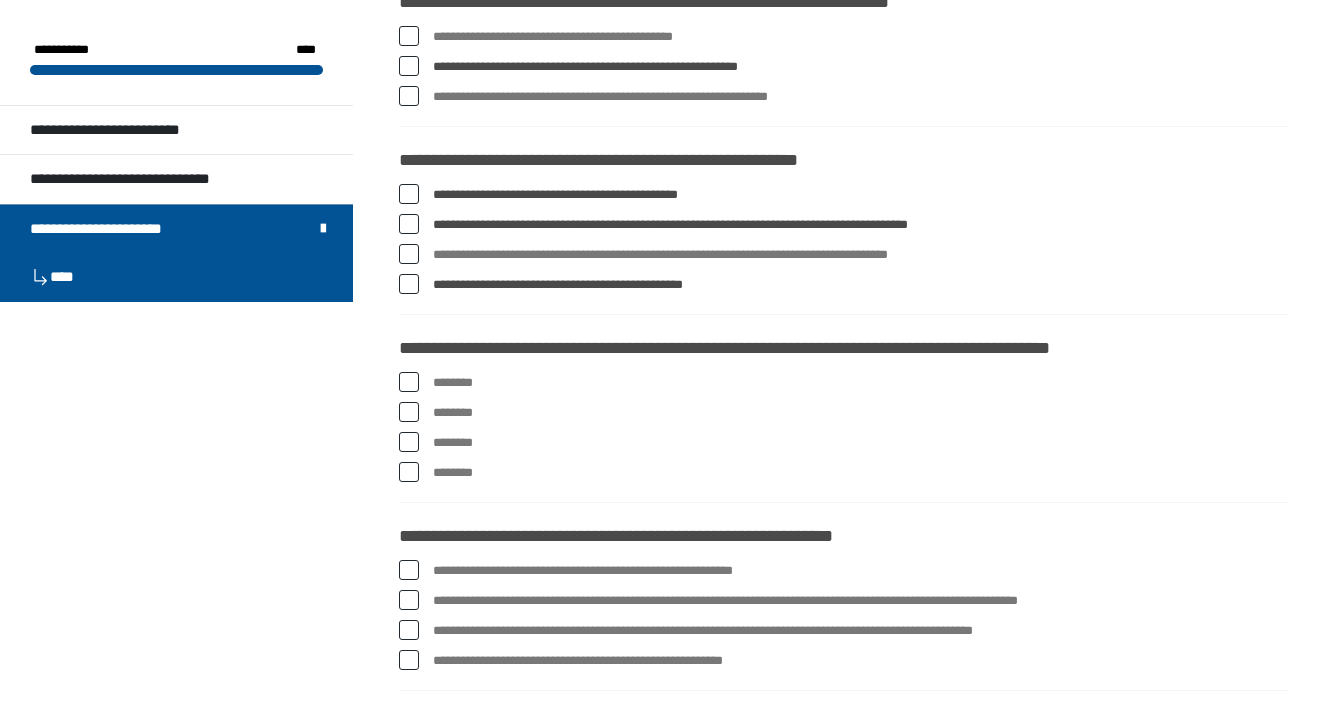 click at bounding box center [409, 442] 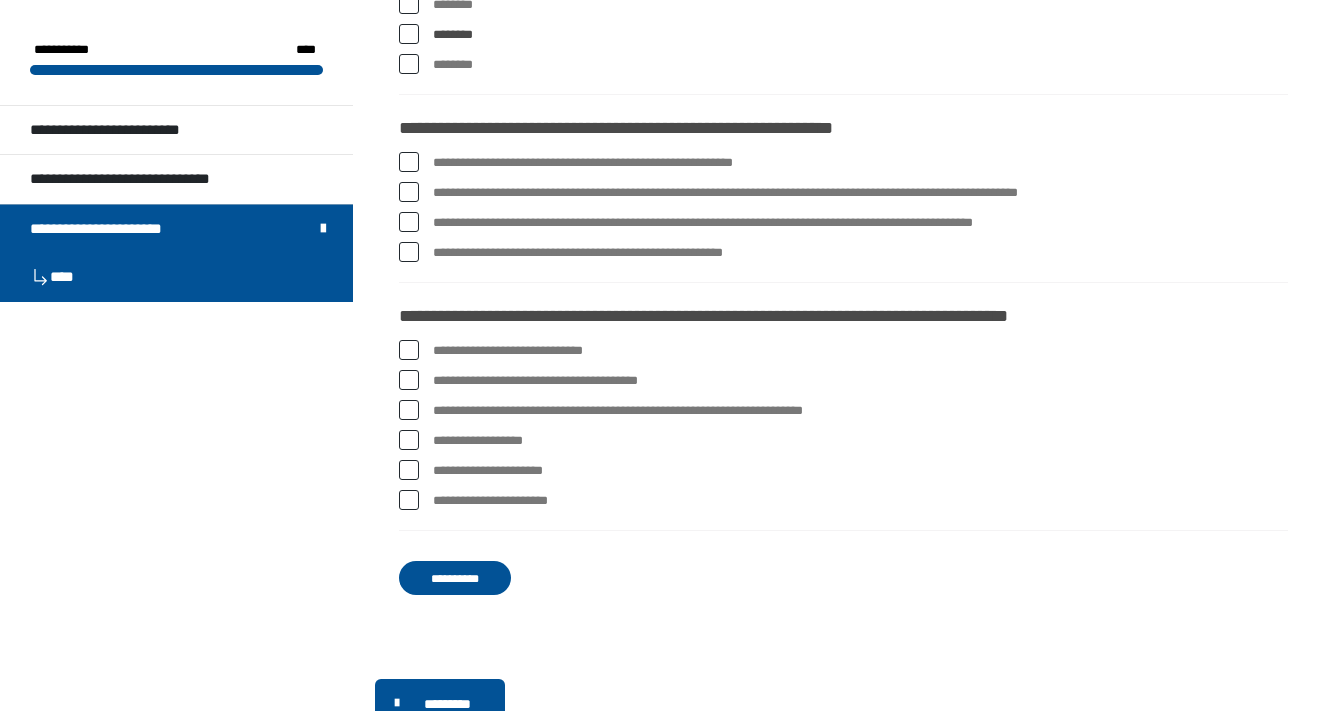 scroll, scrollTop: 3798, scrollLeft: 0, axis: vertical 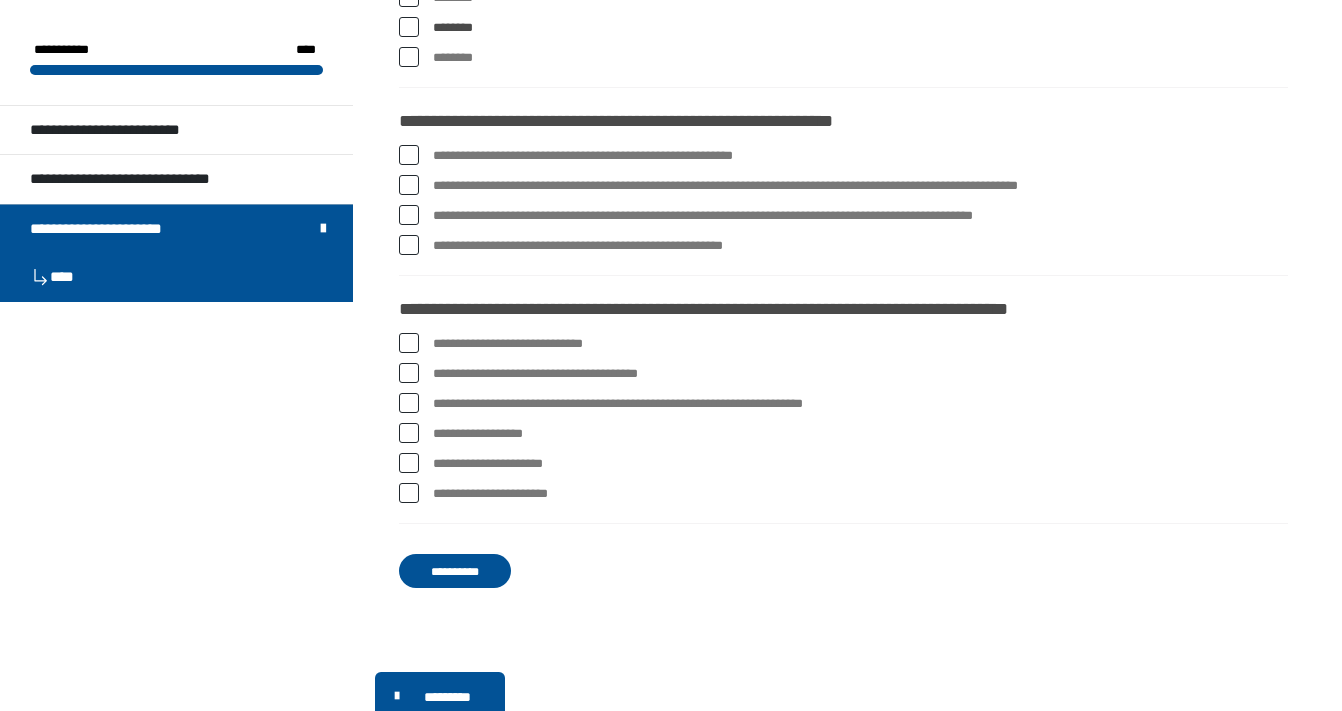 click at bounding box center [409, 155] 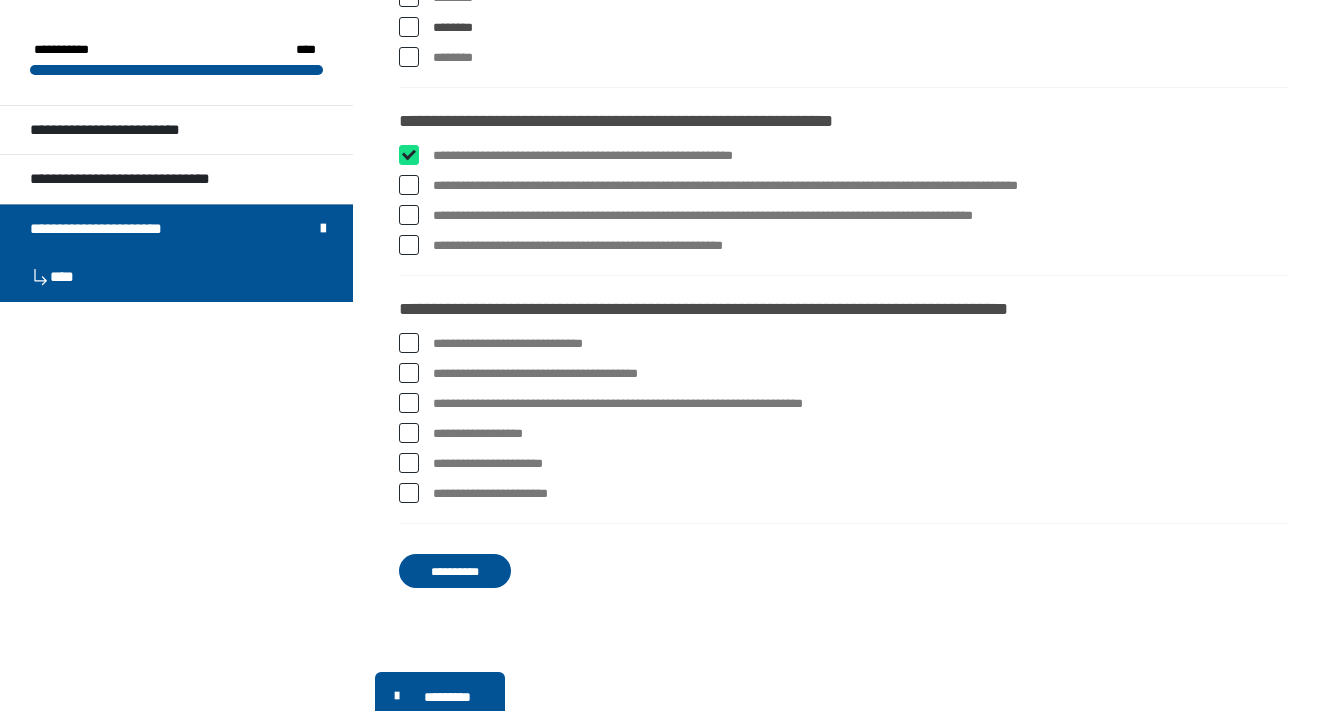 checkbox on "****" 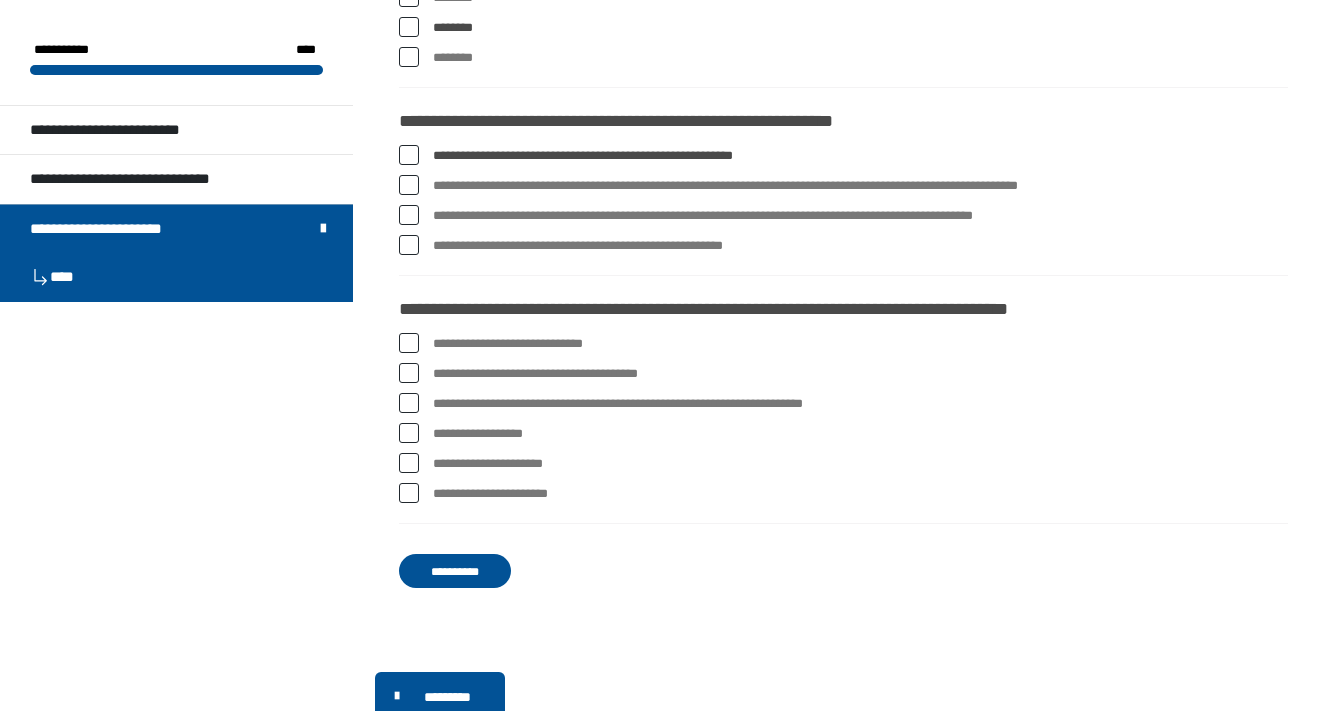 click at bounding box center (409, 185) 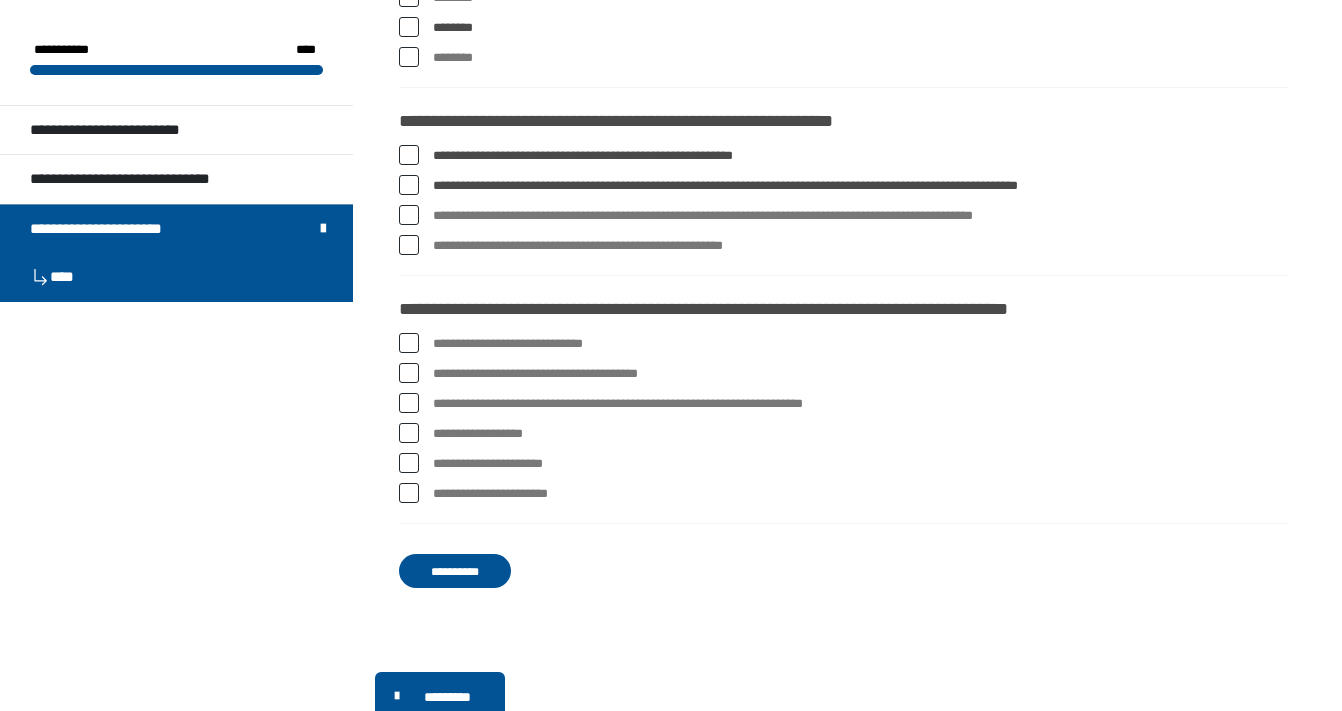 click at bounding box center [409, 215] 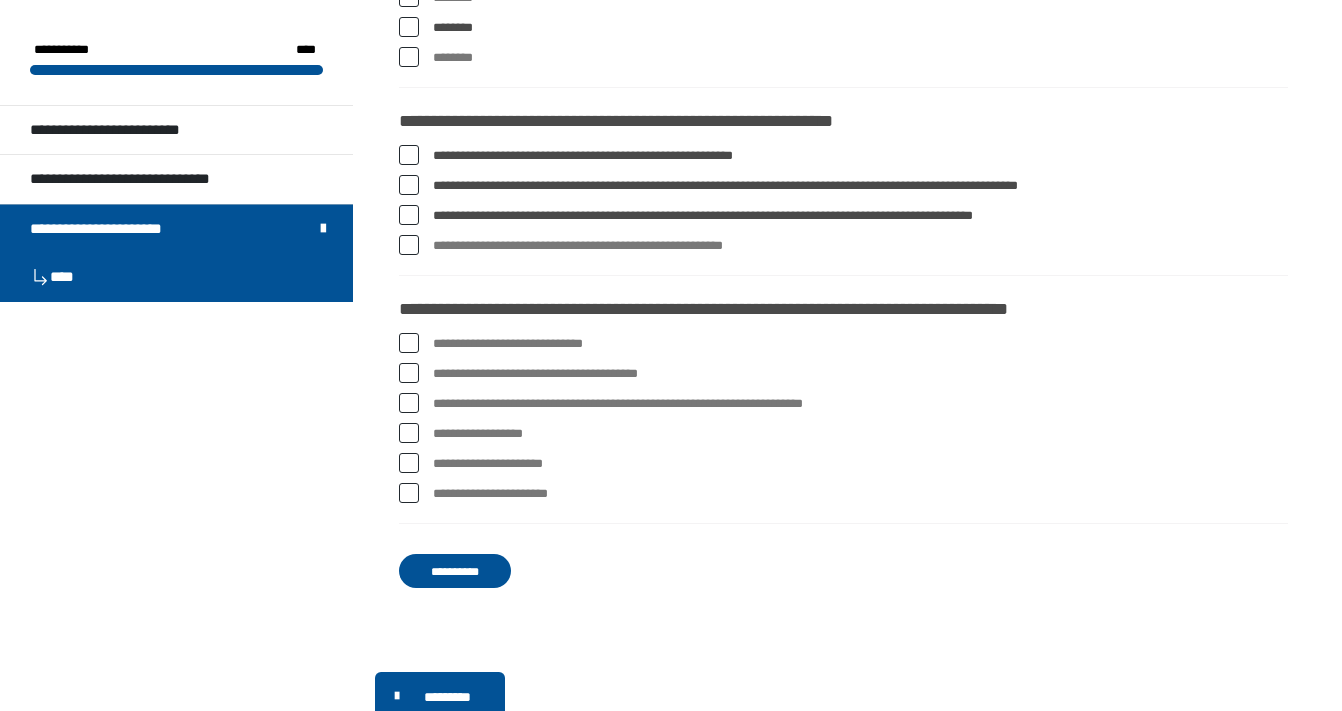 click at bounding box center [409, 245] 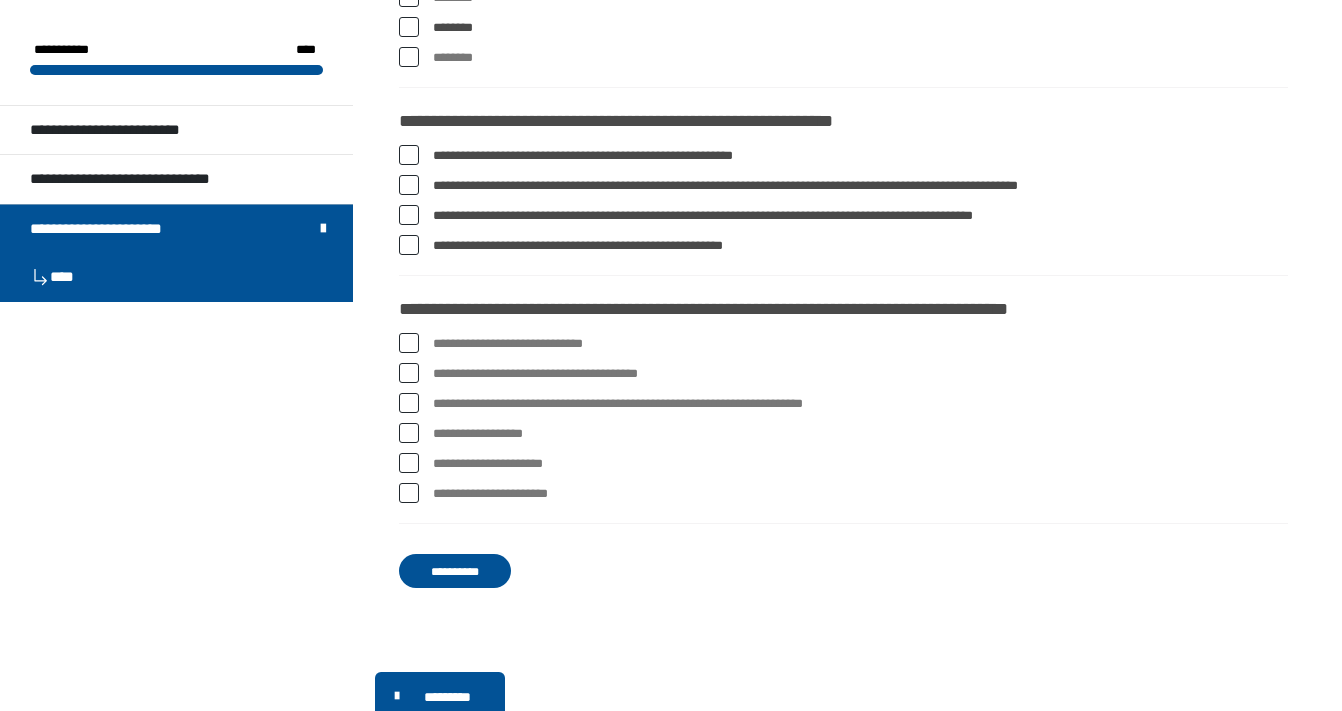 click on "**********" at bounding box center [843, 374] 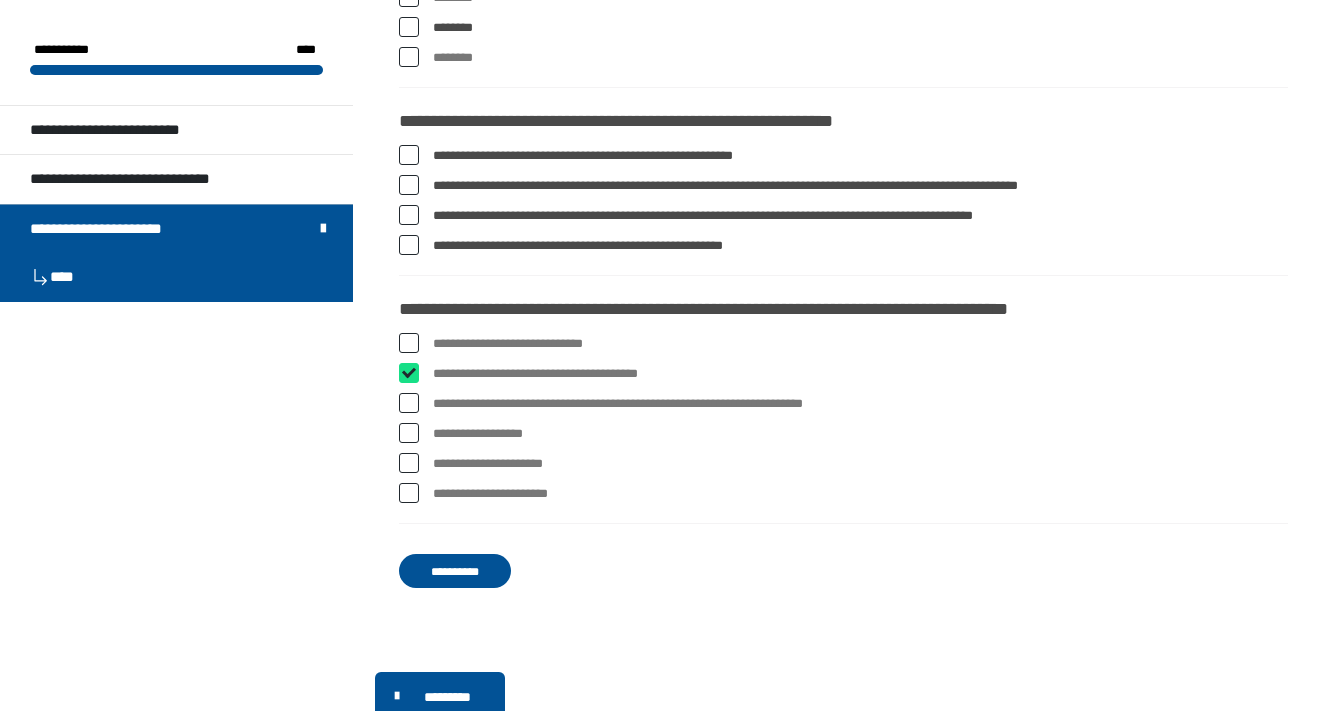 checkbox on "****" 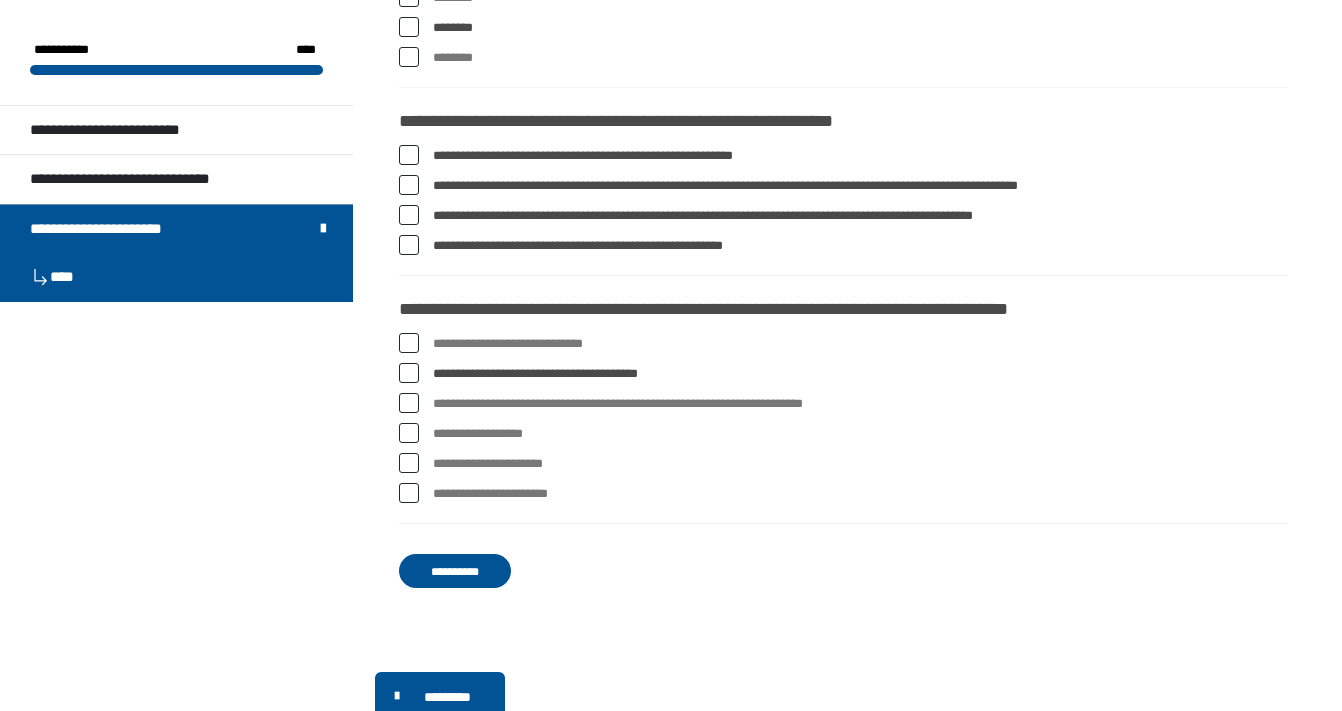 click at bounding box center (409, 433) 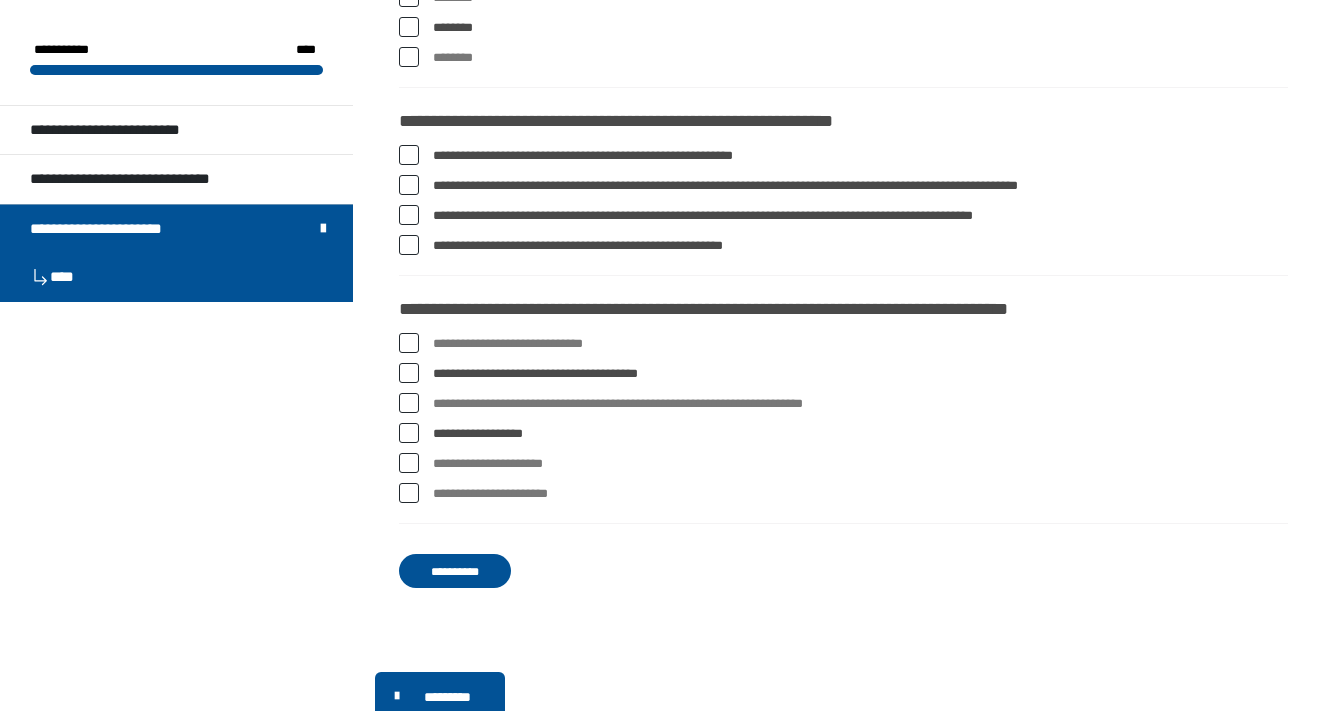 click at bounding box center [409, 493] 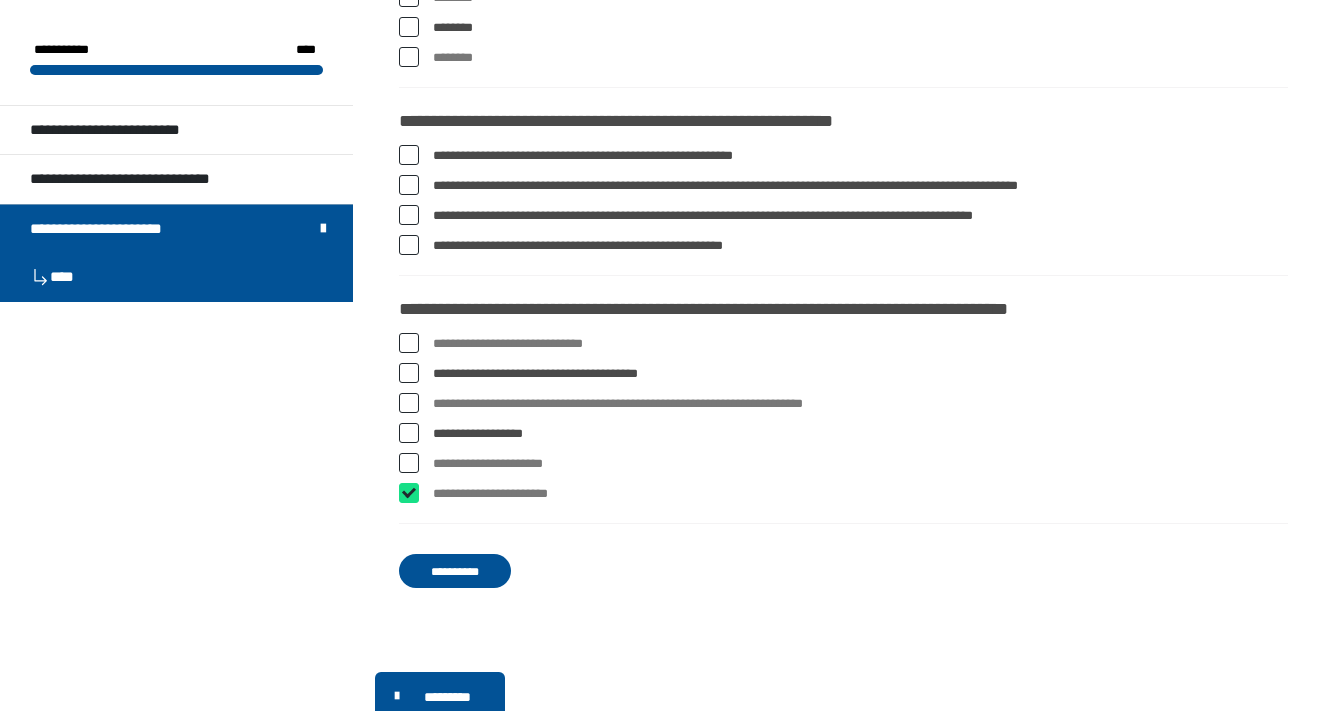 checkbox on "****" 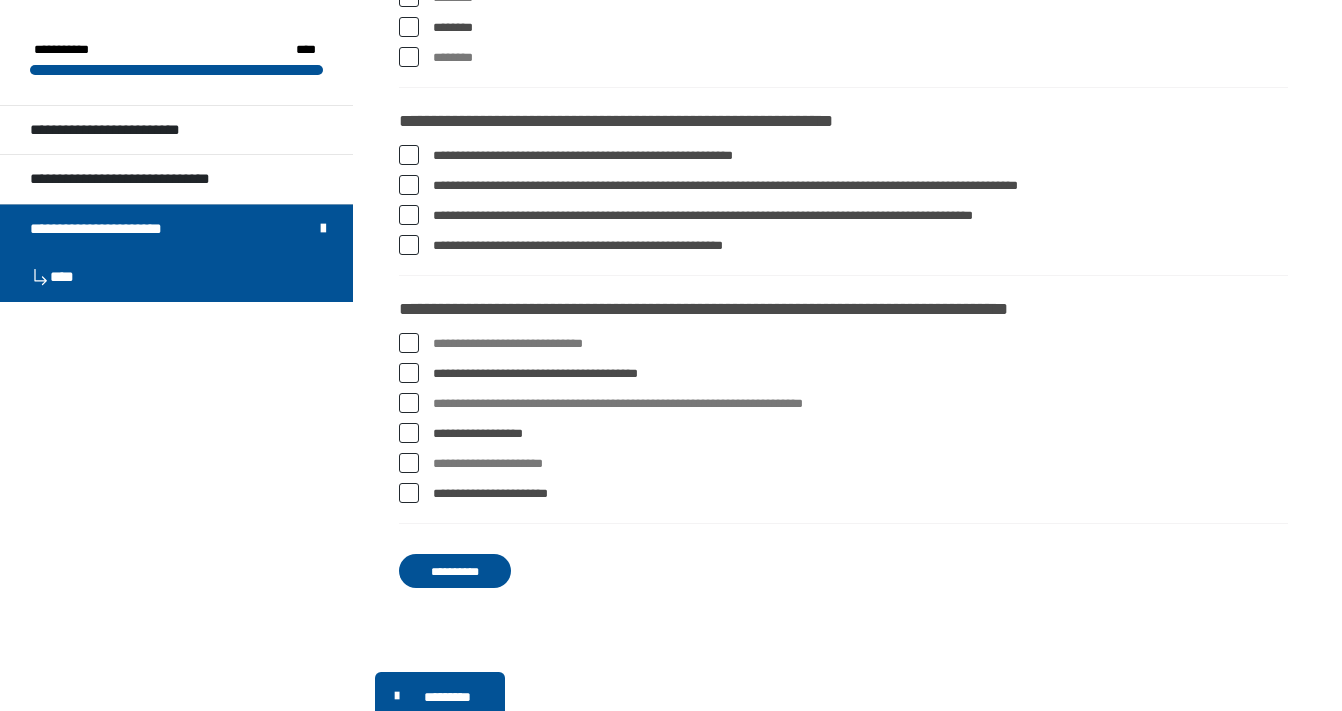 click at bounding box center (409, 403) 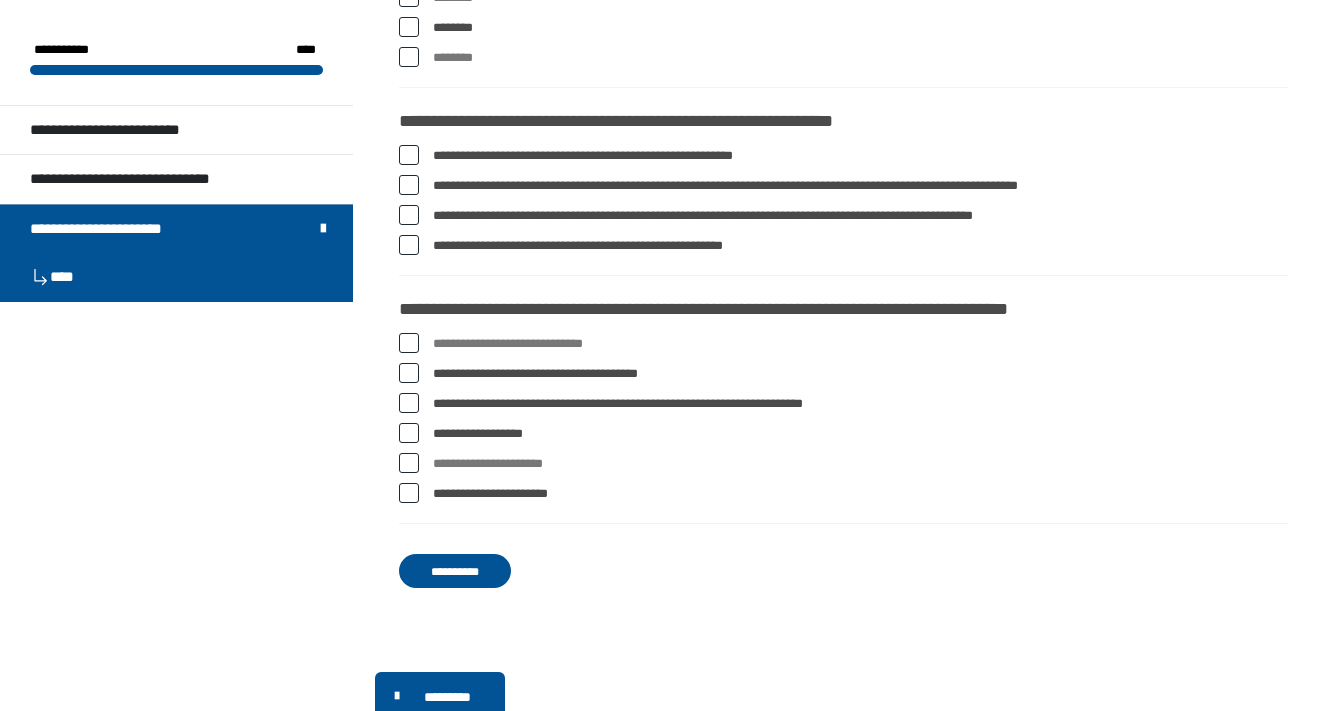 click at bounding box center [409, 343] 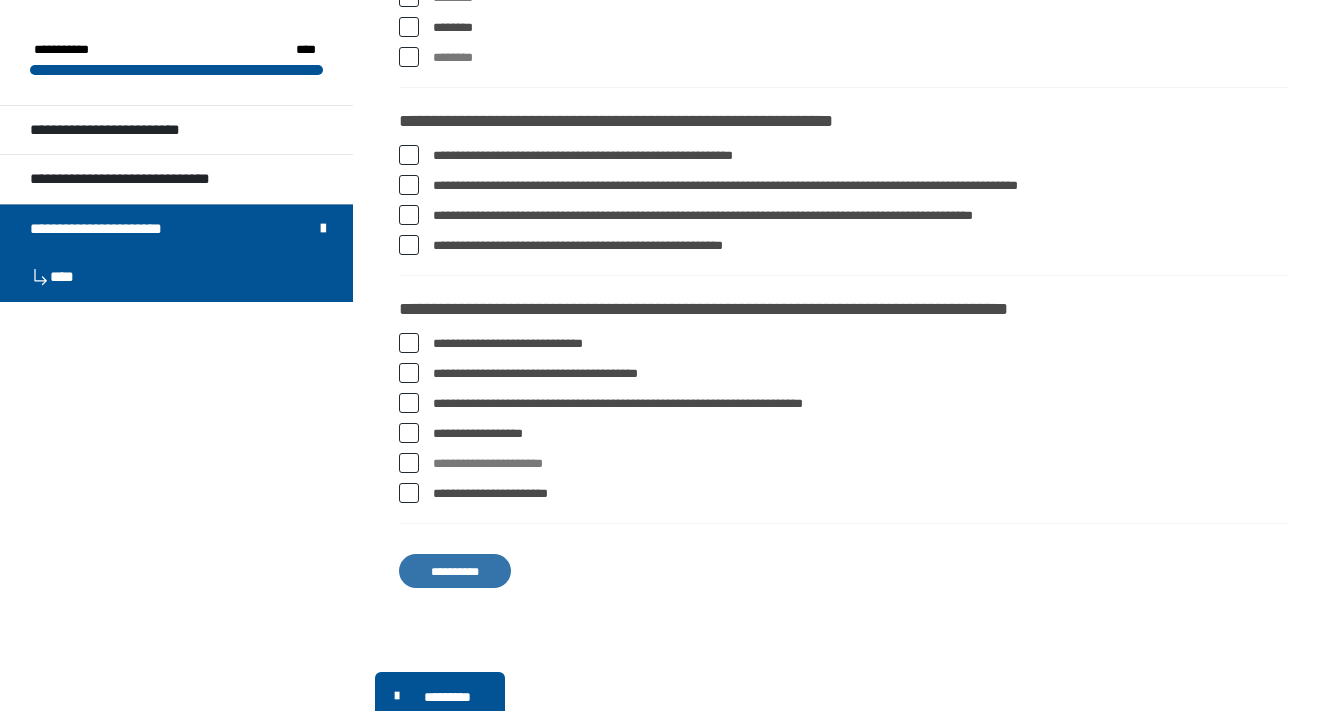 click on "**********" at bounding box center (455, 571) 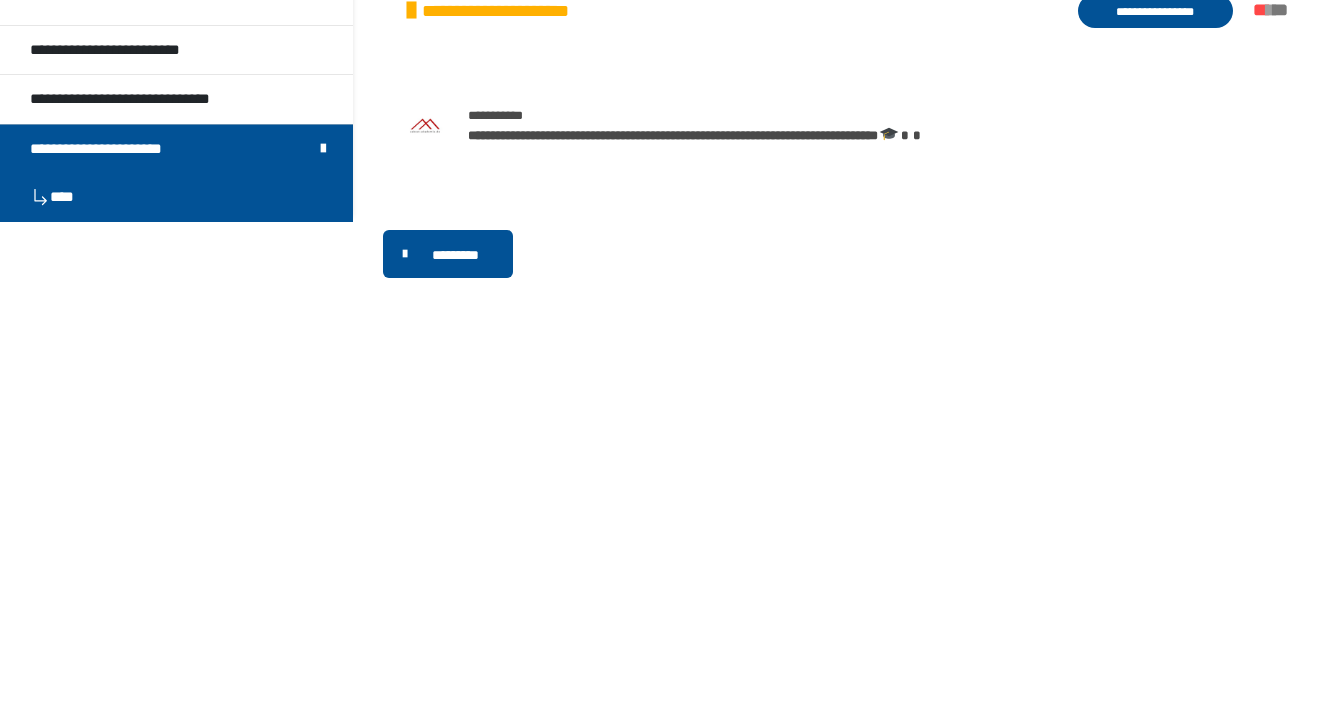 scroll, scrollTop: 0, scrollLeft: 0, axis: both 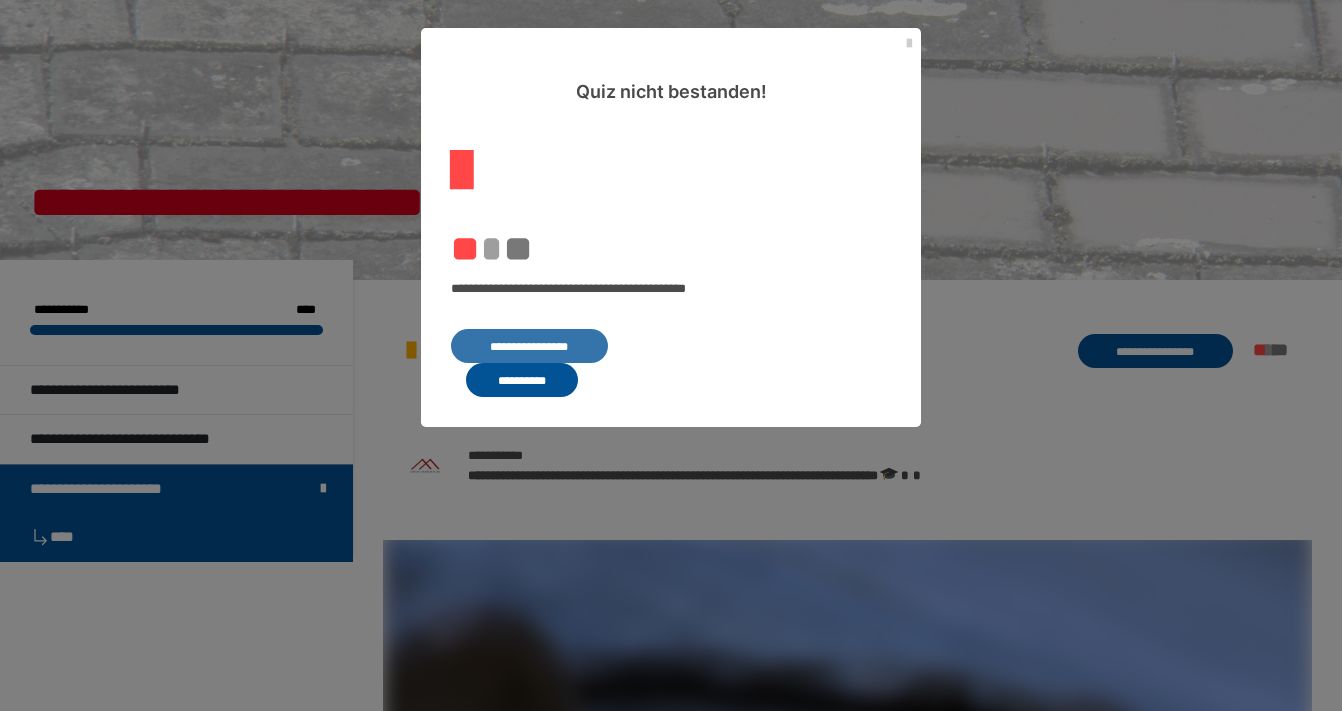 click on "**********" at bounding box center (529, 346) 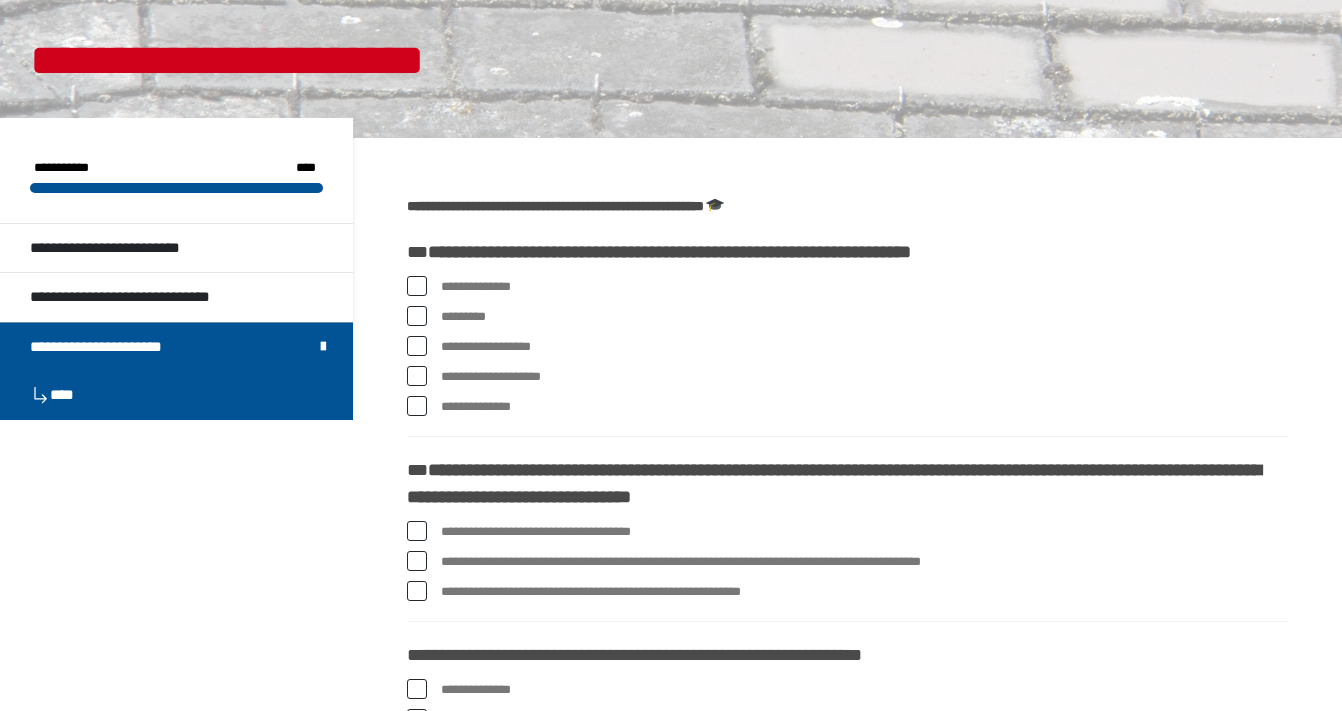 scroll, scrollTop: 138, scrollLeft: 0, axis: vertical 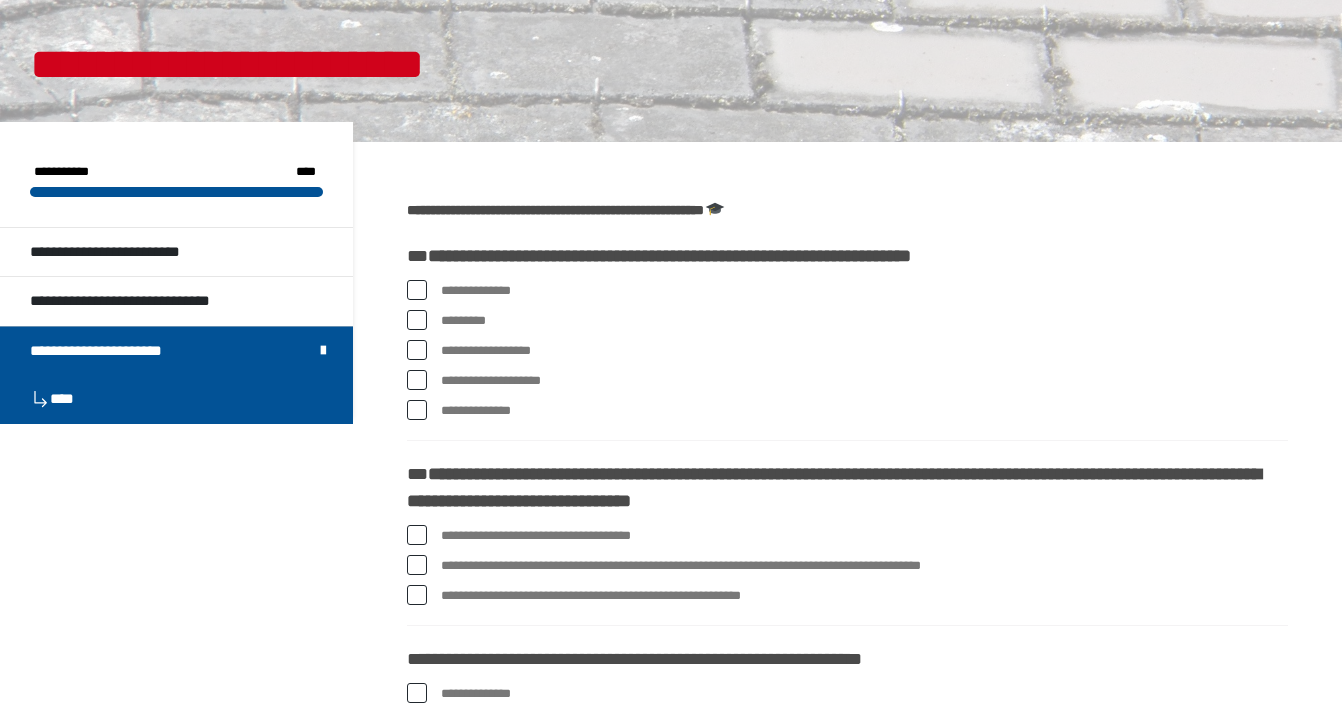 click at bounding box center (417, 290) 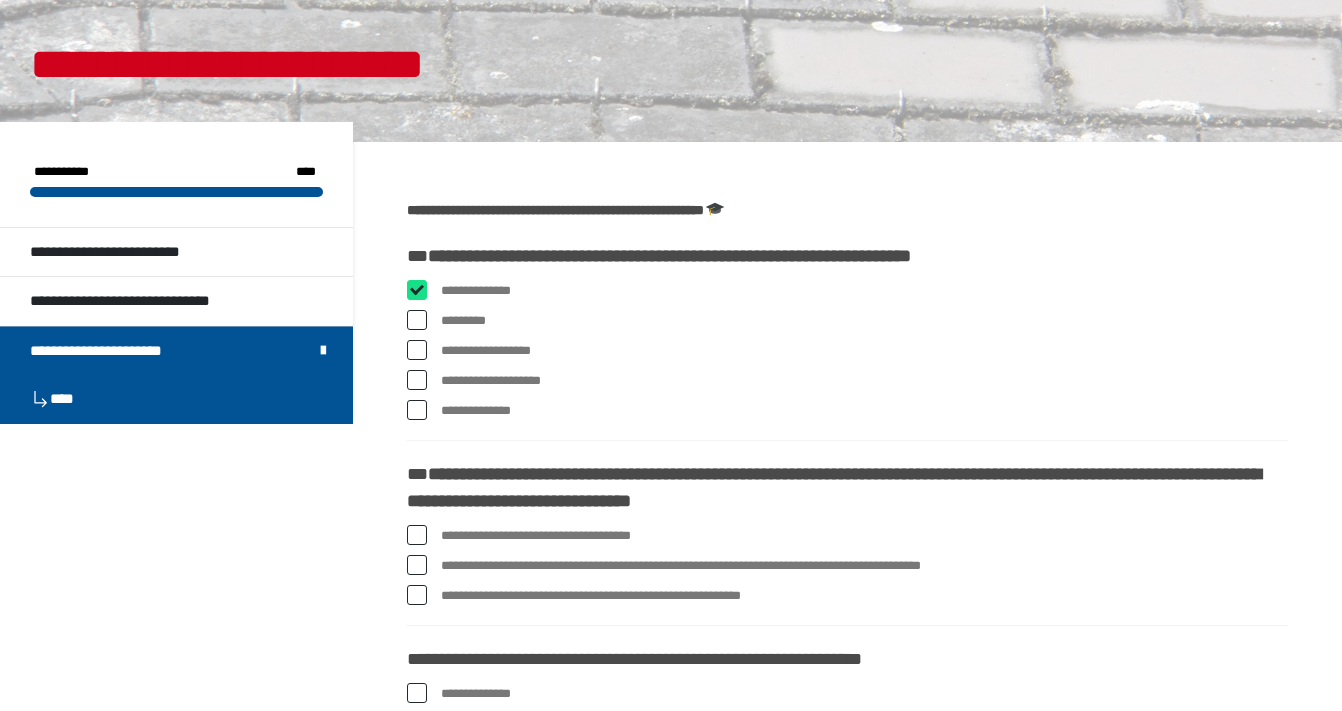checkbox on "****" 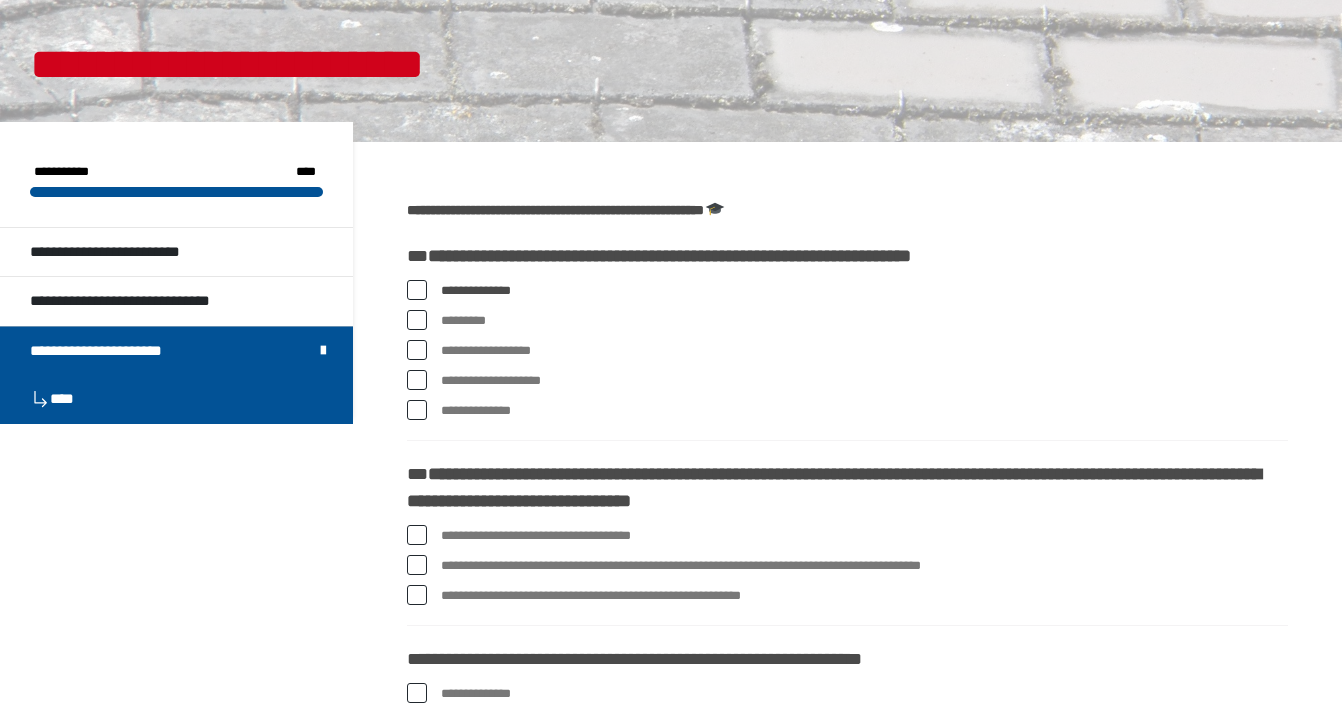 click at bounding box center (417, 350) 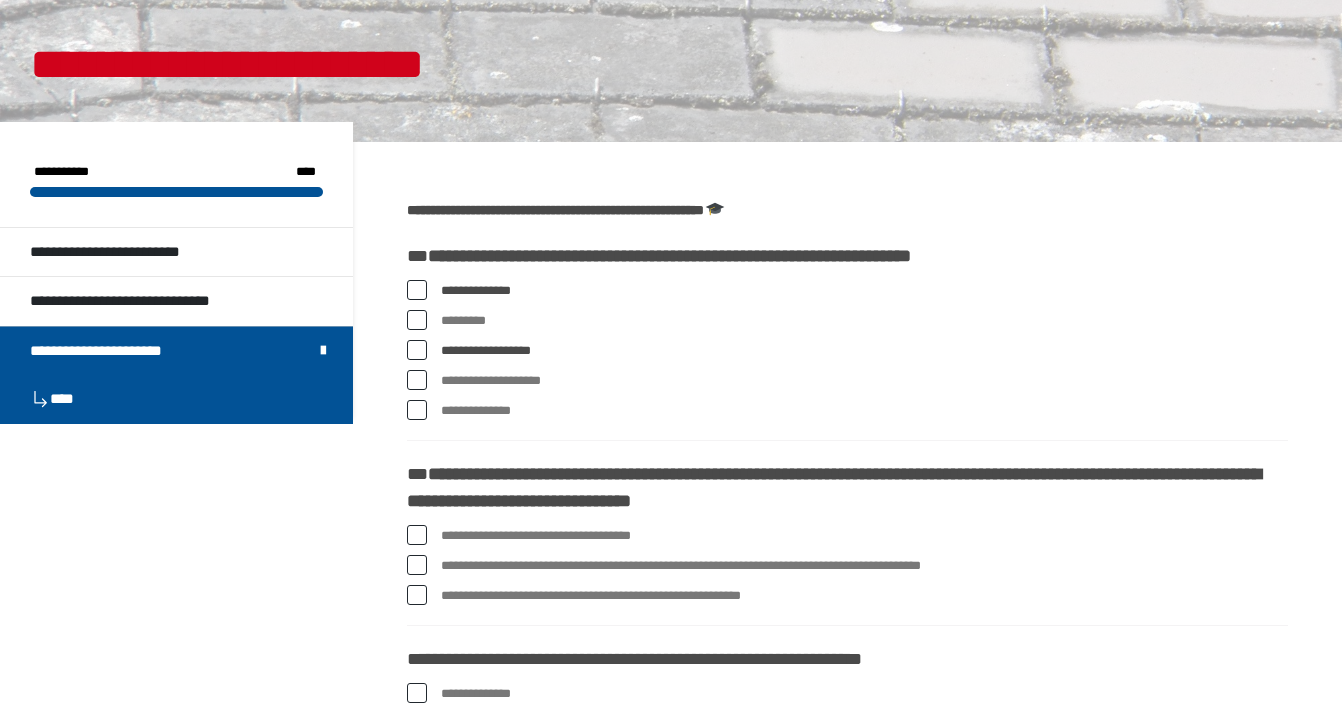 click at bounding box center [417, 380] 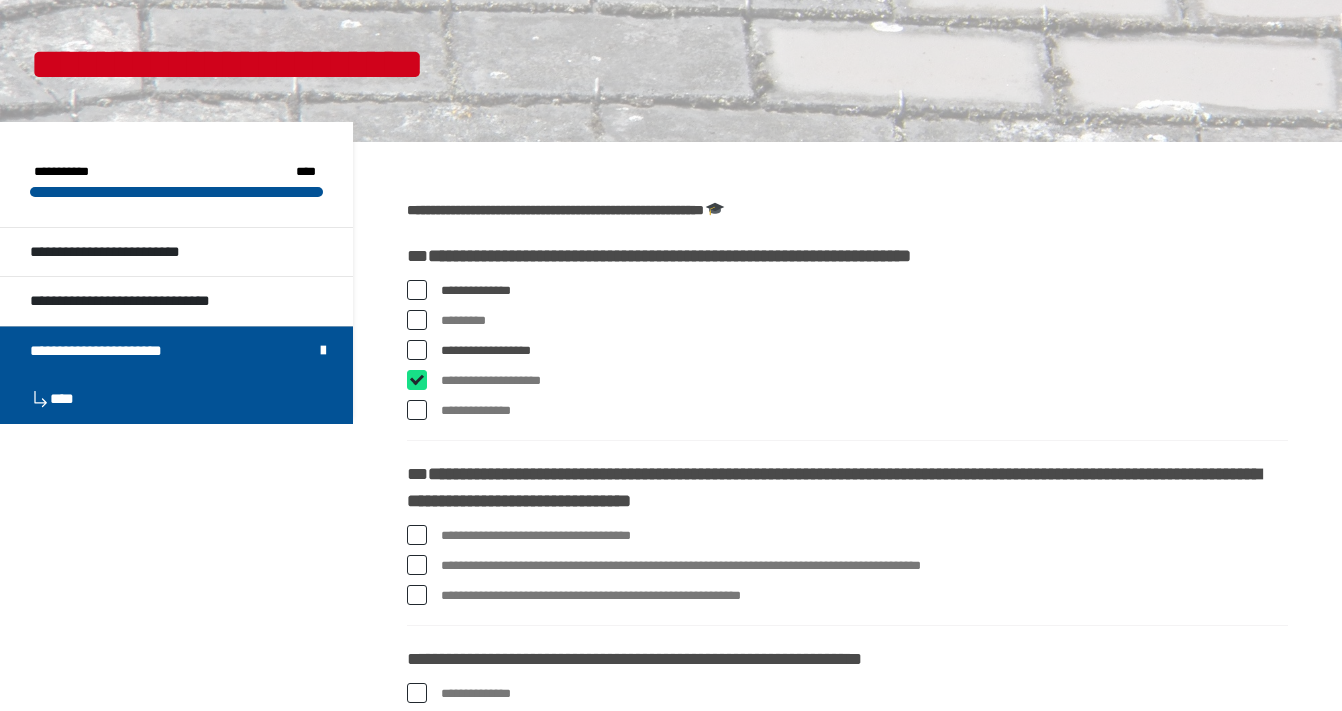 checkbox on "****" 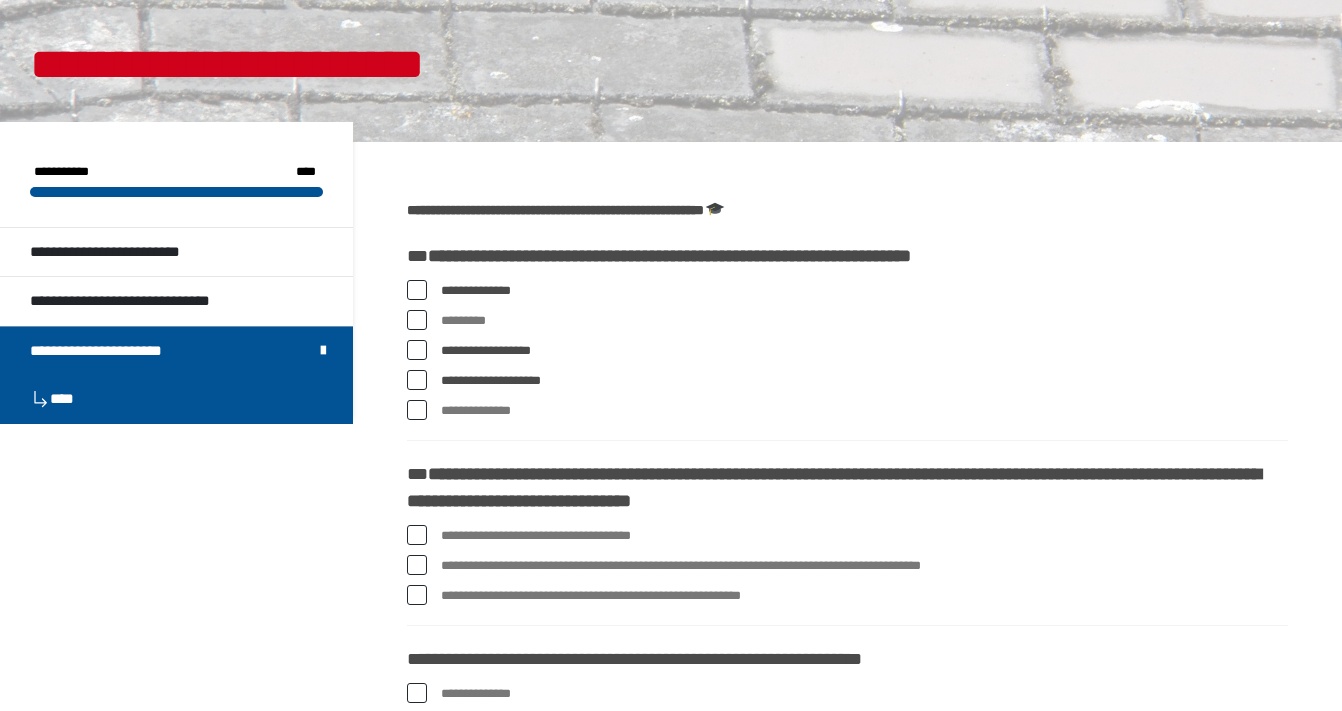click at bounding box center (417, 410) 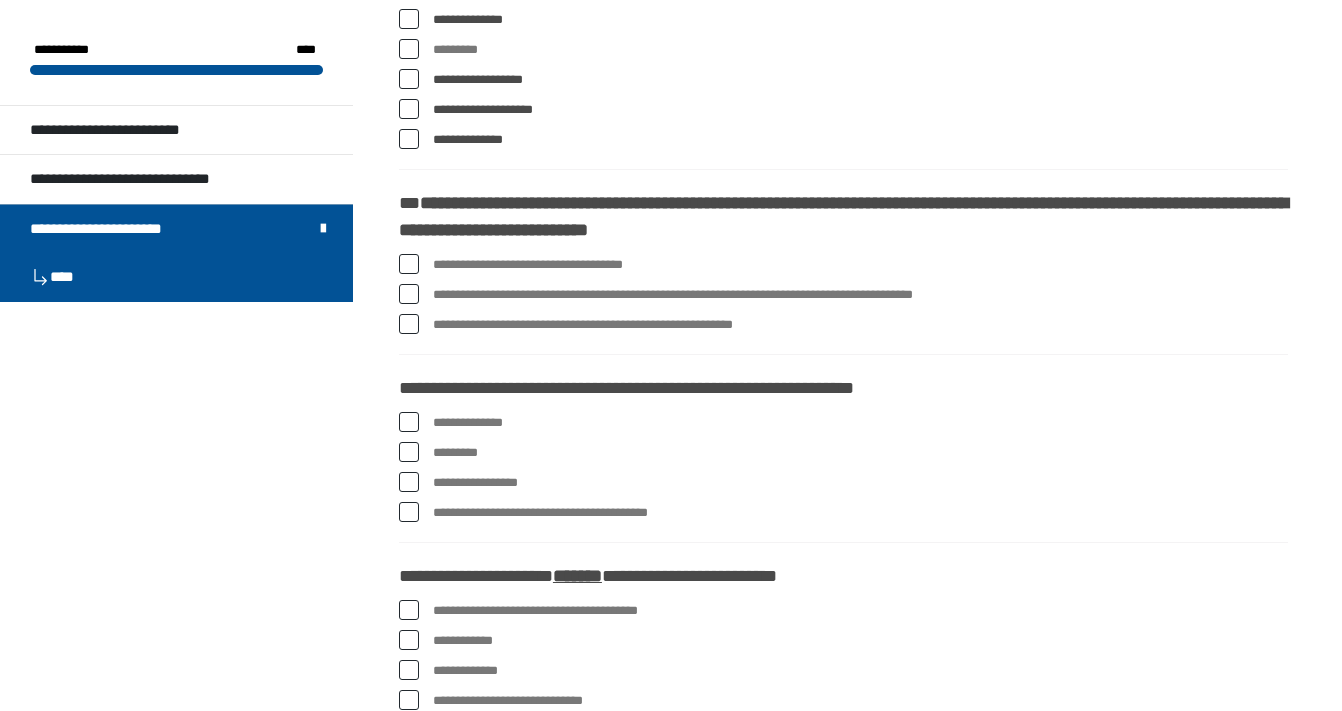 scroll, scrollTop: 411, scrollLeft: 0, axis: vertical 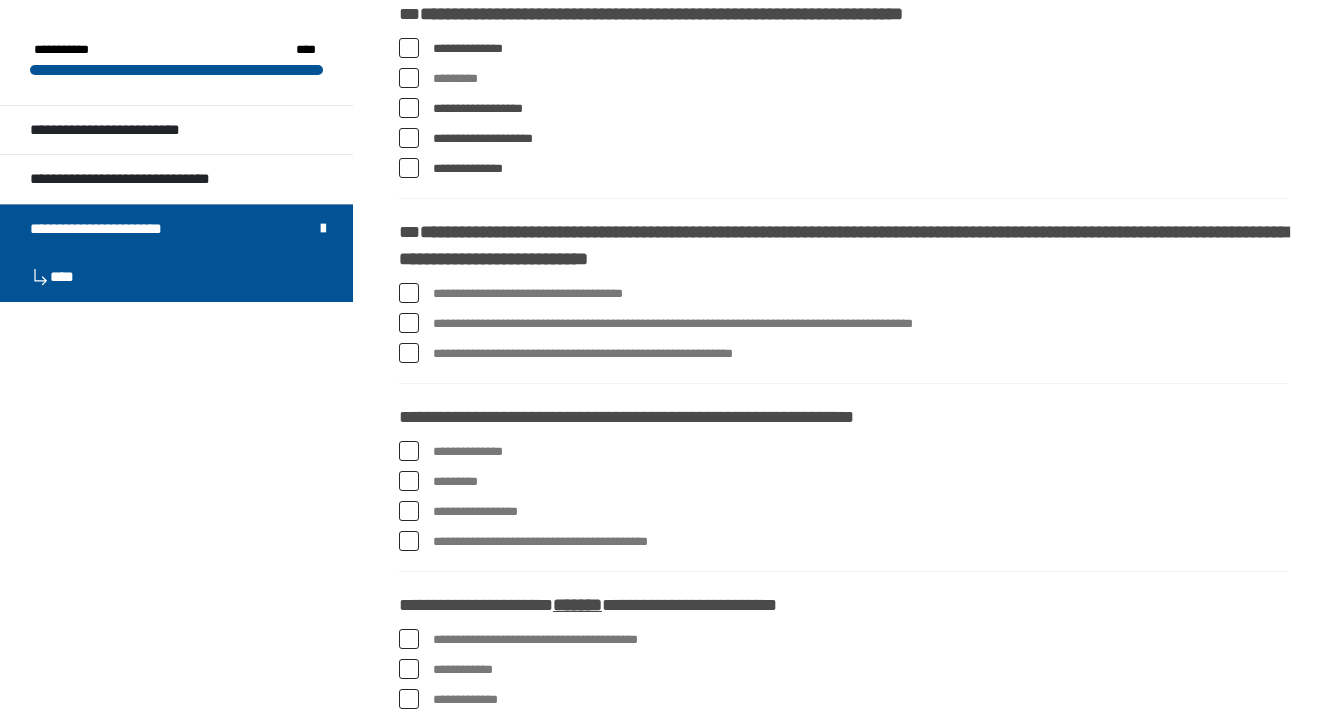 click at bounding box center [409, 108] 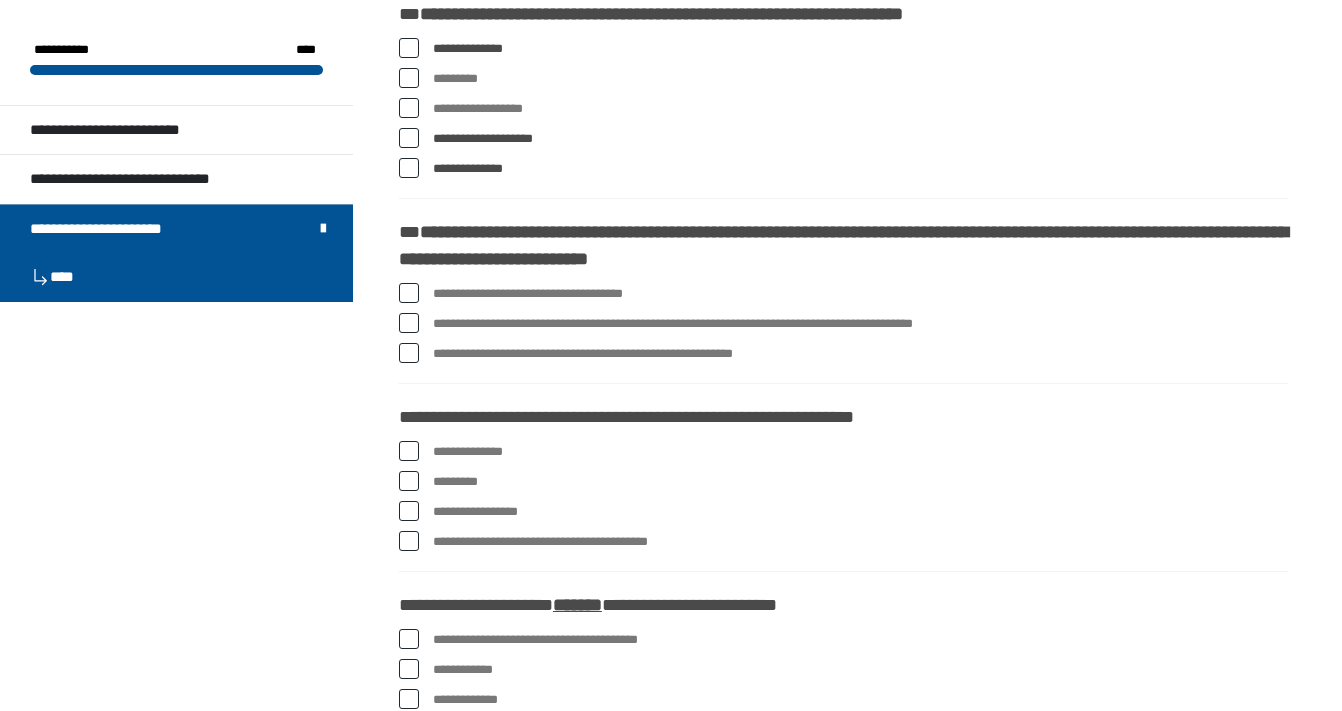 click on "**********" at bounding box center [843, 109] 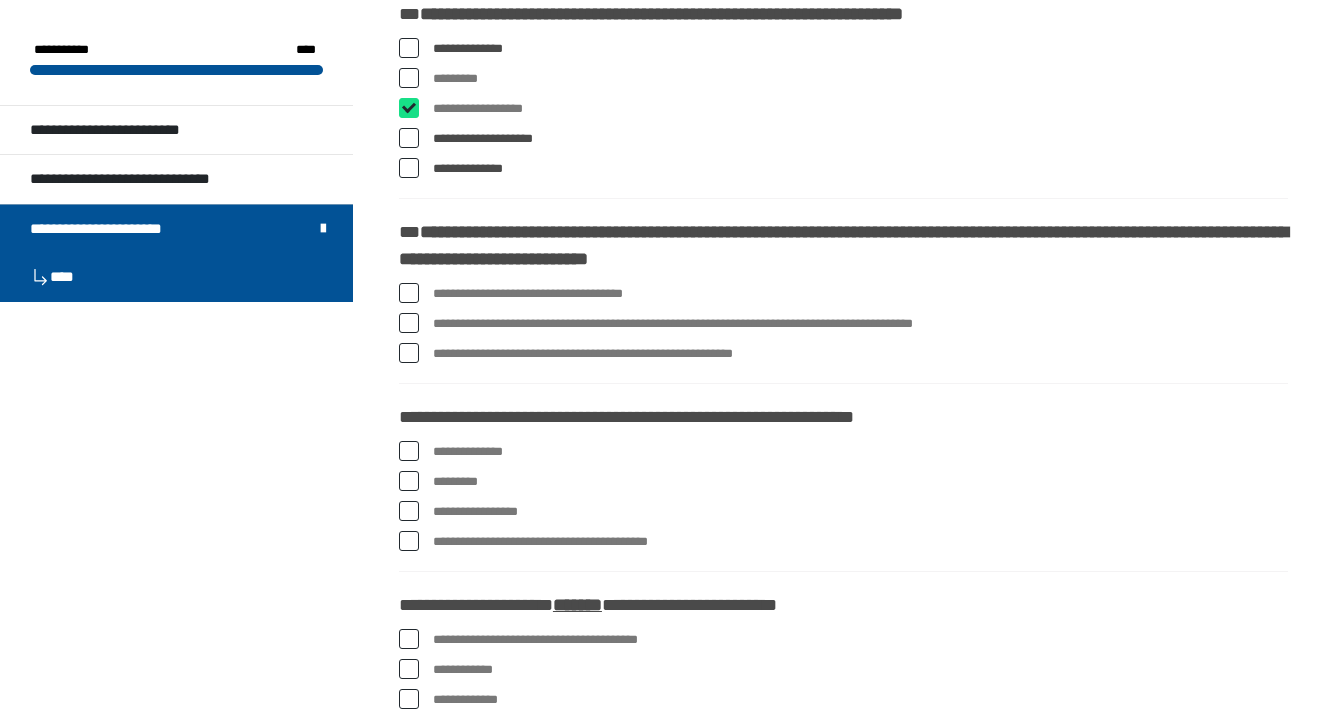 checkbox on "****" 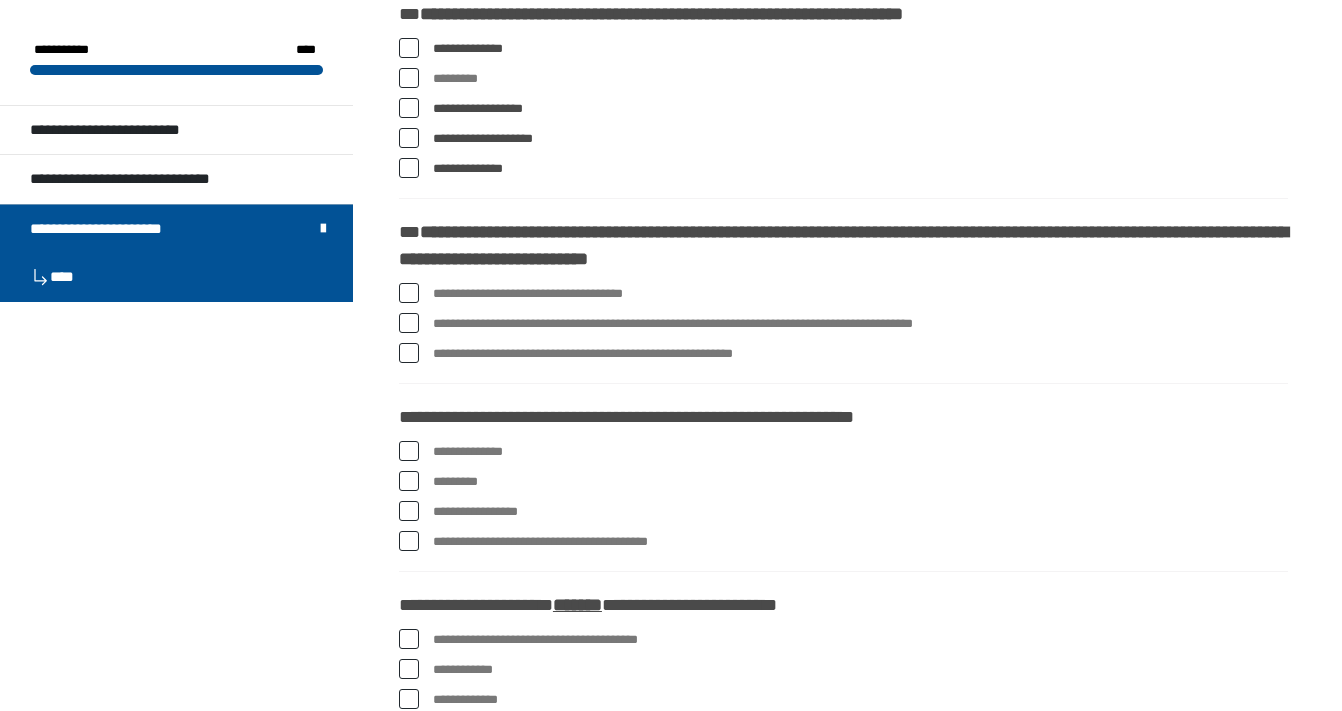 click at bounding box center (409, 138) 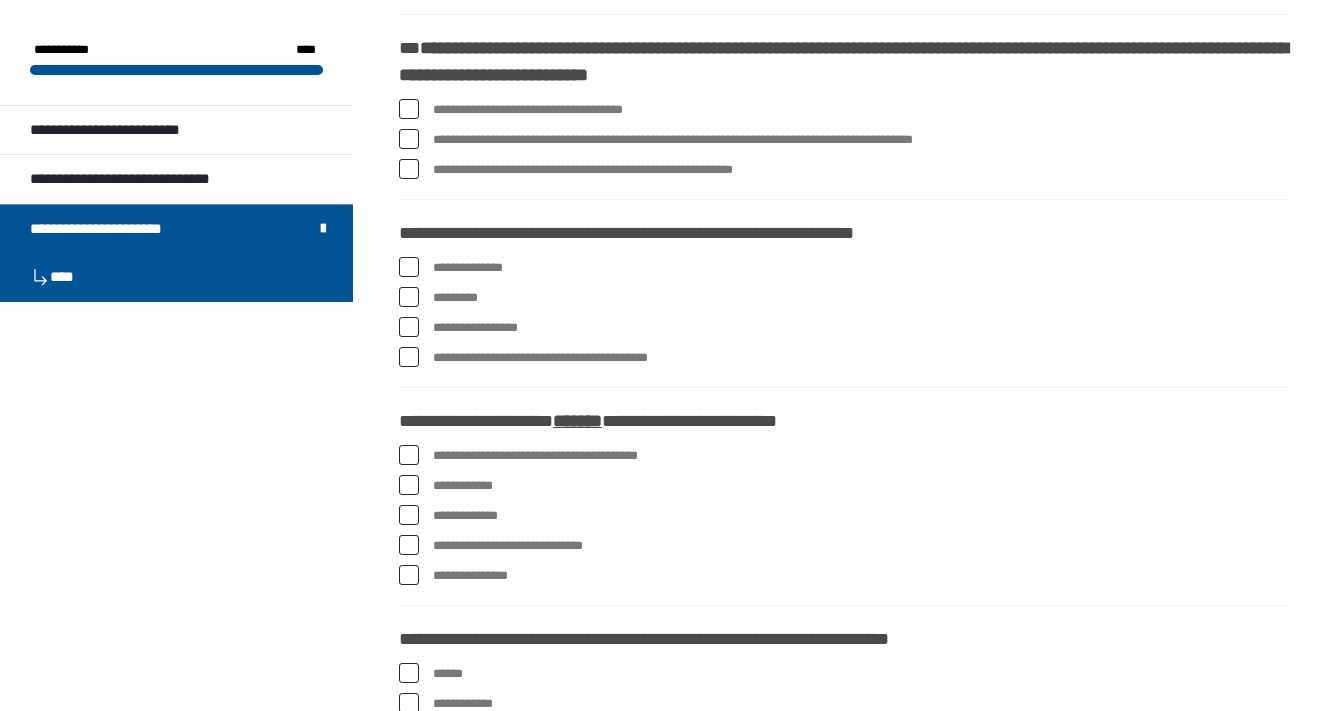 scroll, scrollTop: 574, scrollLeft: 0, axis: vertical 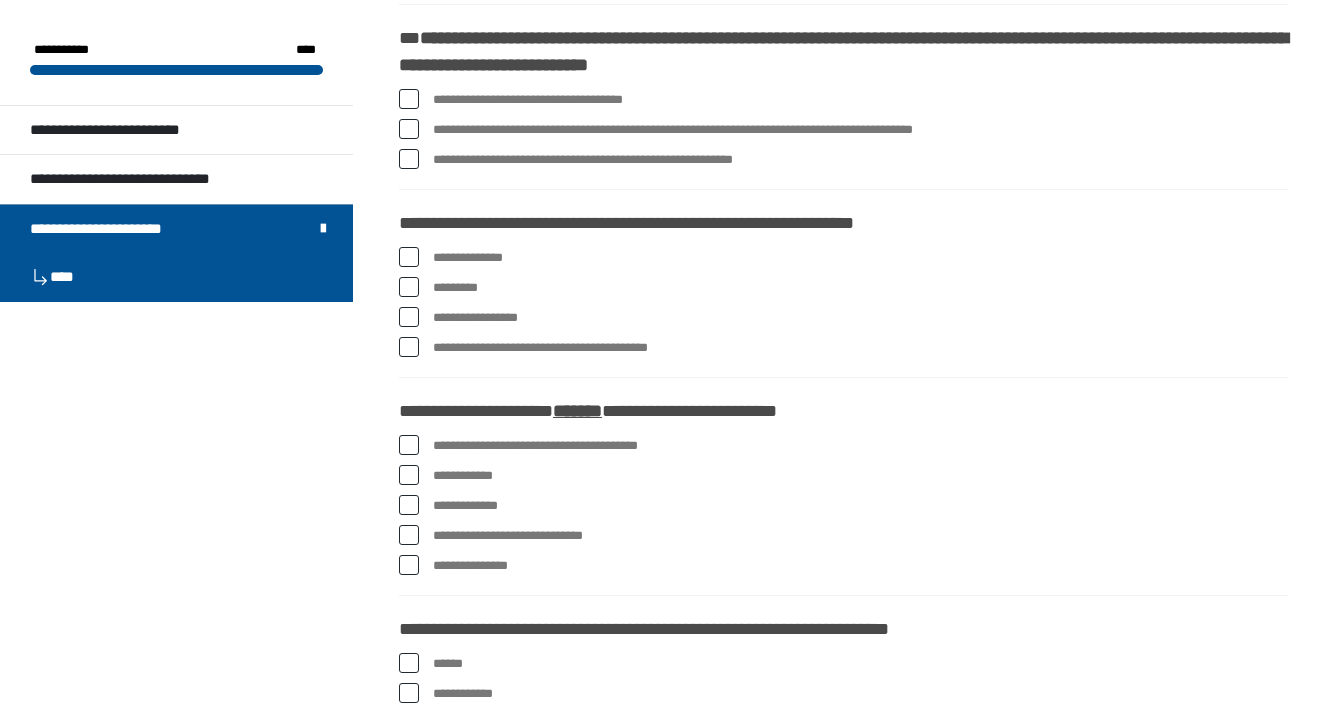 click at bounding box center [409, 129] 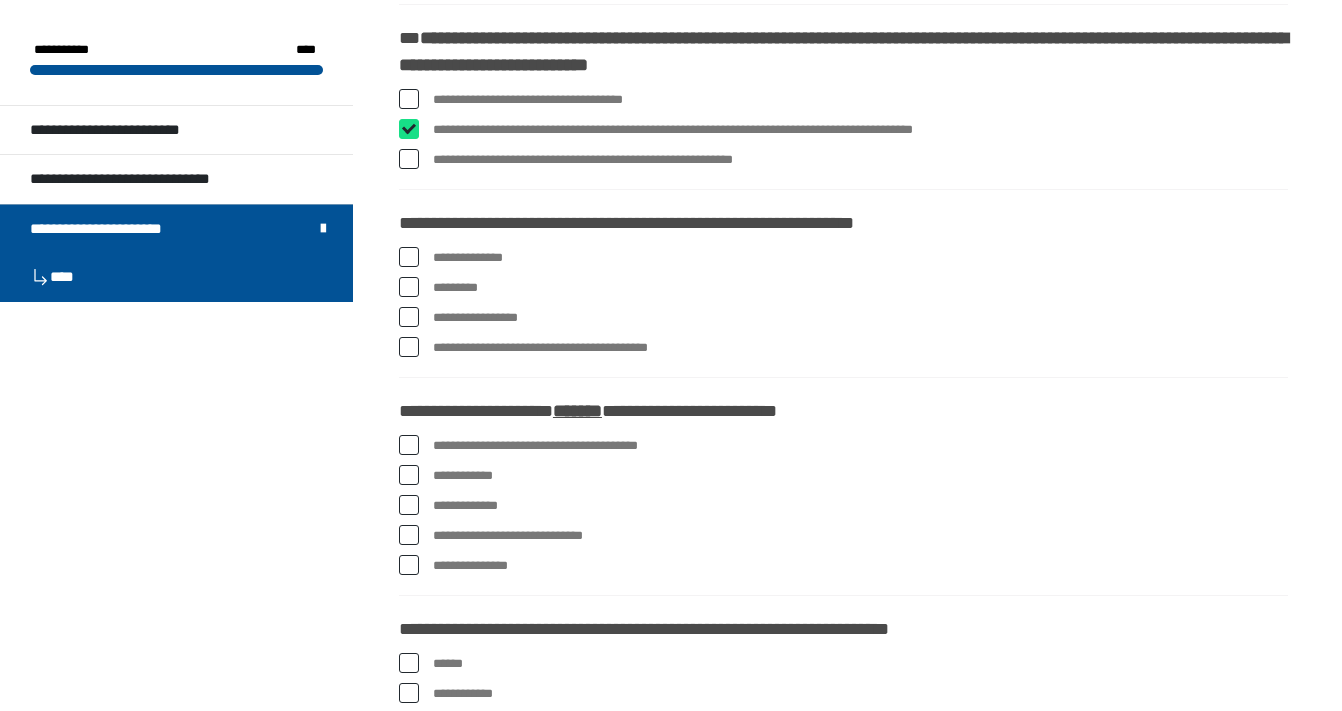 checkbox on "****" 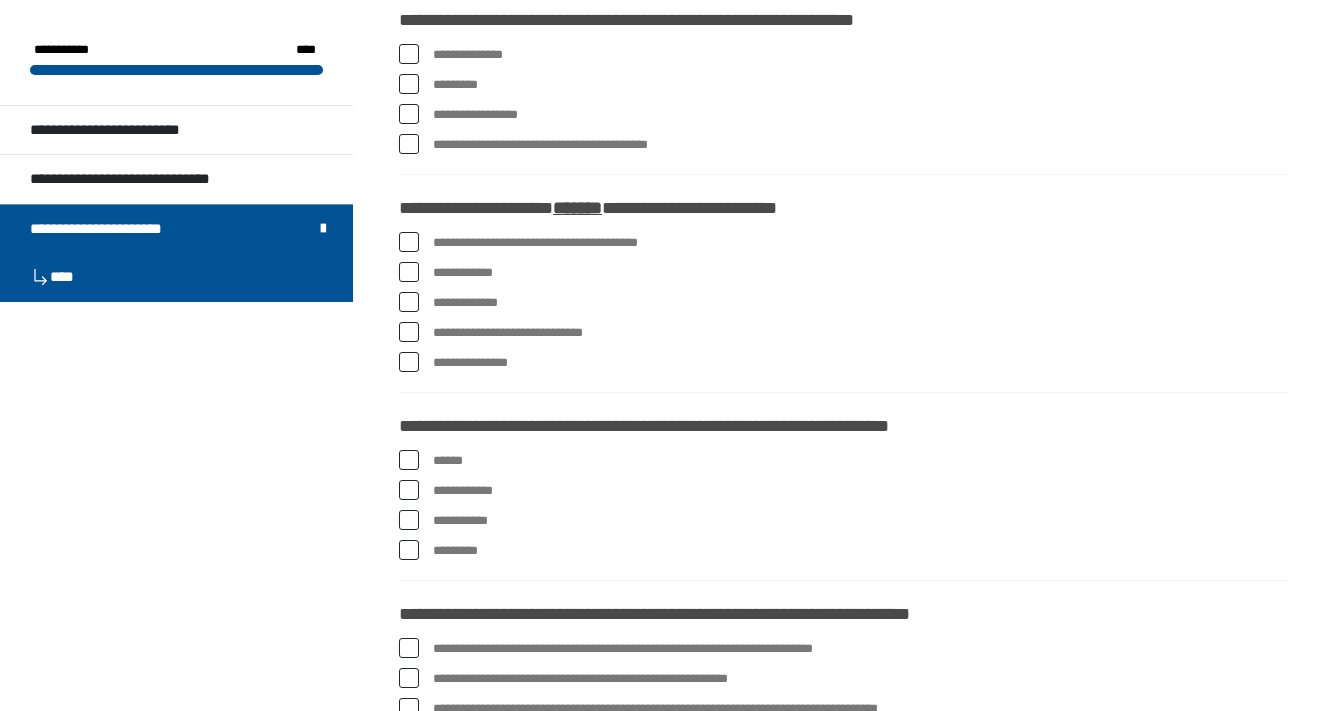 scroll, scrollTop: 782, scrollLeft: 0, axis: vertical 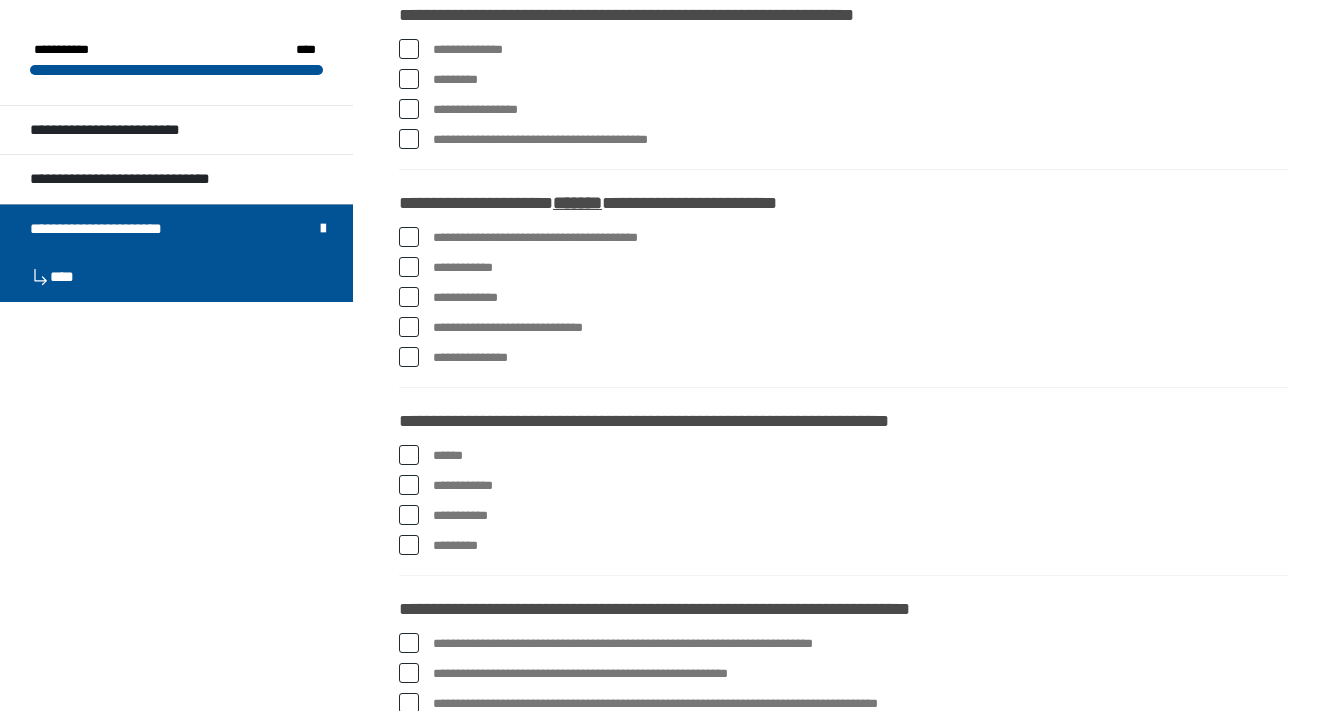 click at bounding box center [409, 109] 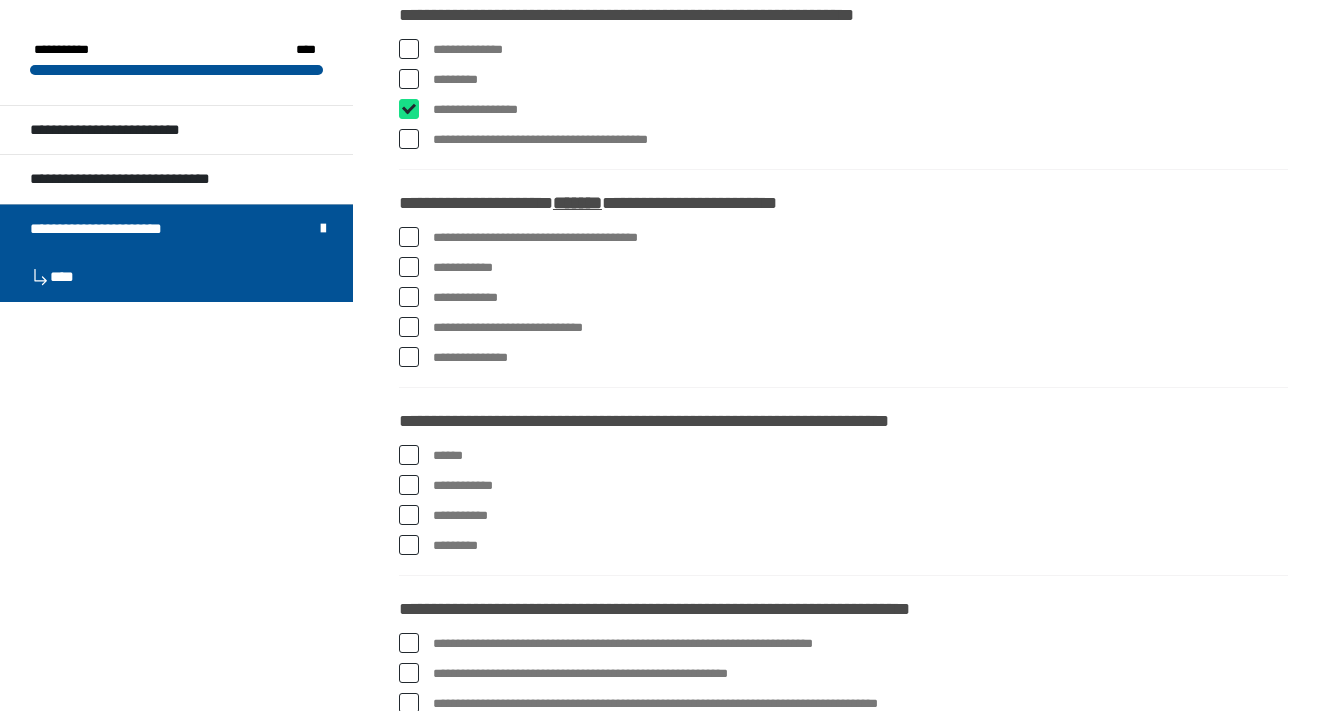 checkbox on "****" 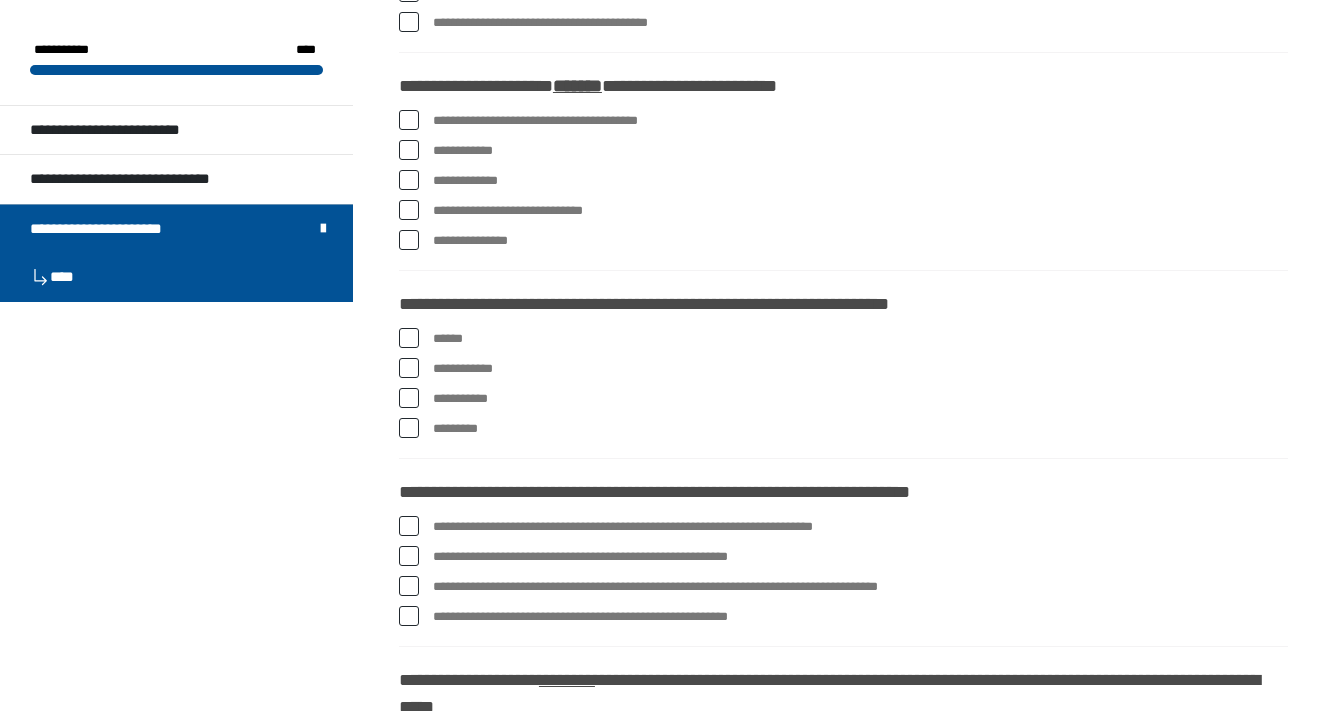 scroll, scrollTop: 907, scrollLeft: 0, axis: vertical 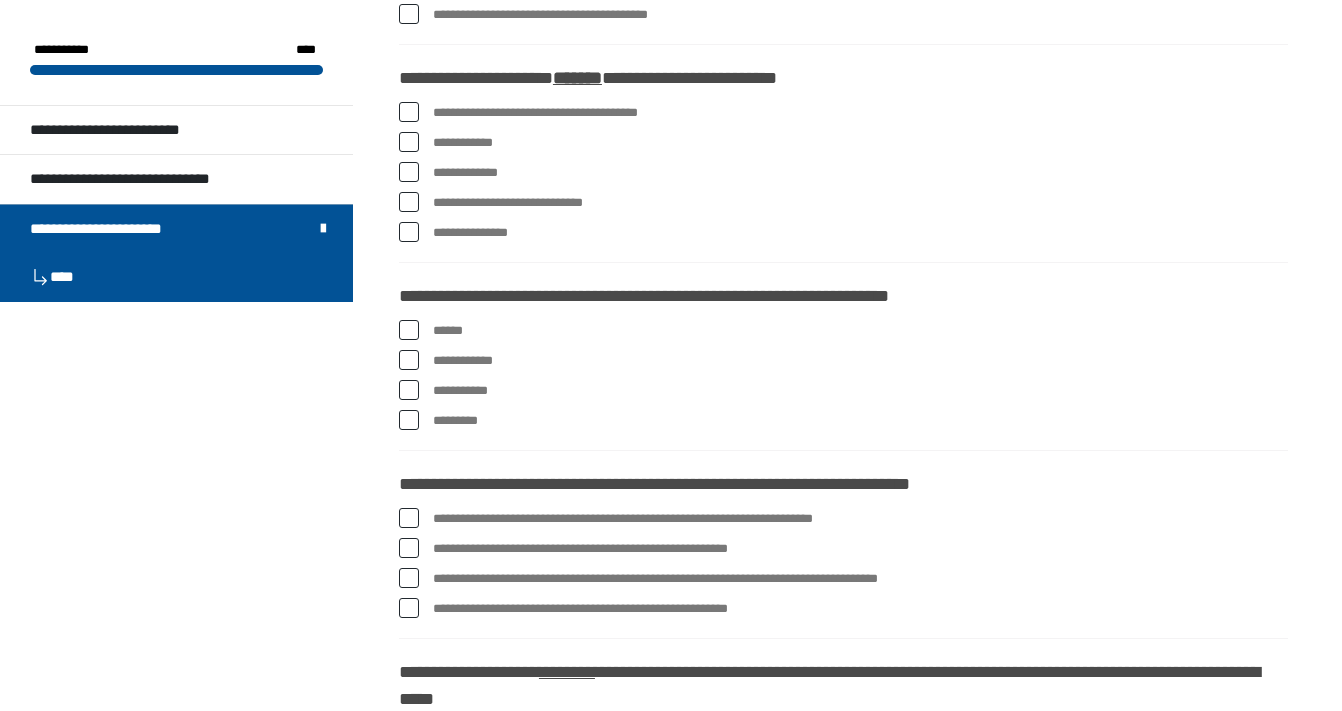 click at bounding box center (409, 112) 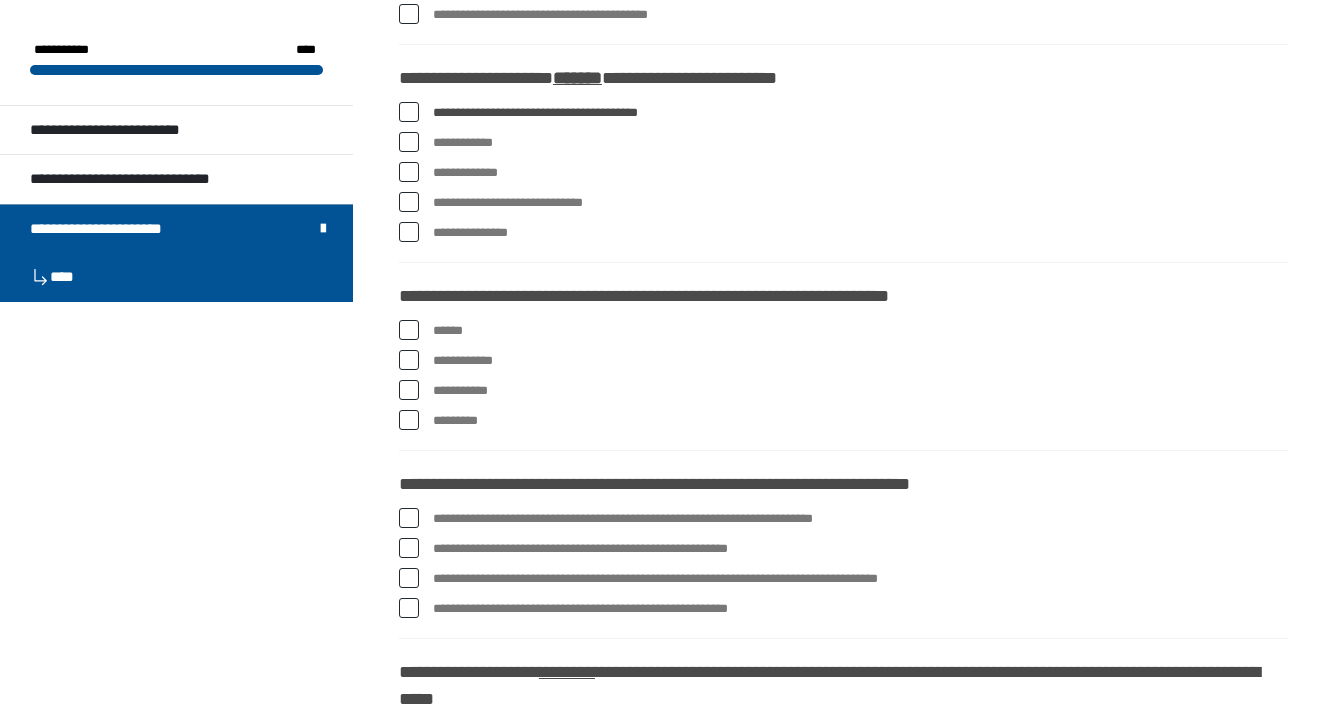 click at bounding box center [409, 142] 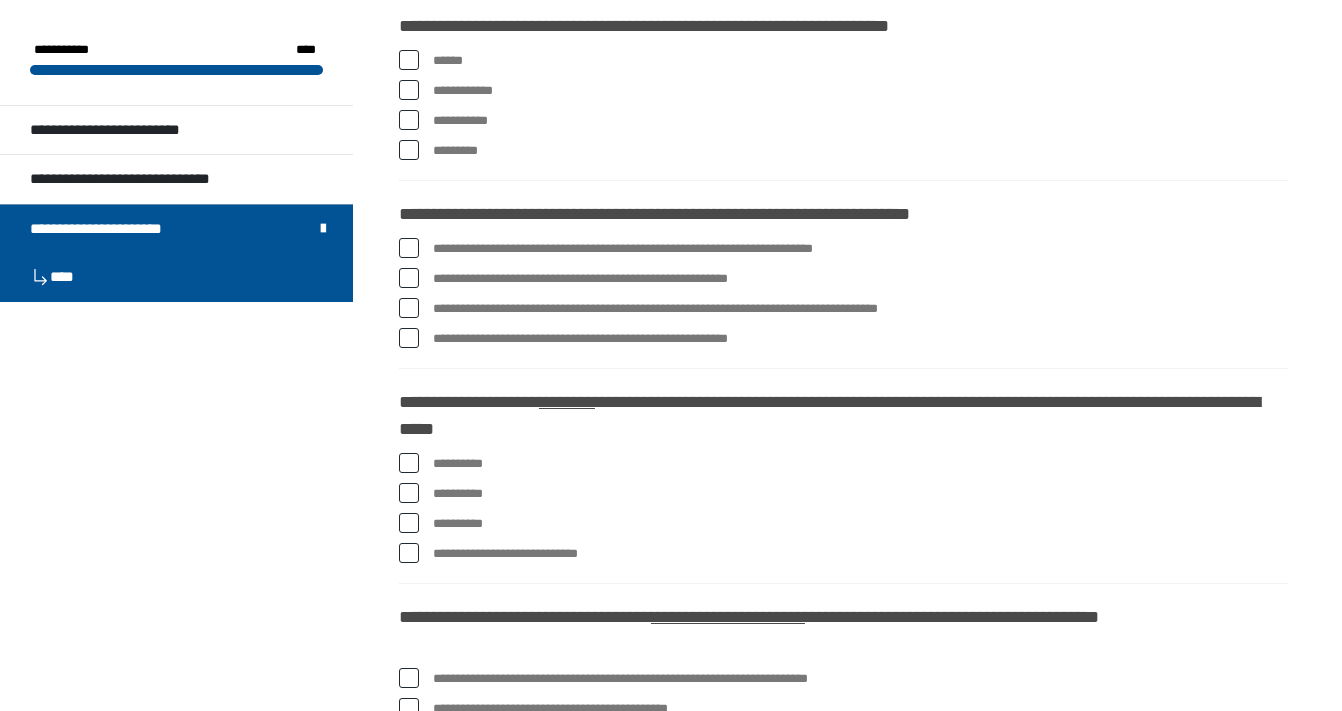 scroll, scrollTop: 1174, scrollLeft: 0, axis: vertical 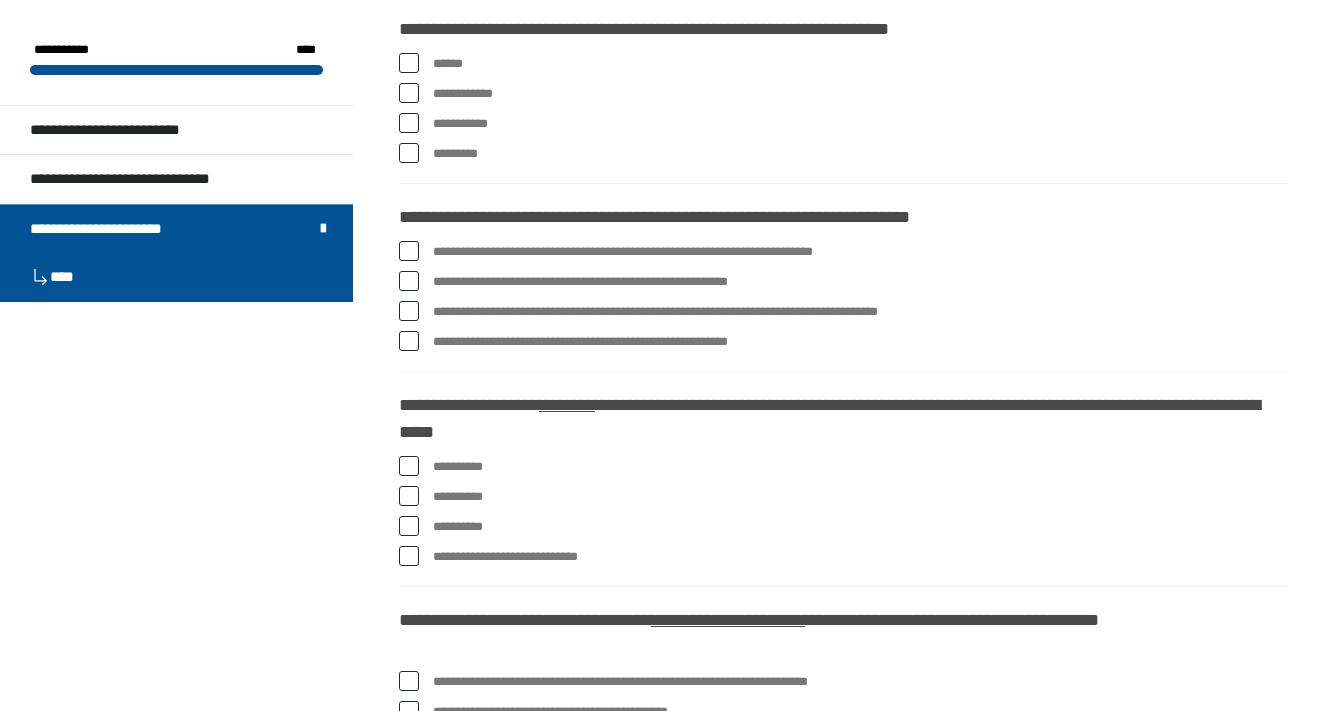 click at bounding box center (409, 153) 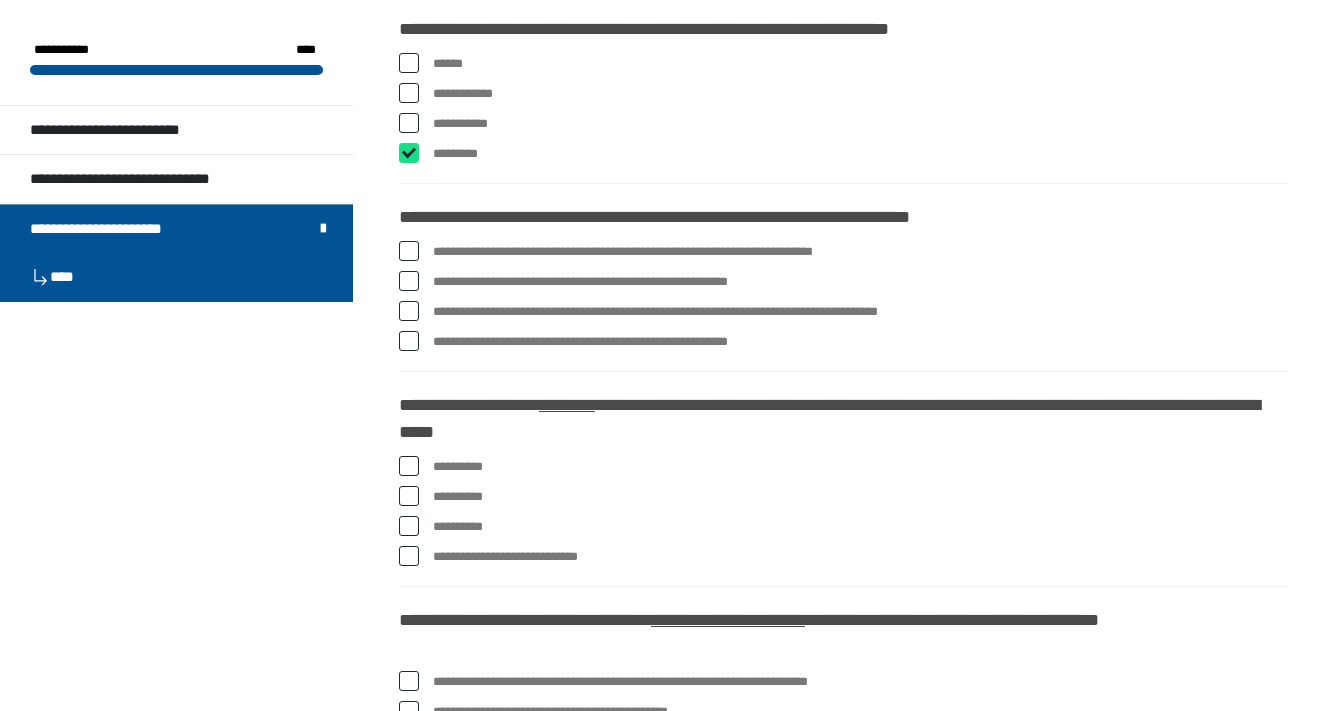 checkbox on "****" 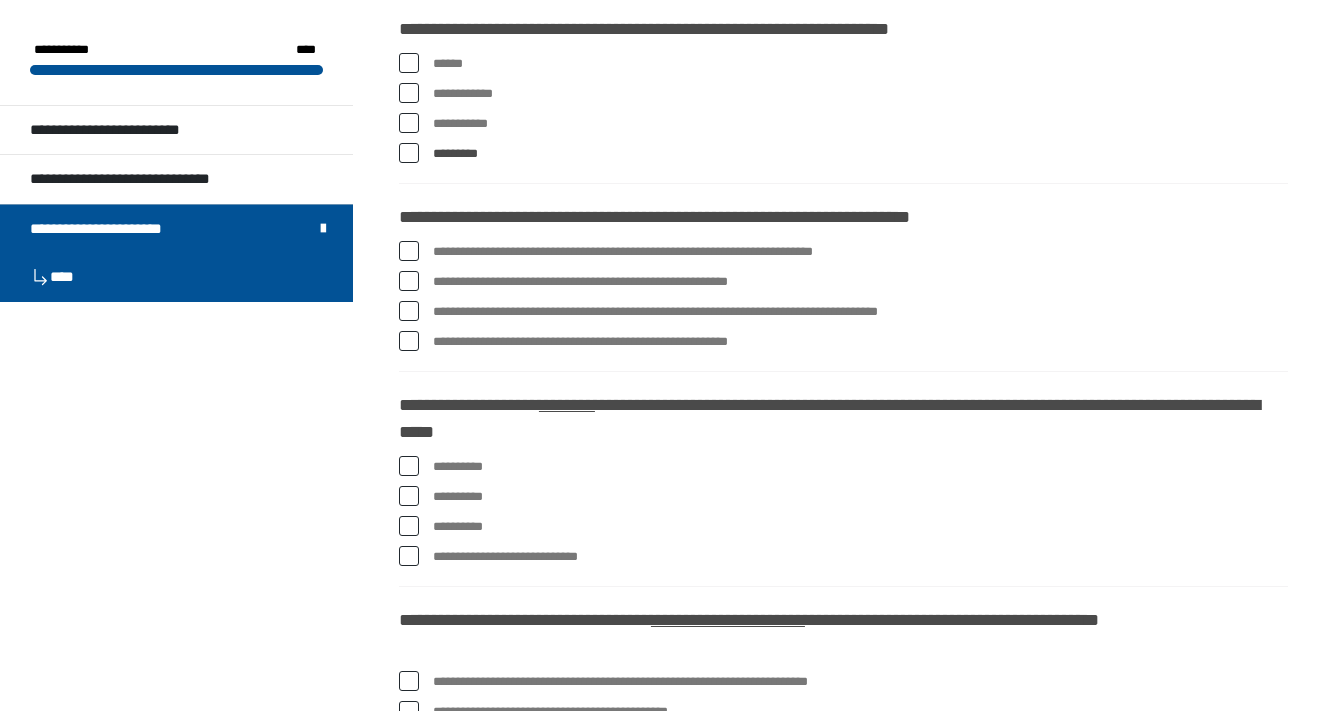 click on "**********" at bounding box center (843, 342) 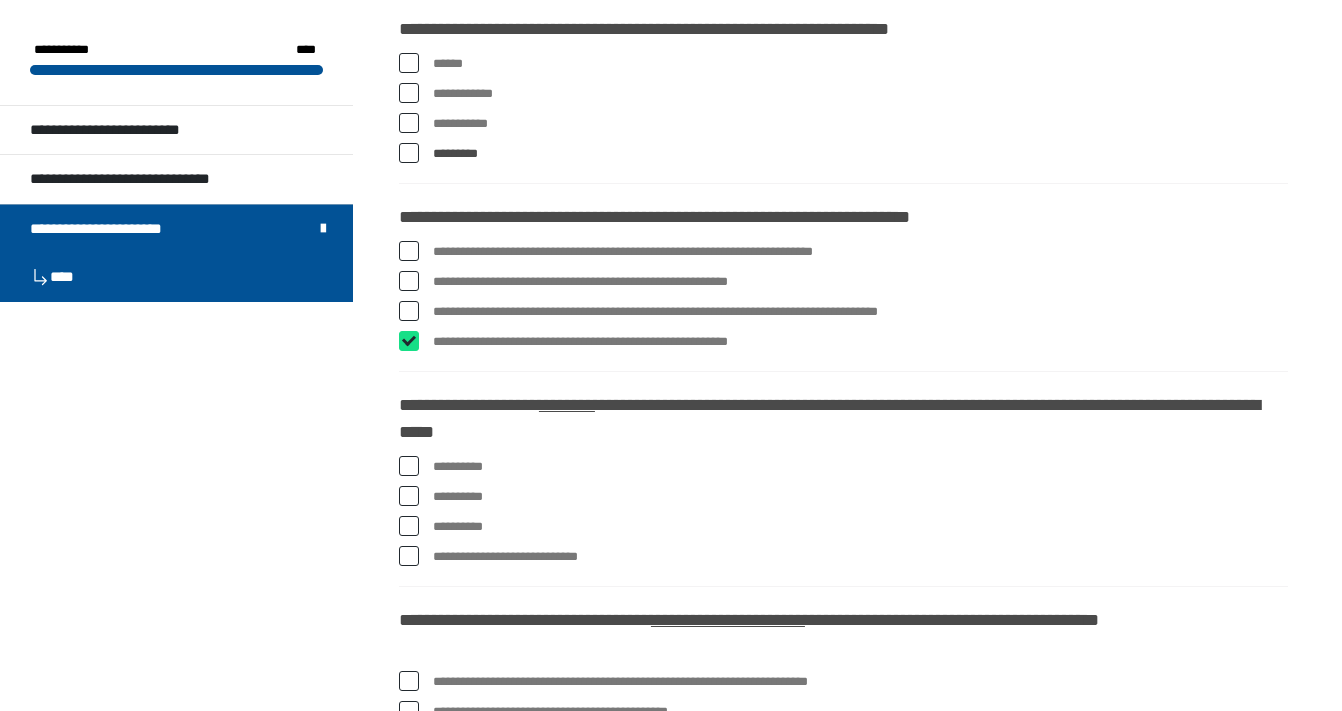 checkbox on "****" 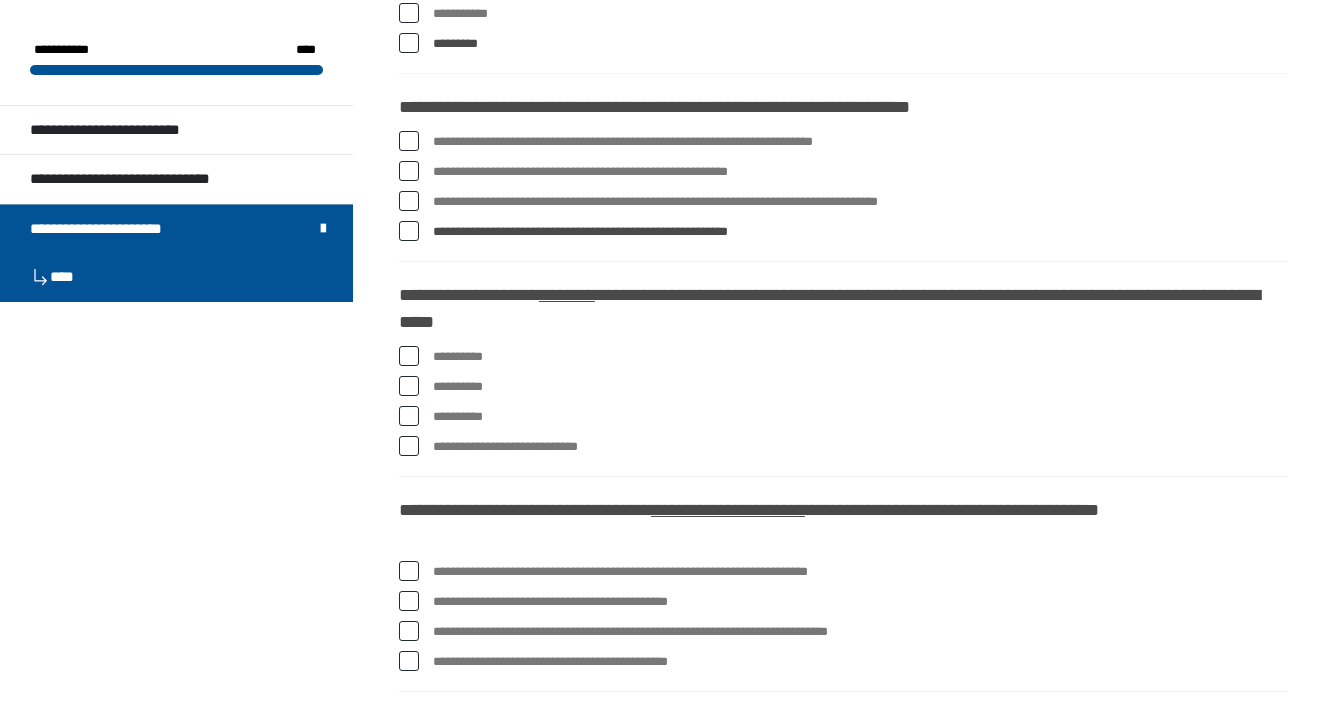 scroll, scrollTop: 1297, scrollLeft: 0, axis: vertical 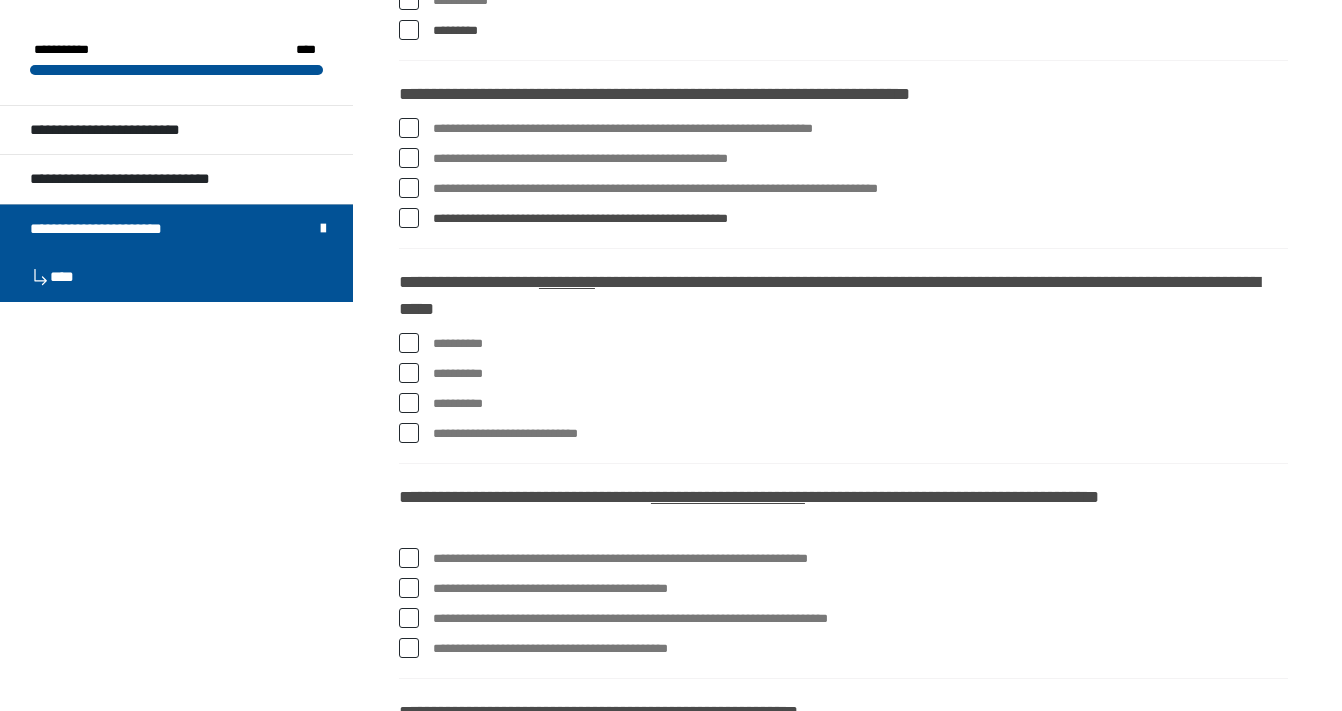 click at bounding box center [409, 343] 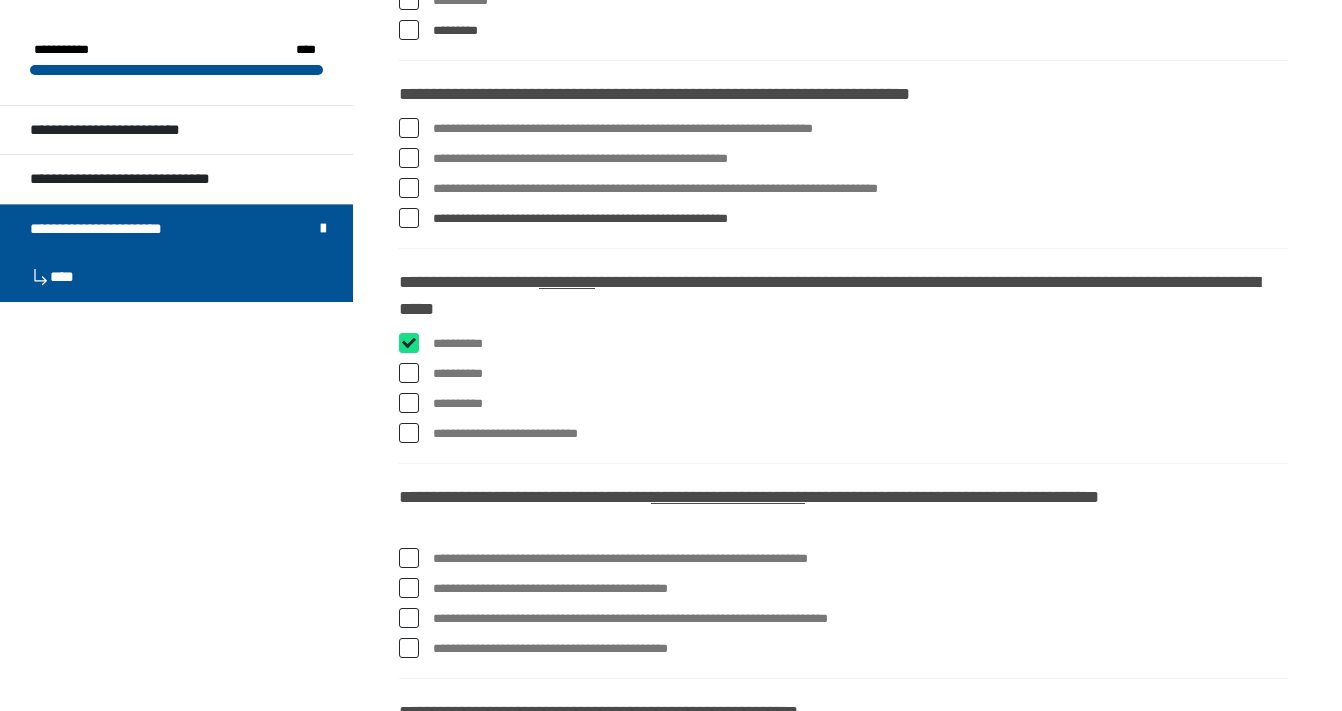 checkbox on "****" 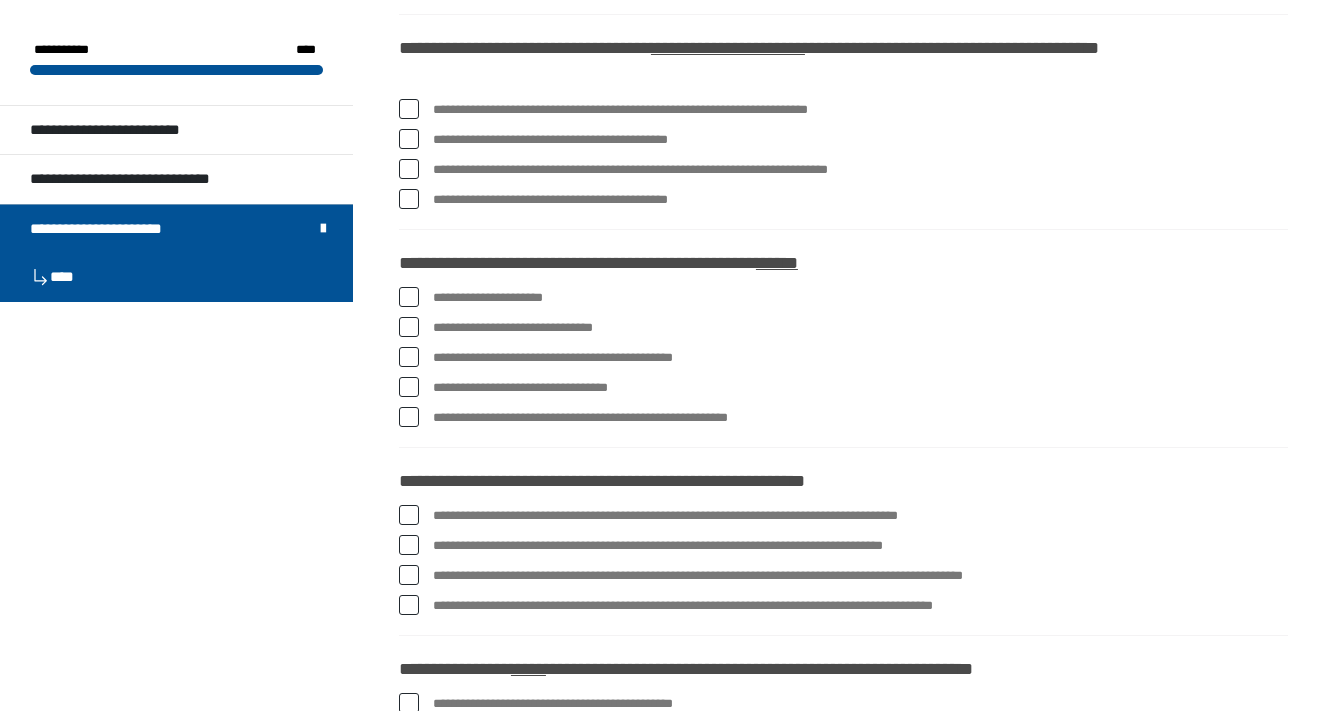scroll, scrollTop: 1744, scrollLeft: 0, axis: vertical 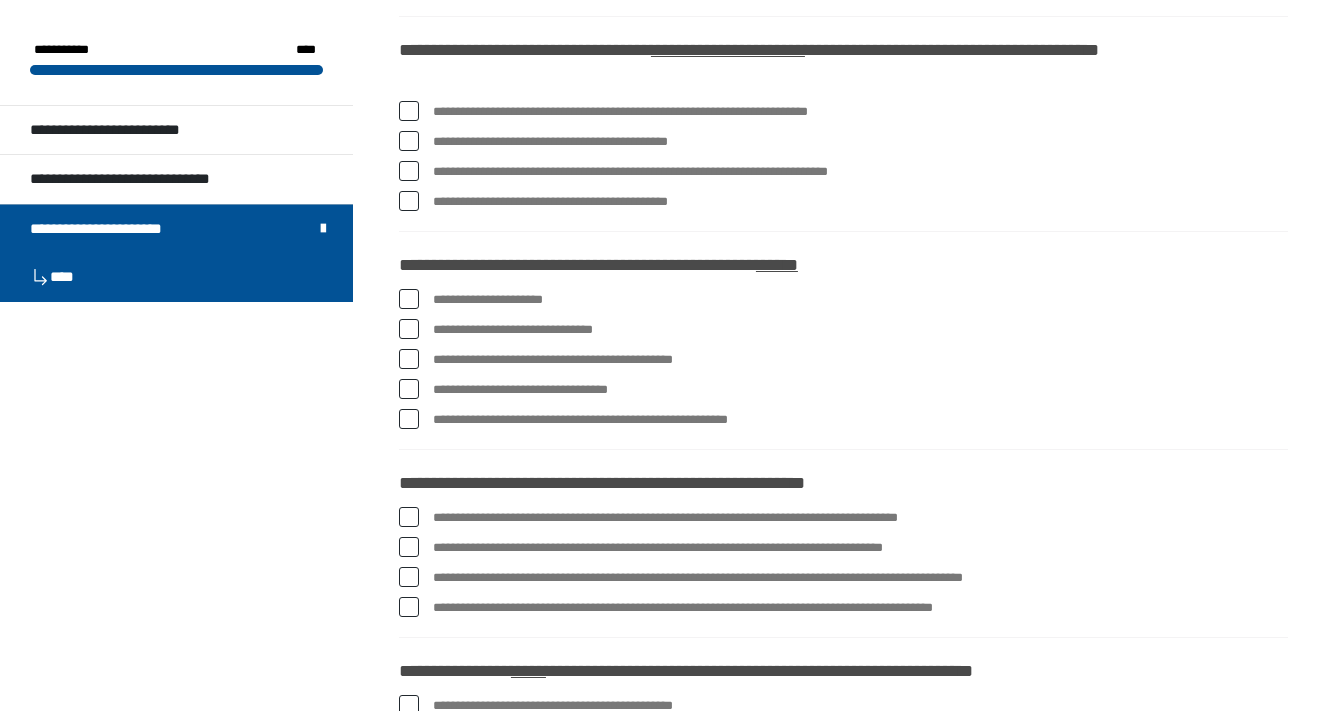 click at bounding box center [409, 111] 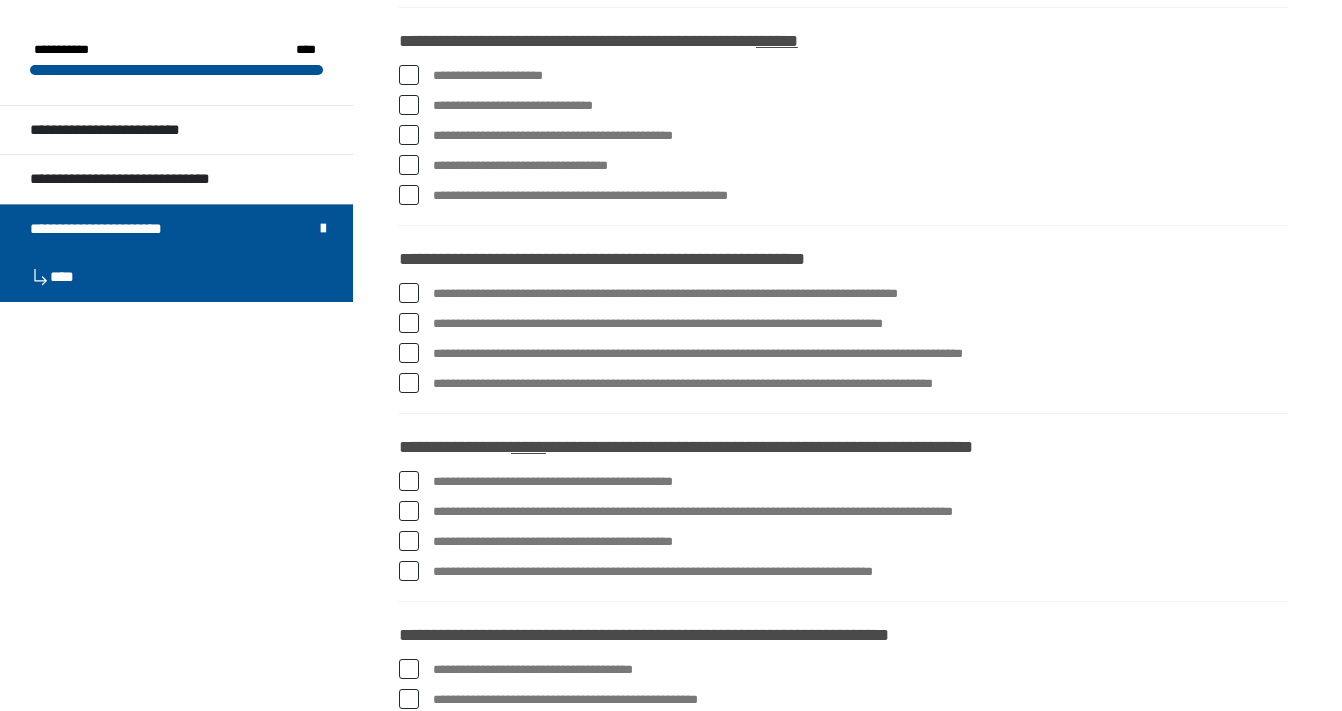 scroll, scrollTop: 1972, scrollLeft: 0, axis: vertical 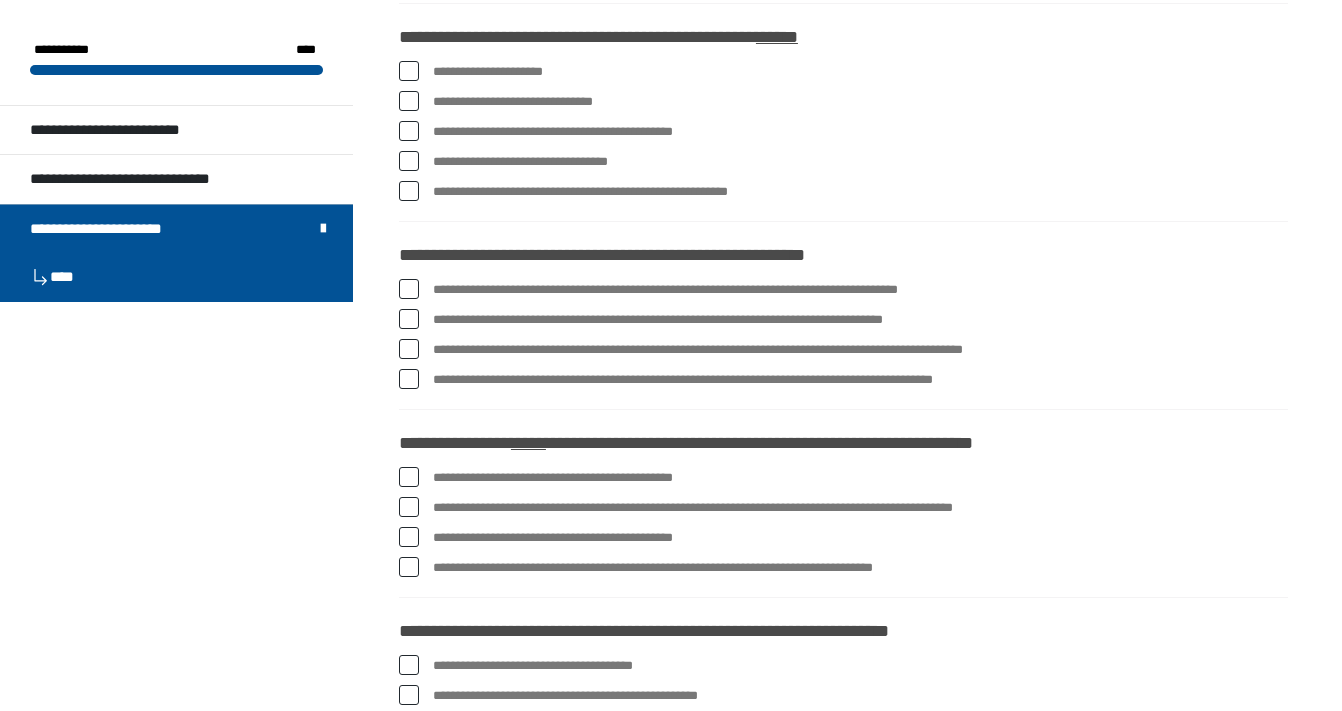 click at bounding box center (409, 131) 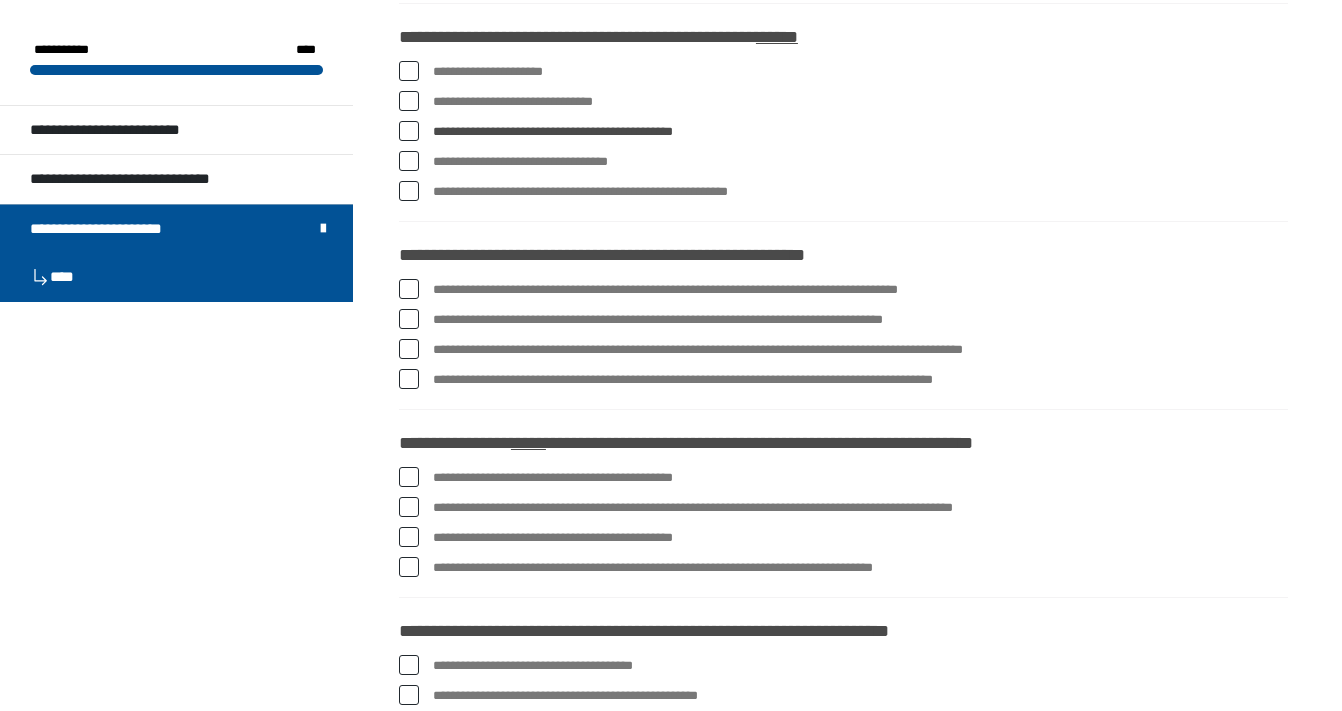 click at bounding box center (409, 289) 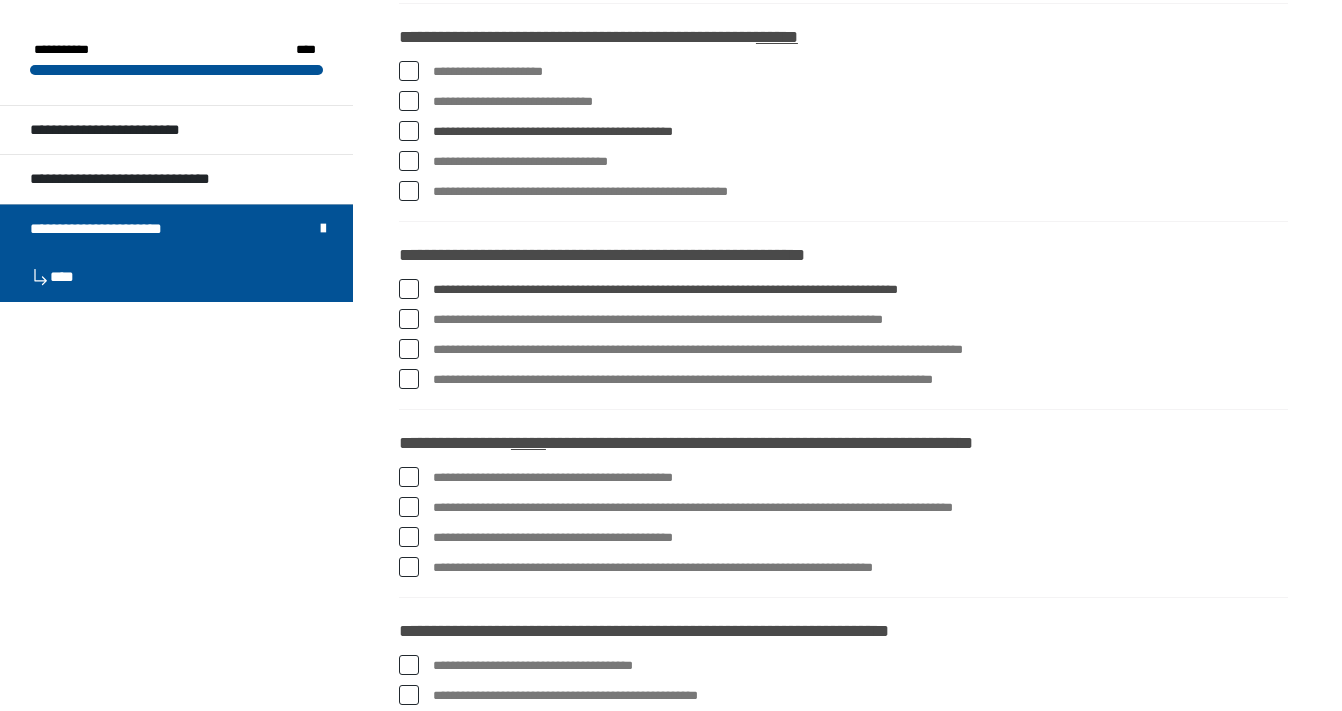 click at bounding box center (409, 379) 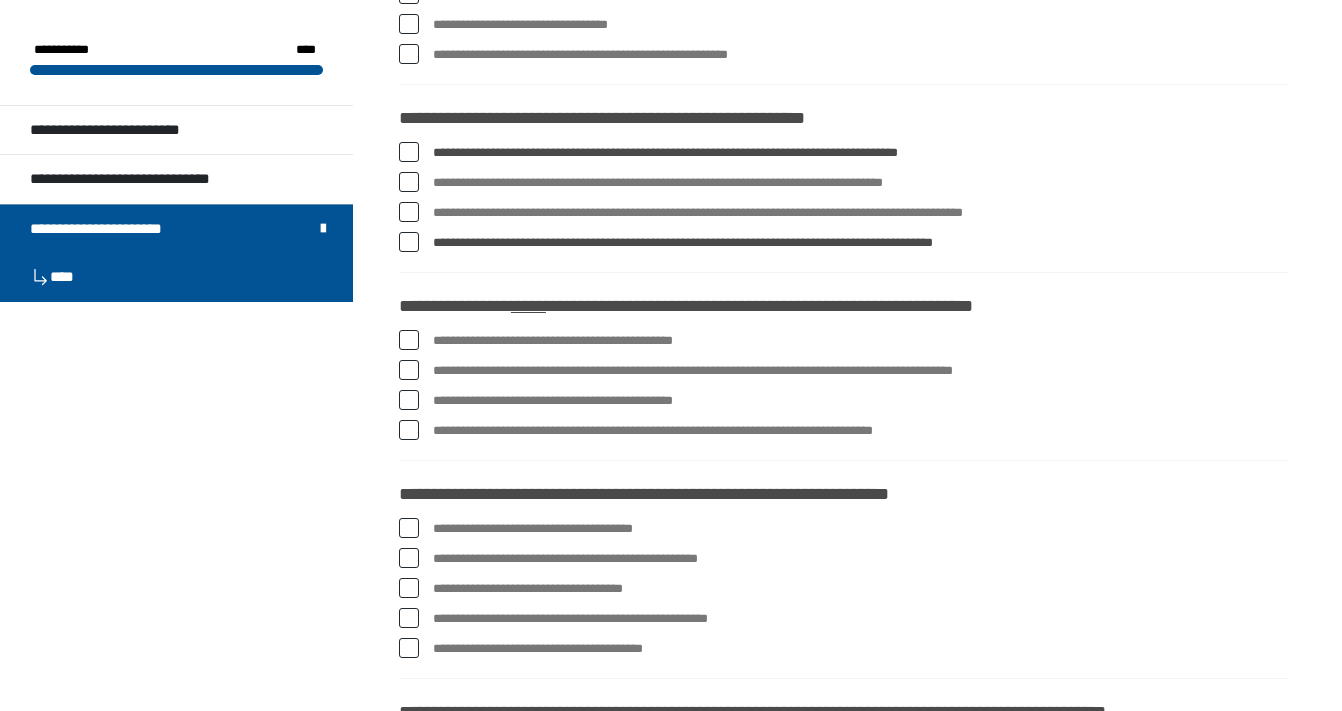 scroll, scrollTop: 2112, scrollLeft: 0, axis: vertical 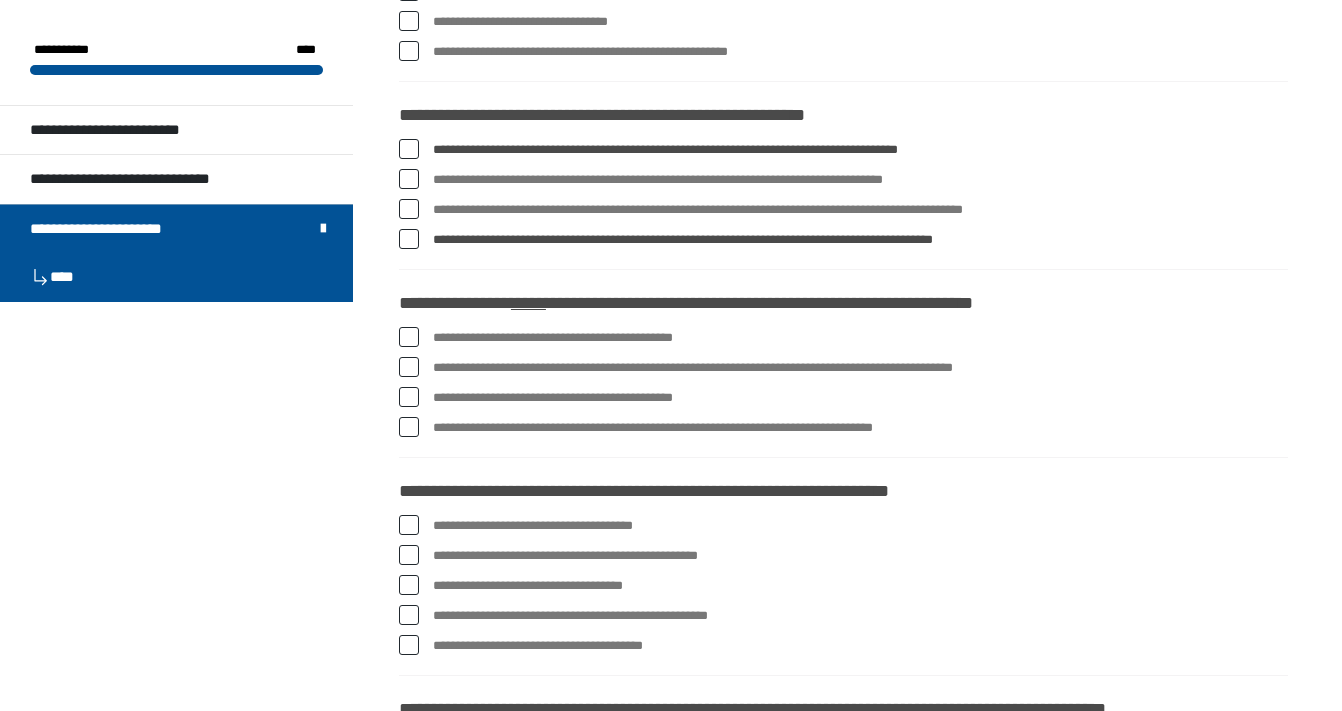 click at bounding box center [409, 337] 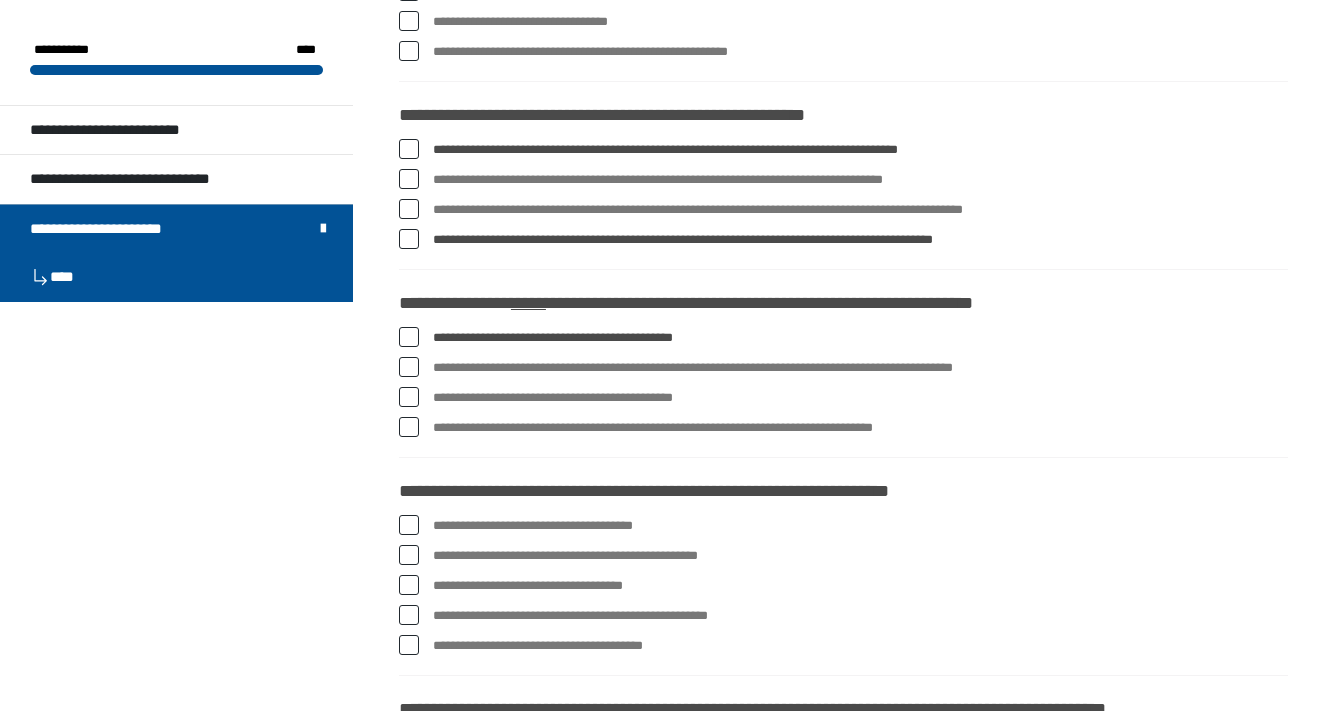 click at bounding box center (409, 367) 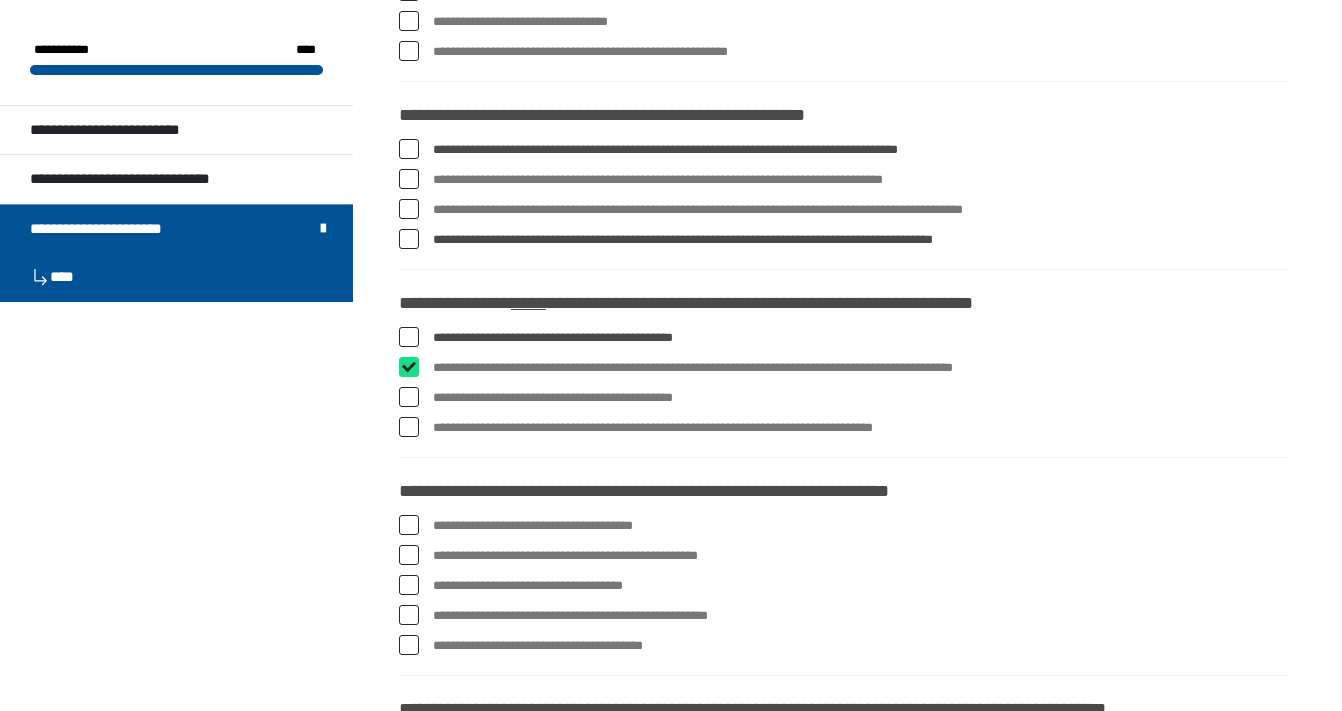 checkbox on "****" 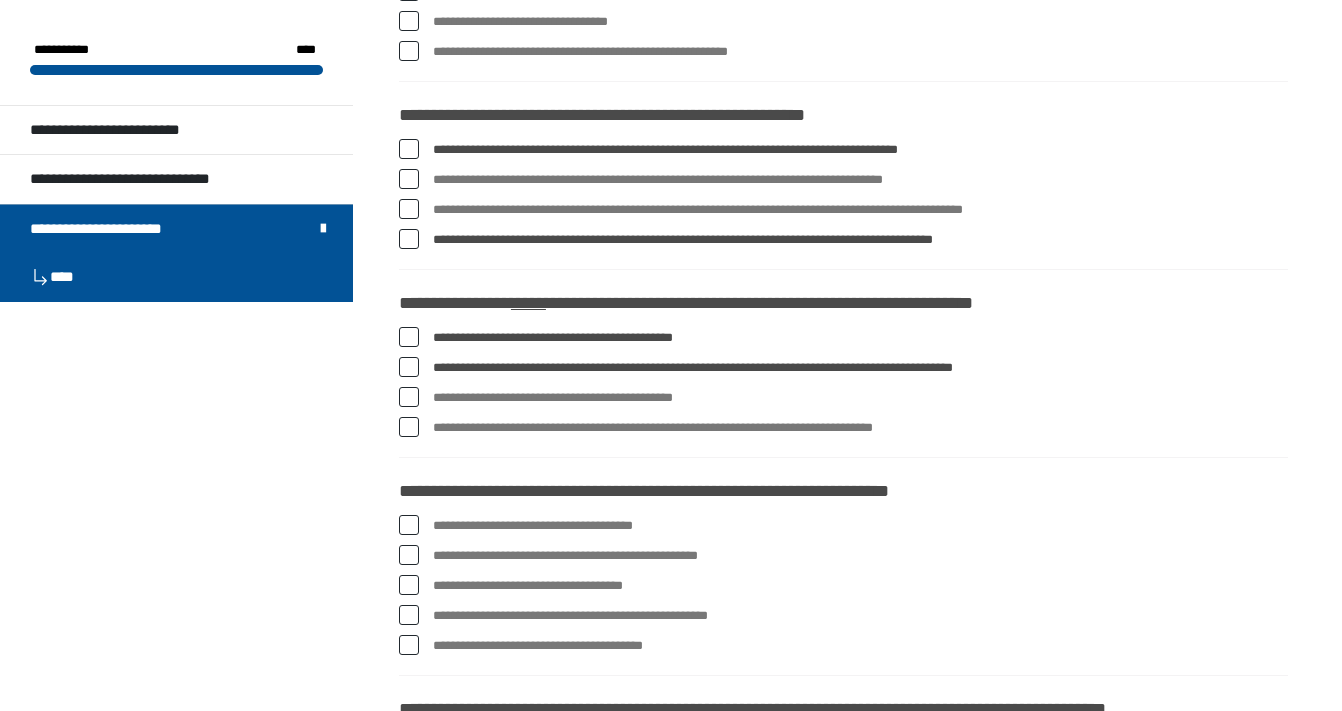 click at bounding box center [409, 427] 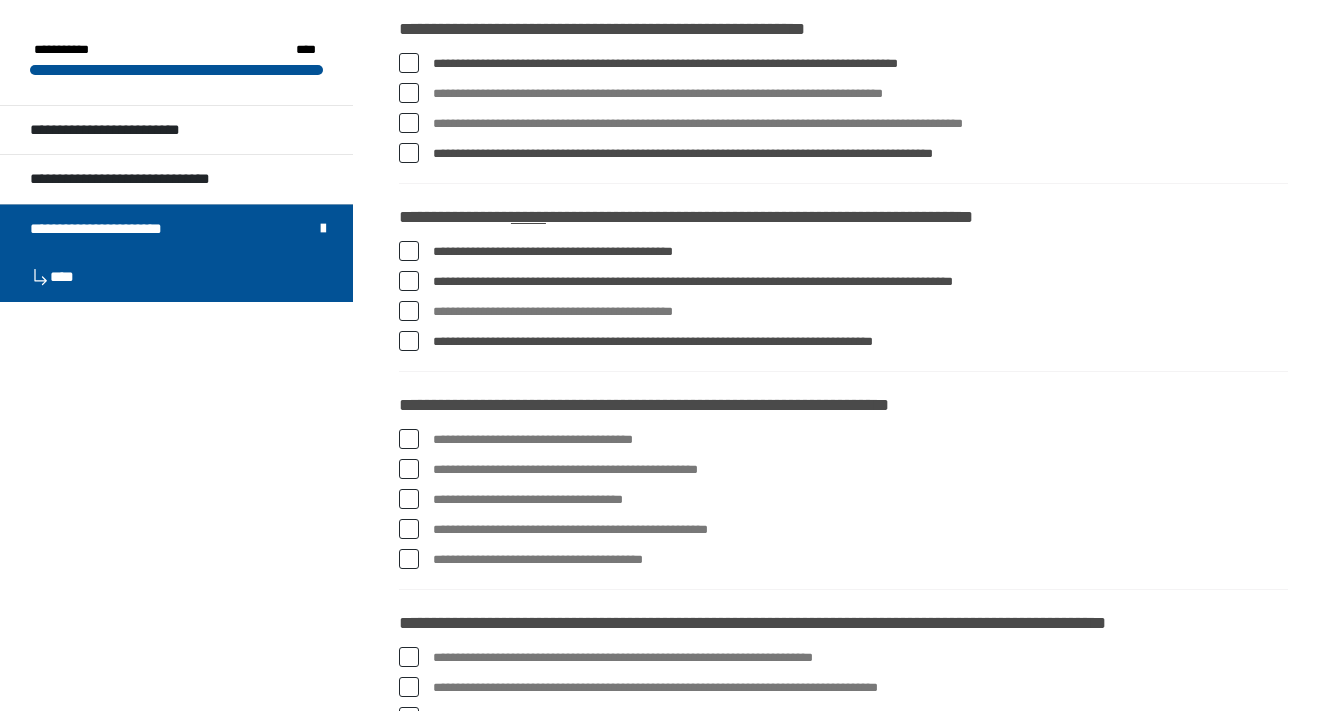 scroll, scrollTop: 2200, scrollLeft: 0, axis: vertical 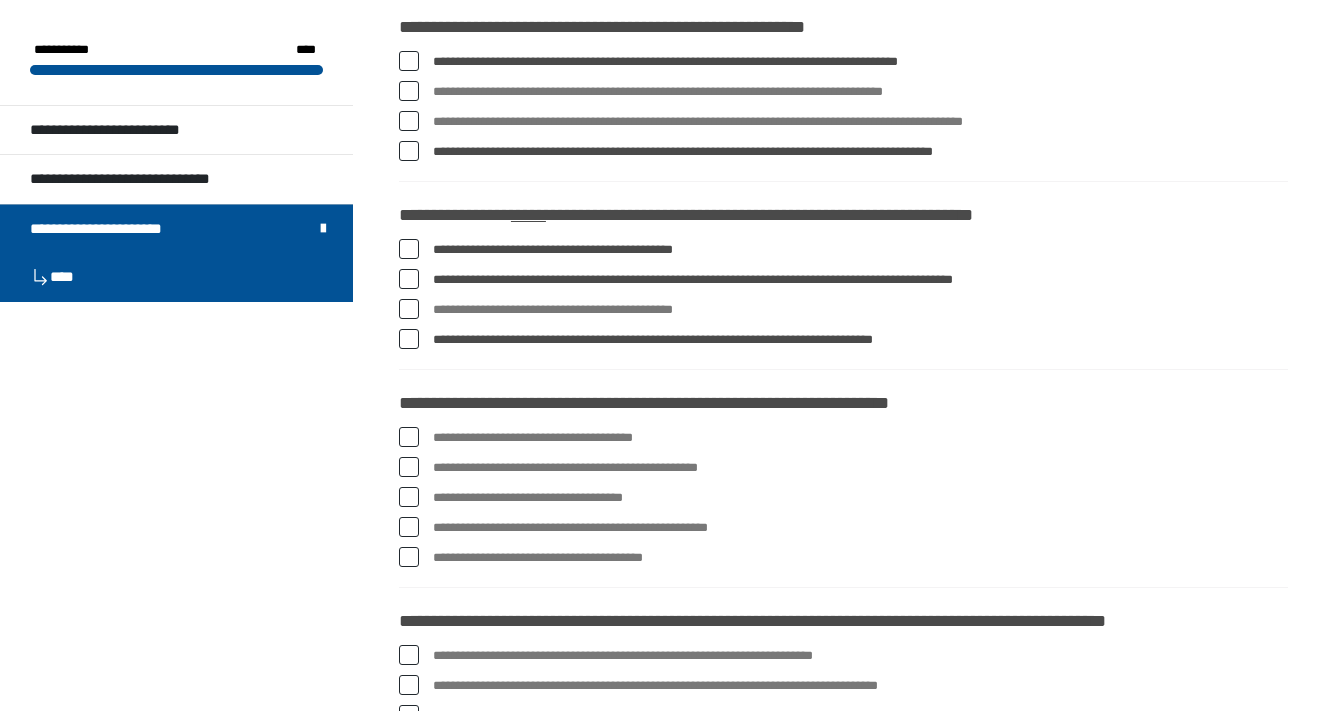 click at bounding box center [409, 437] 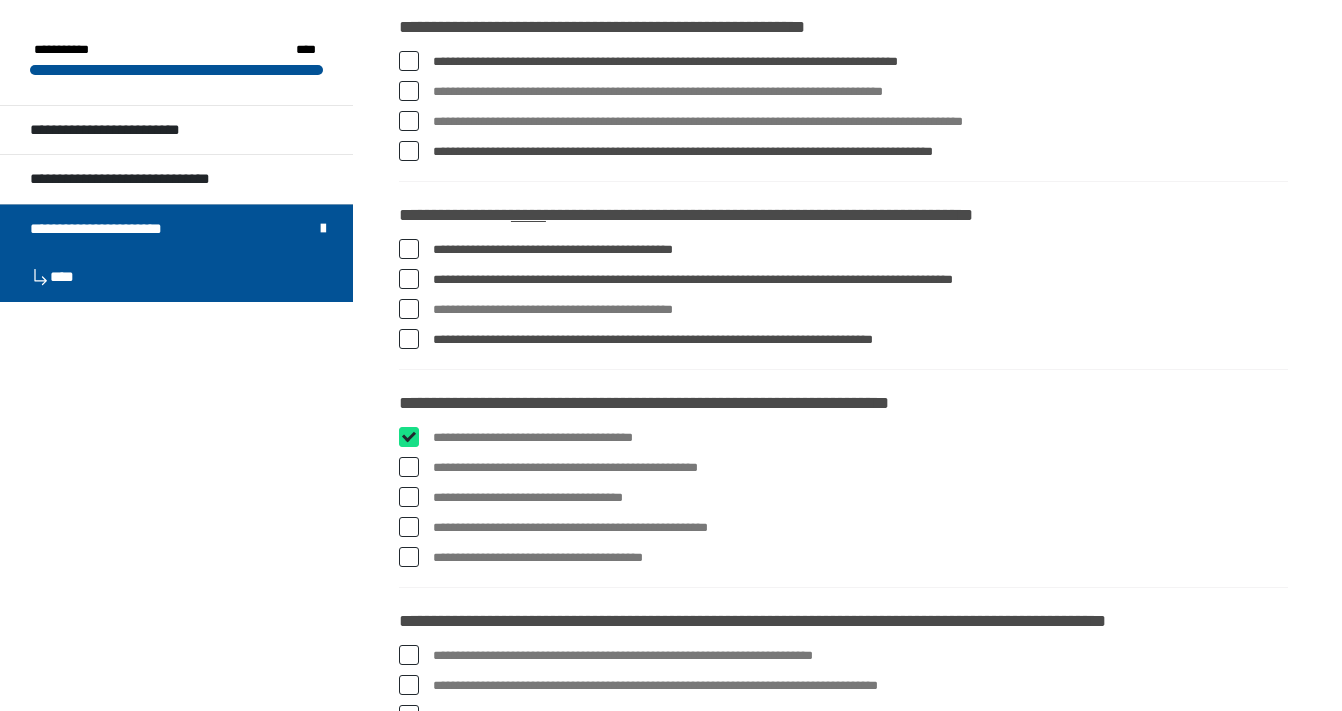 checkbox on "****" 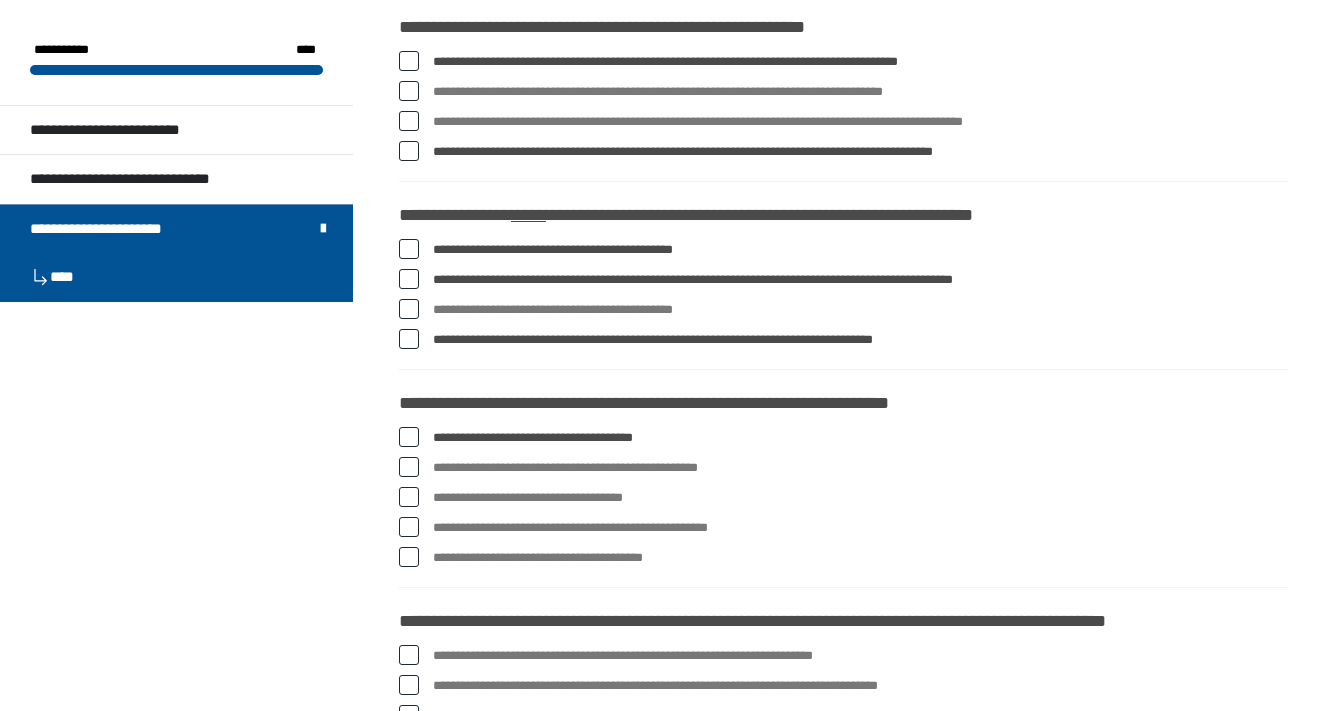 click at bounding box center [409, 467] 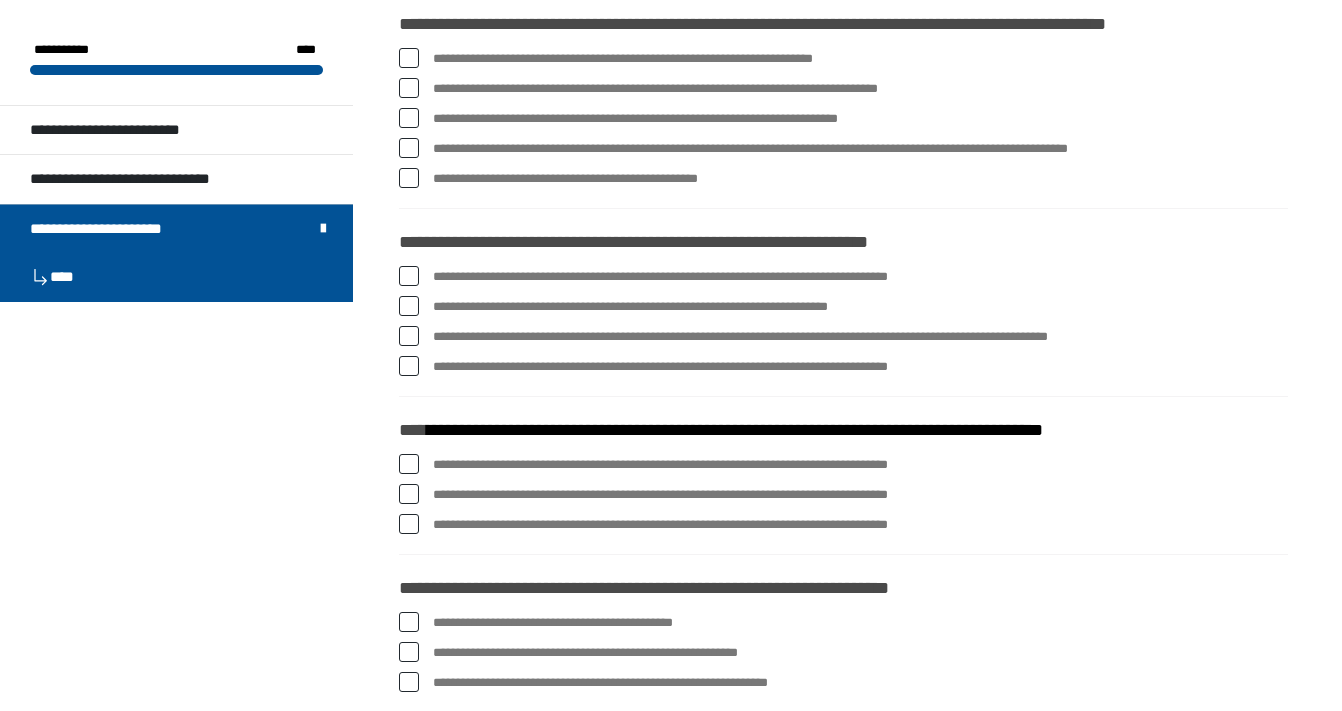 scroll, scrollTop: 2794, scrollLeft: 0, axis: vertical 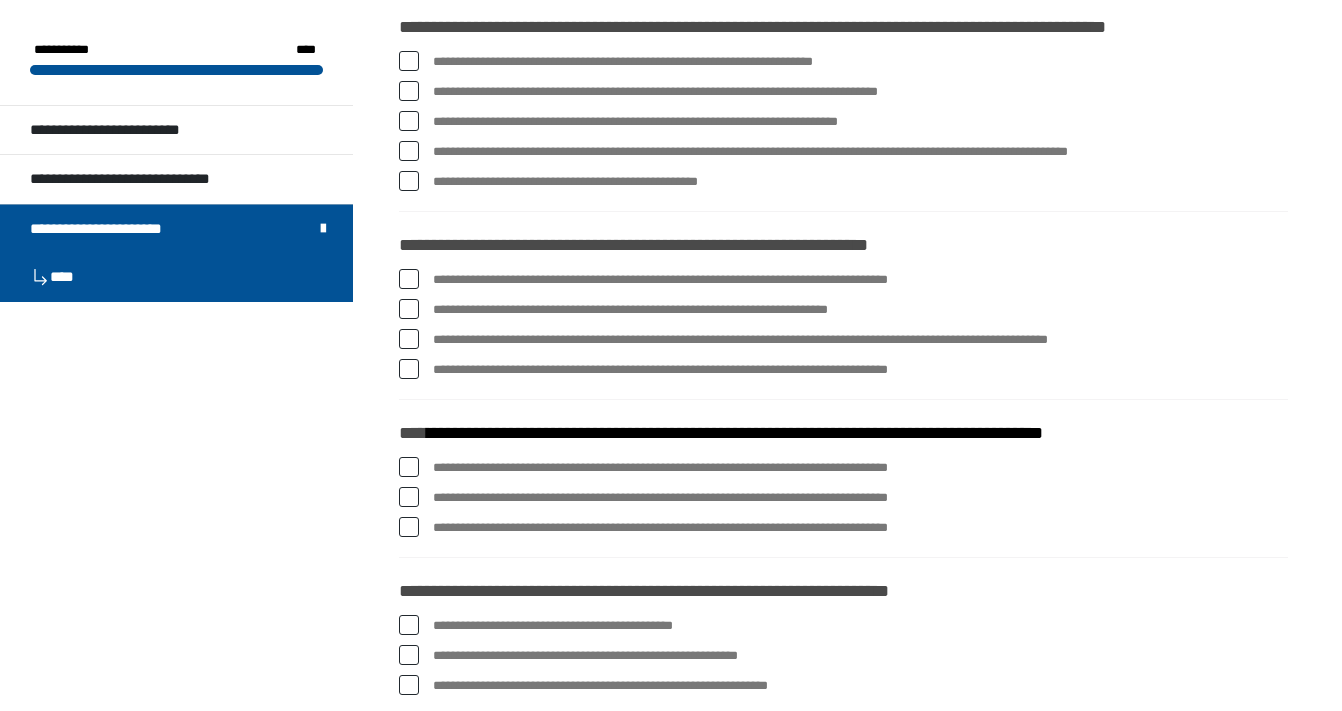 click at bounding box center [409, 91] 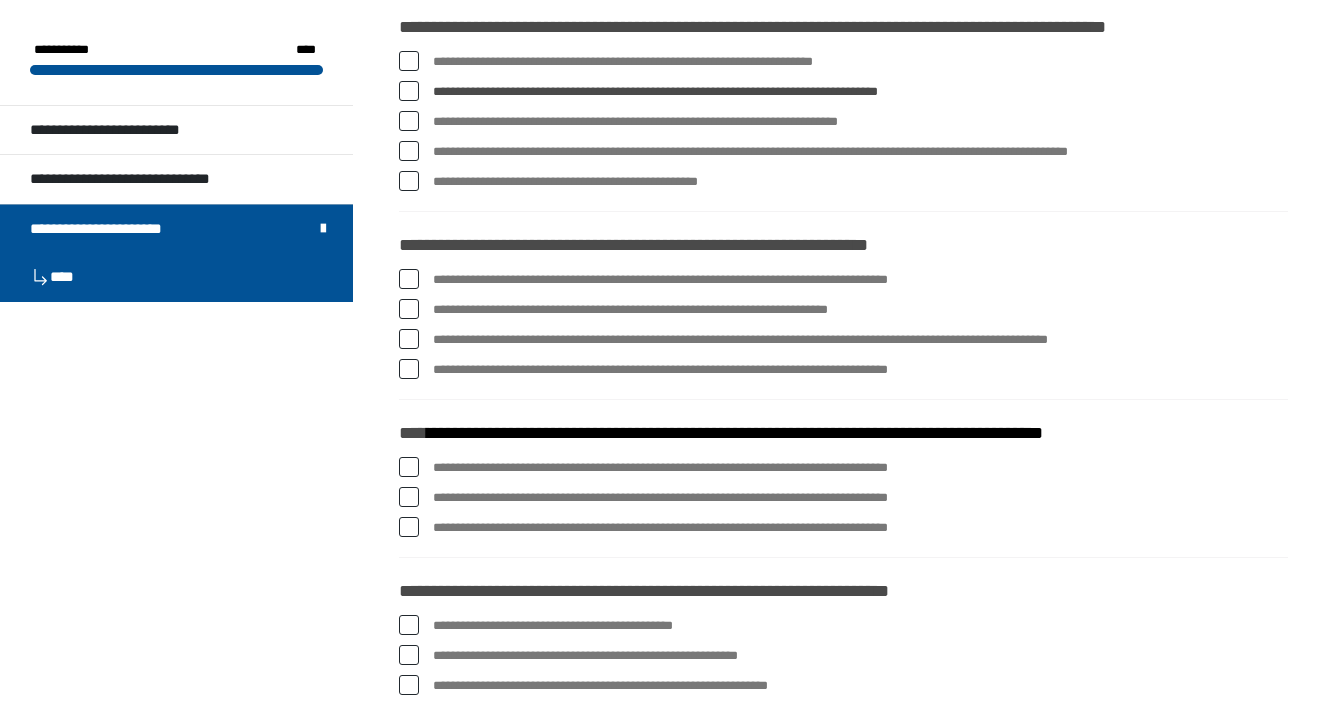 click at bounding box center (409, 121) 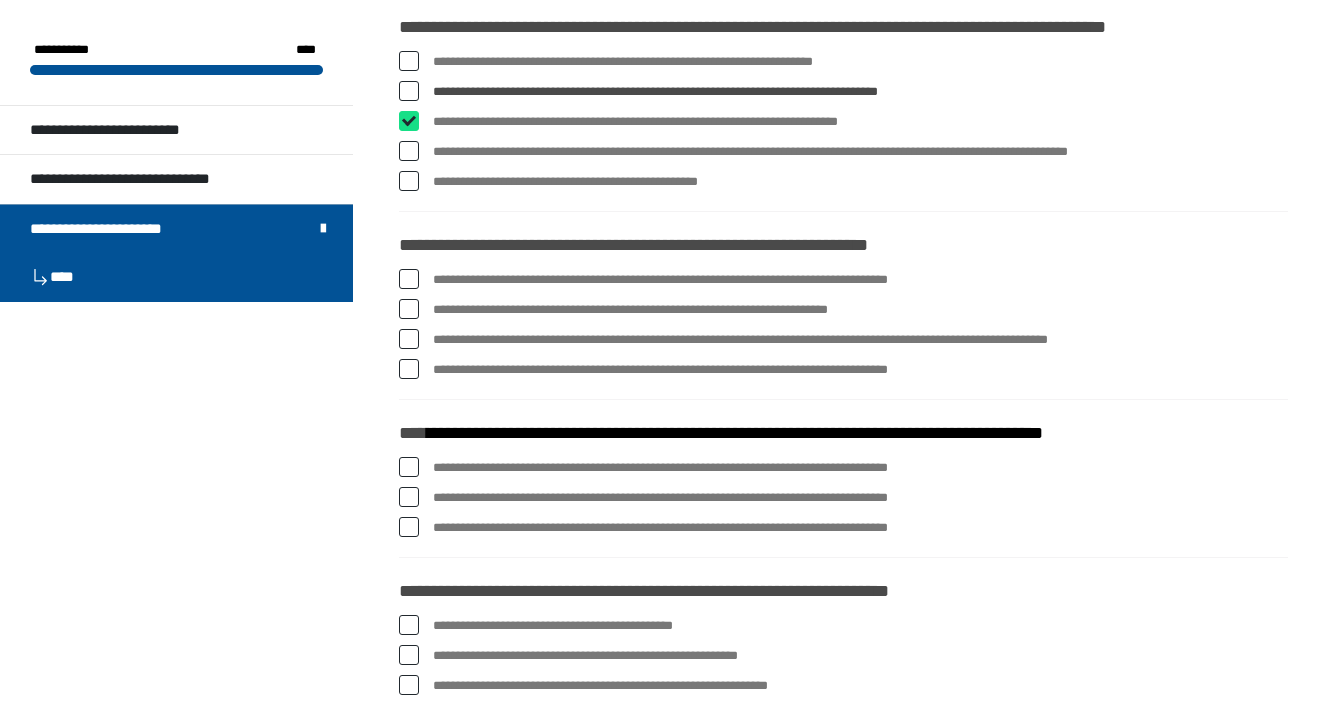checkbox on "****" 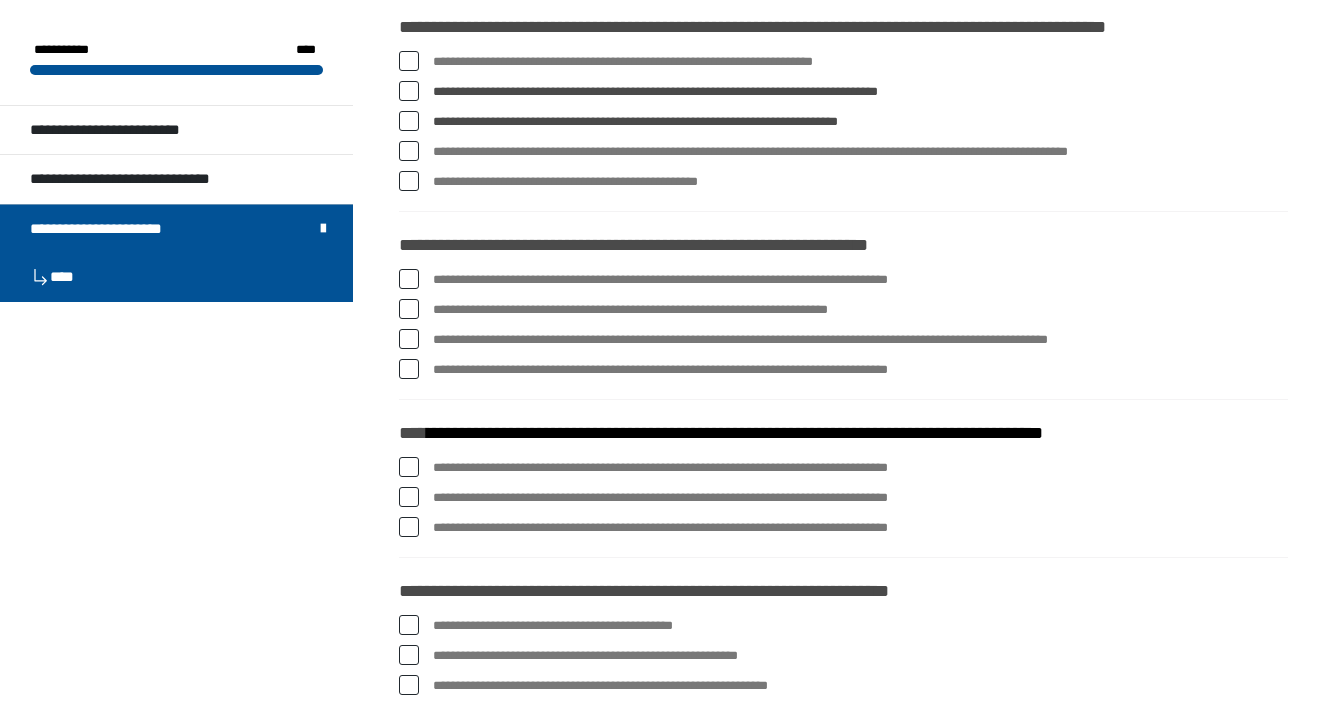 click at bounding box center [409, 151] 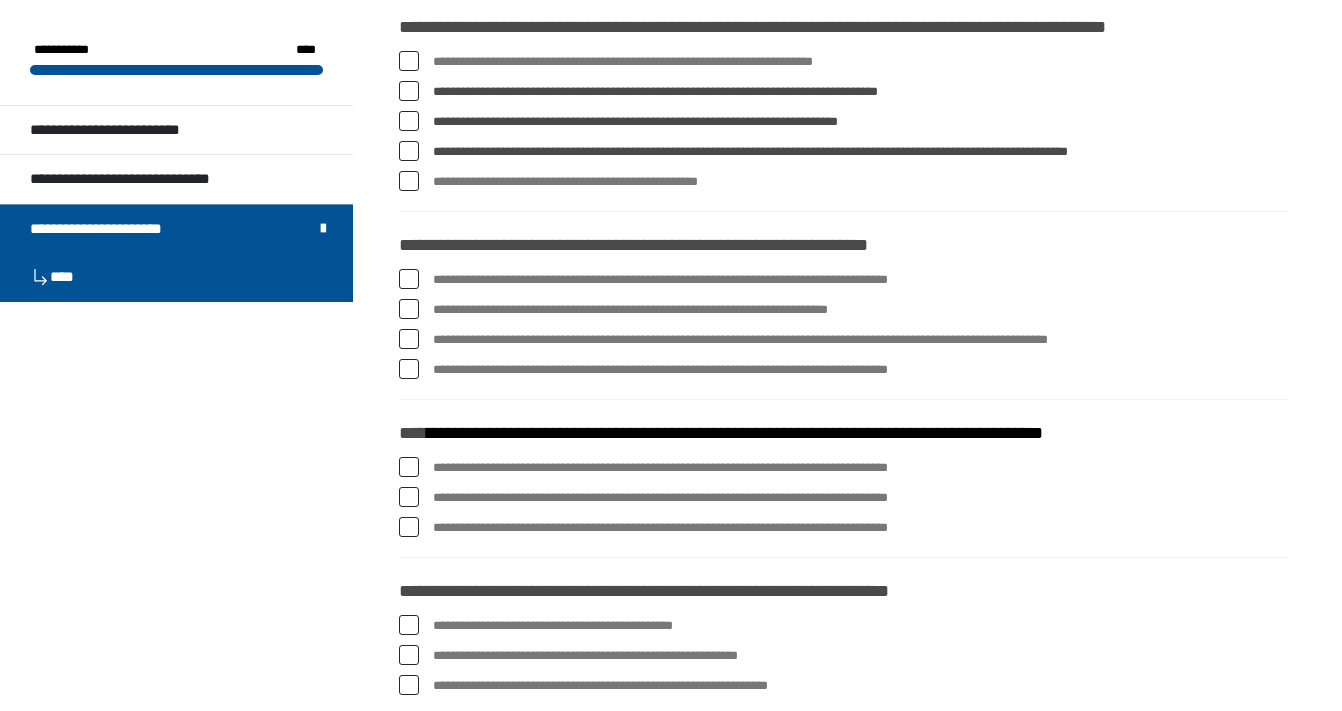 click at bounding box center [409, 279] 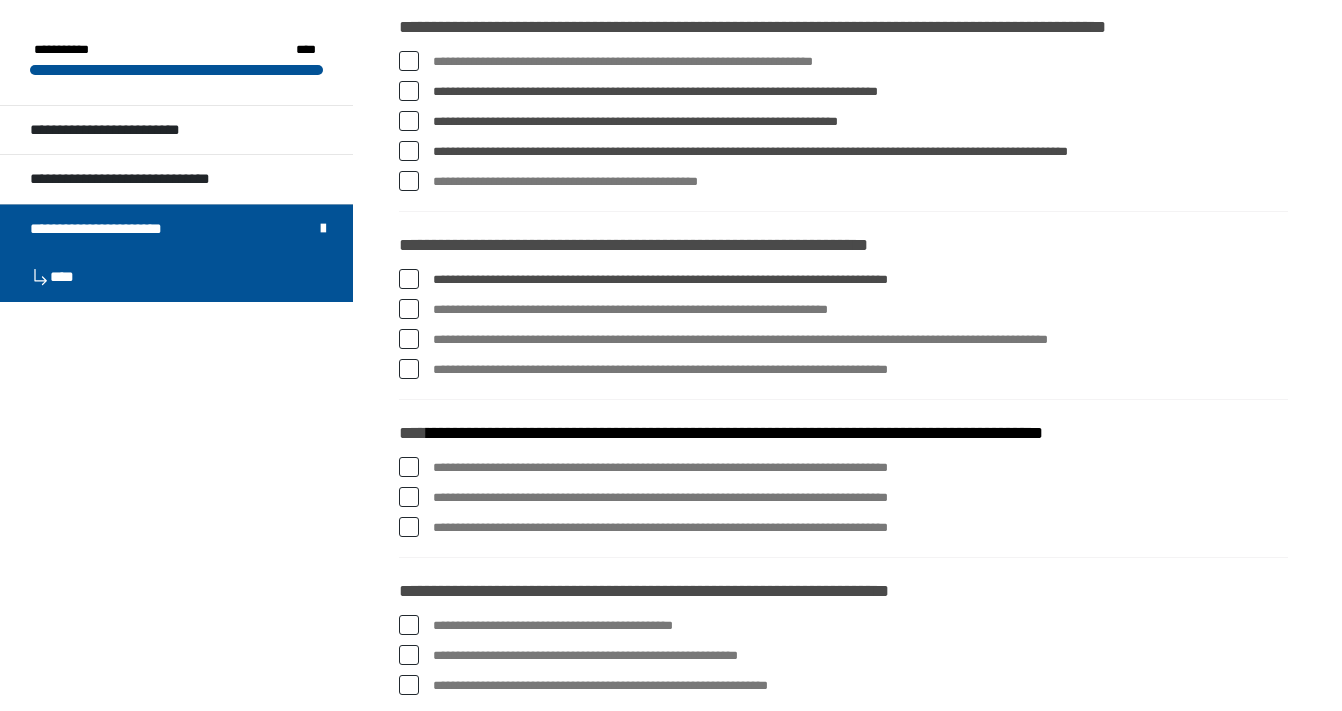 click at bounding box center (409, 309) 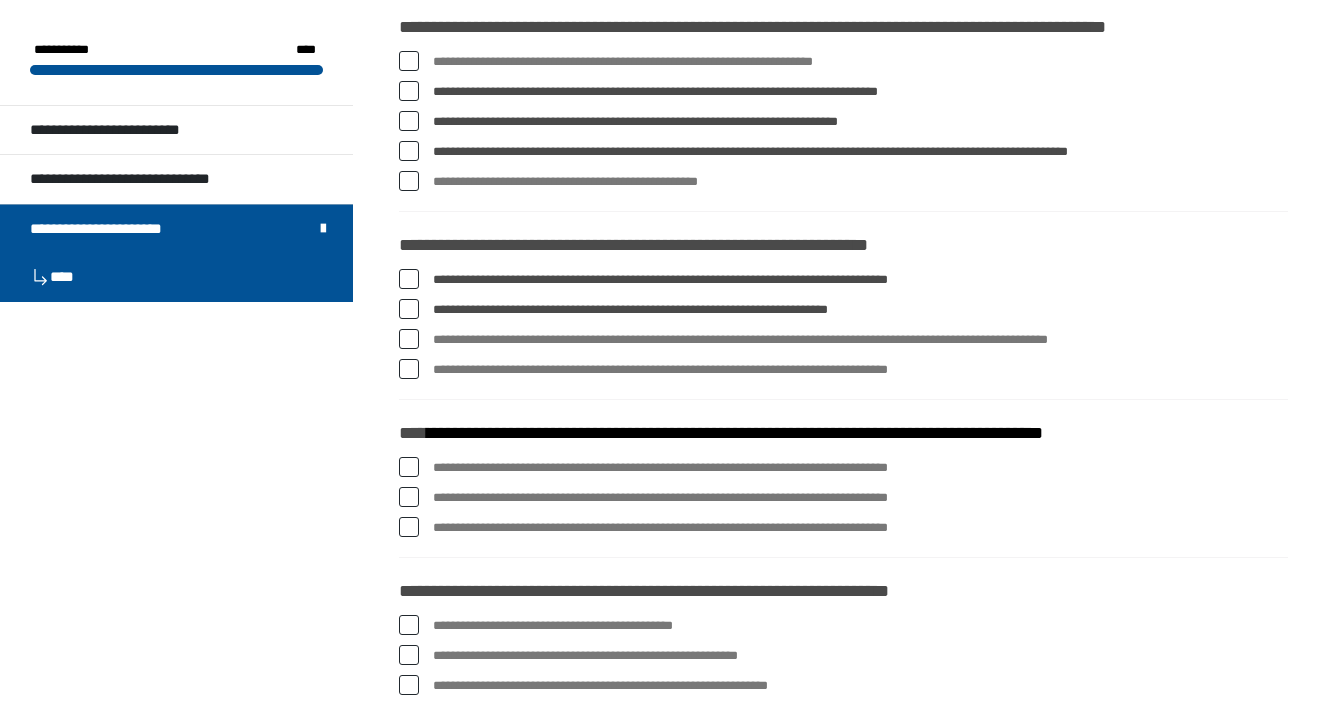 click at bounding box center [409, 339] 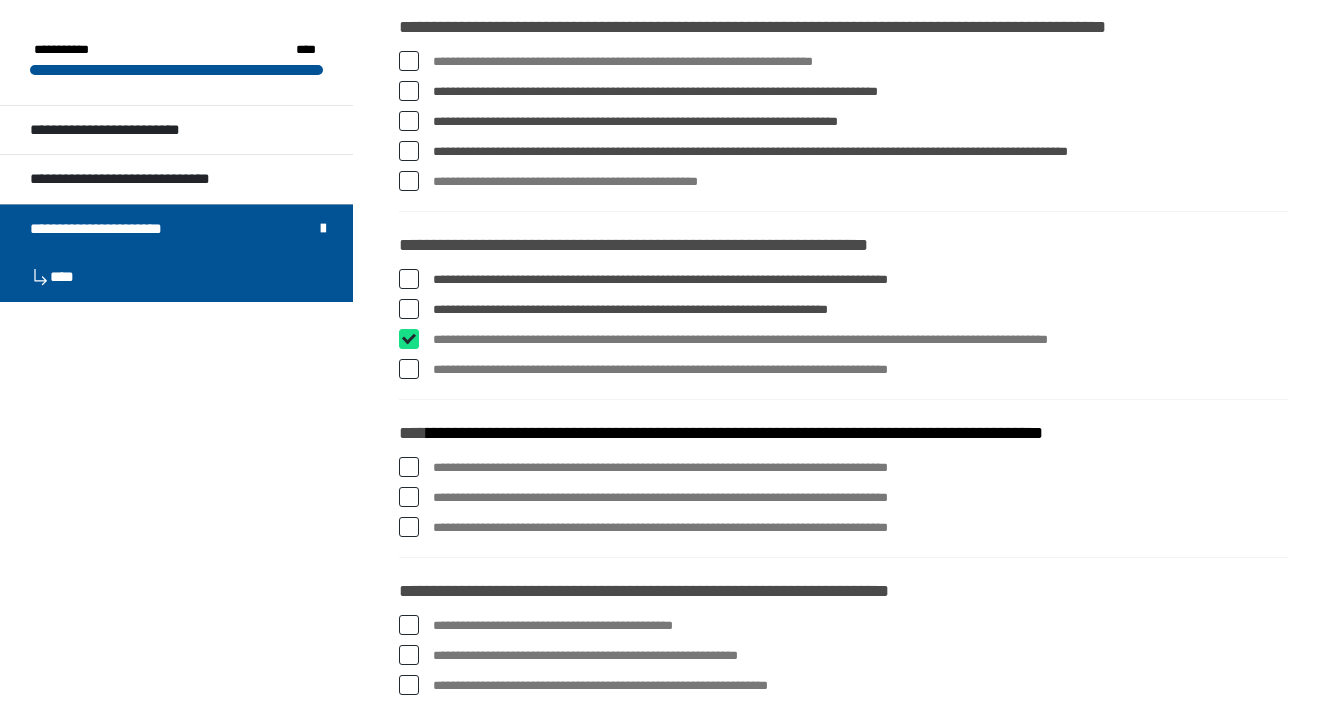 checkbox on "****" 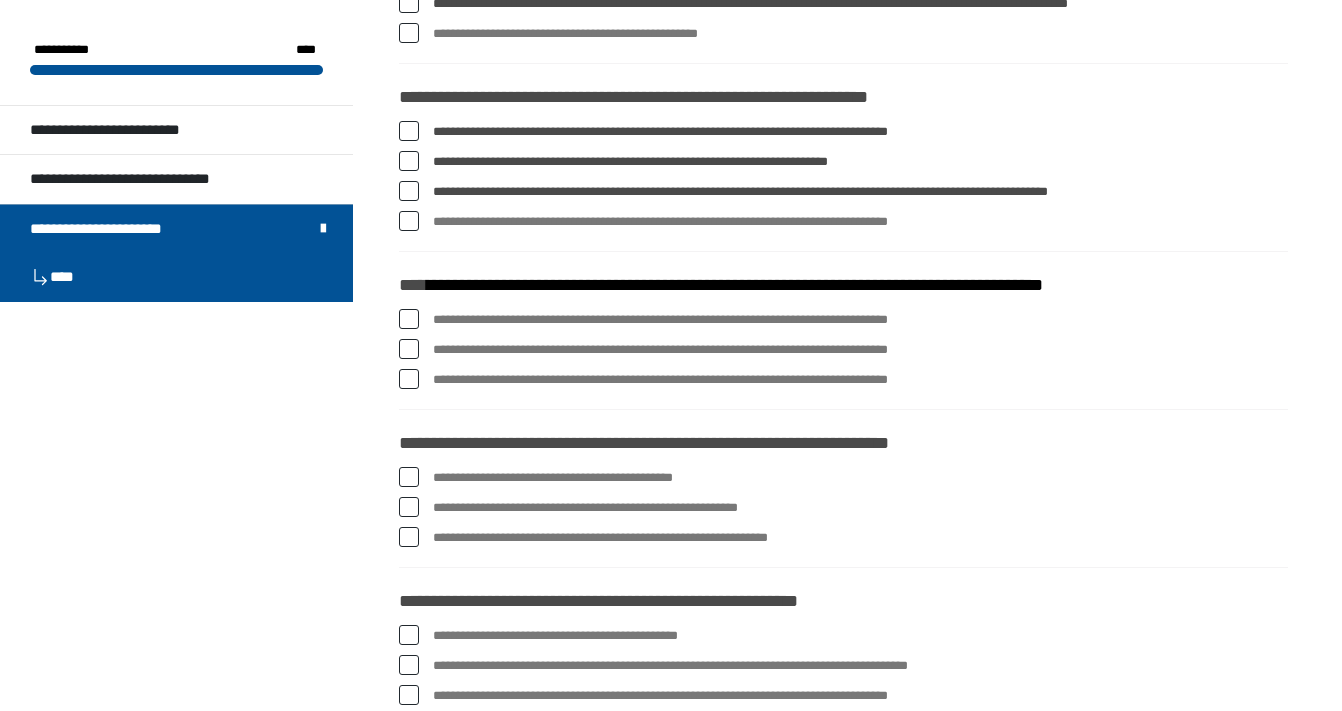 scroll, scrollTop: 2946, scrollLeft: 0, axis: vertical 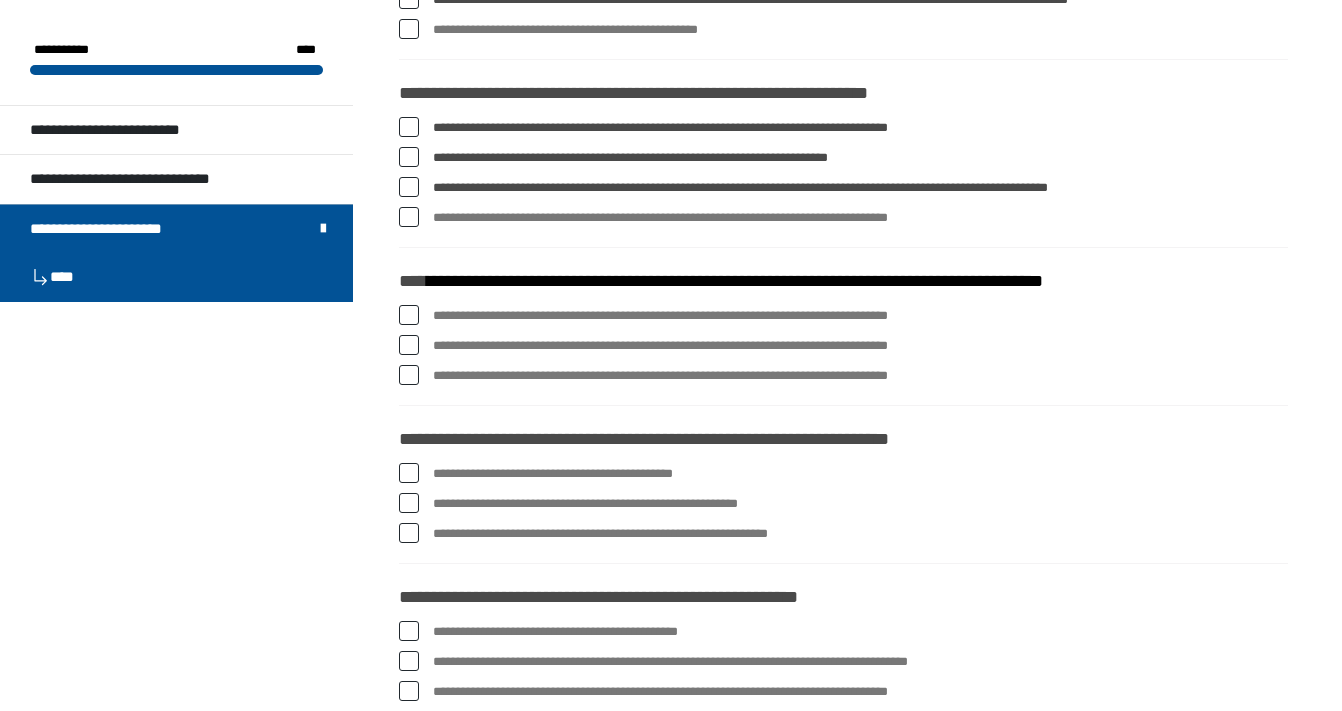 click at bounding box center [409, 217] 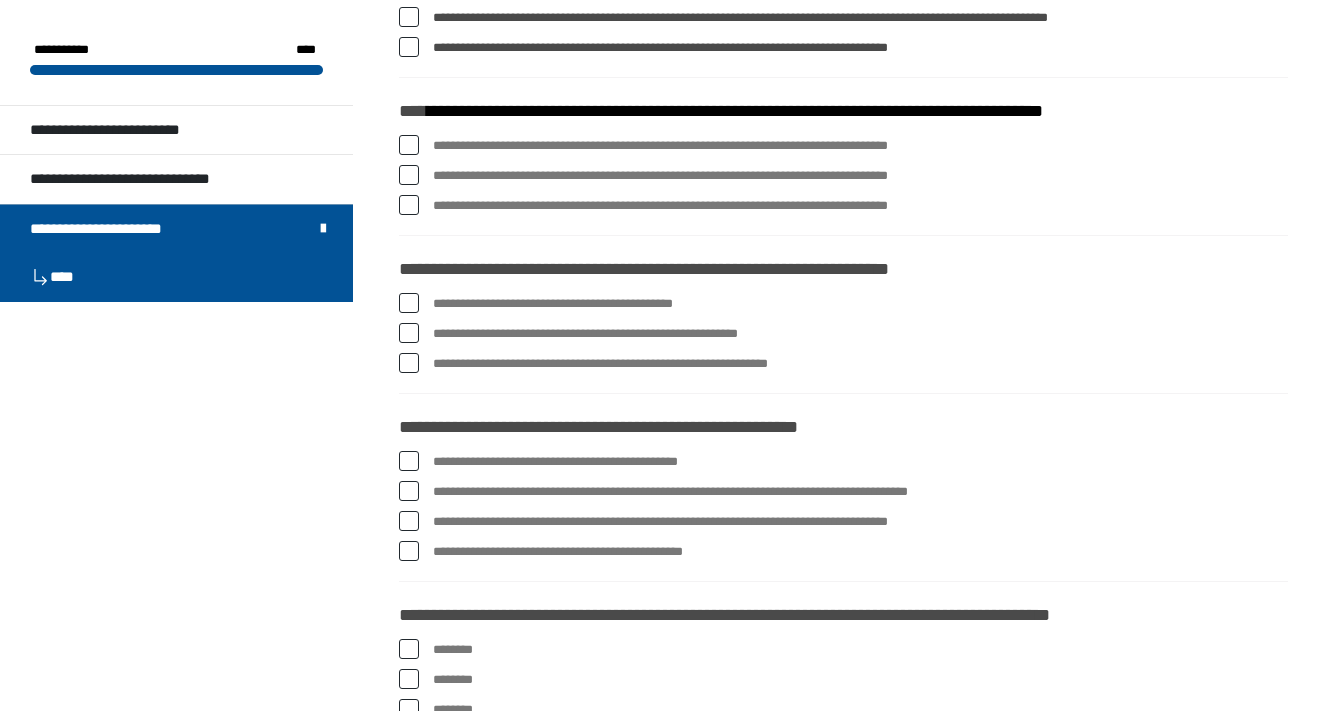 scroll, scrollTop: 3115, scrollLeft: 0, axis: vertical 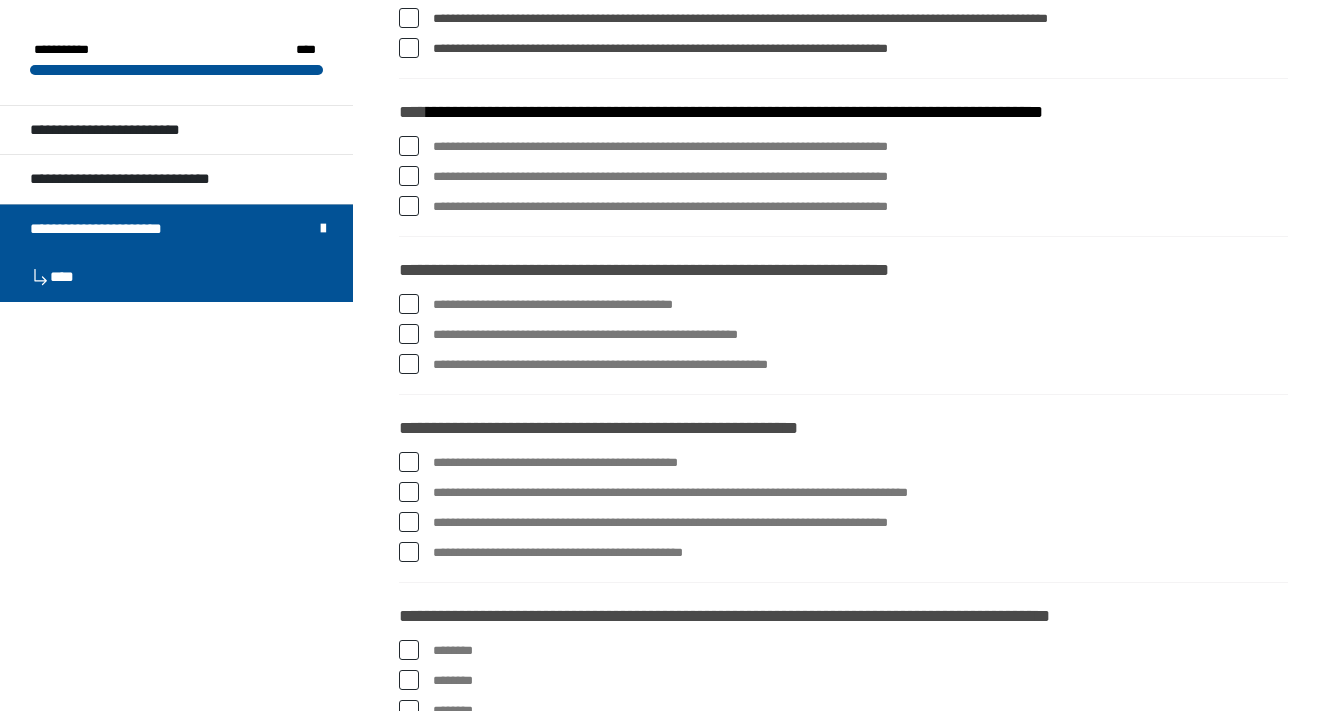 click at bounding box center (409, 146) 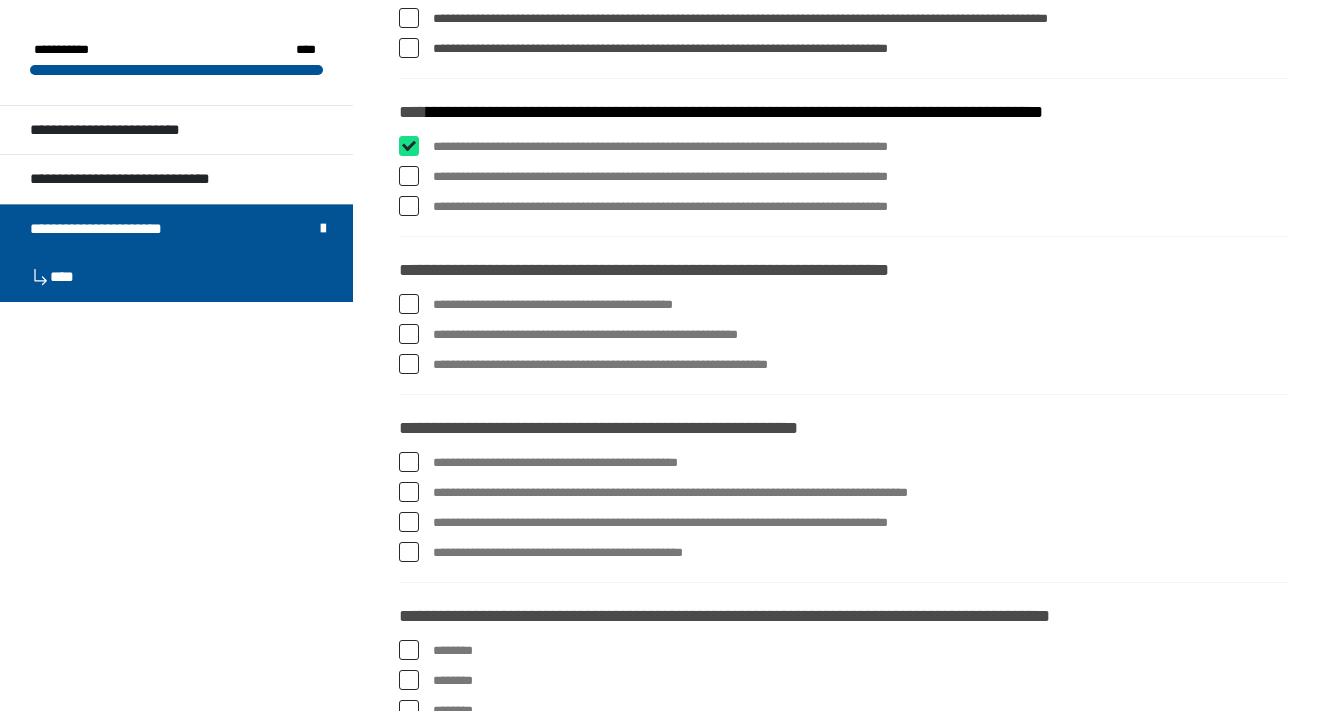 checkbox on "****" 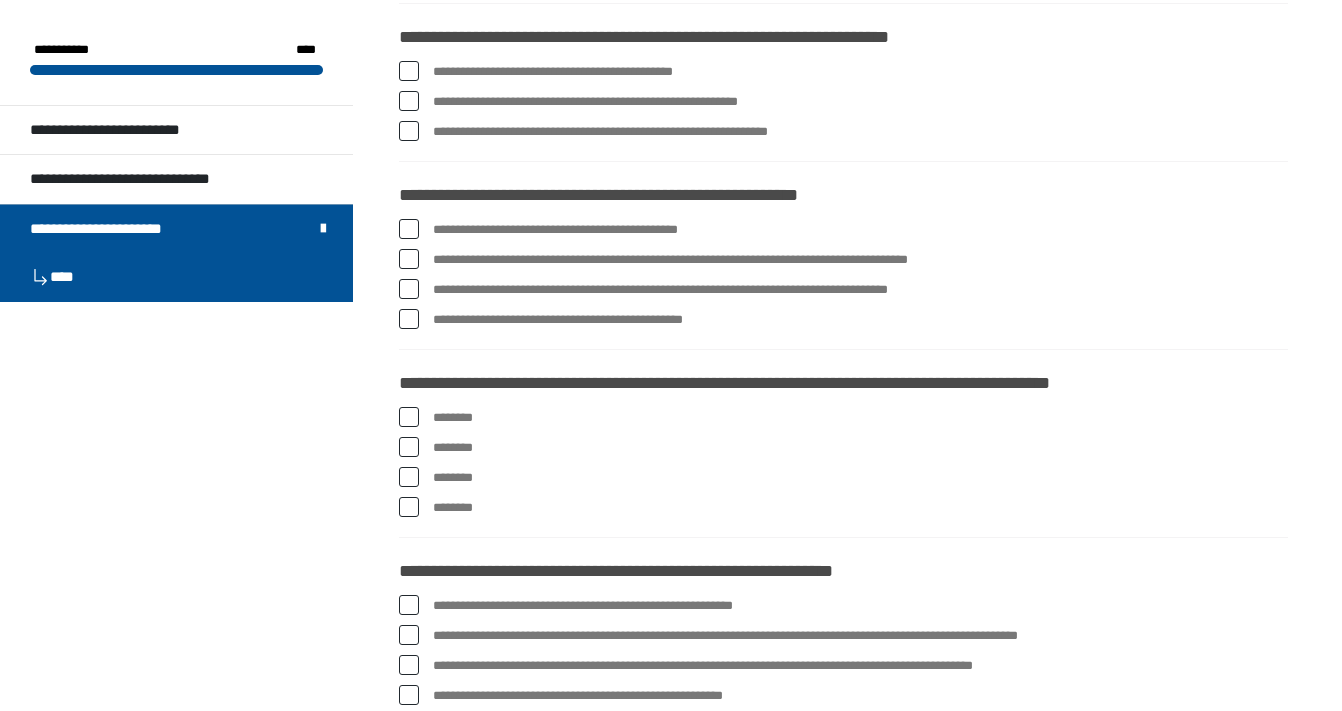 scroll, scrollTop: 3363, scrollLeft: 0, axis: vertical 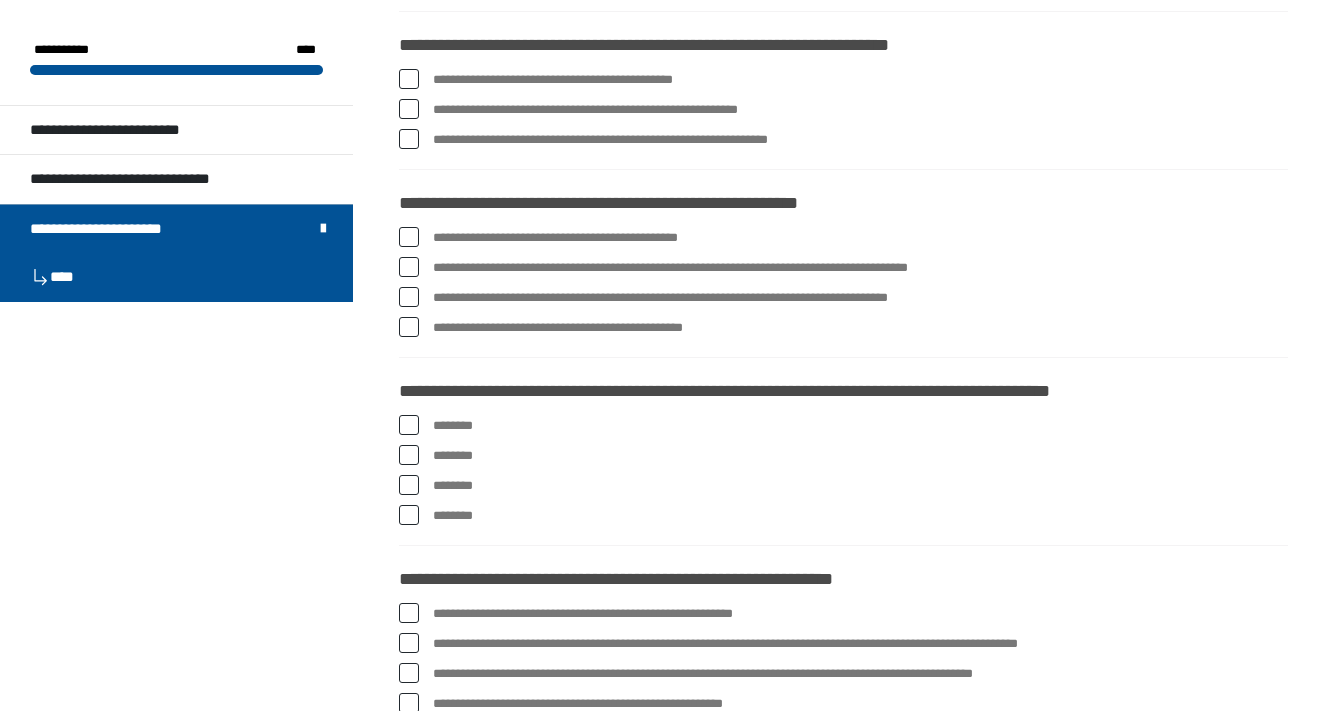 click at bounding box center [409, 237] 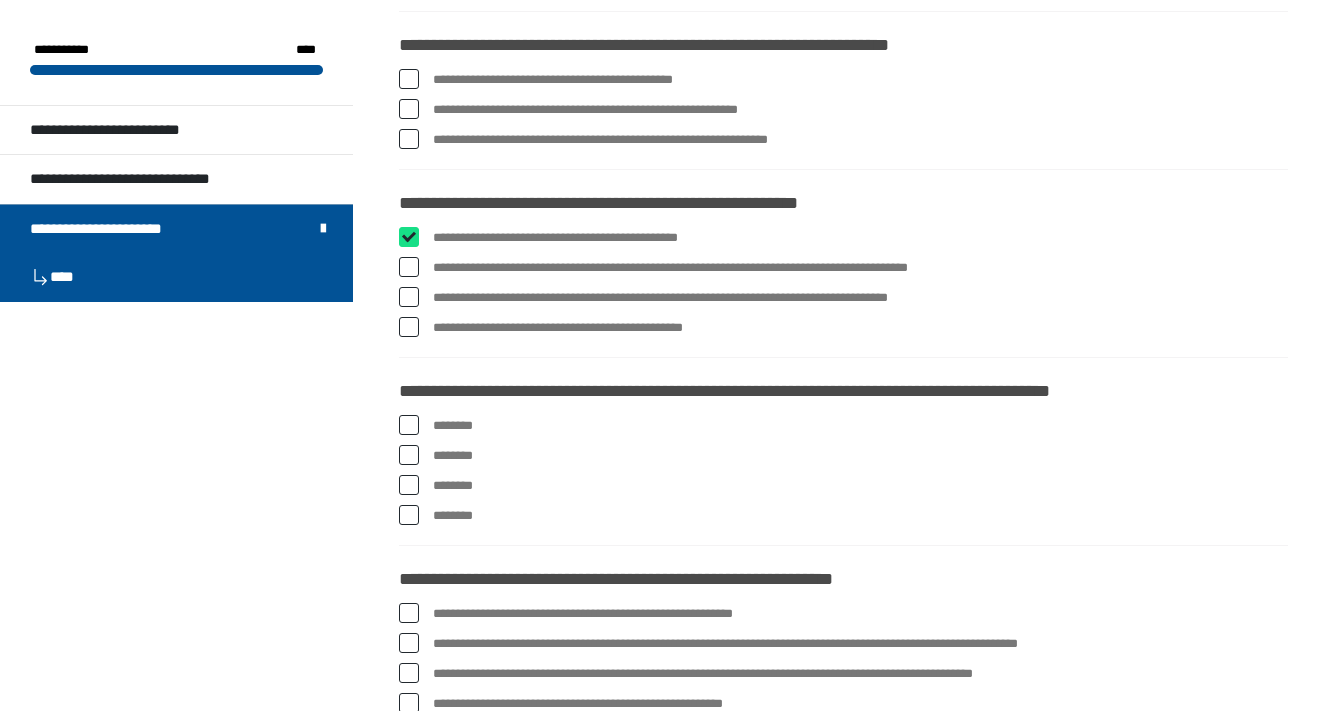 checkbox on "****" 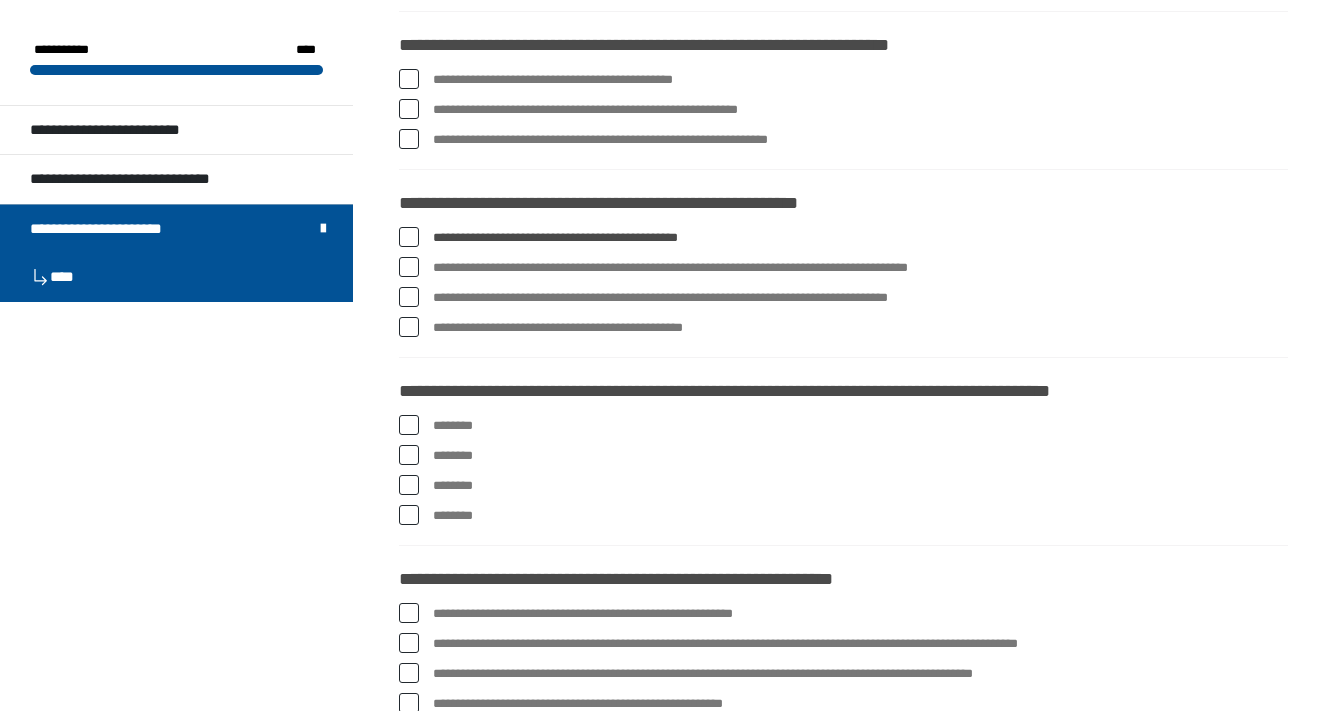 click at bounding box center [409, 267] 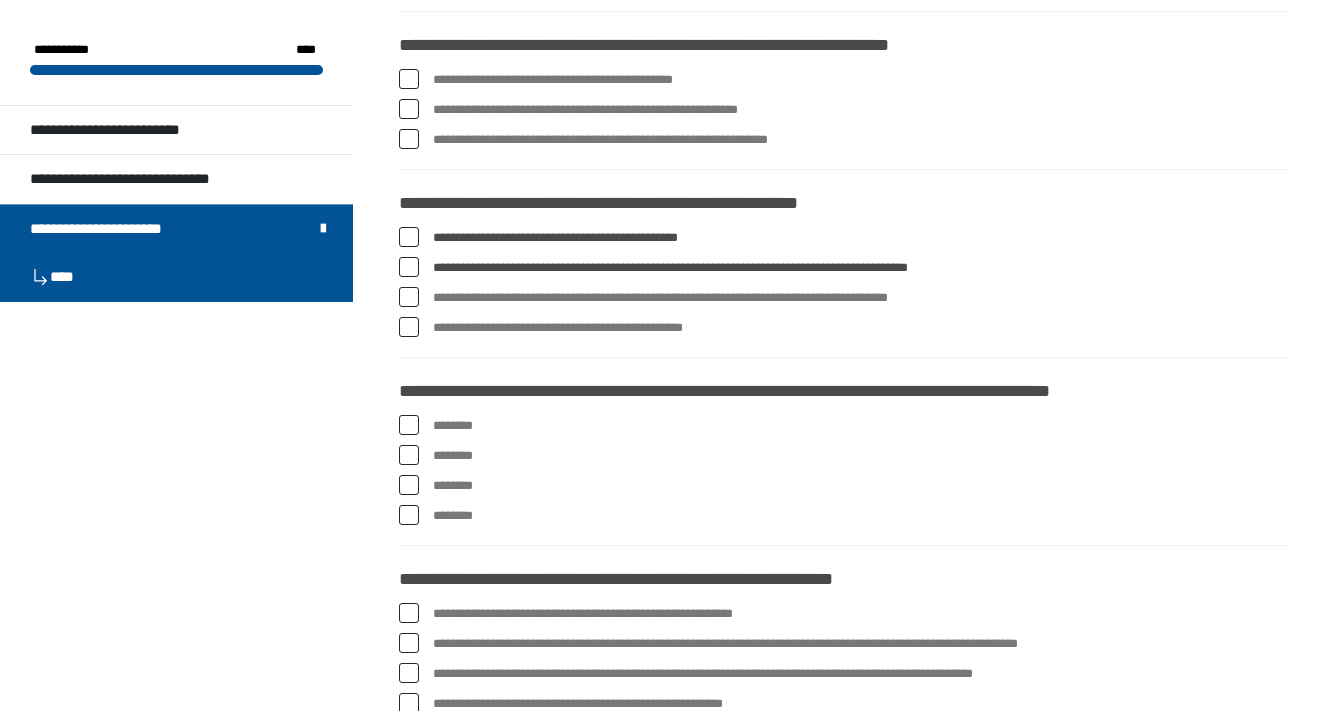 click at bounding box center [409, 297] 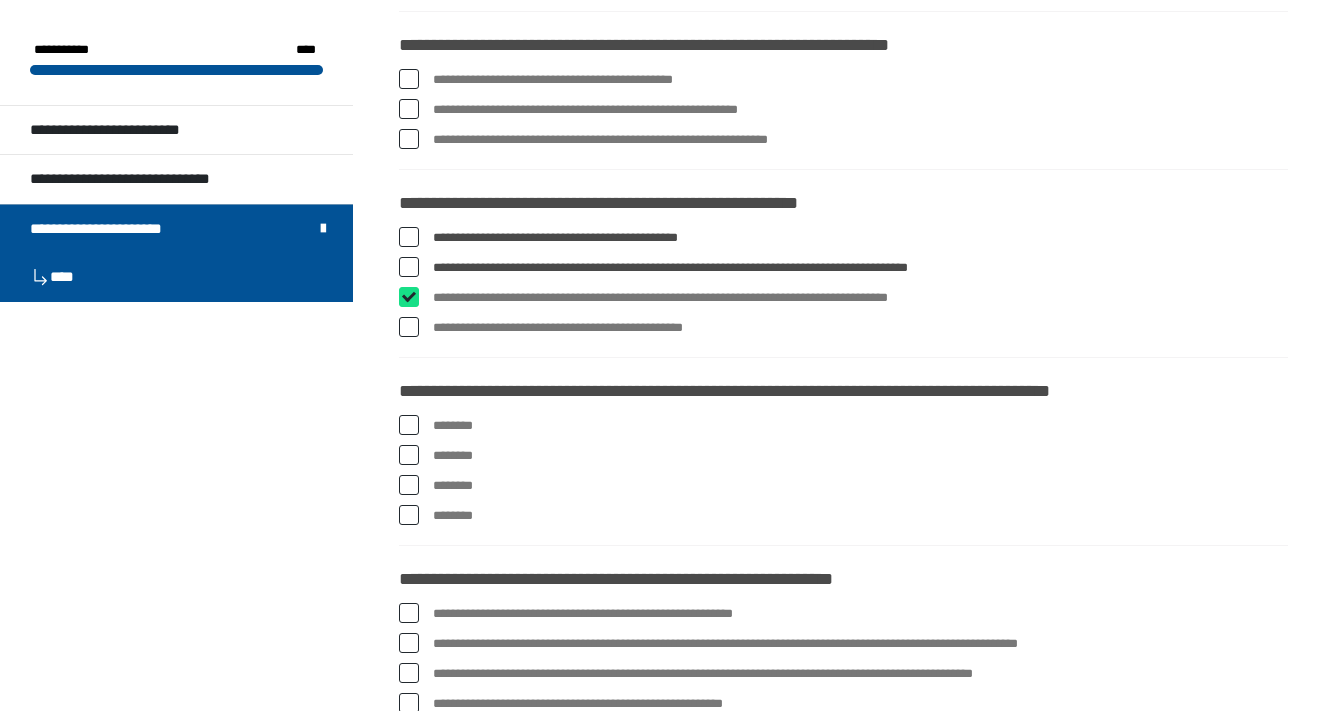 checkbox on "****" 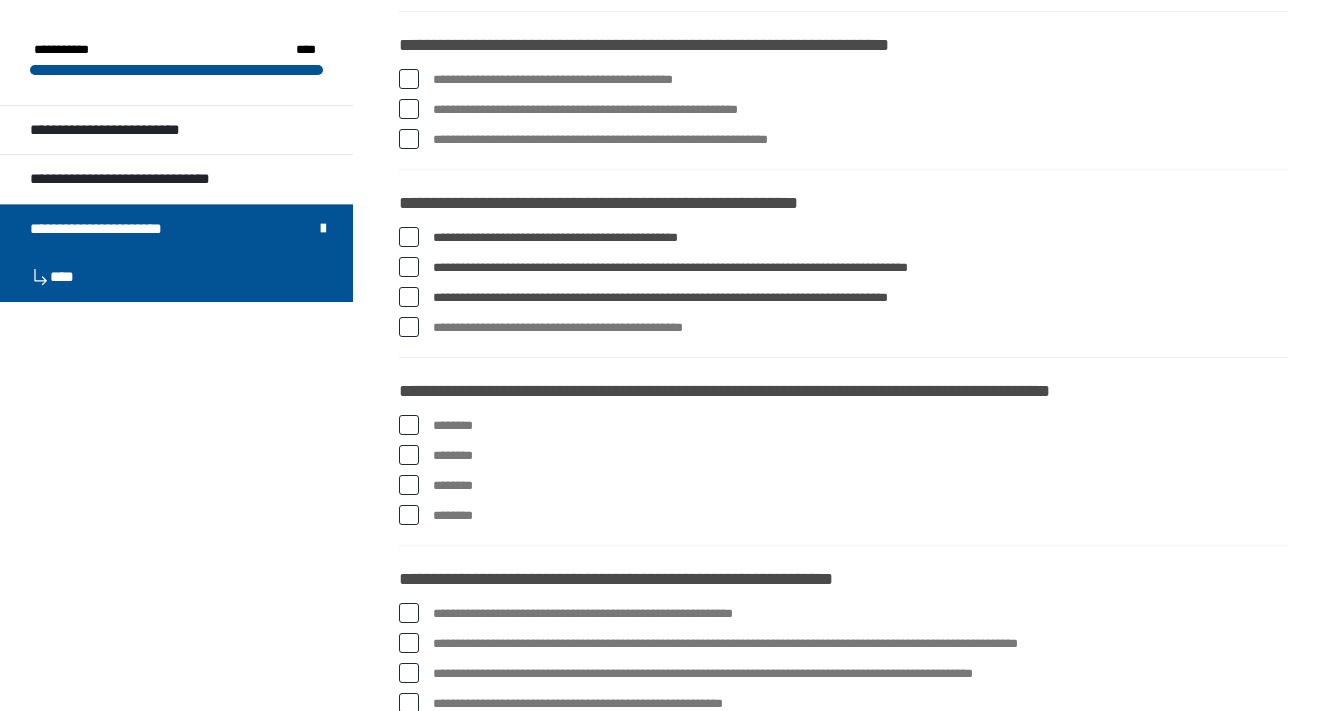 click at bounding box center (409, 327) 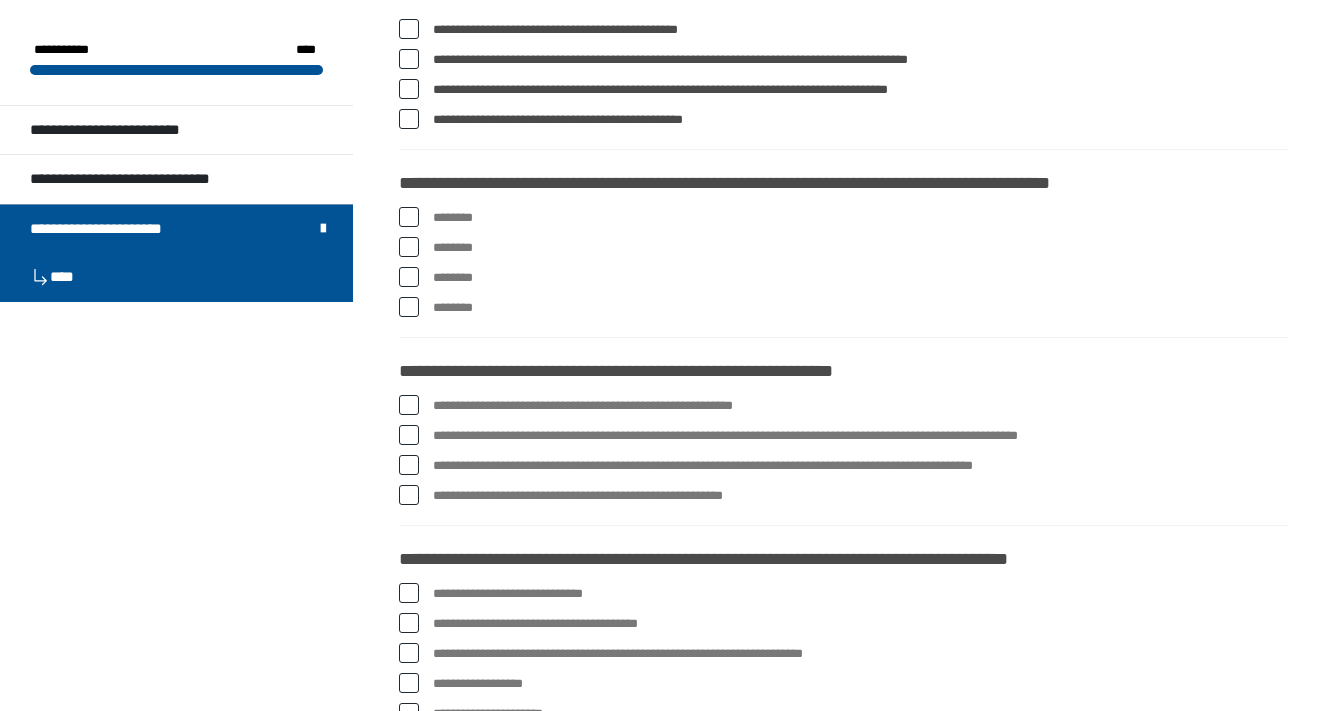 scroll, scrollTop: 3554, scrollLeft: 0, axis: vertical 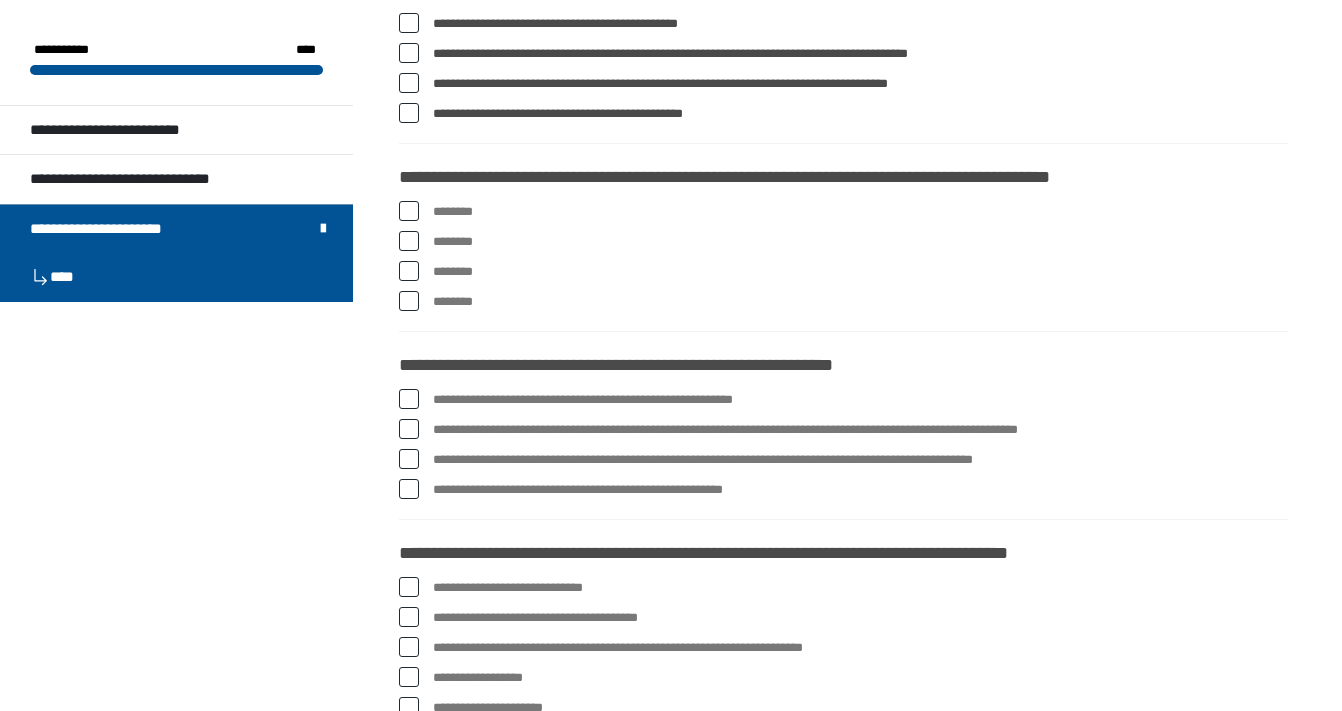 click at bounding box center (409, 271) 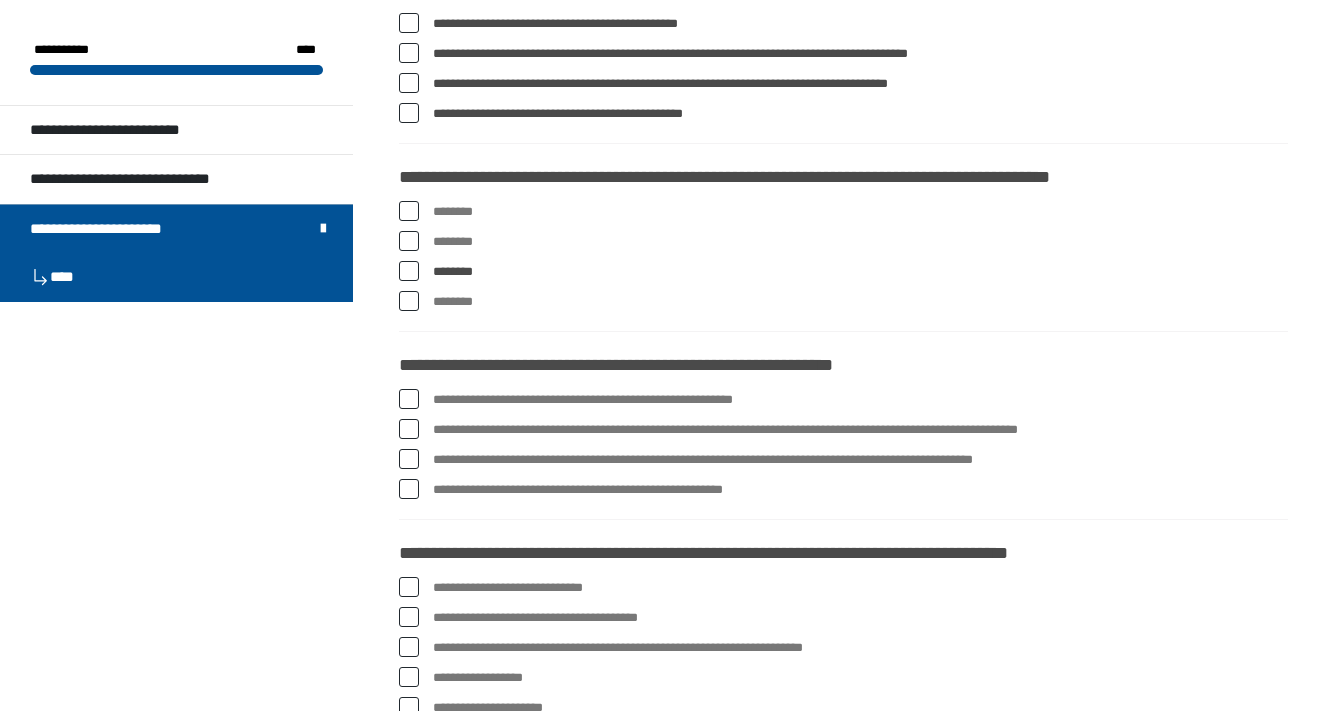 click at bounding box center [409, 211] 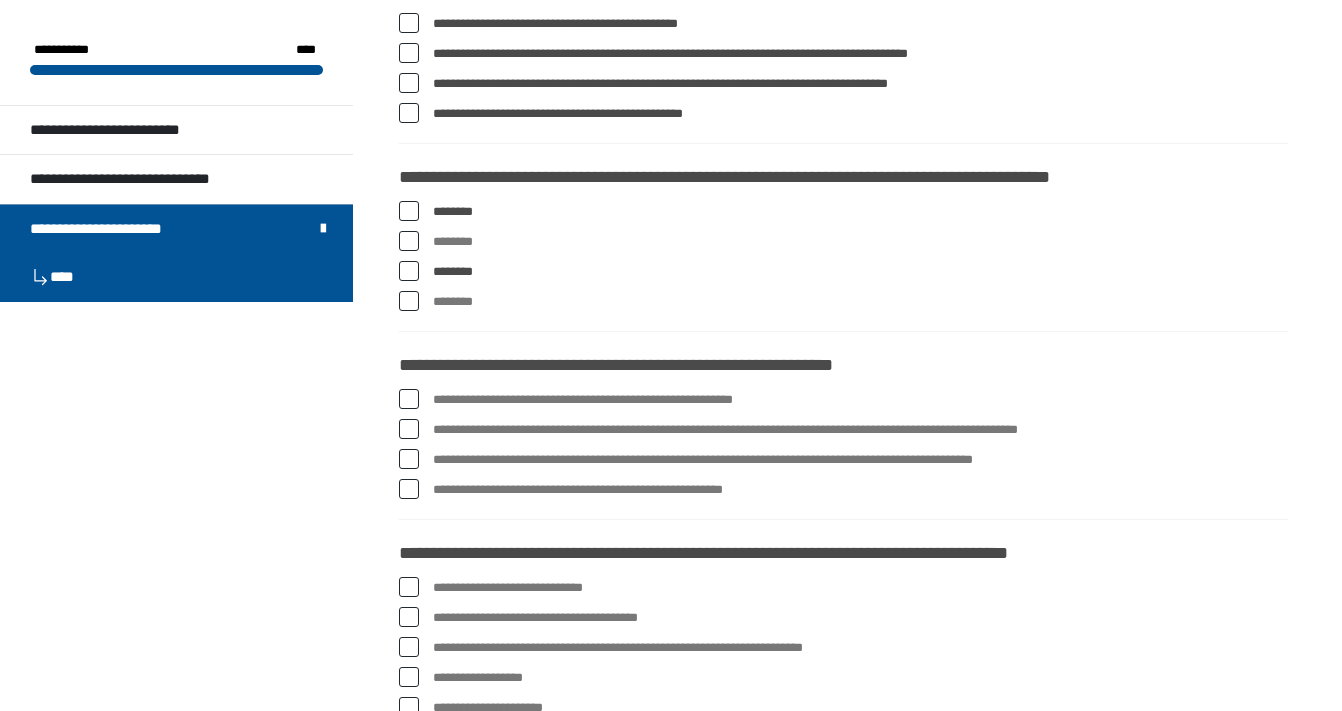 click at bounding box center (409, 271) 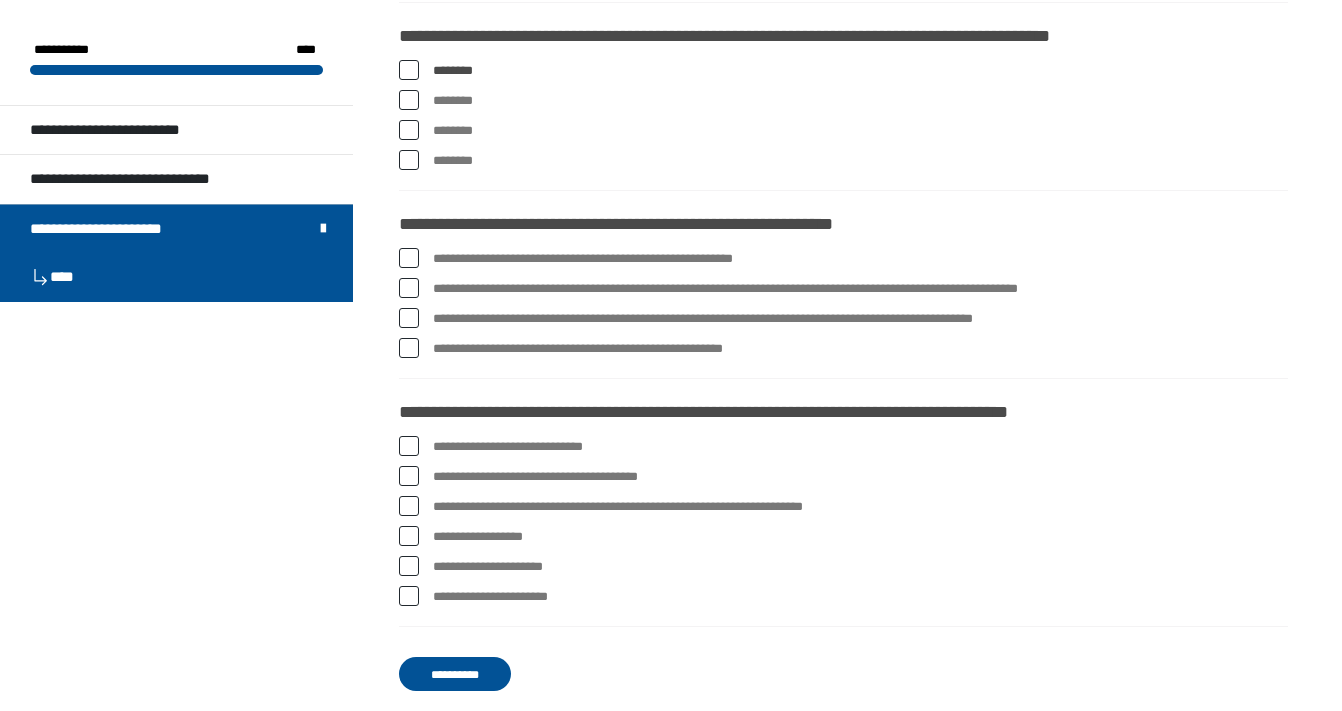 scroll, scrollTop: 3700, scrollLeft: 0, axis: vertical 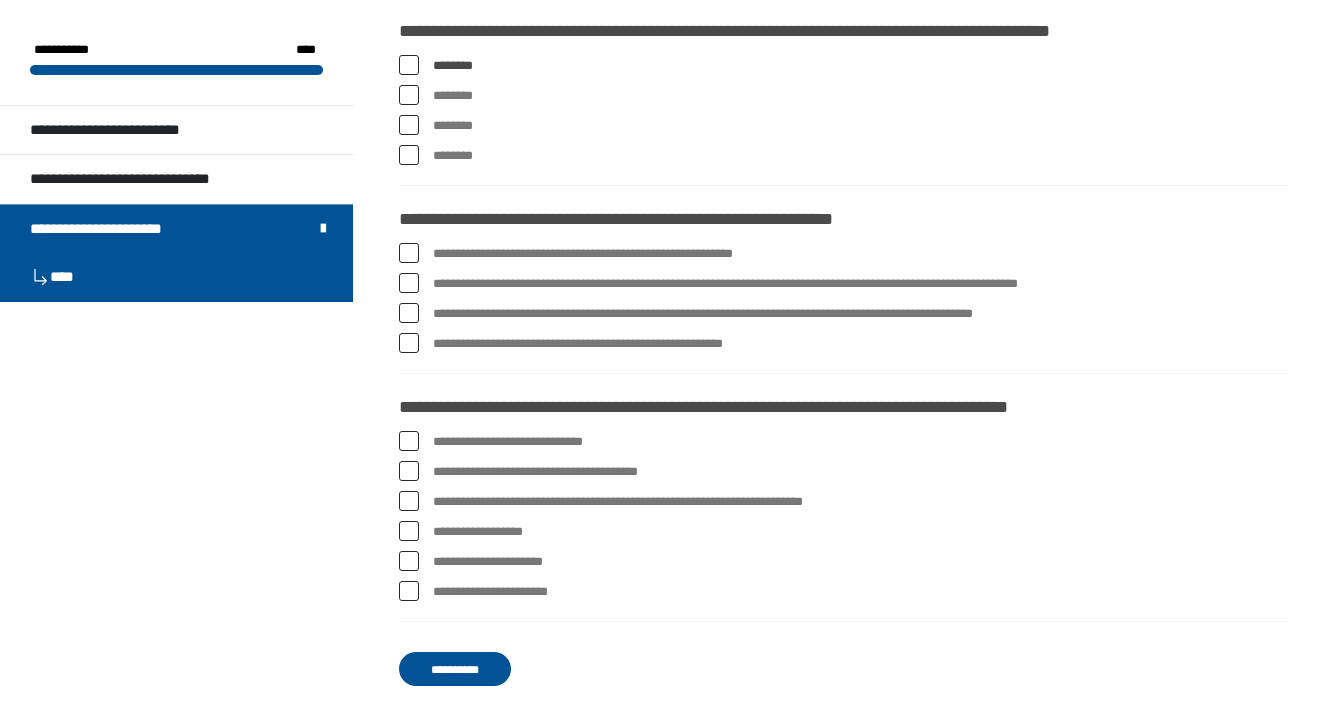click at bounding box center [409, 253] 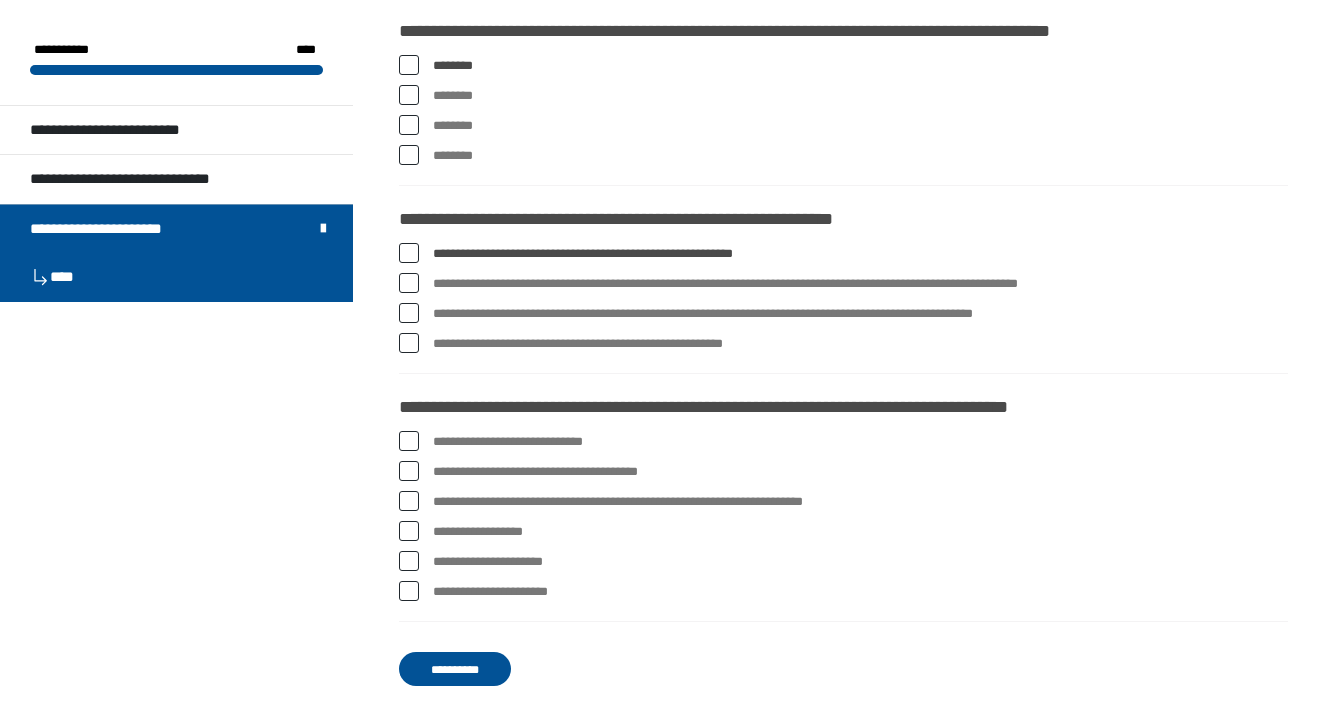 click at bounding box center (409, 283) 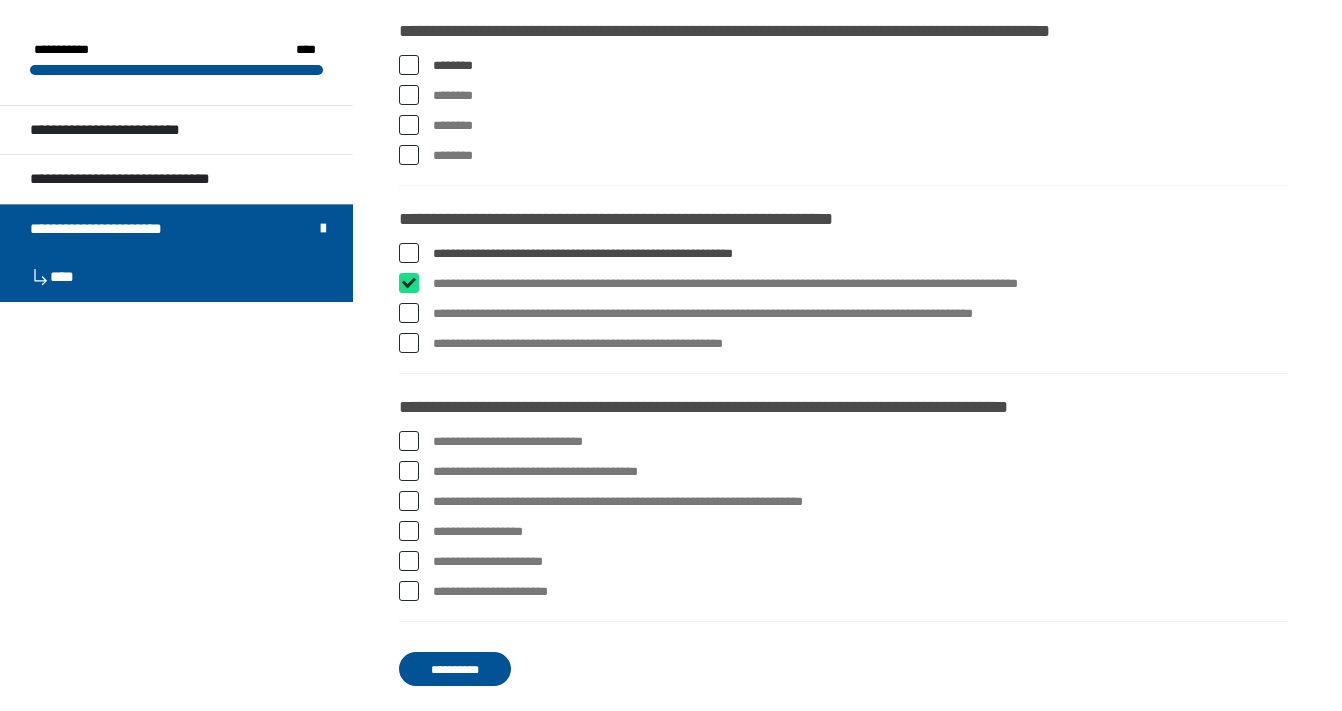 checkbox on "****" 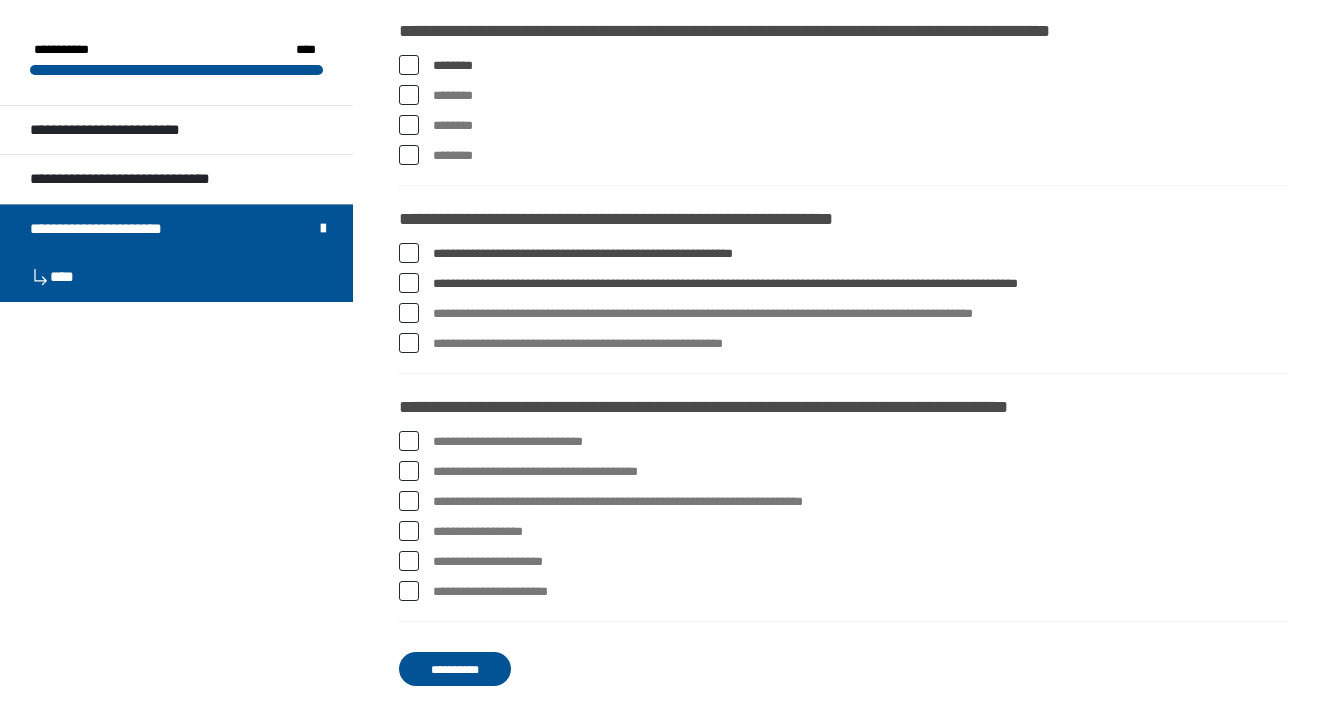 click at bounding box center (409, 313) 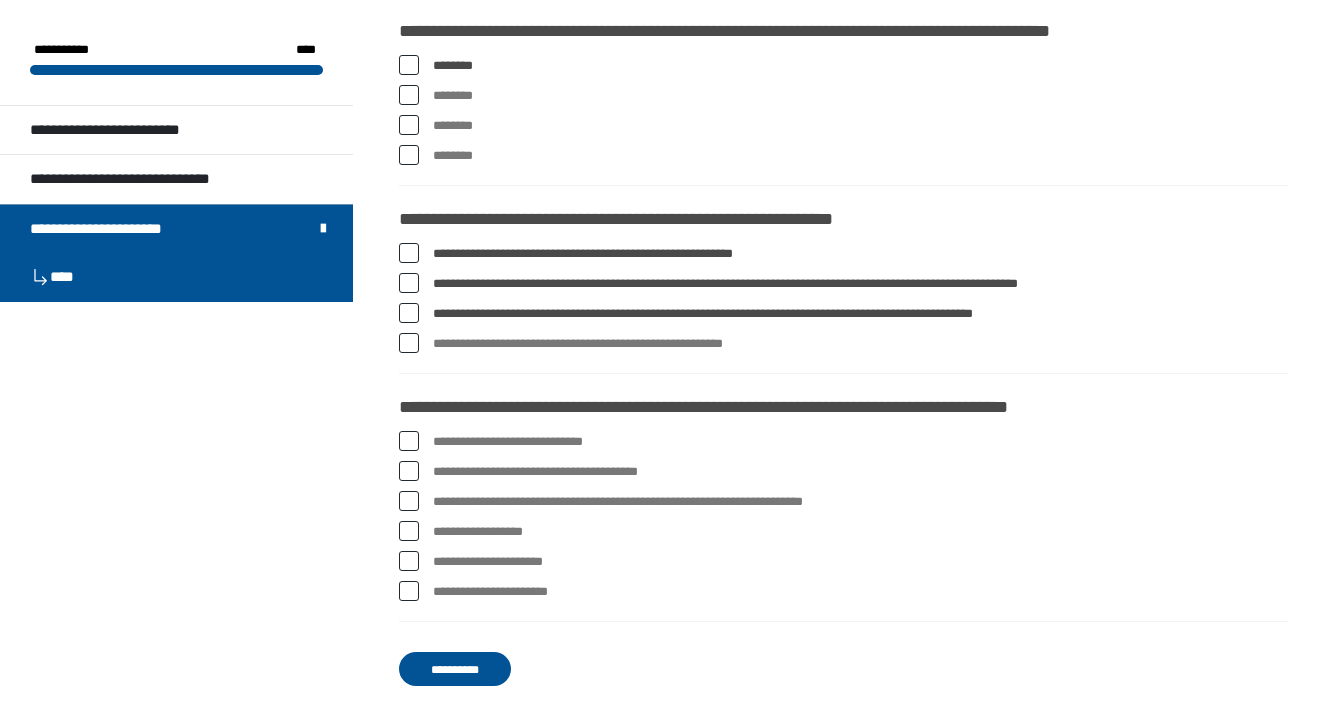 click at bounding box center (409, 343) 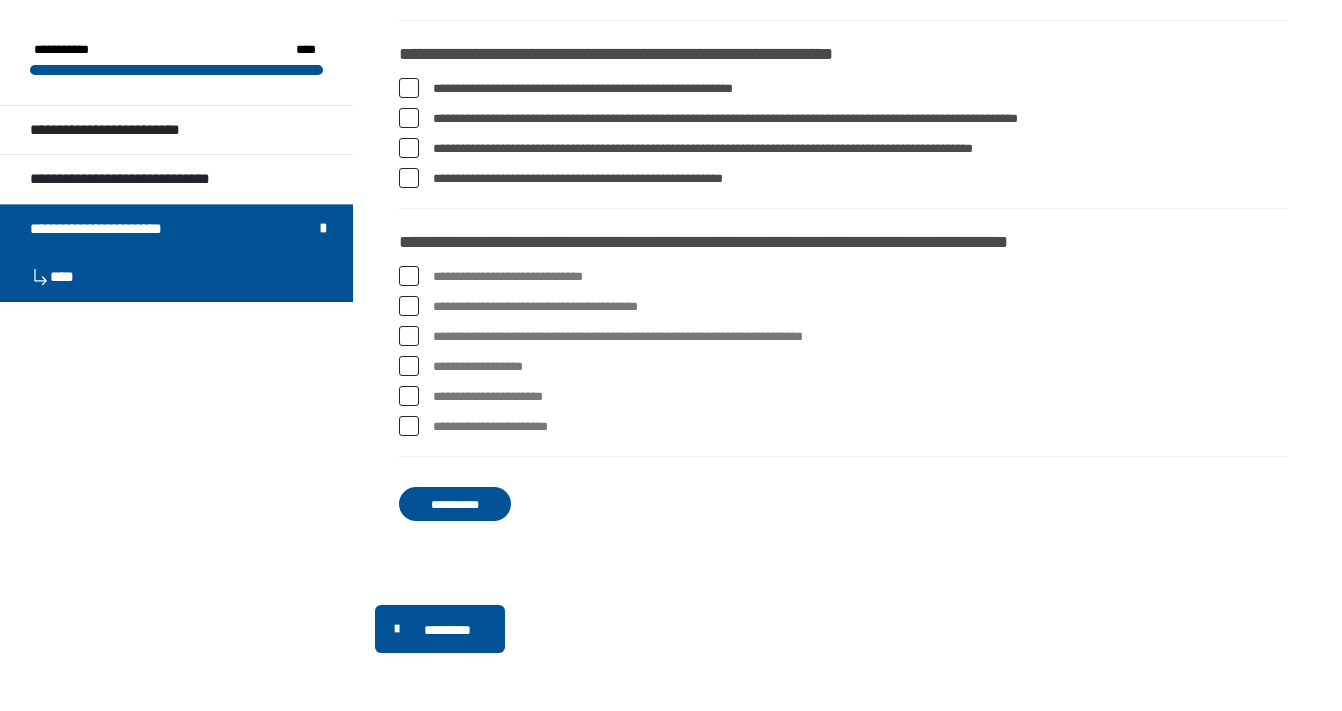 scroll, scrollTop: 3867, scrollLeft: 0, axis: vertical 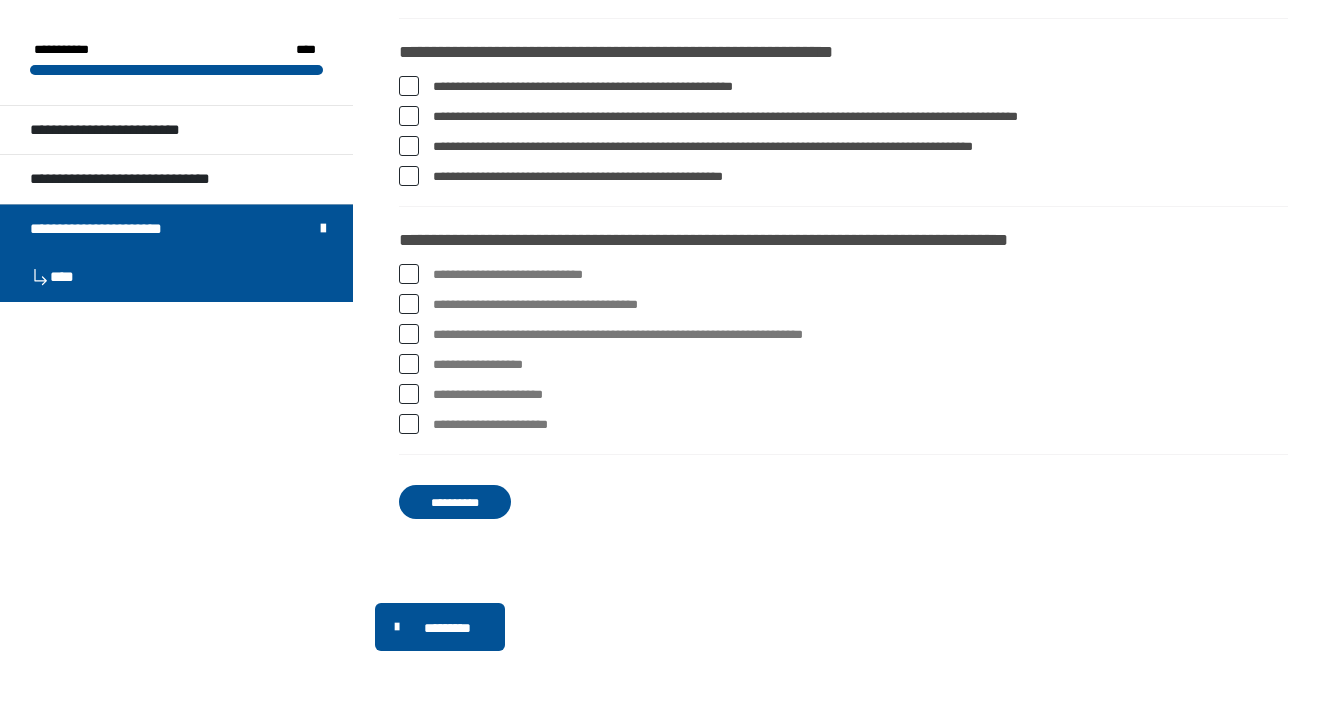 click on "**********" at bounding box center [843, 425] 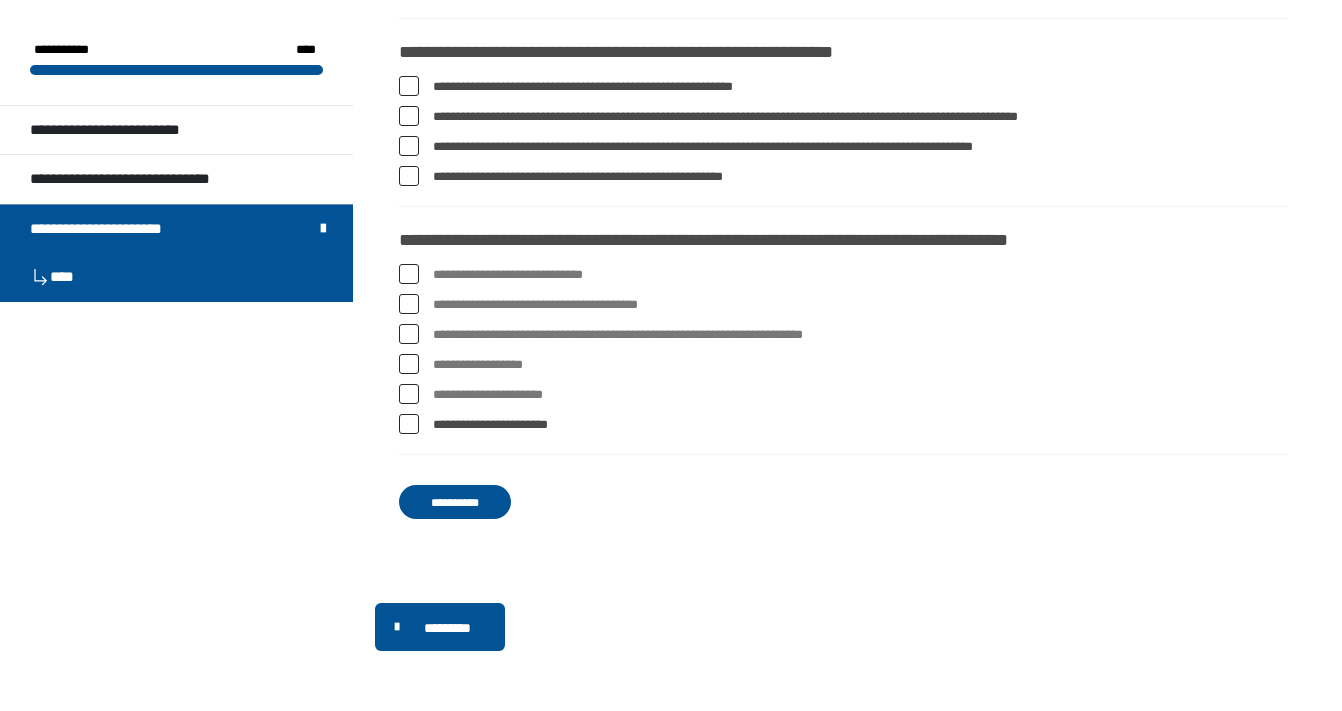 click at bounding box center (409, 364) 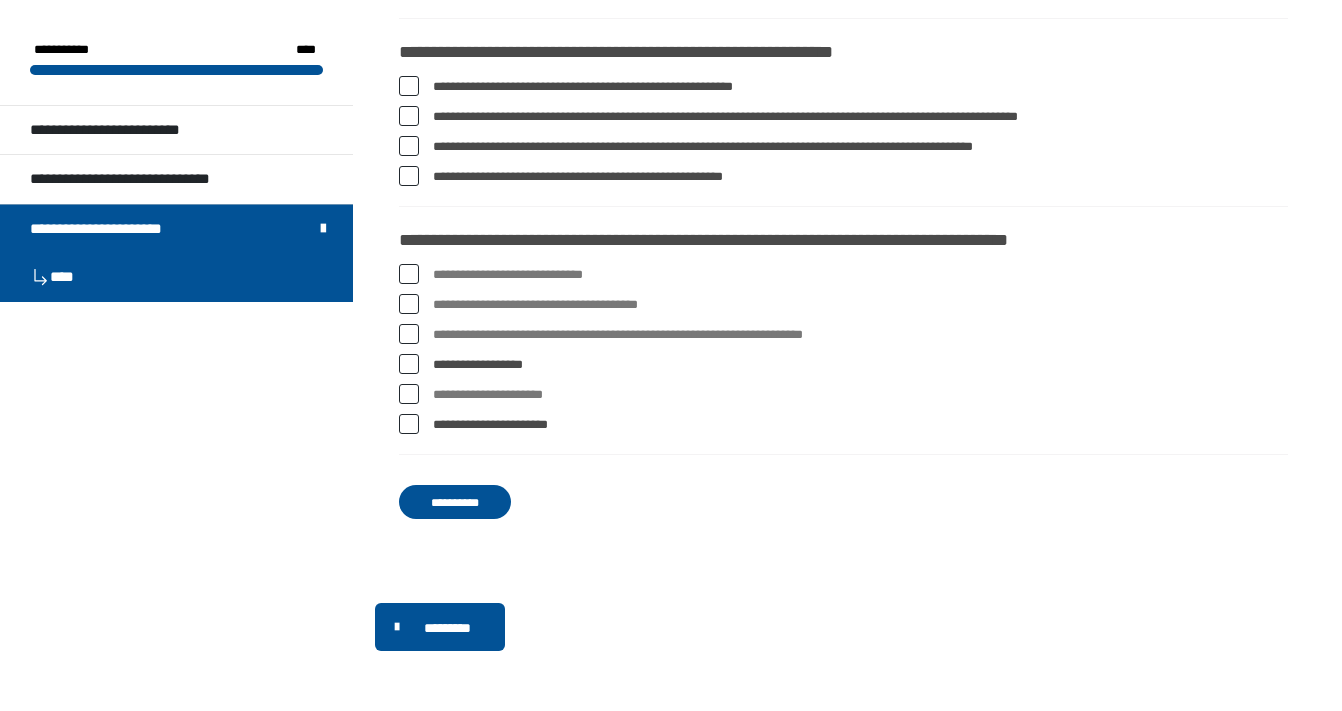 click at bounding box center [409, 334] 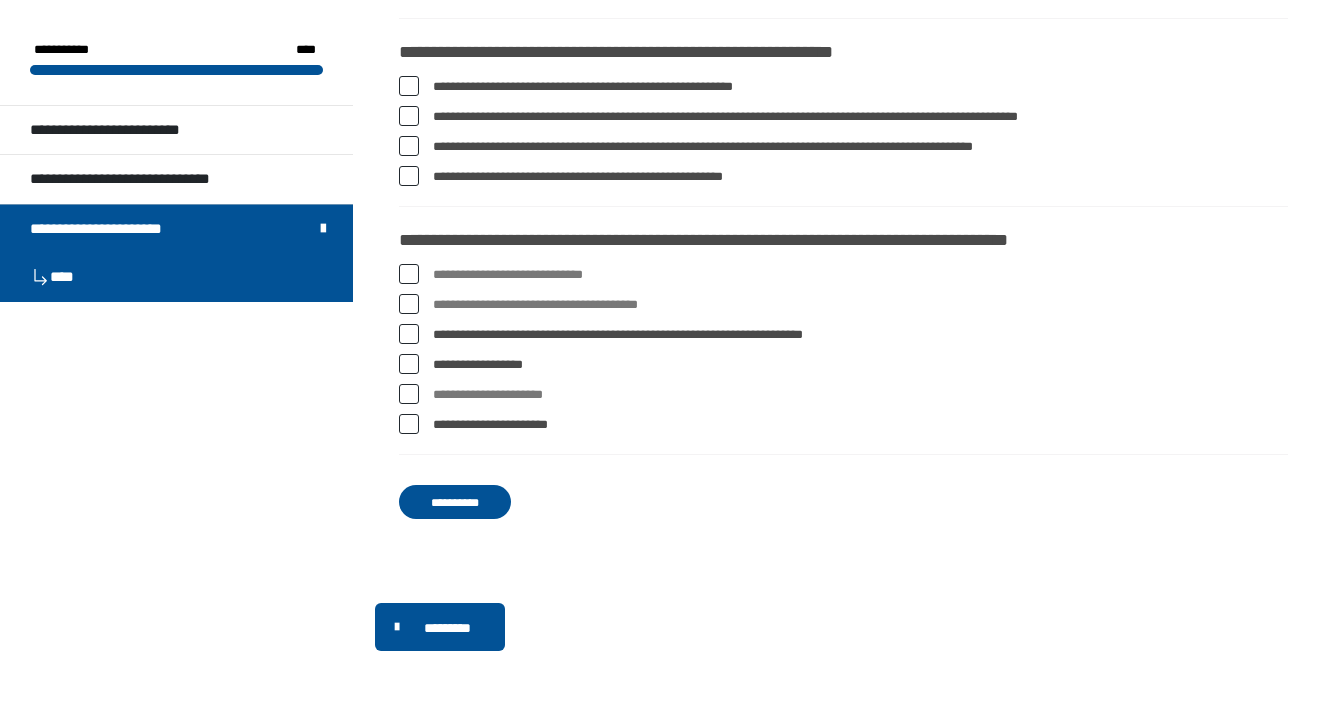 click at bounding box center (409, 304) 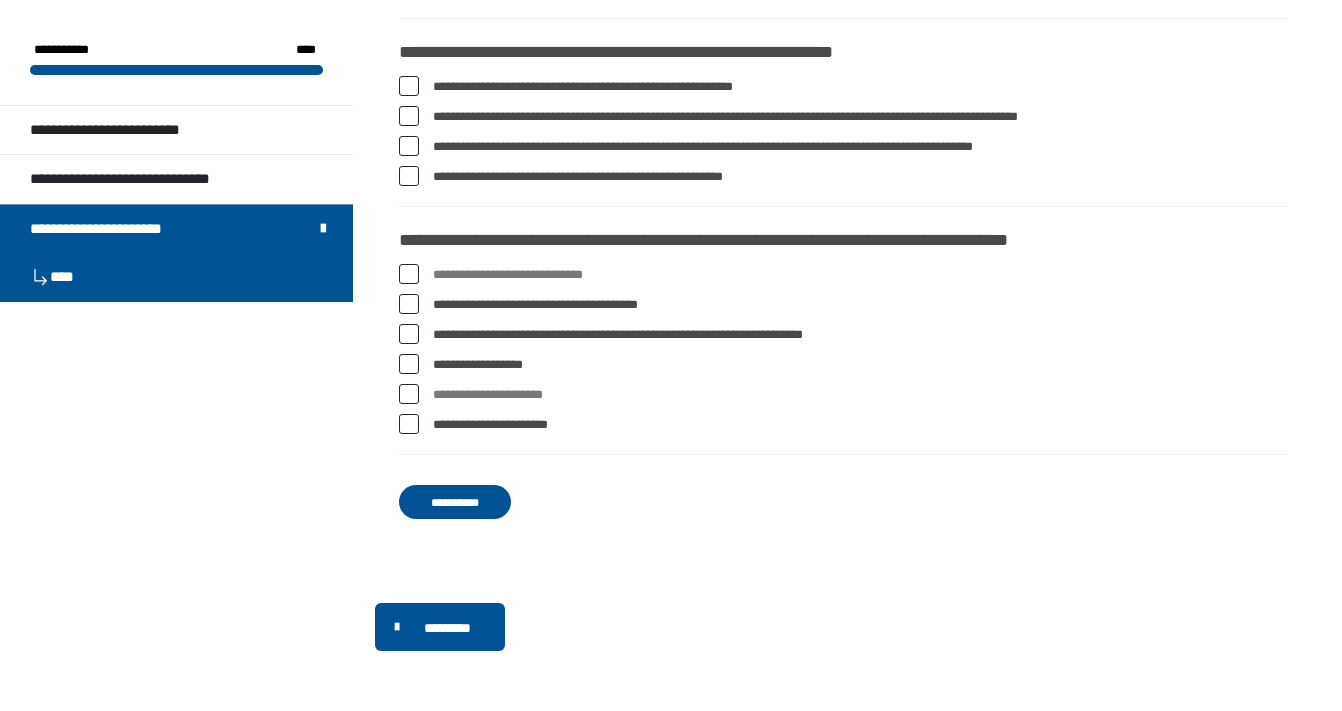 click at bounding box center [409, 274] 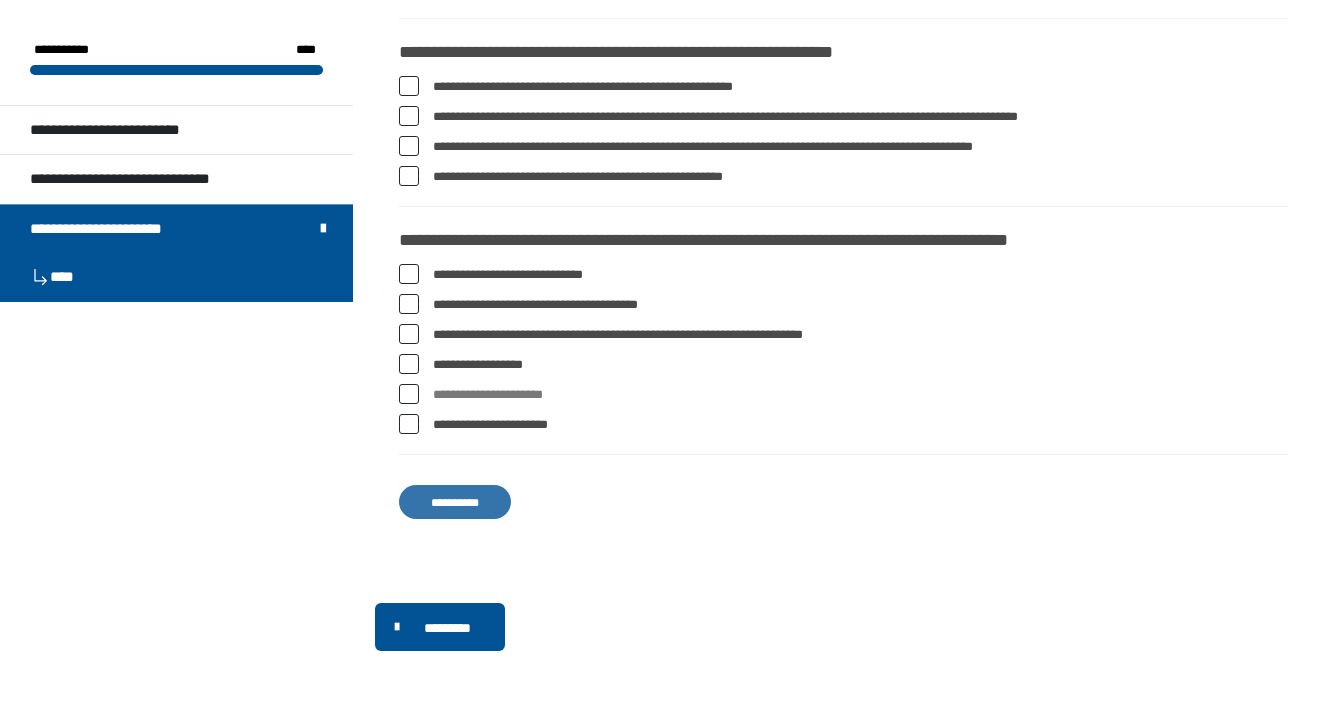 click on "**********" at bounding box center (455, 502) 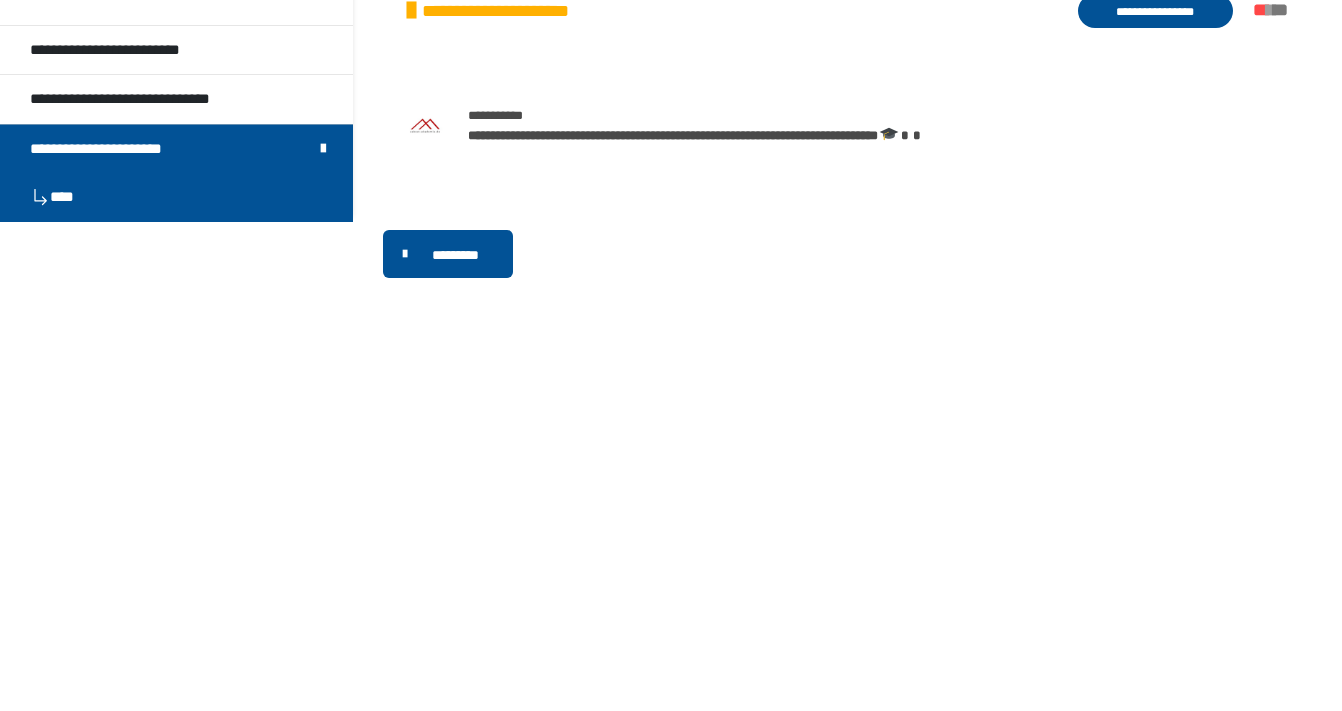 scroll, scrollTop: 0, scrollLeft: 0, axis: both 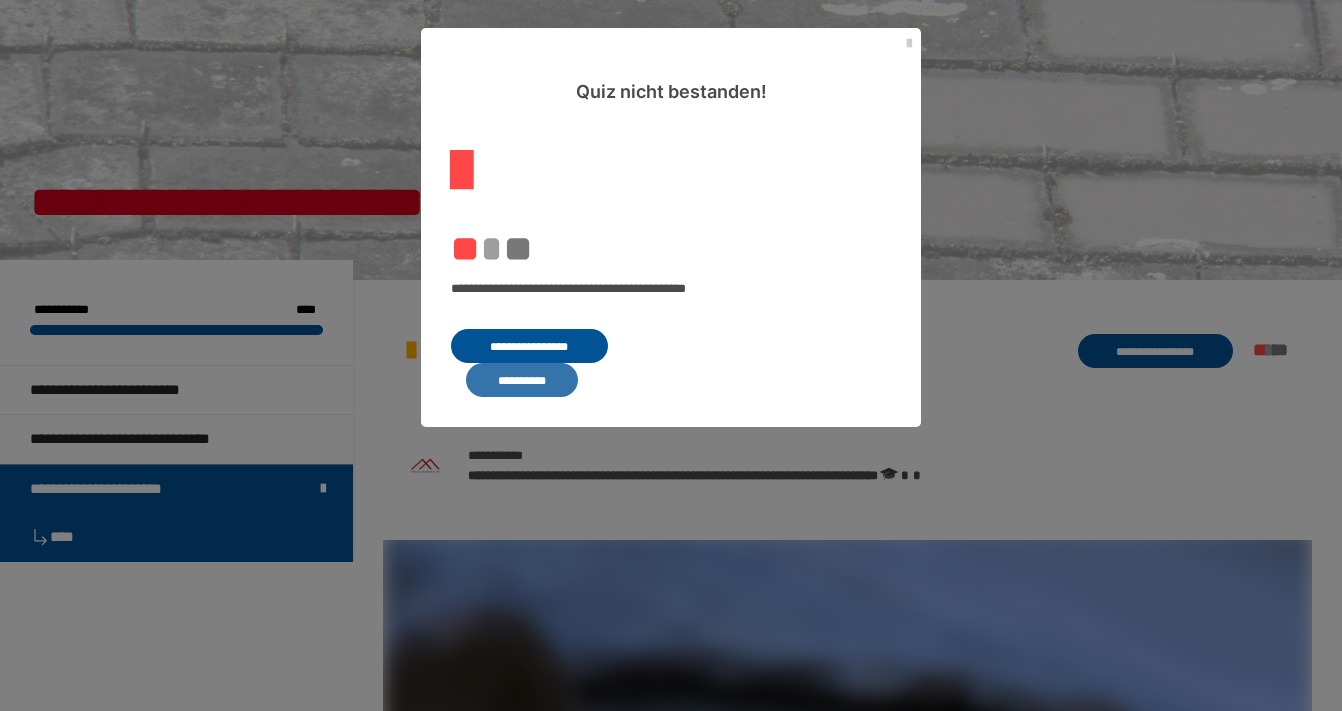 click on "**********" at bounding box center [522, 380] 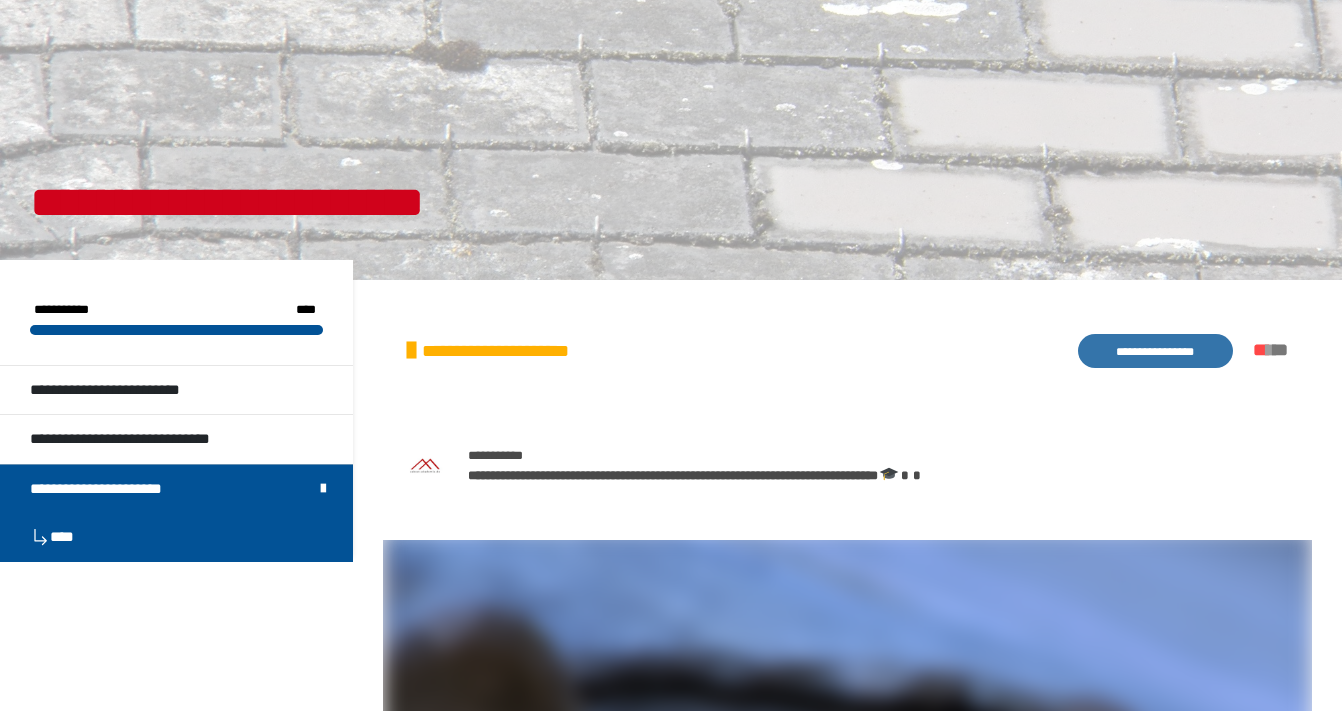 click on "**********" at bounding box center [1155, 351] 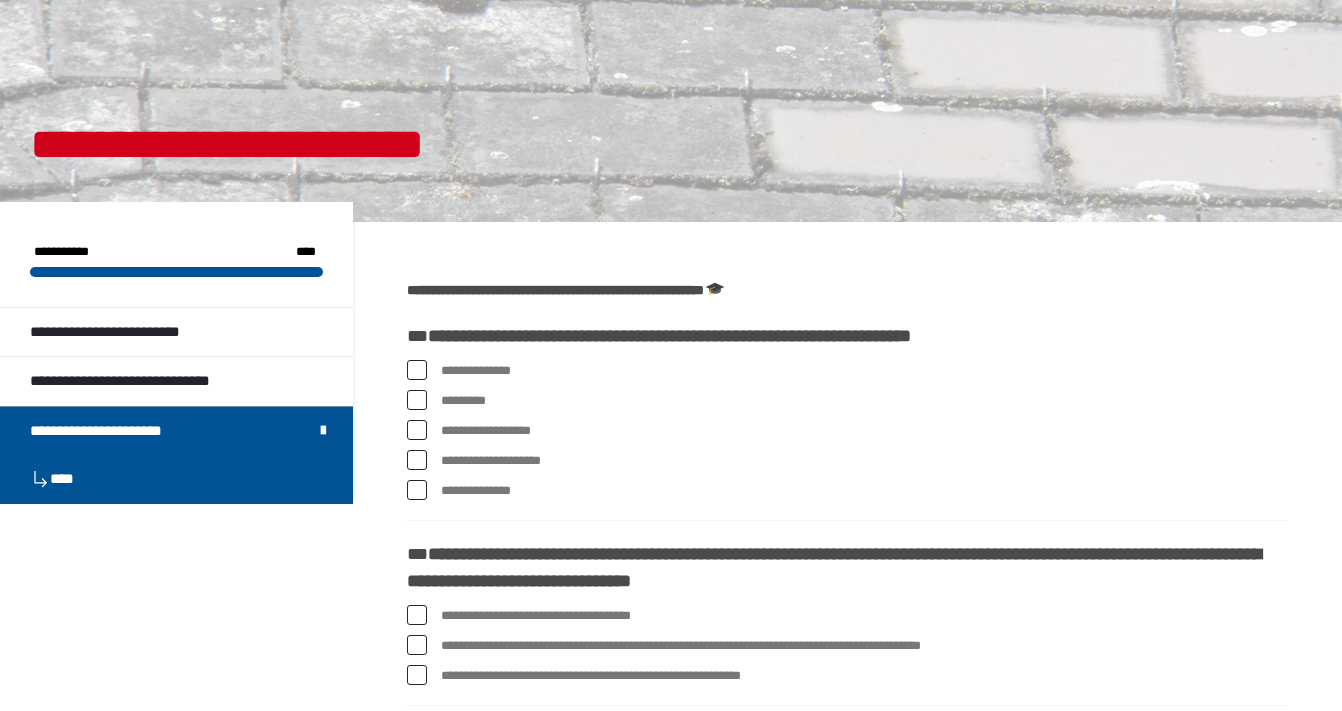 scroll, scrollTop: 0, scrollLeft: 0, axis: both 